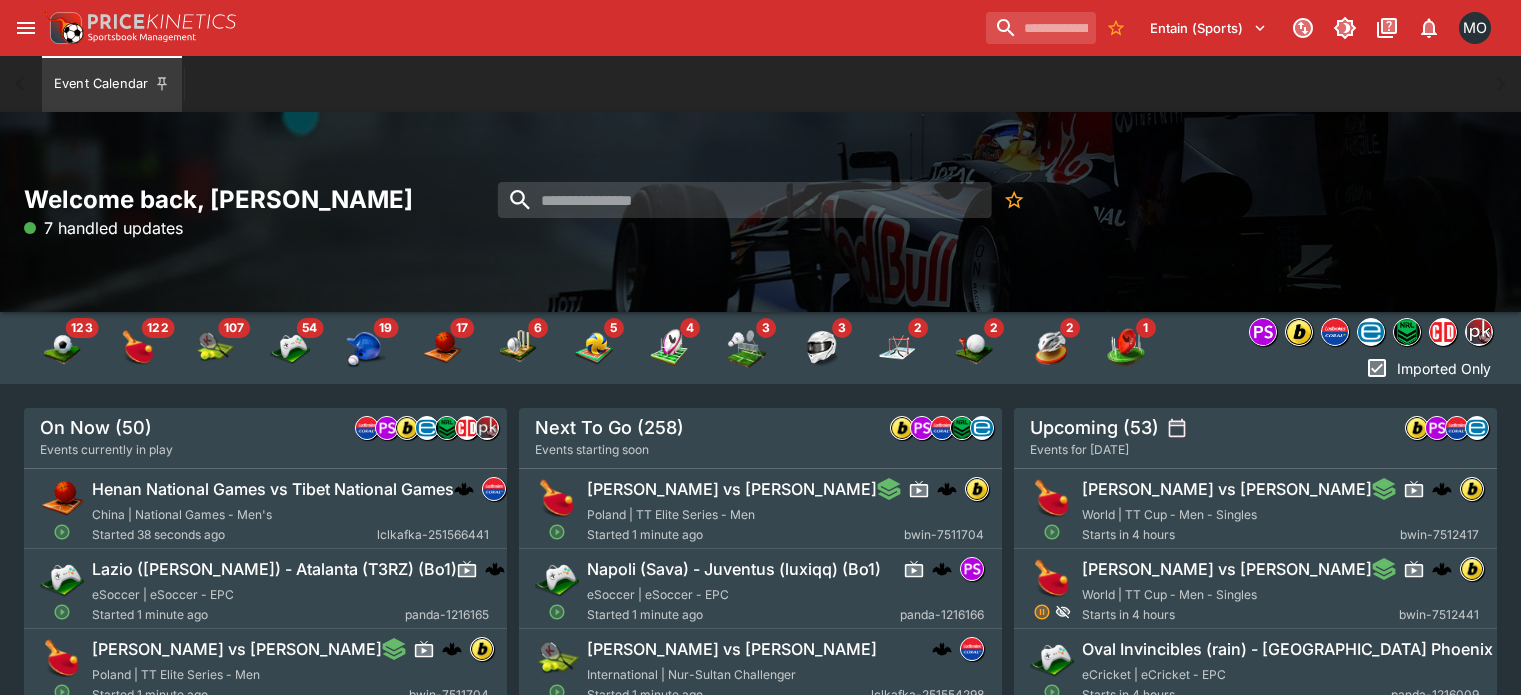 scroll, scrollTop: 0, scrollLeft: 0, axis: both 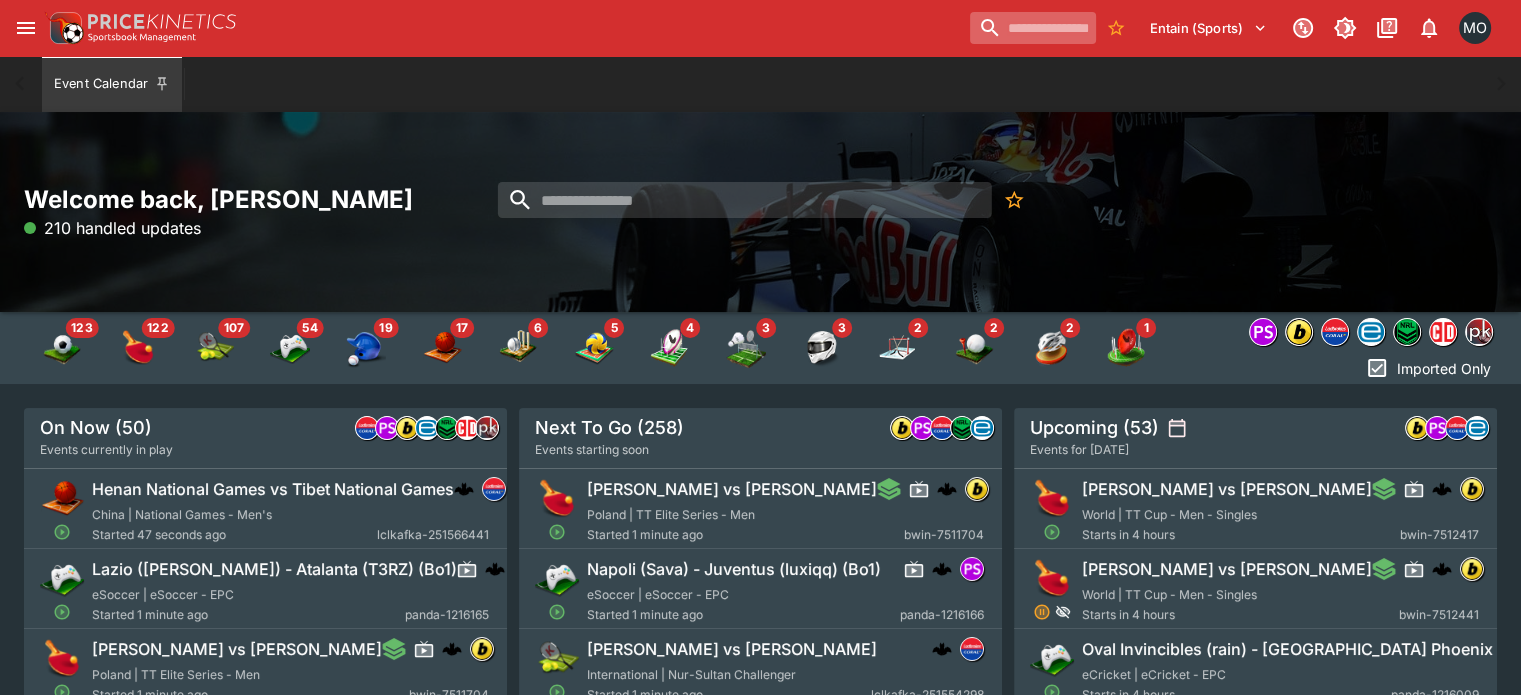 click at bounding box center (1033, 28) 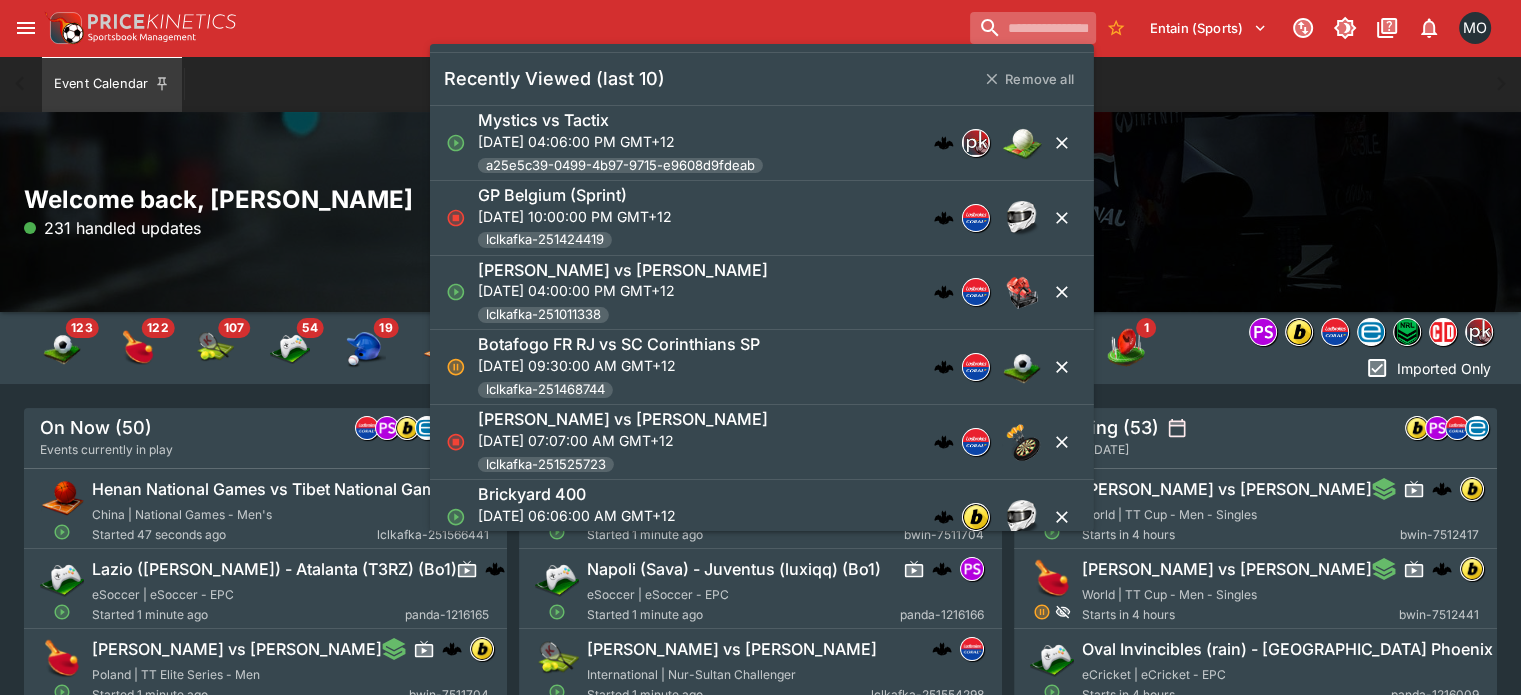 paste on "**********" 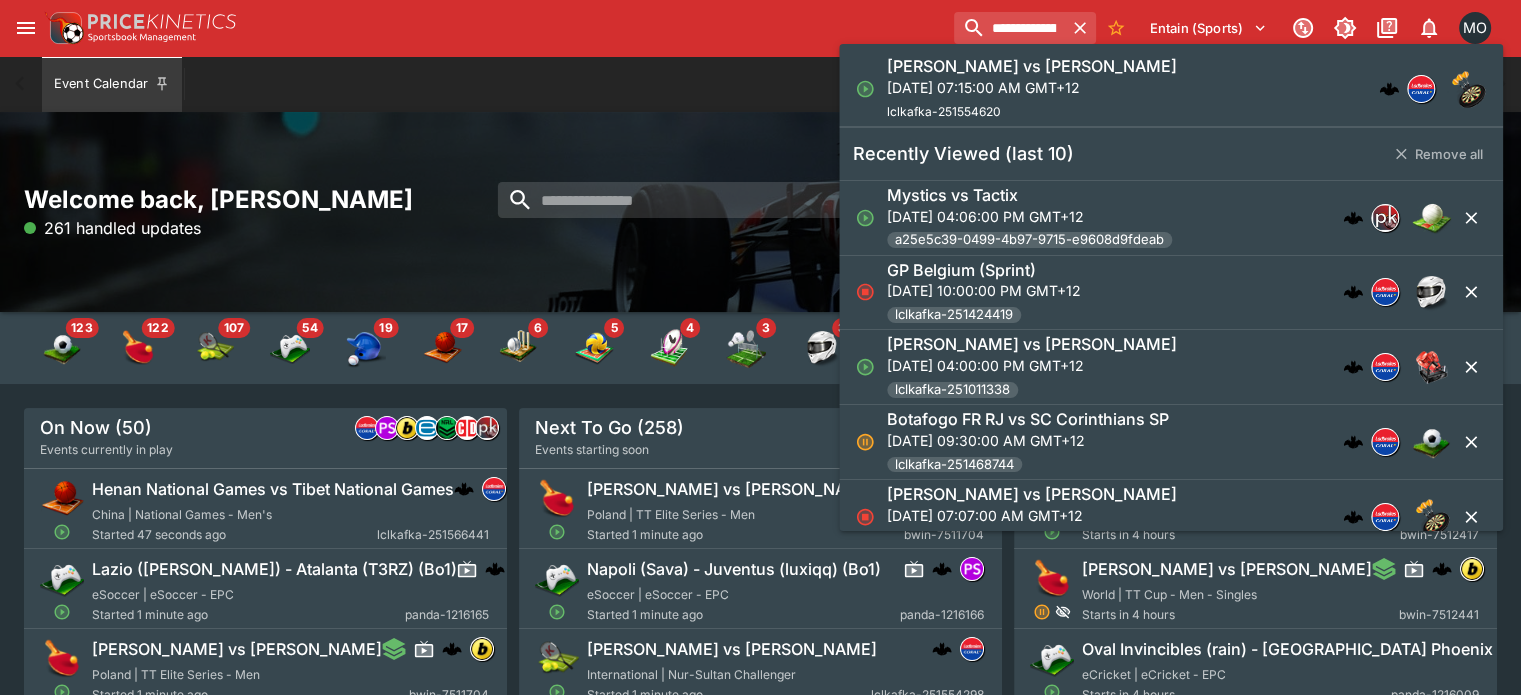 click on "[PERSON_NAME] vs [PERSON_NAME]" at bounding box center (1032, 66) 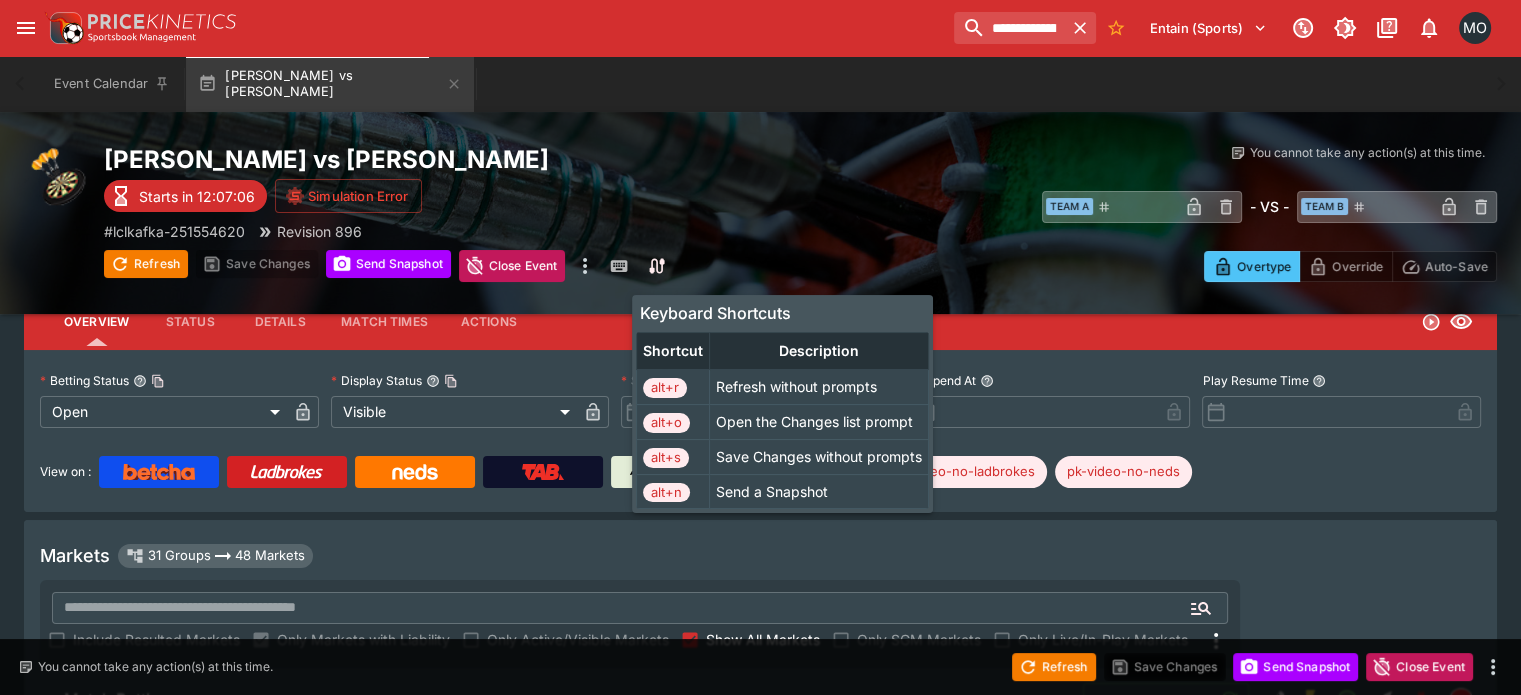 scroll, scrollTop: 112, scrollLeft: 0, axis: vertical 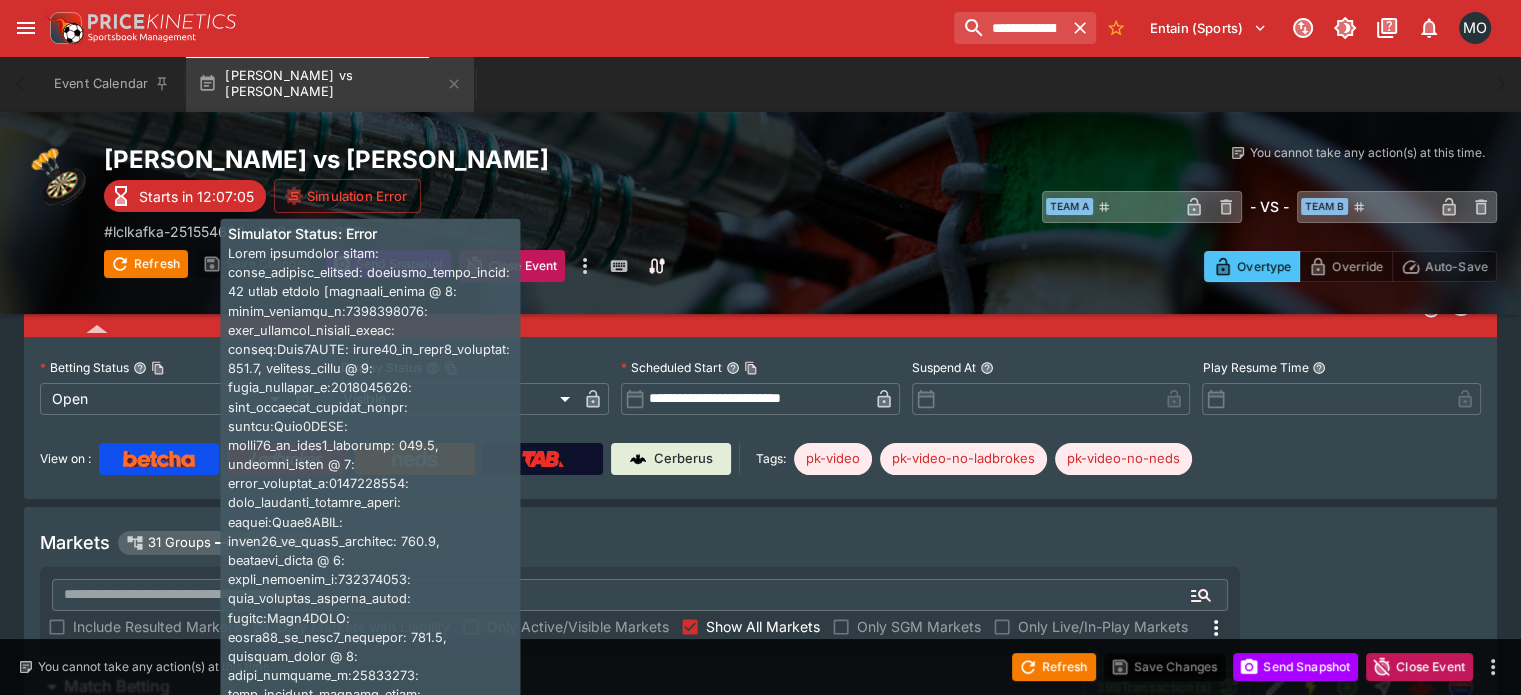 click on "Simulation Error" at bounding box center (347, 196) 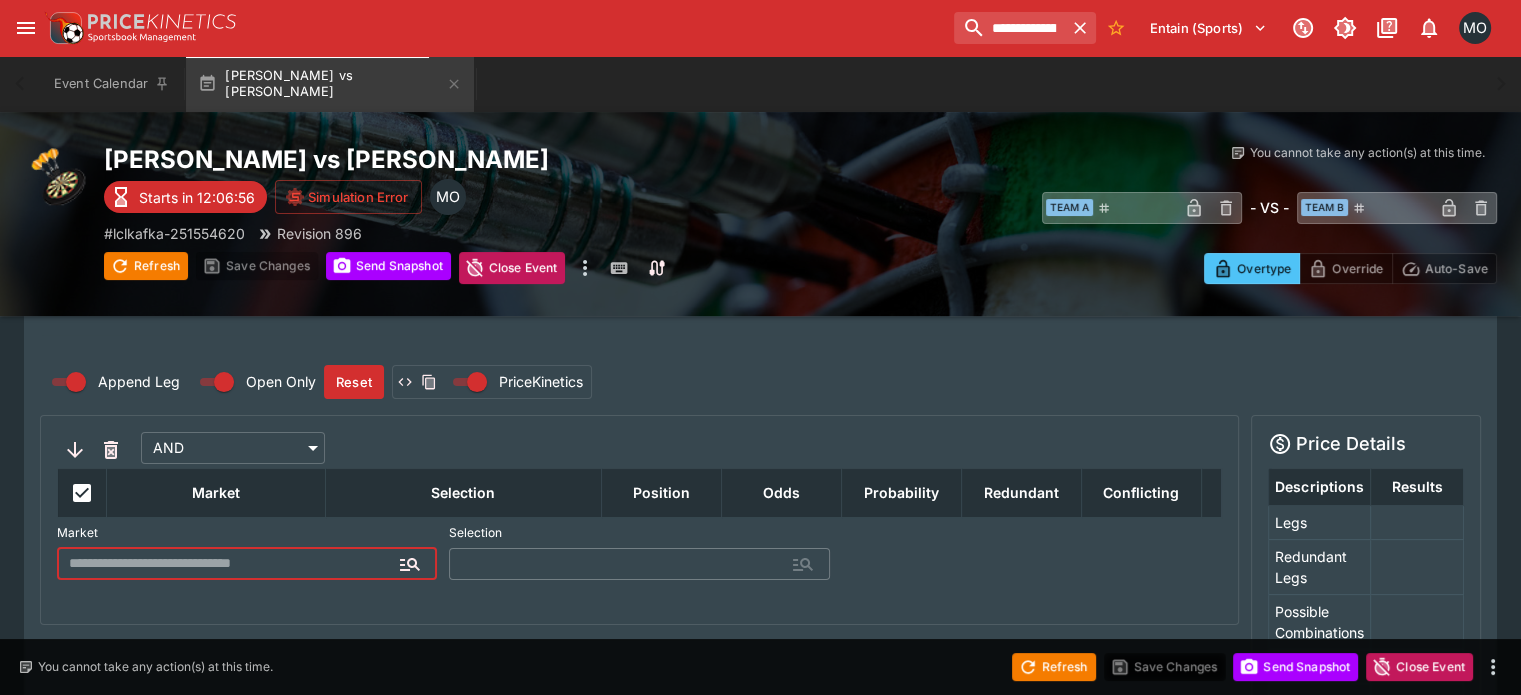 scroll, scrollTop: 0, scrollLeft: 0, axis: both 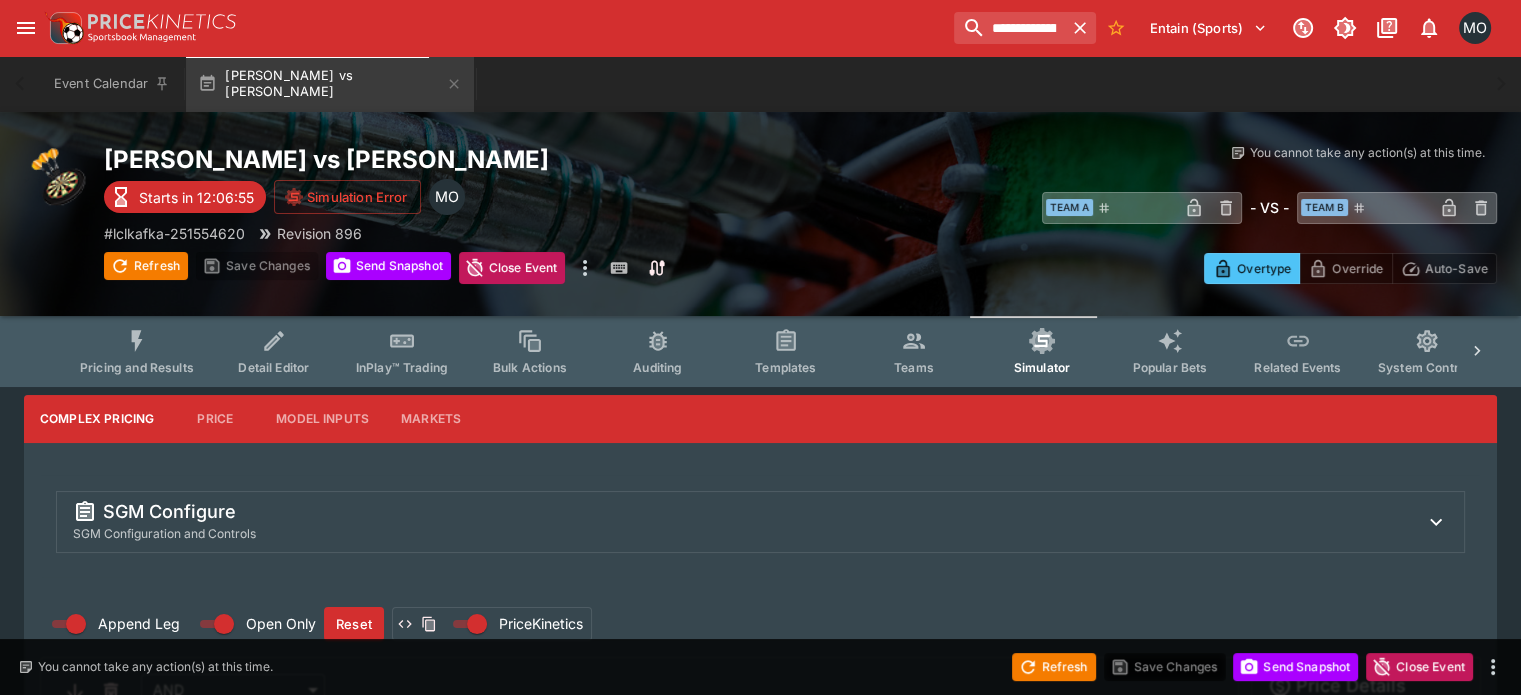 click on "Teams" at bounding box center [914, 351] 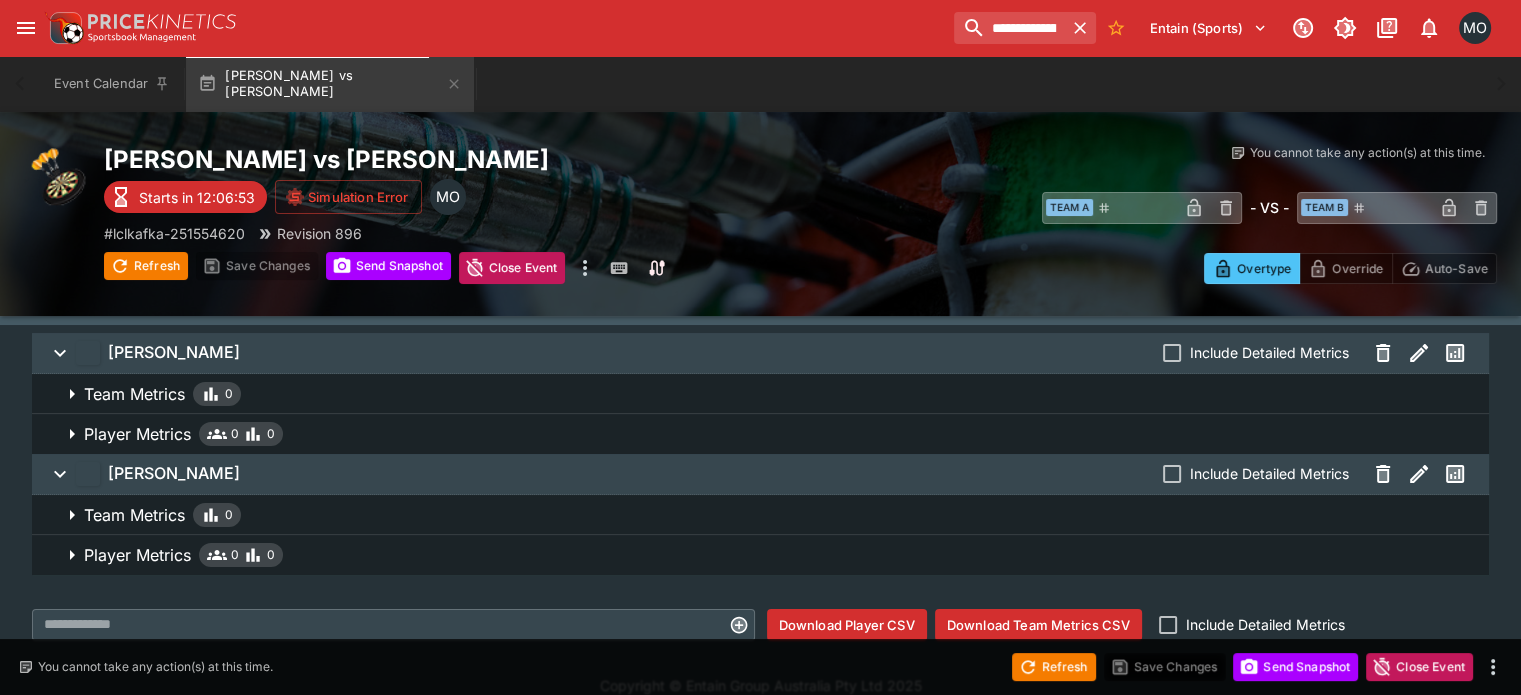 scroll, scrollTop: 0, scrollLeft: 0, axis: both 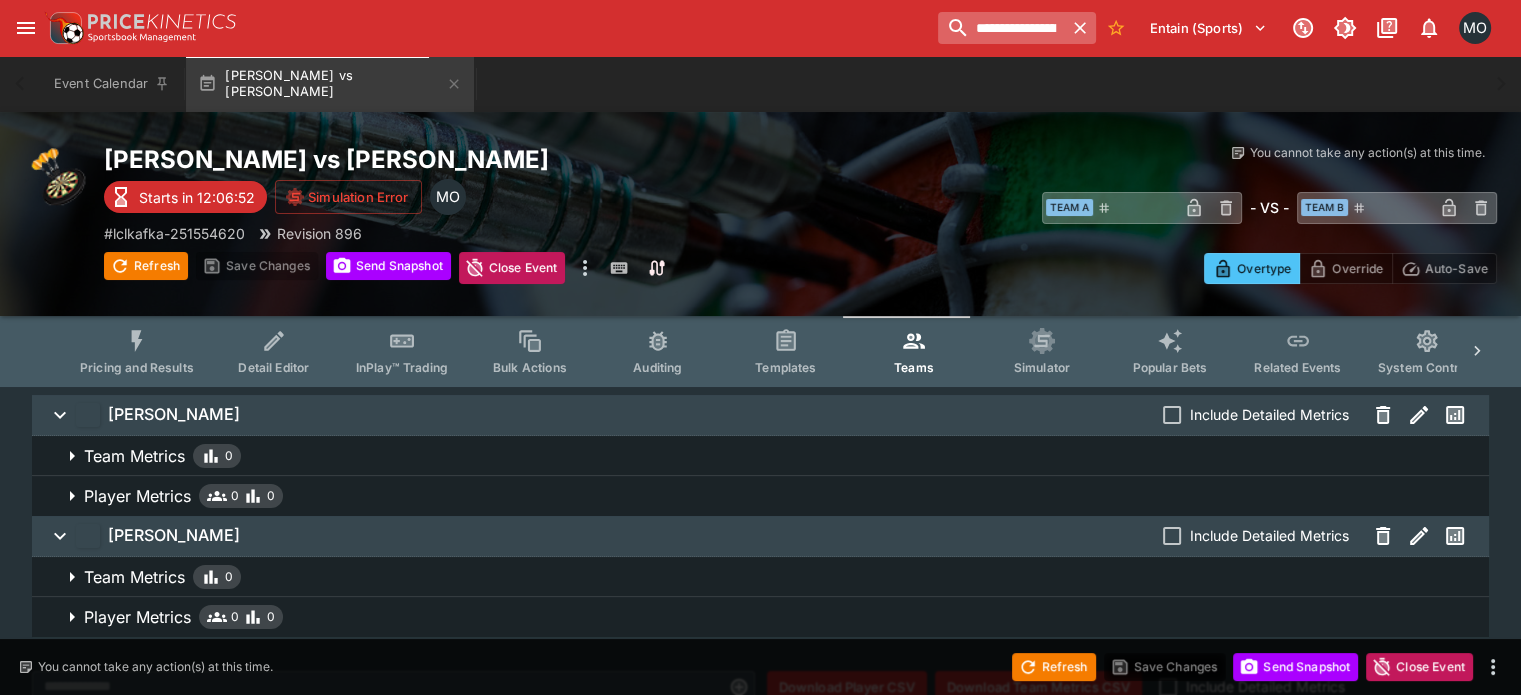 click on "**********" at bounding box center (1001, 28) 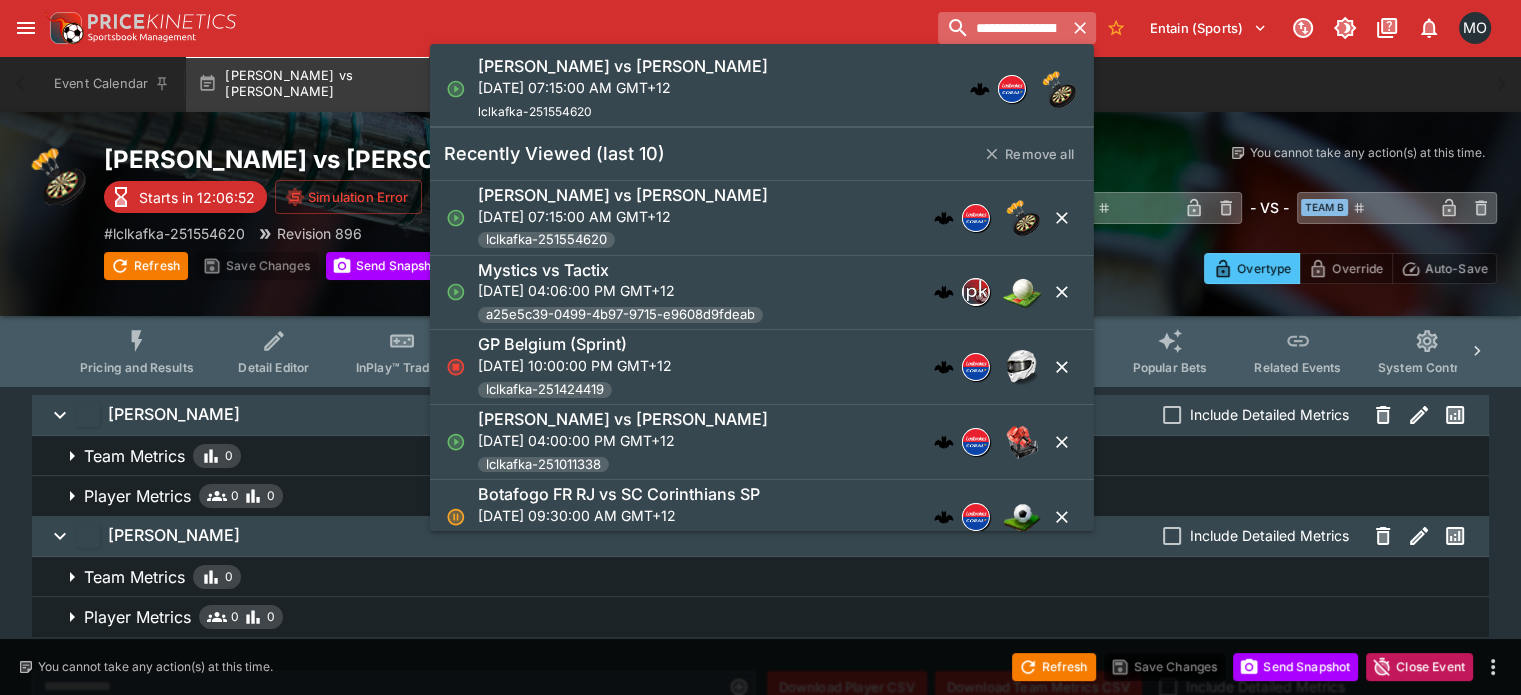 click on "**********" at bounding box center (1001, 28) 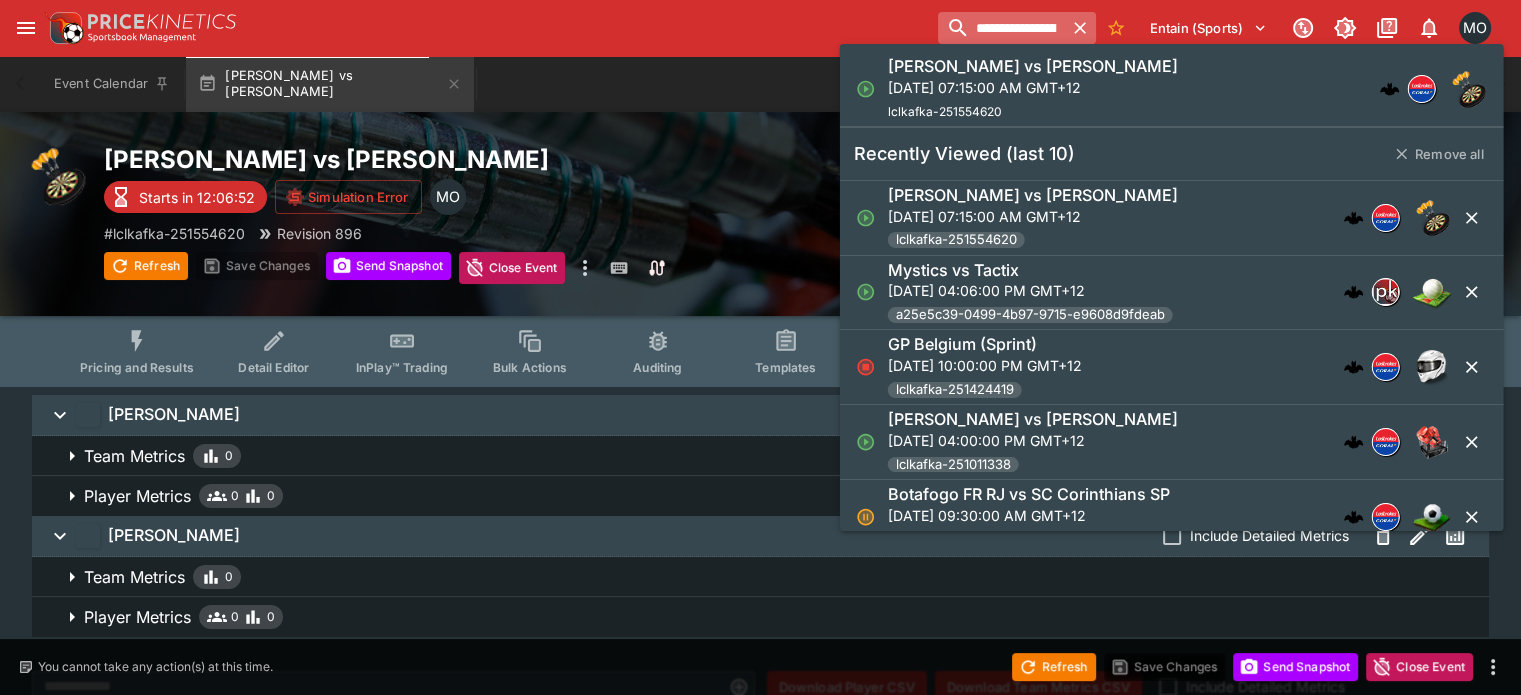 click on "**********" at bounding box center [1001, 28] 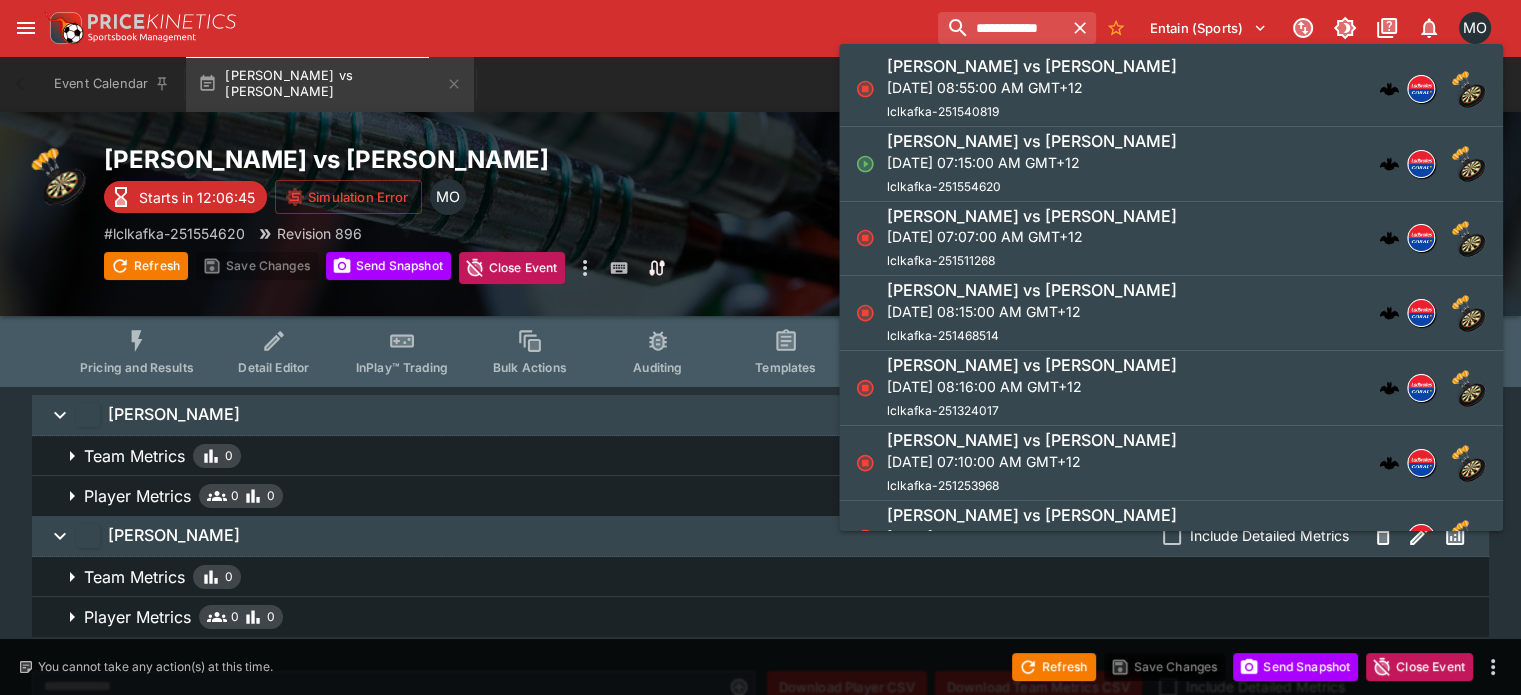 type on "**********" 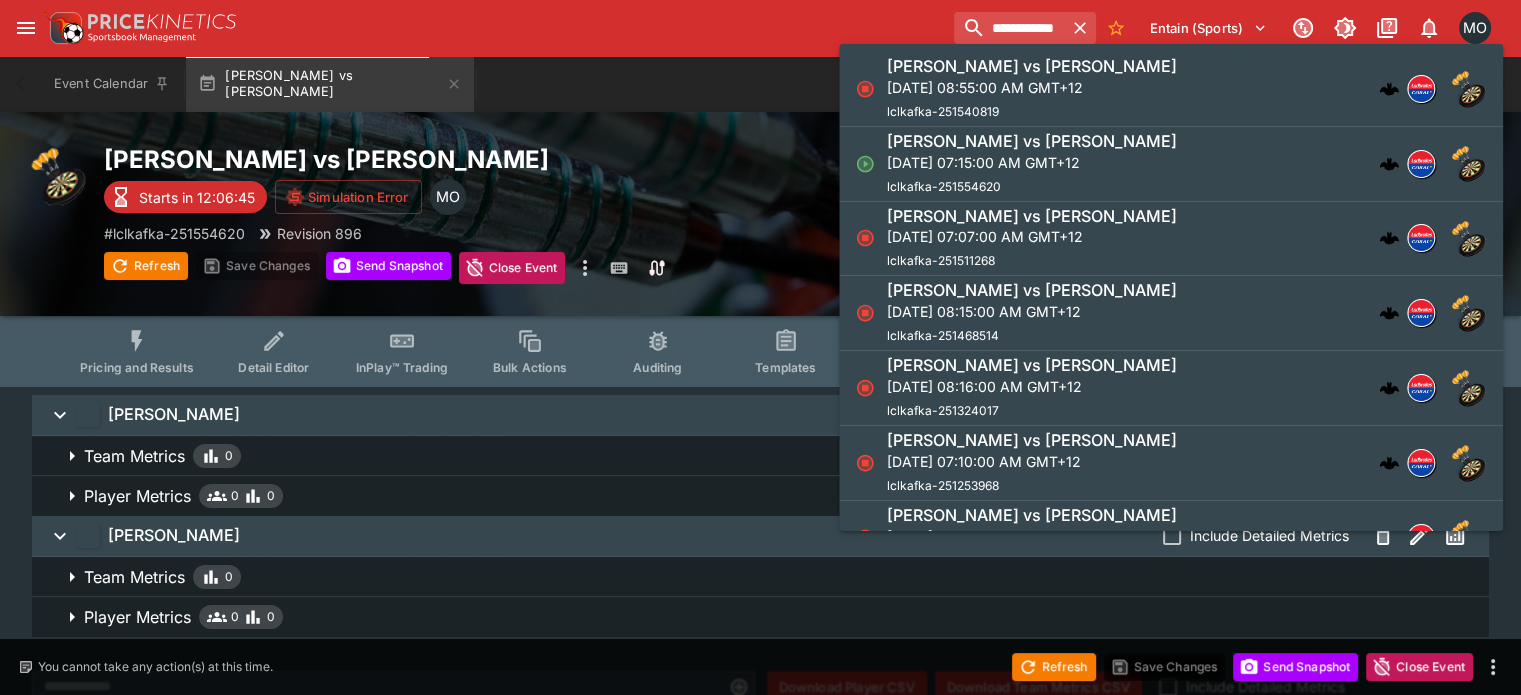 click on "[PERSON_NAME] vs [PERSON_NAME]" at bounding box center [1032, 66] 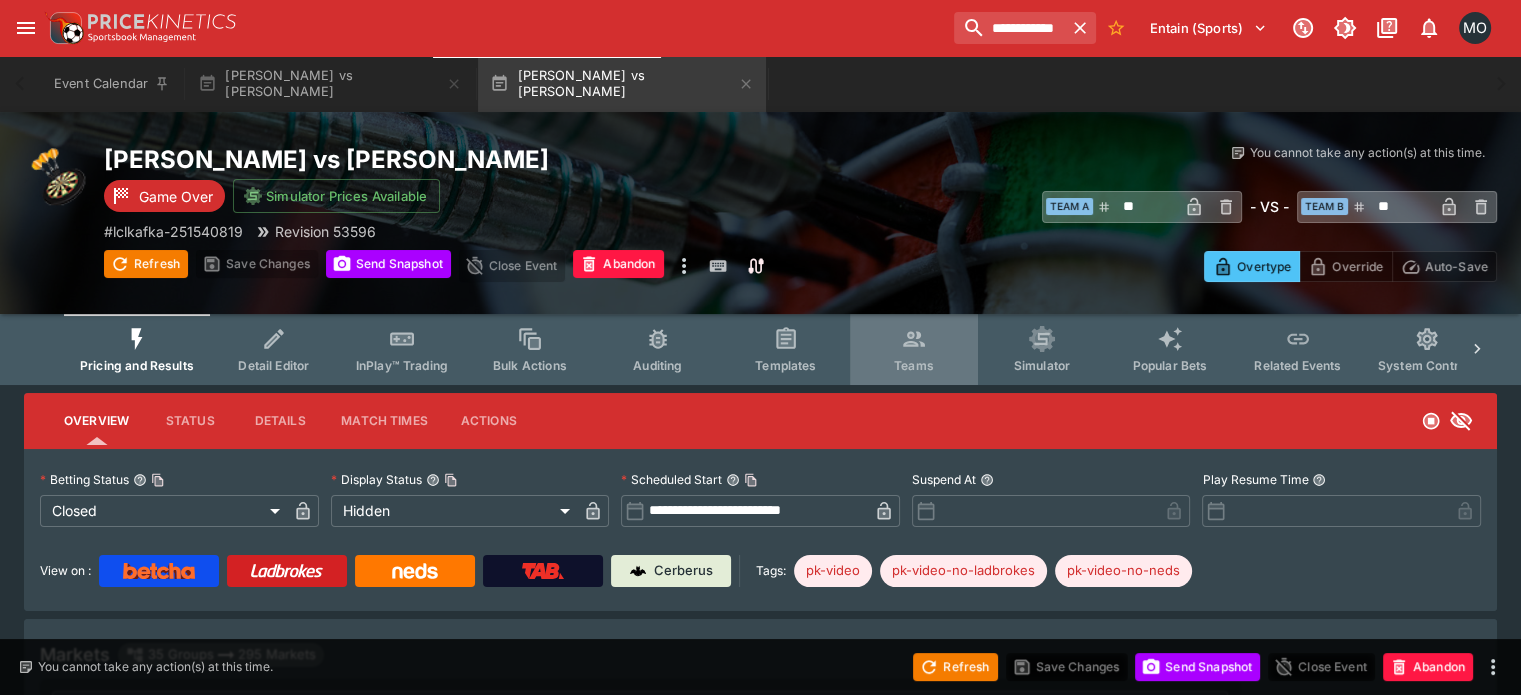 click on "Teams" at bounding box center [914, 349] 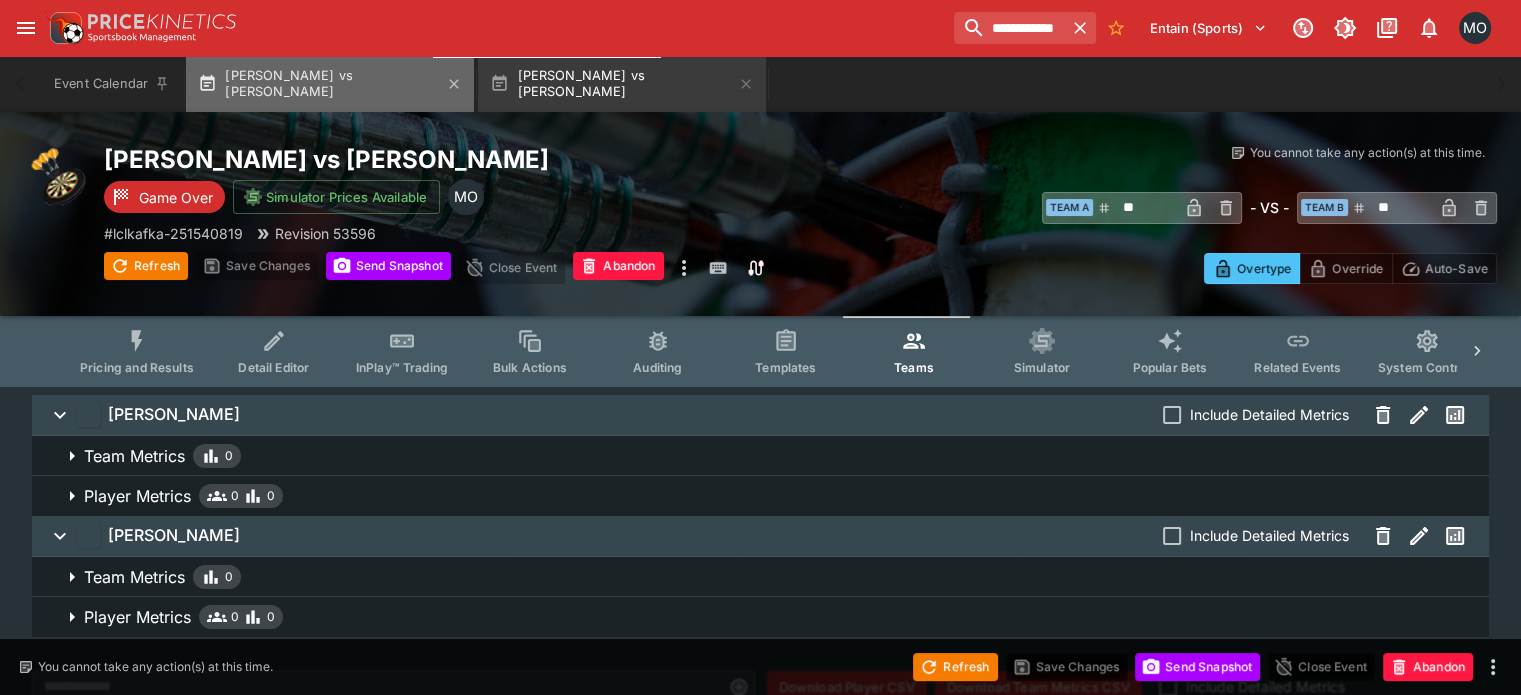 click on "[PERSON_NAME] vs [PERSON_NAME]" at bounding box center [330, 84] 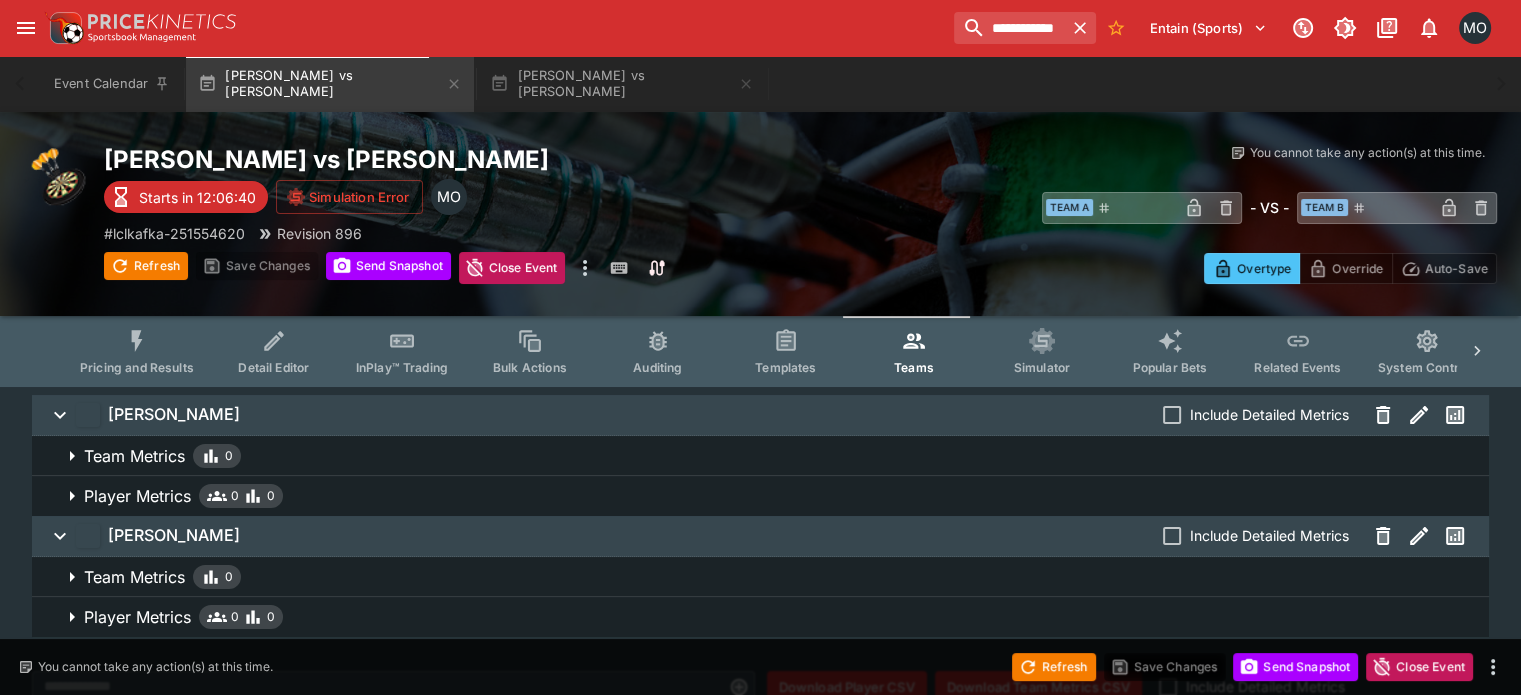 click on "Pricing and Results" at bounding box center (137, 351) 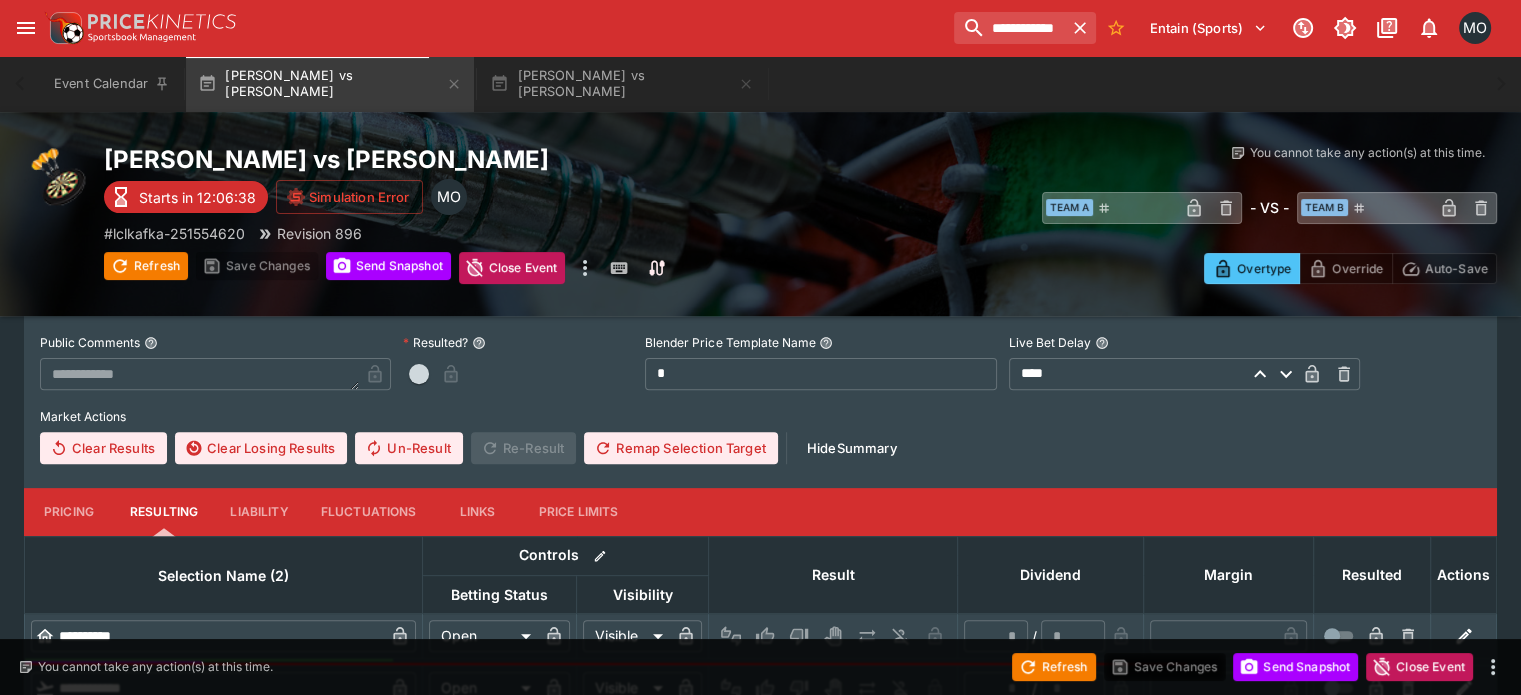 scroll, scrollTop: 577, scrollLeft: 0, axis: vertical 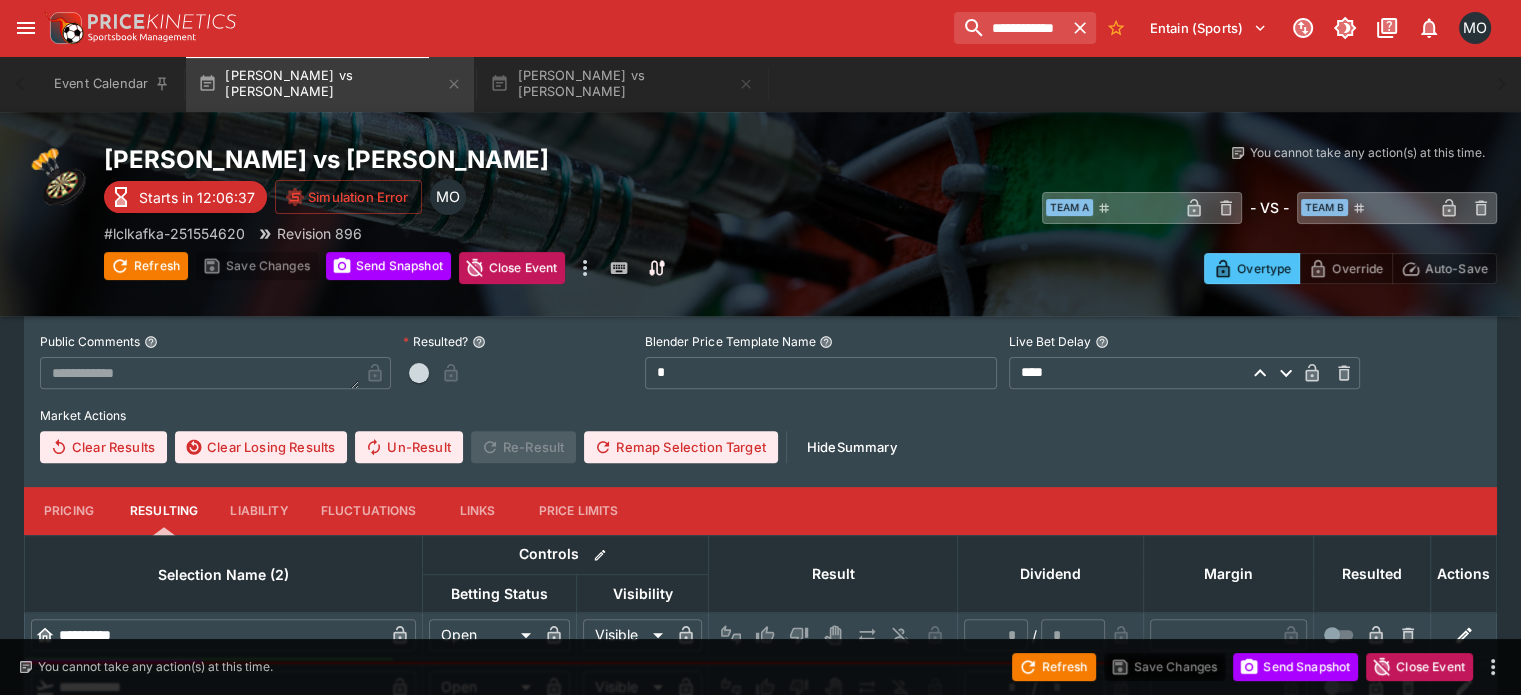 click on "Pricing" at bounding box center [69, 511] 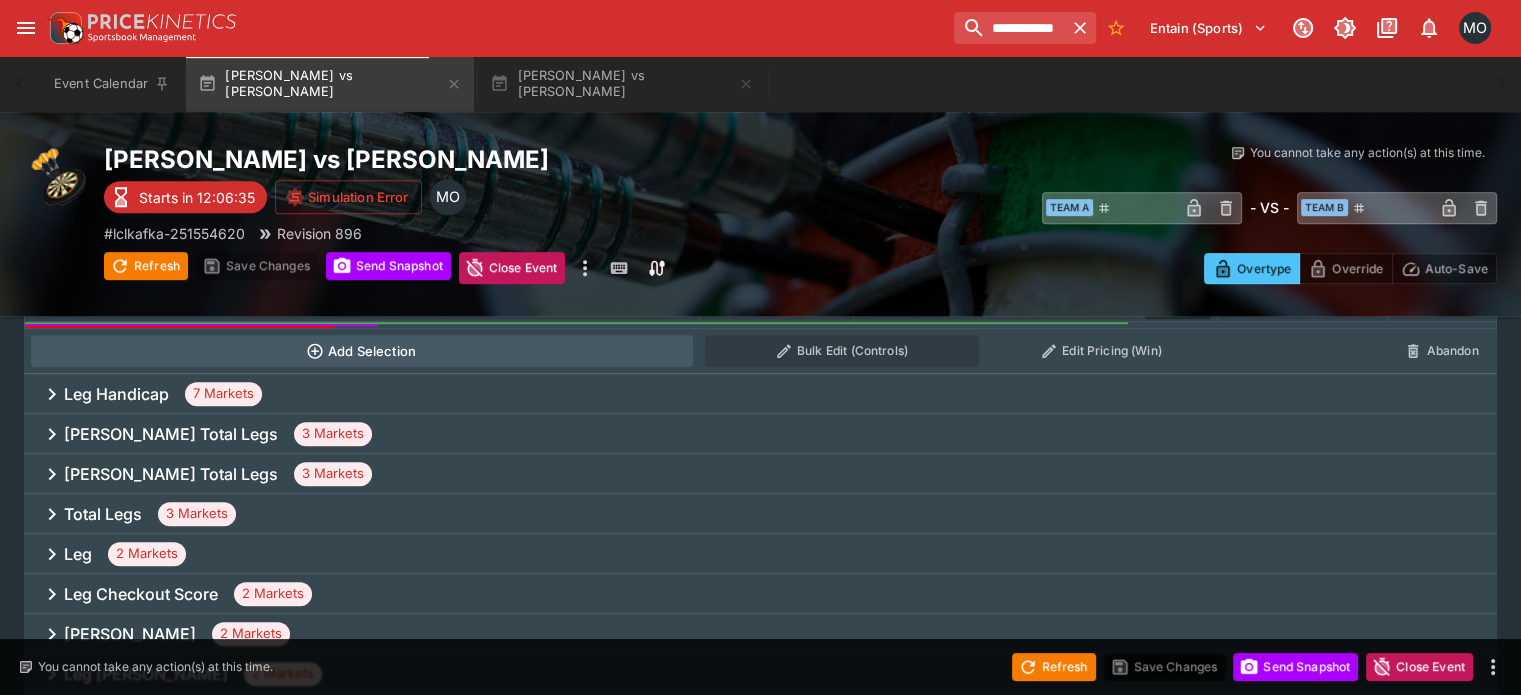 scroll, scrollTop: 979, scrollLeft: 0, axis: vertical 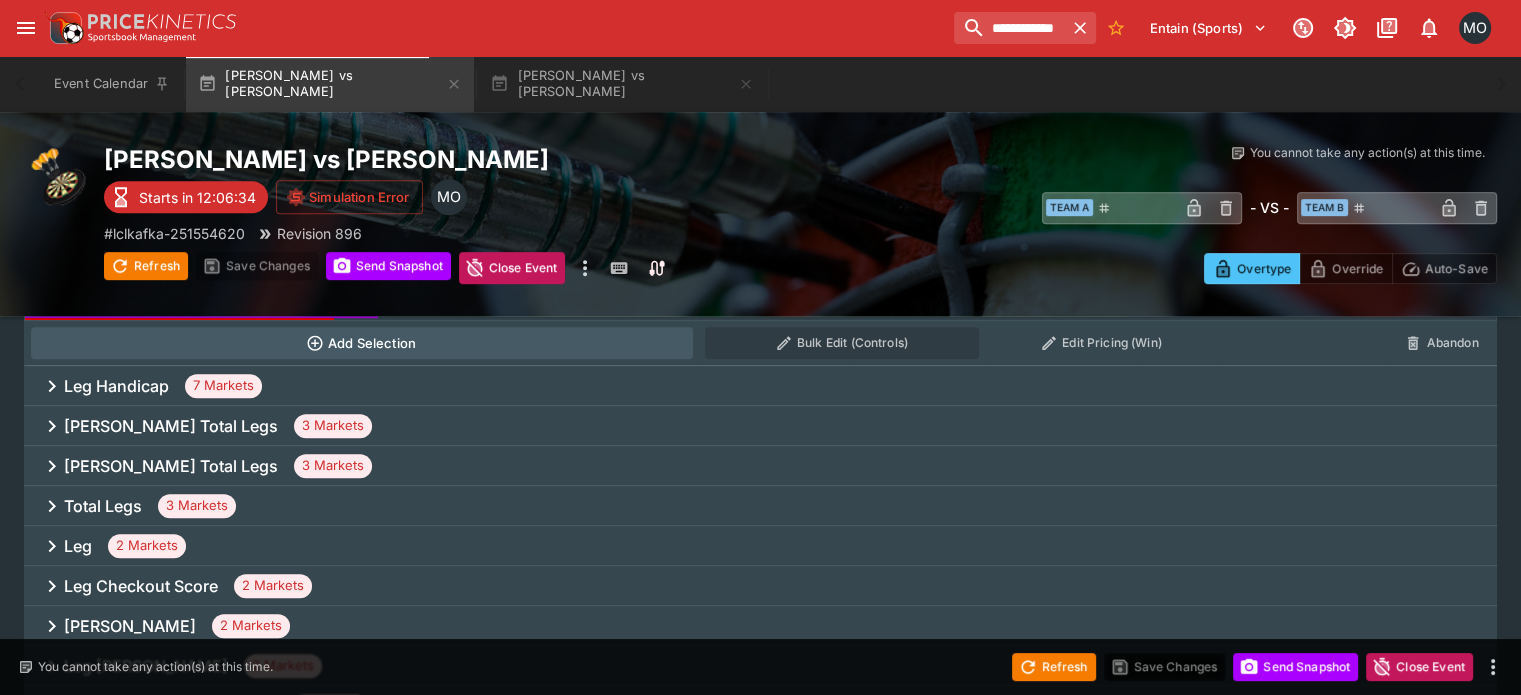 click on "Total Legs" at bounding box center [103, 506] 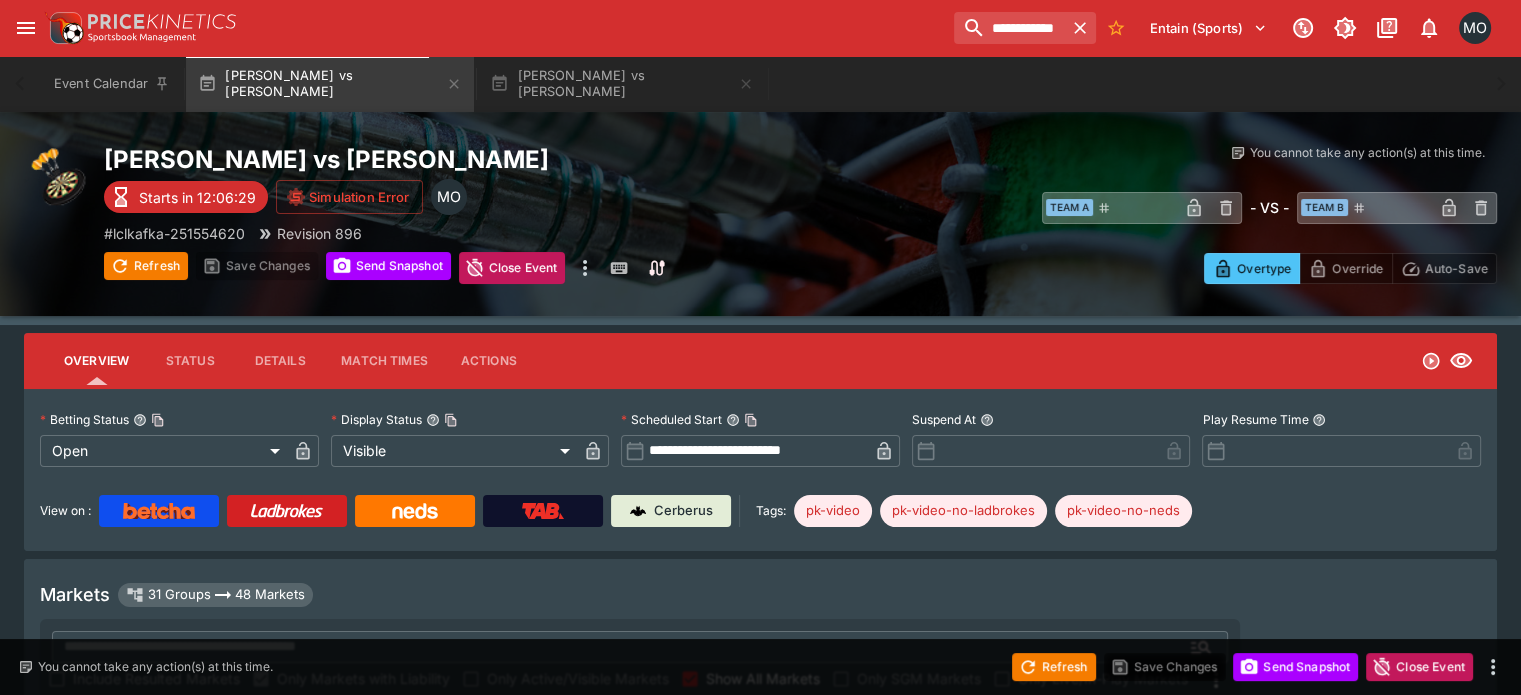 scroll, scrollTop: 0, scrollLeft: 0, axis: both 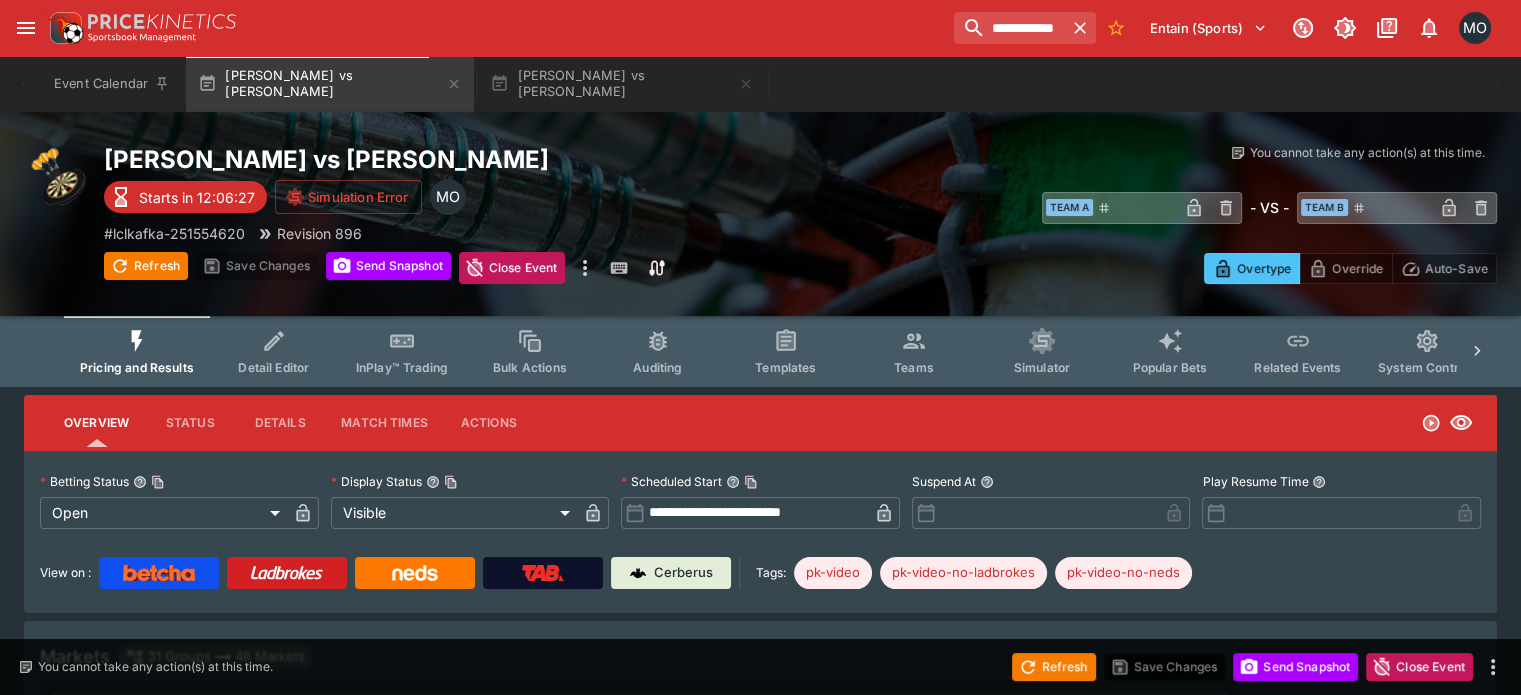 click 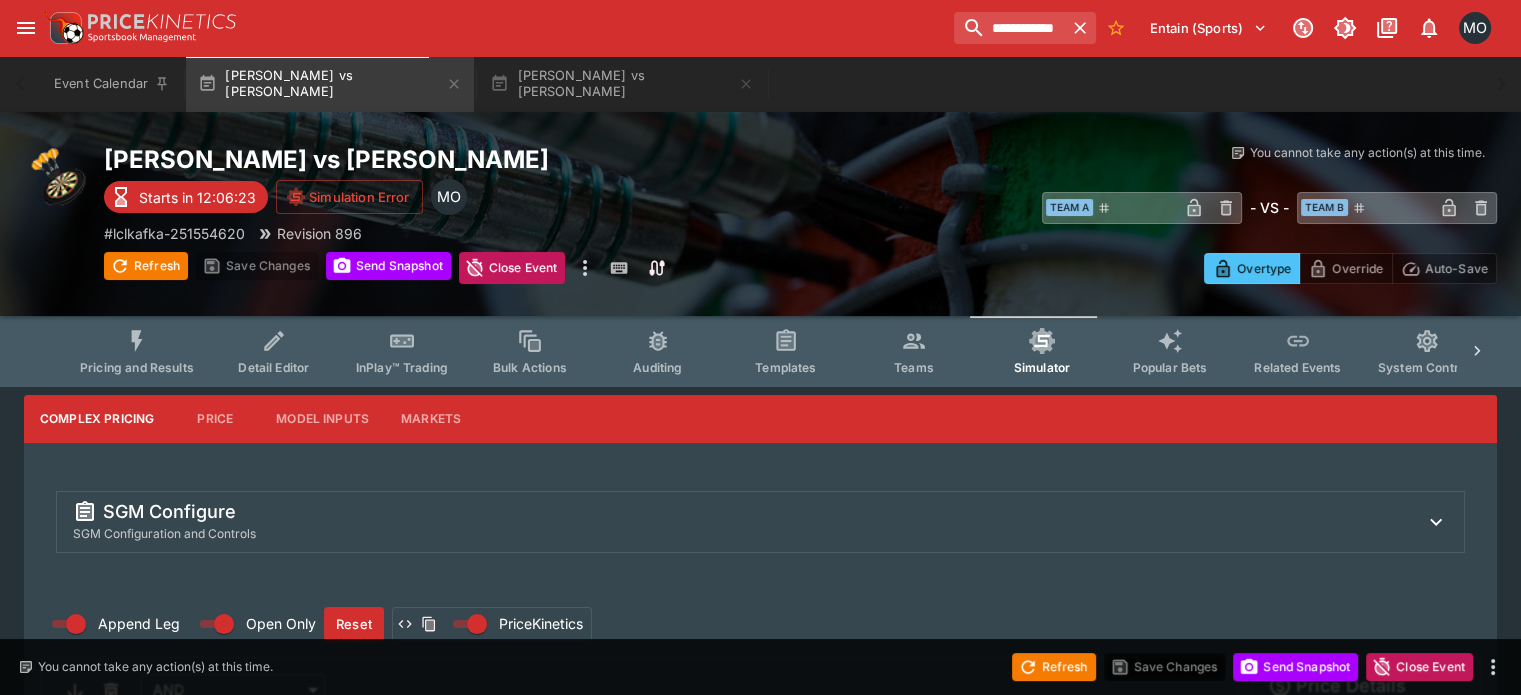 scroll, scrollTop: 3, scrollLeft: 0, axis: vertical 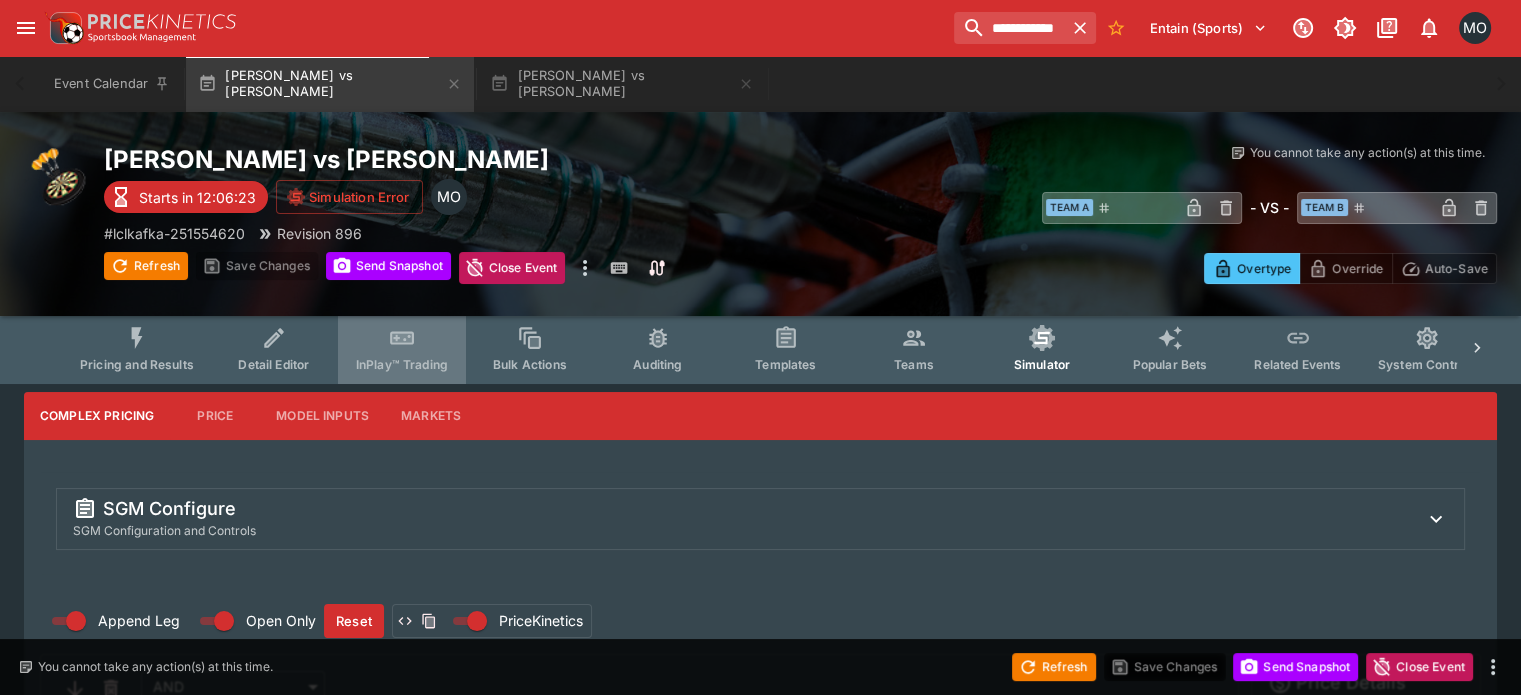 click on "InPlay™ Trading" at bounding box center [402, 348] 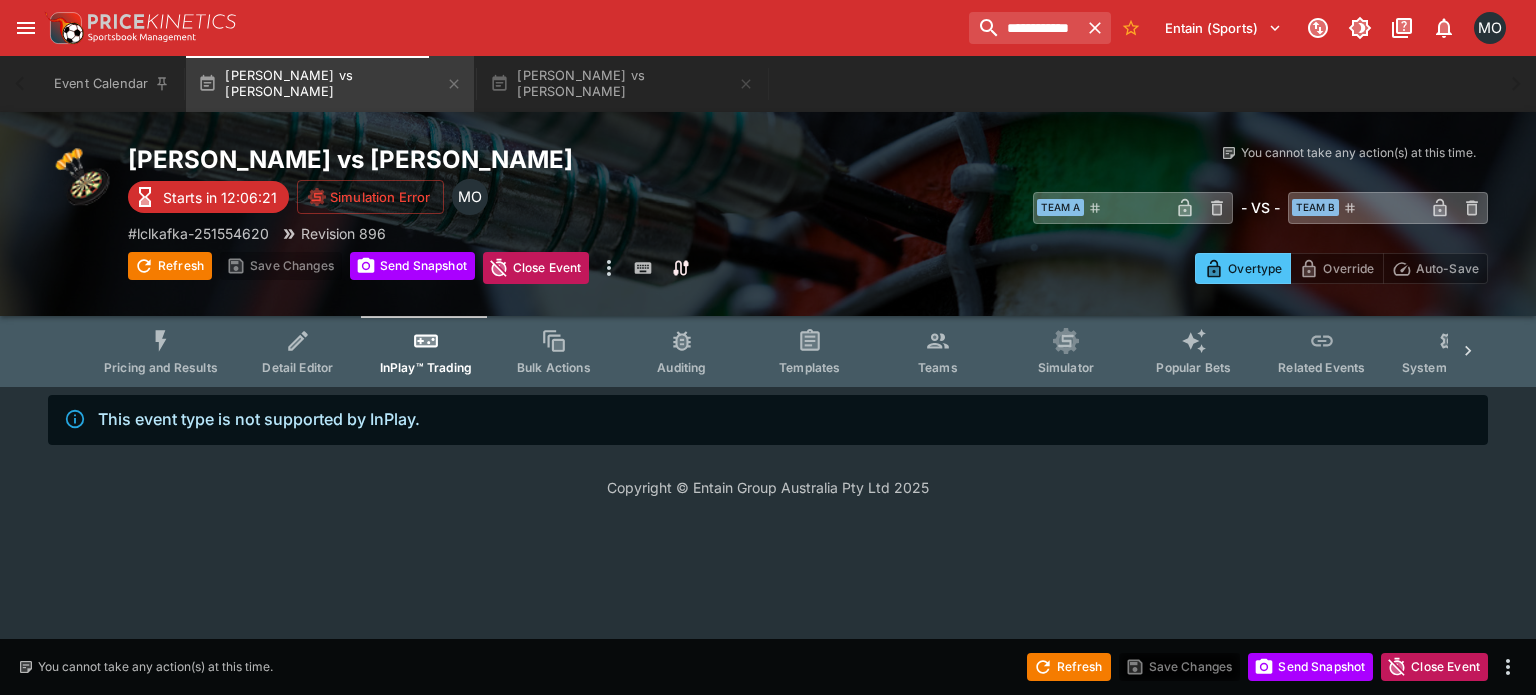 click on "Teams" at bounding box center [938, 367] 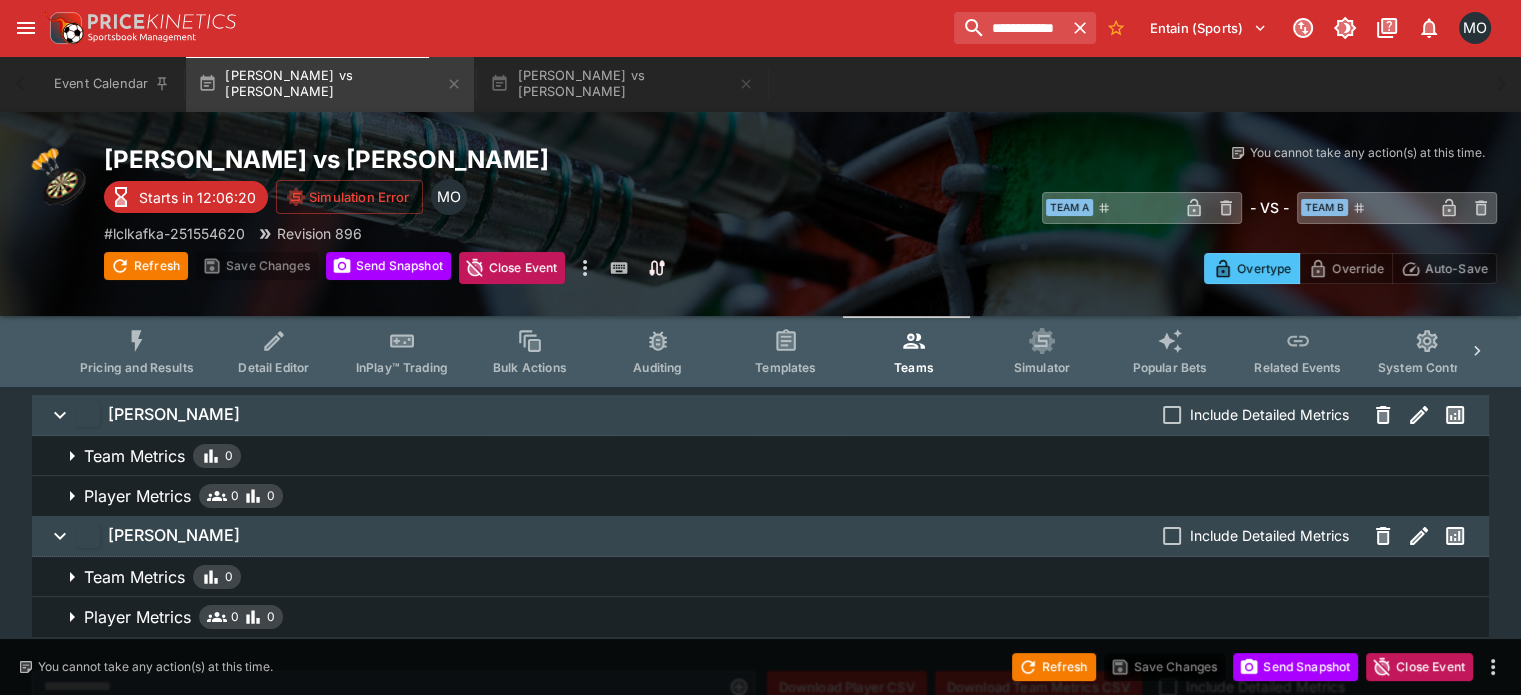 click on "Templates" at bounding box center (785, 367) 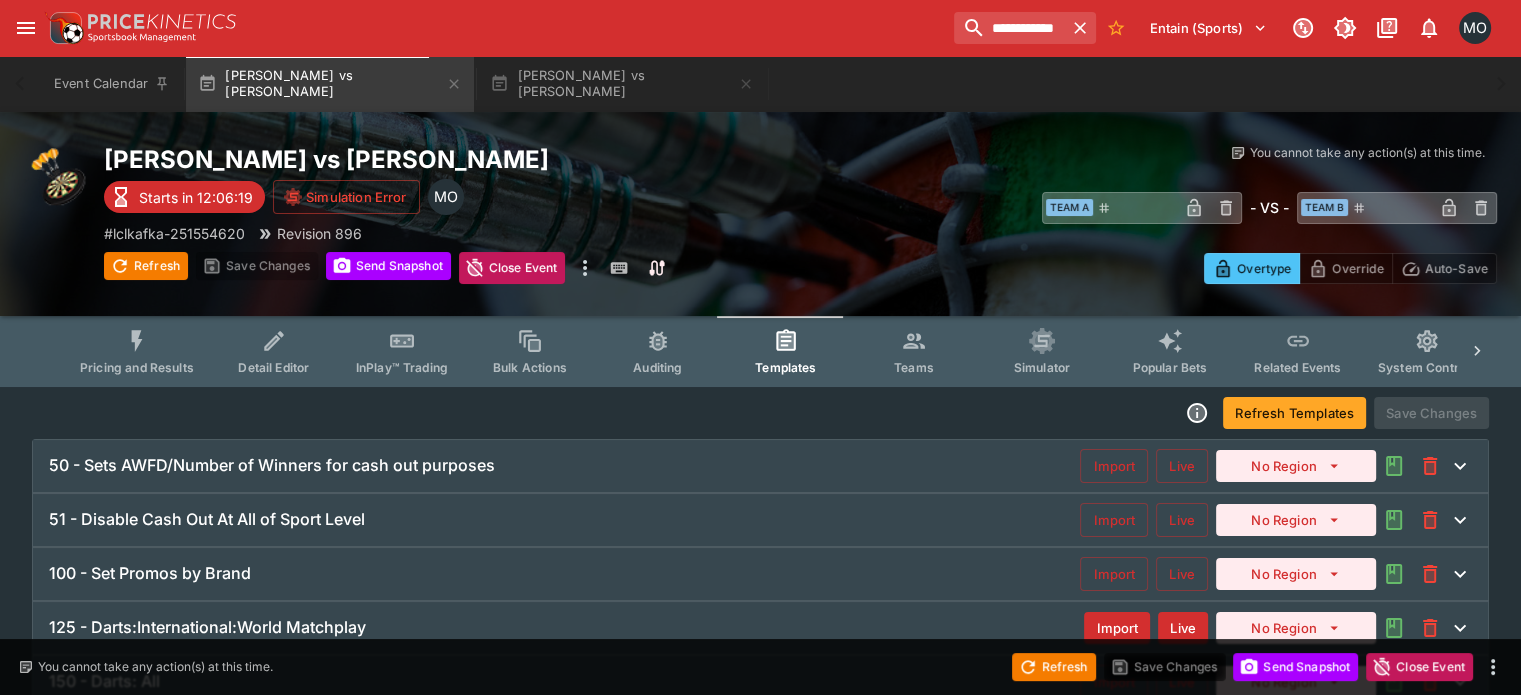 click on "Simulator" at bounding box center [1042, 351] 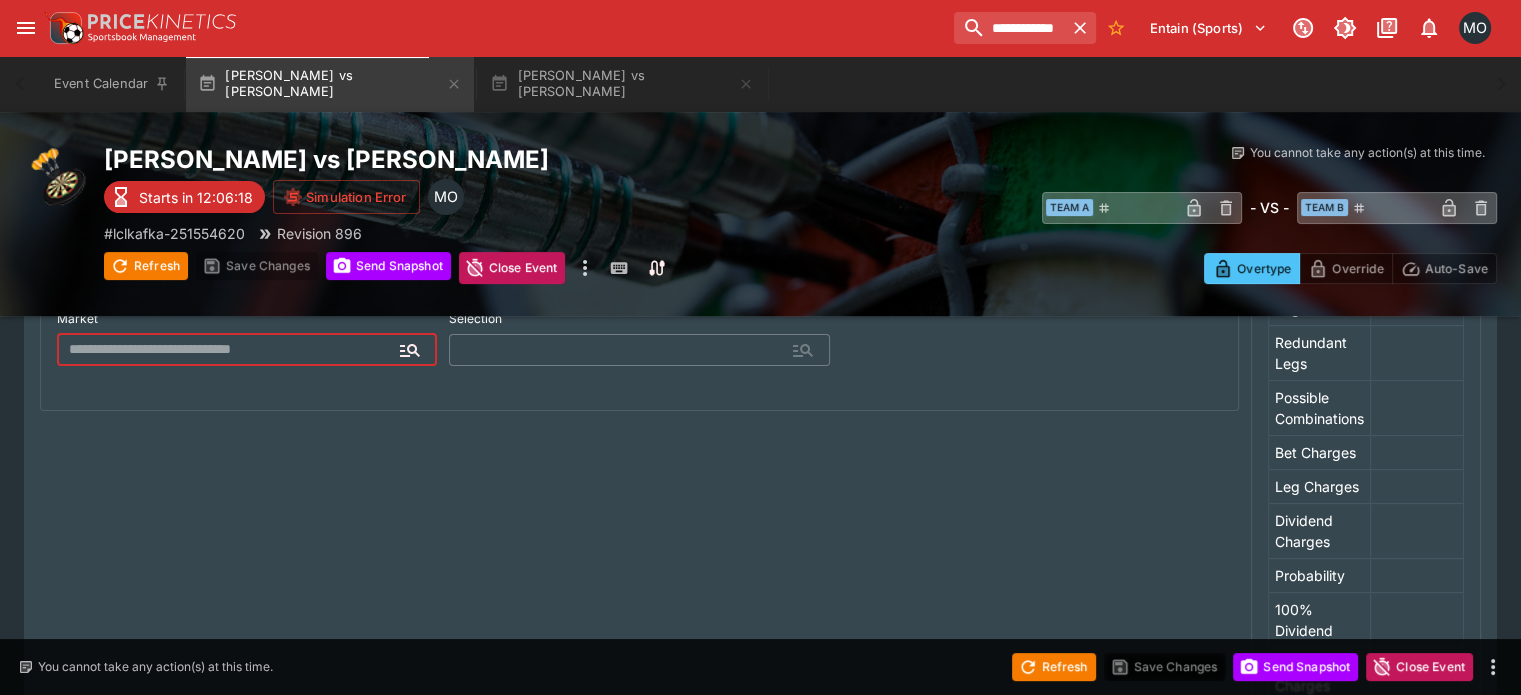 scroll, scrollTop: 384, scrollLeft: 0, axis: vertical 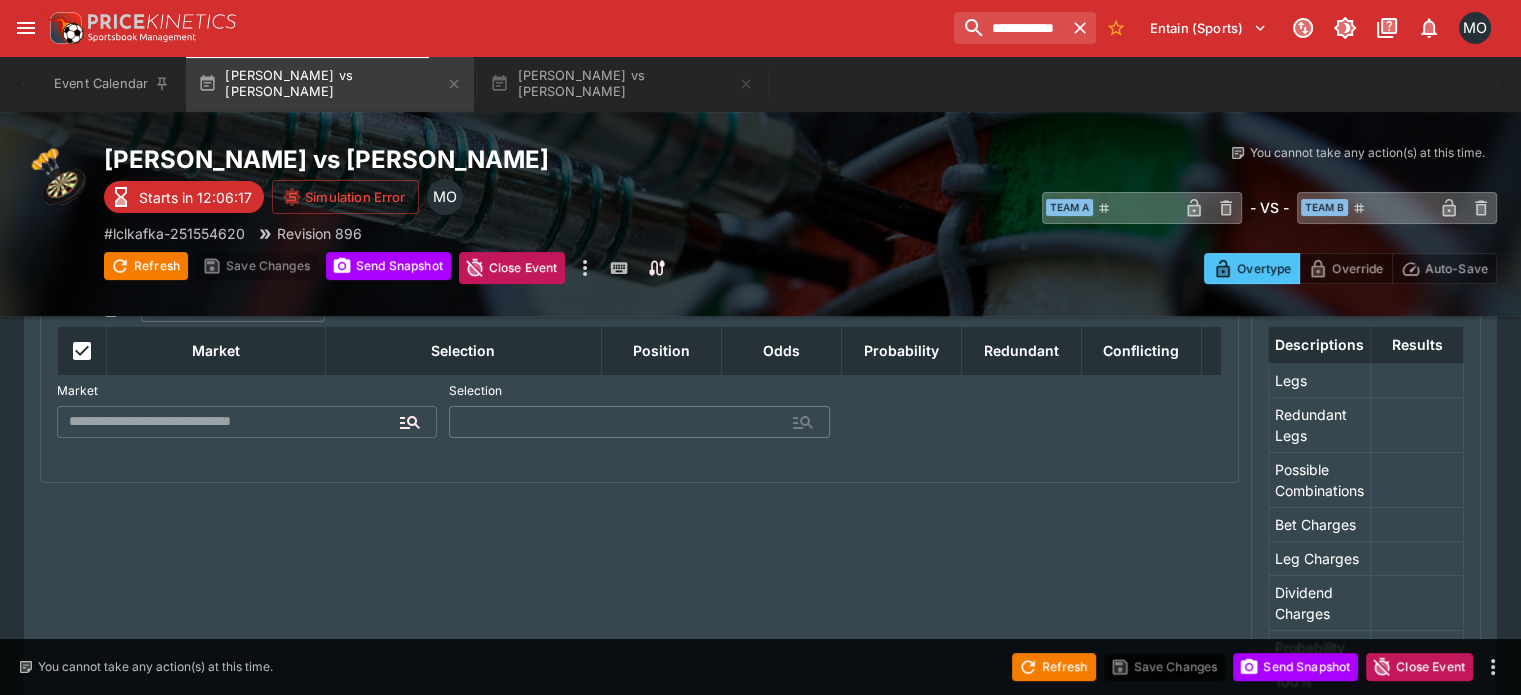 click on "Market" at bounding box center (247, 391) 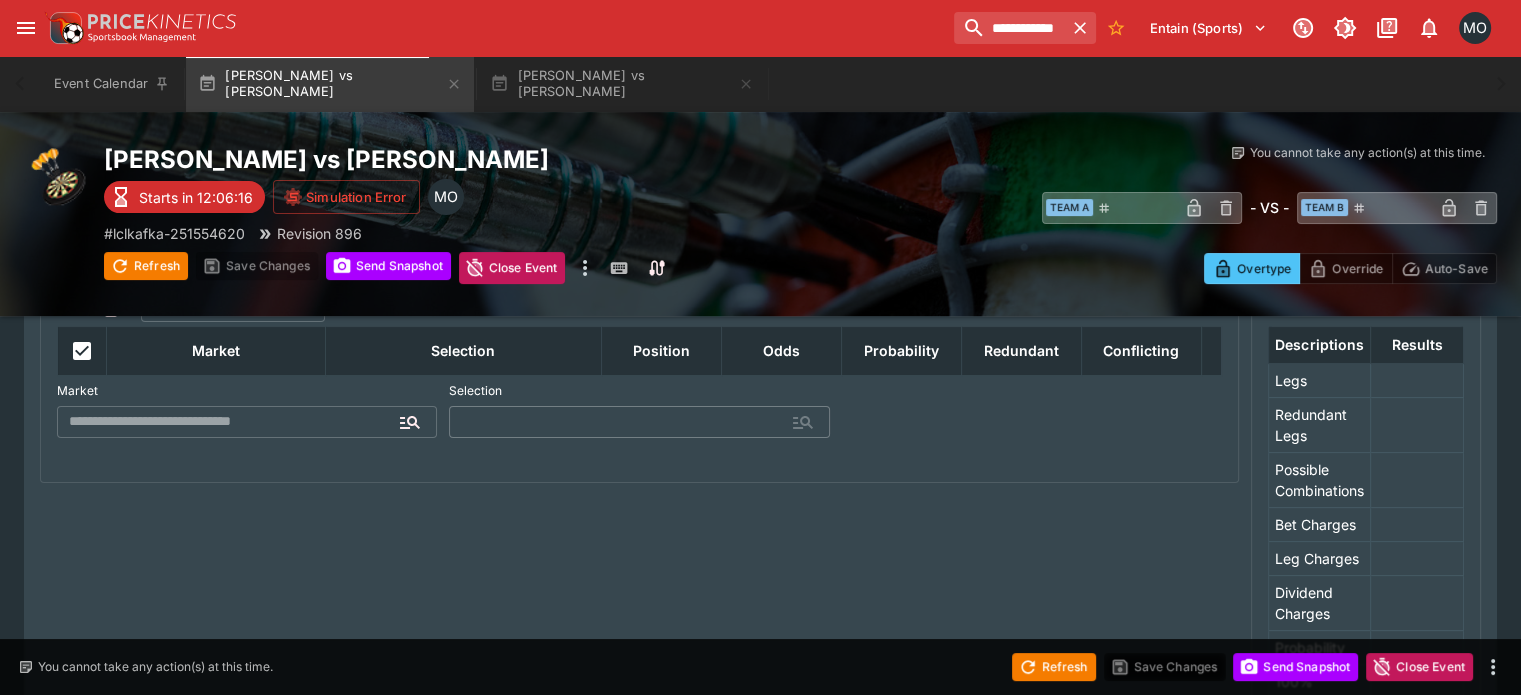 click at bounding box center (231, 422) 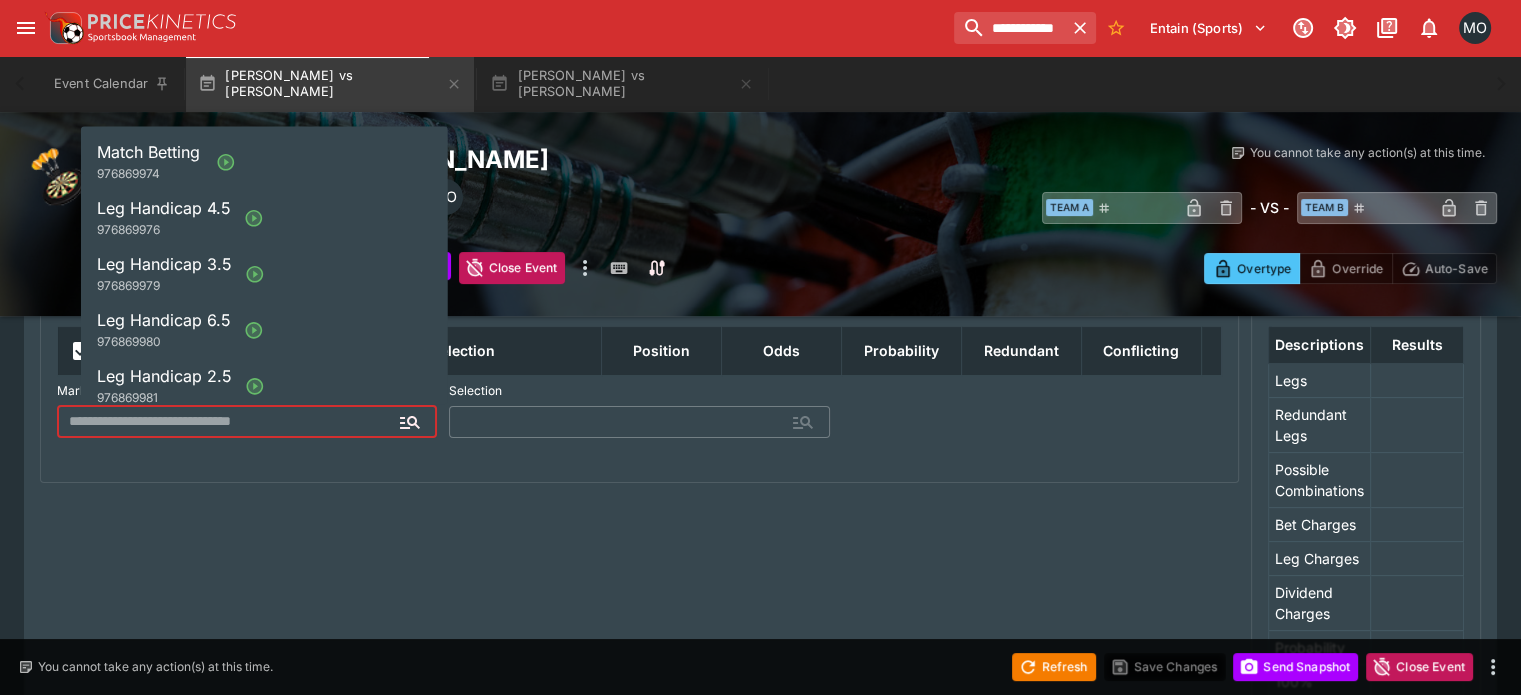 click at bounding box center [225, 162] 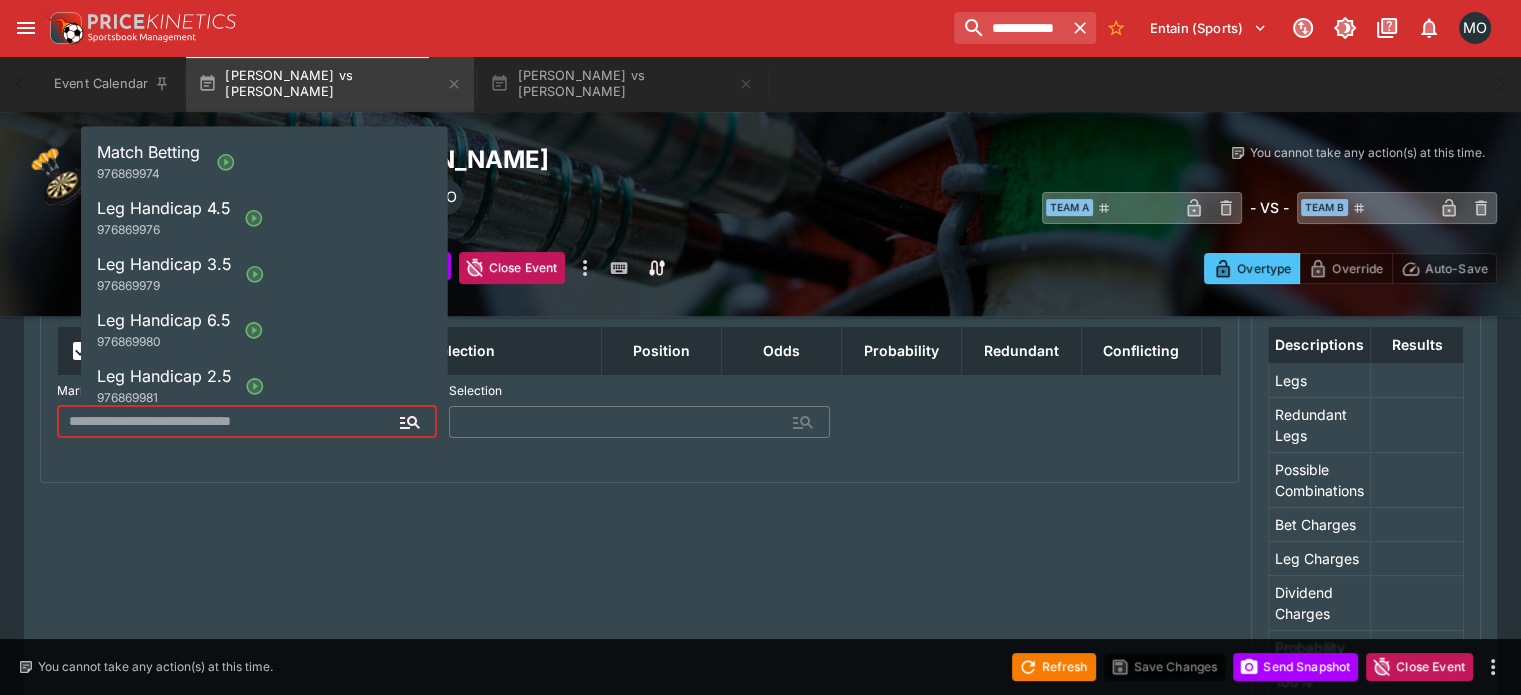 type on "**********" 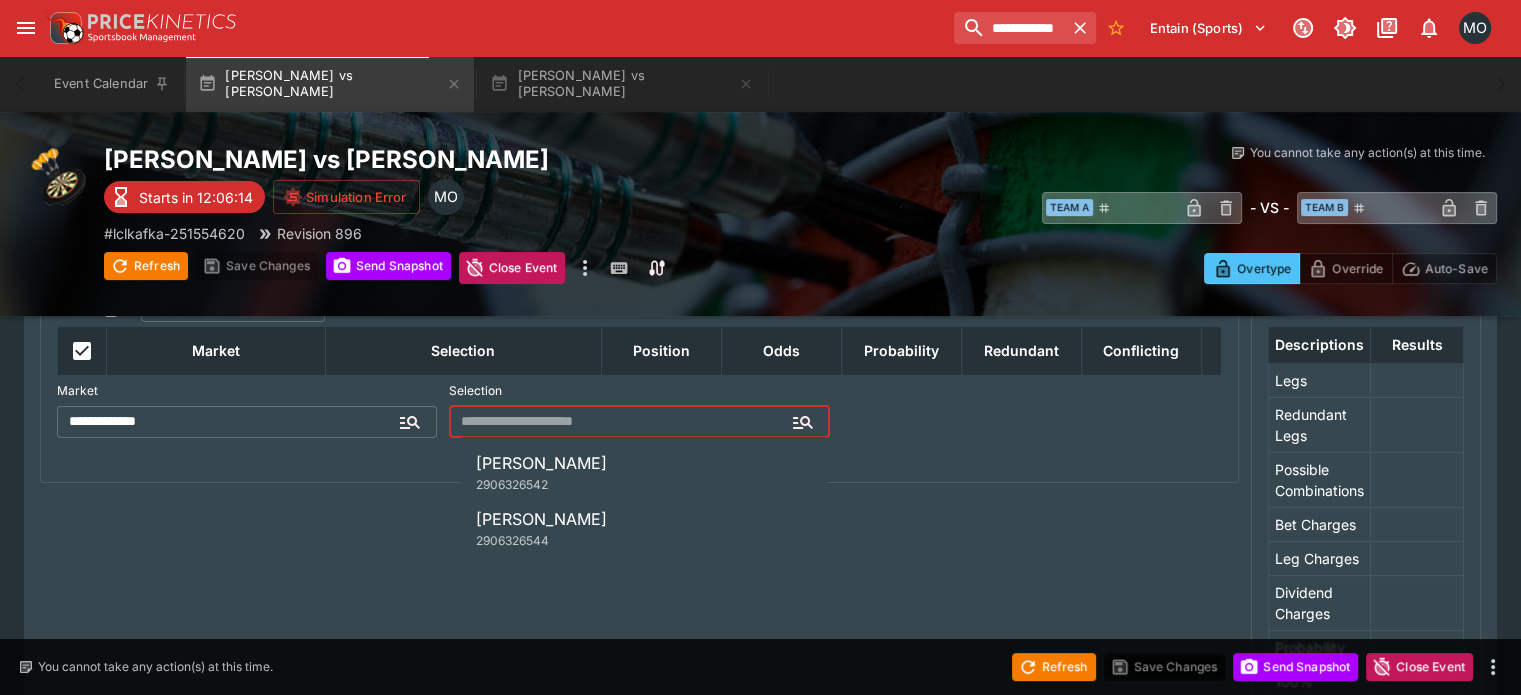 click at bounding box center [623, 422] 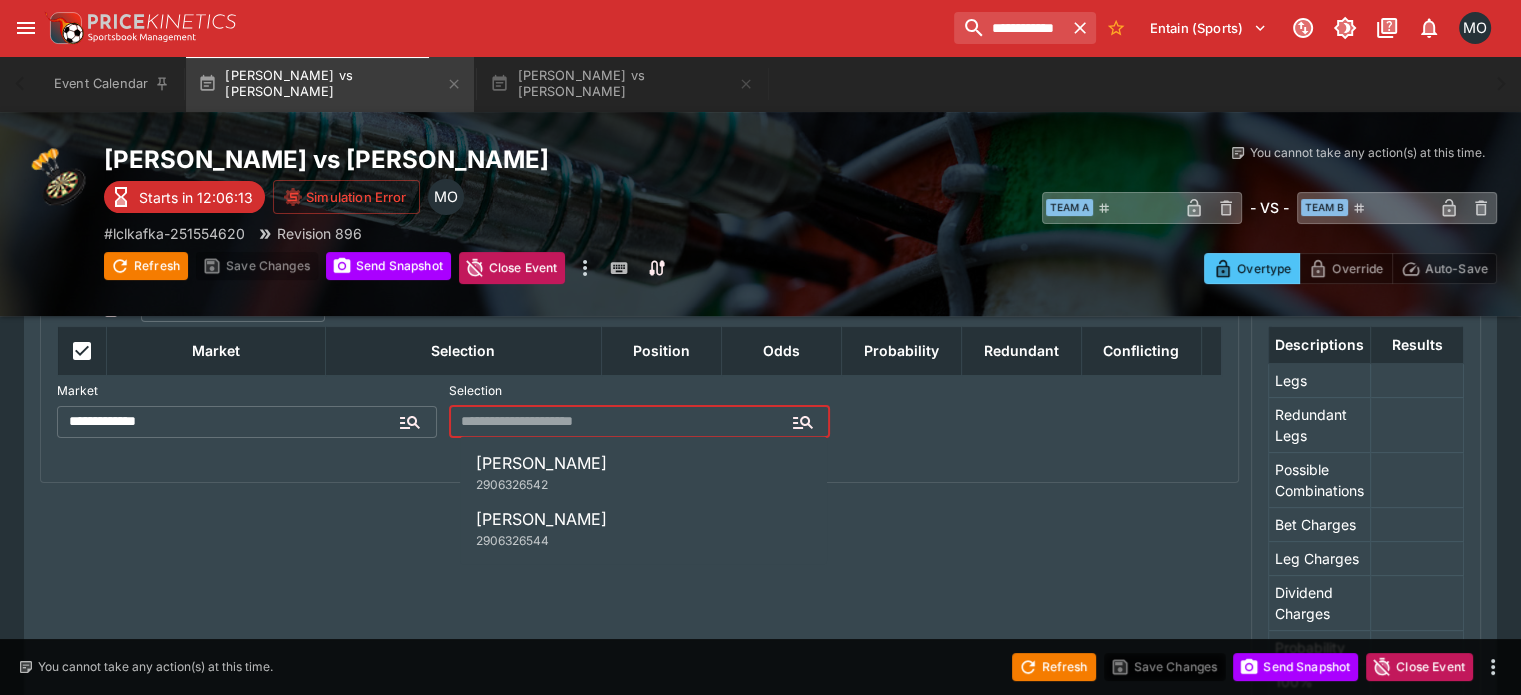 click on "[PERSON_NAME]" at bounding box center (541, 462) 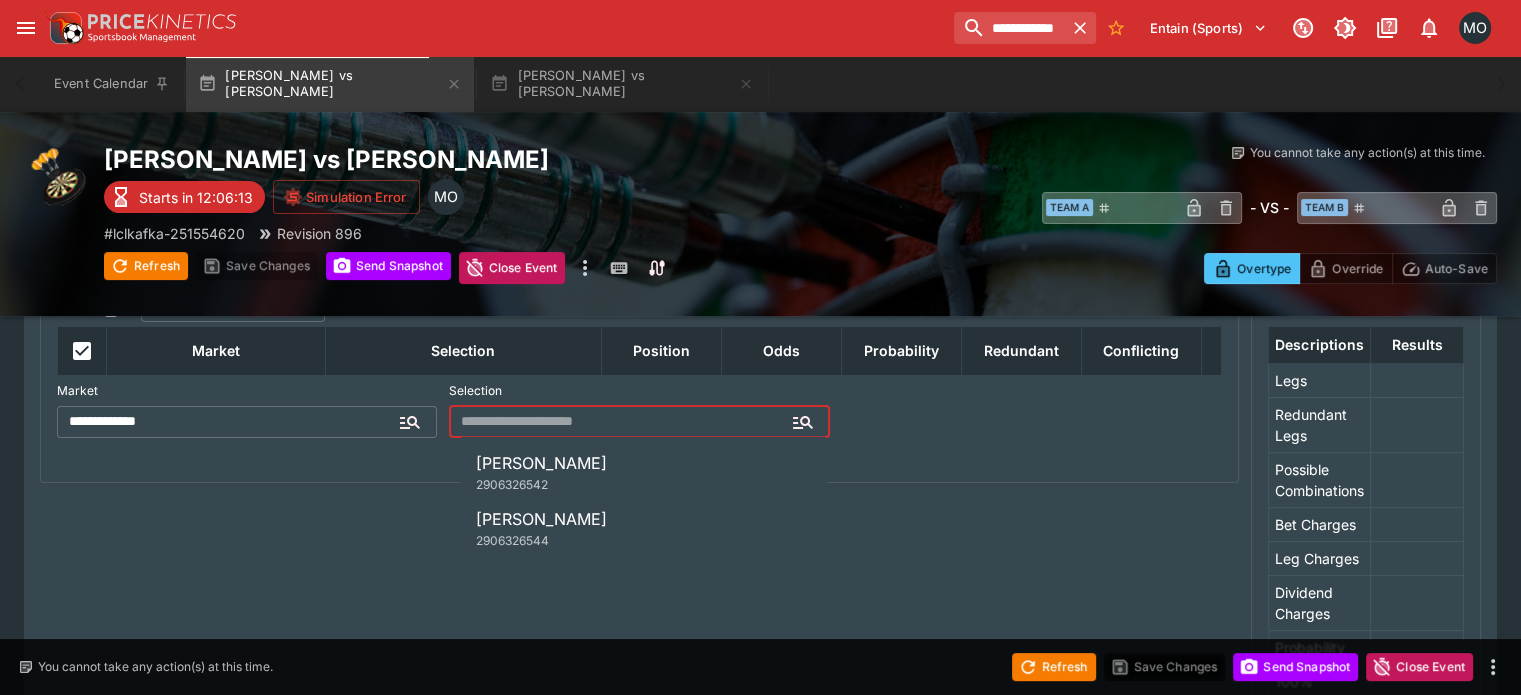 type on "**********" 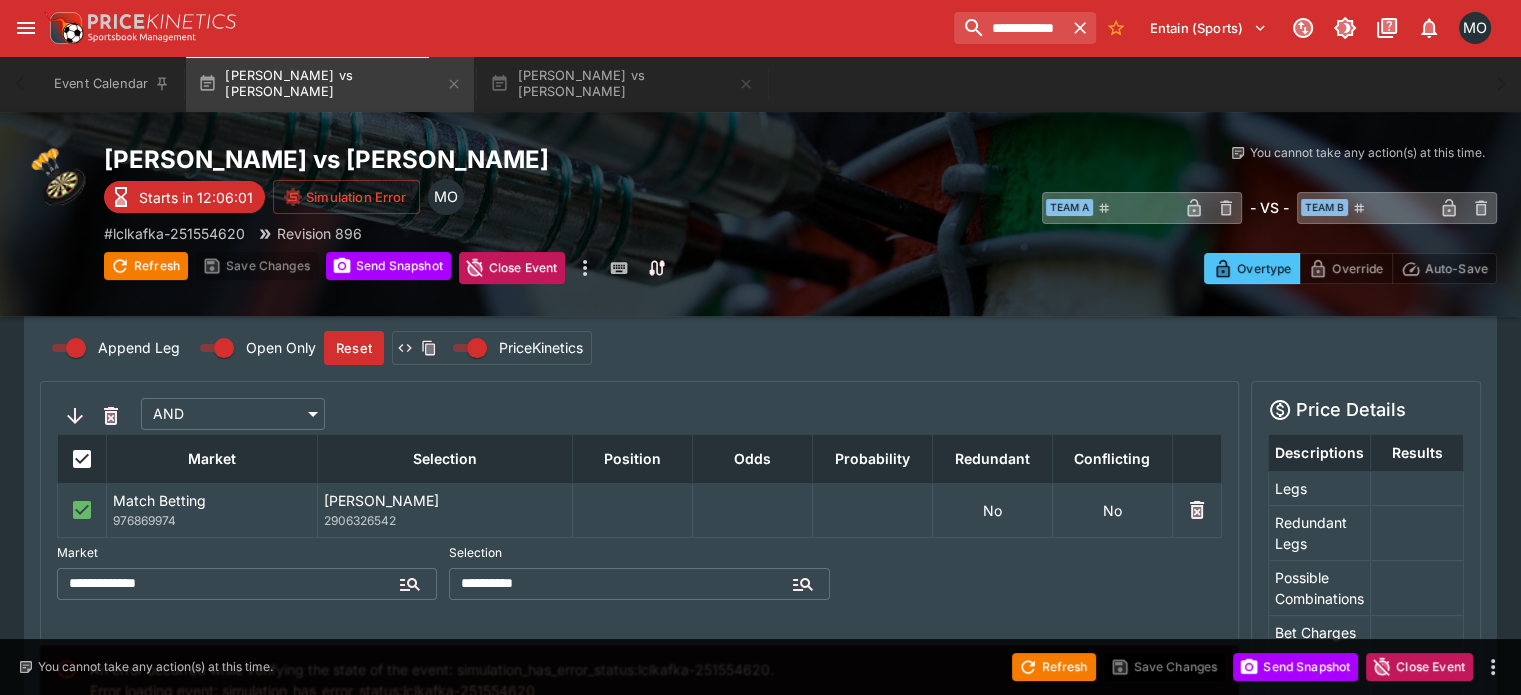 scroll, scrollTop: 274, scrollLeft: 0, axis: vertical 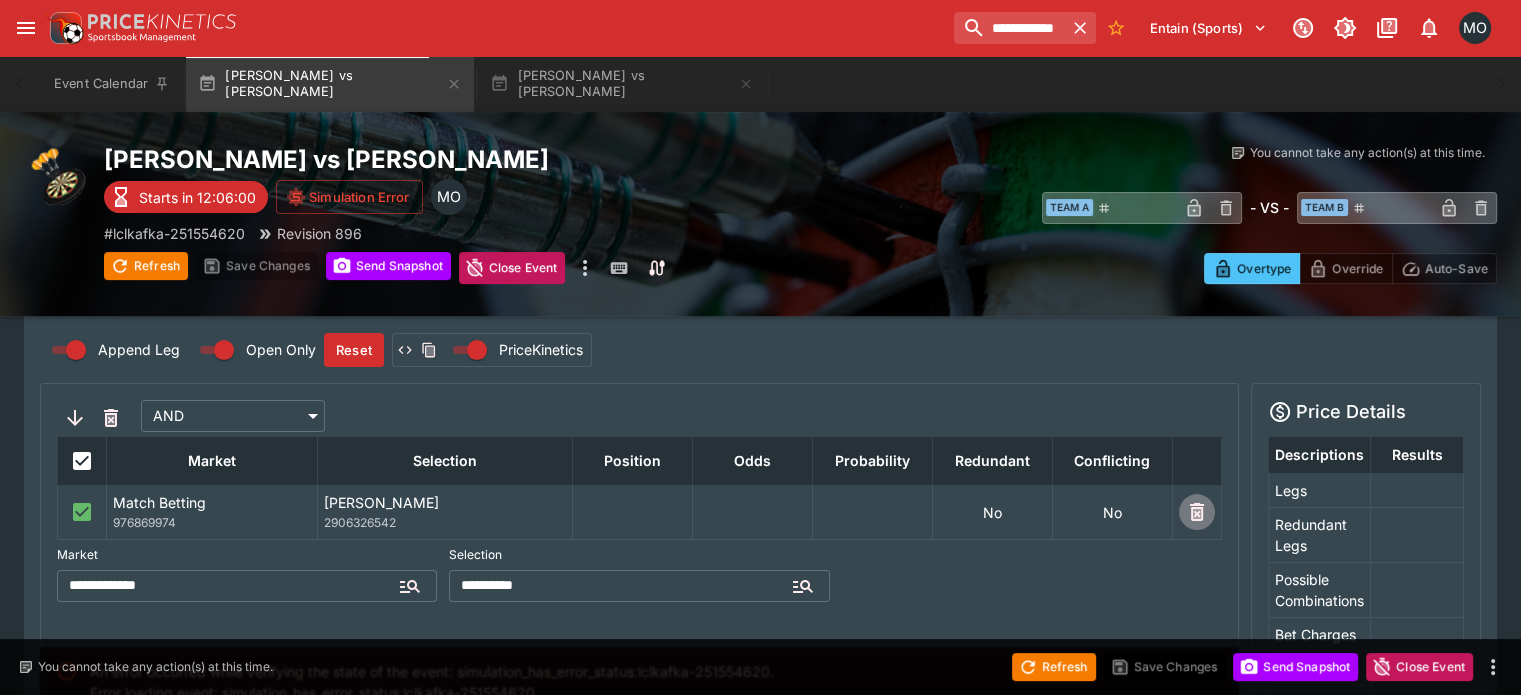 click 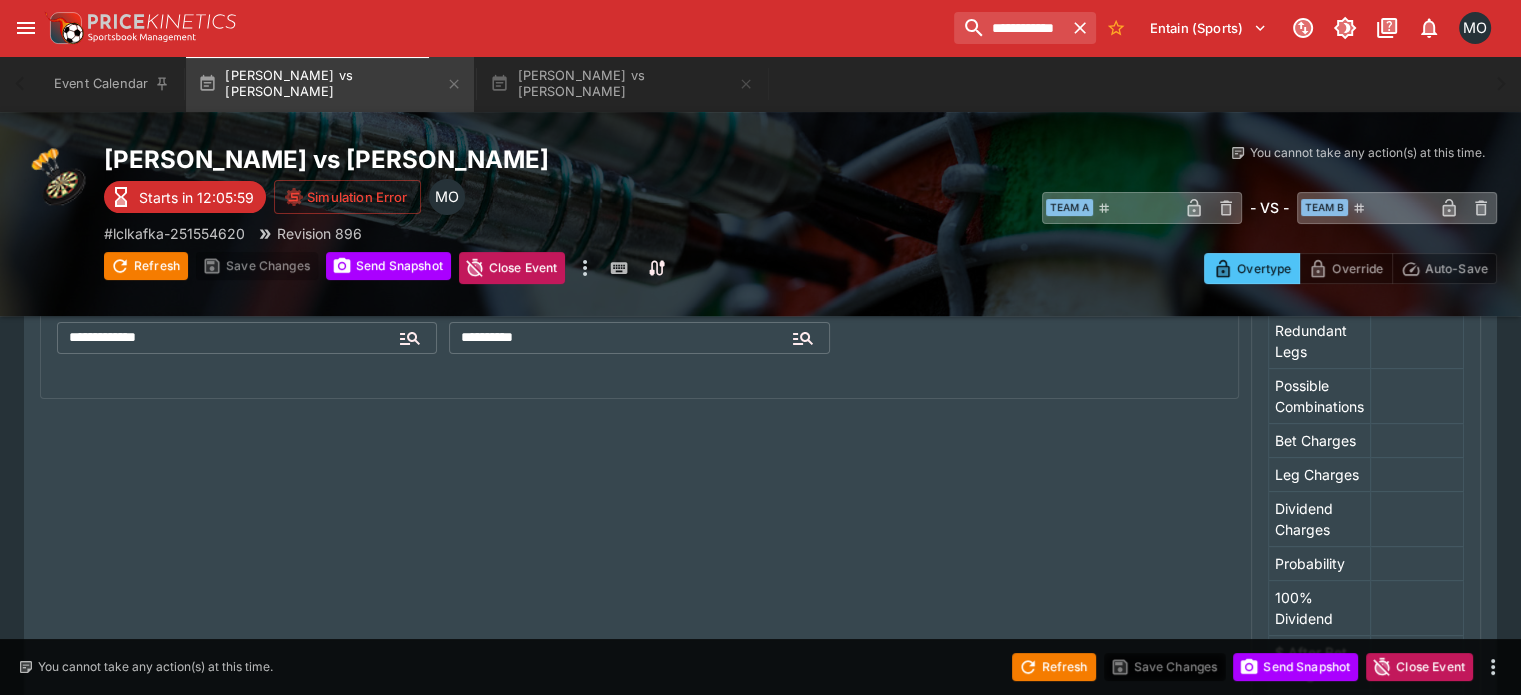 scroll, scrollTop: 0, scrollLeft: 0, axis: both 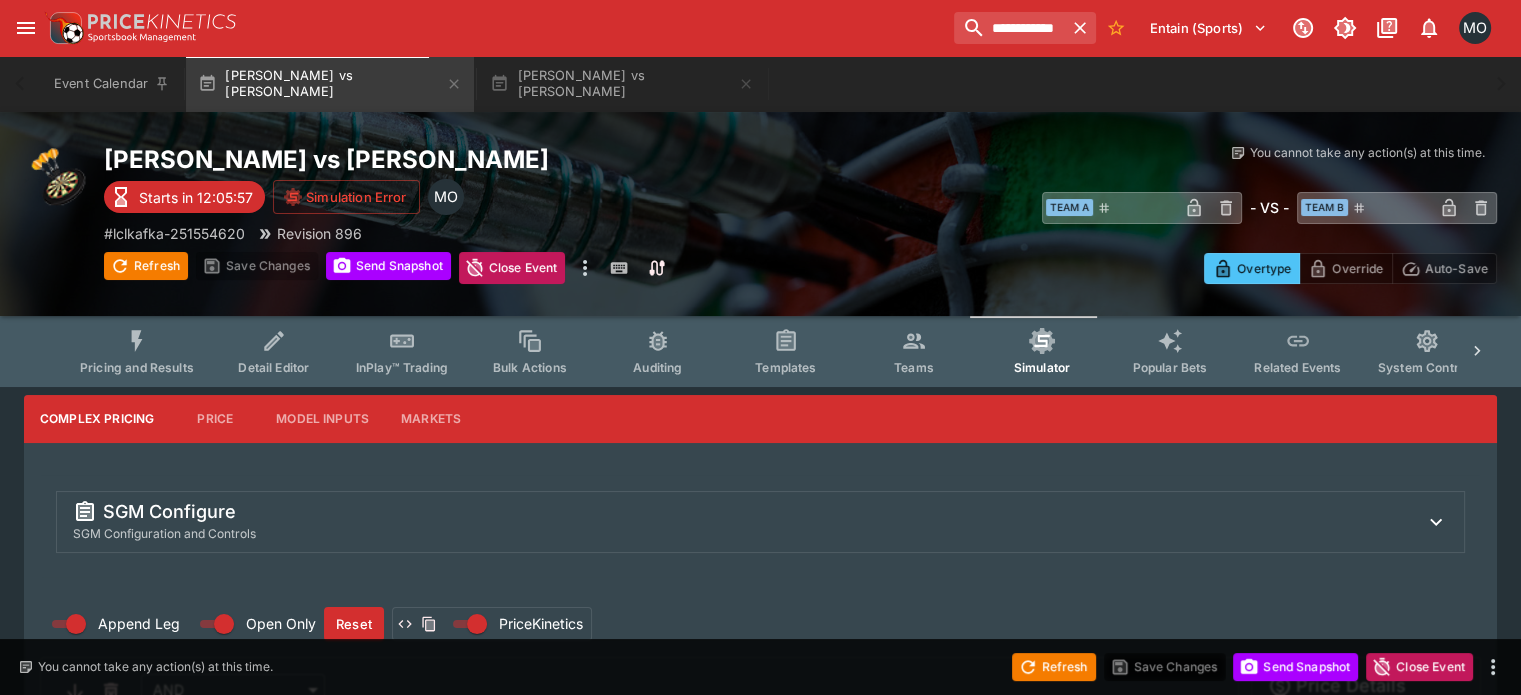 click on "Model Inputs" at bounding box center (322, 419) 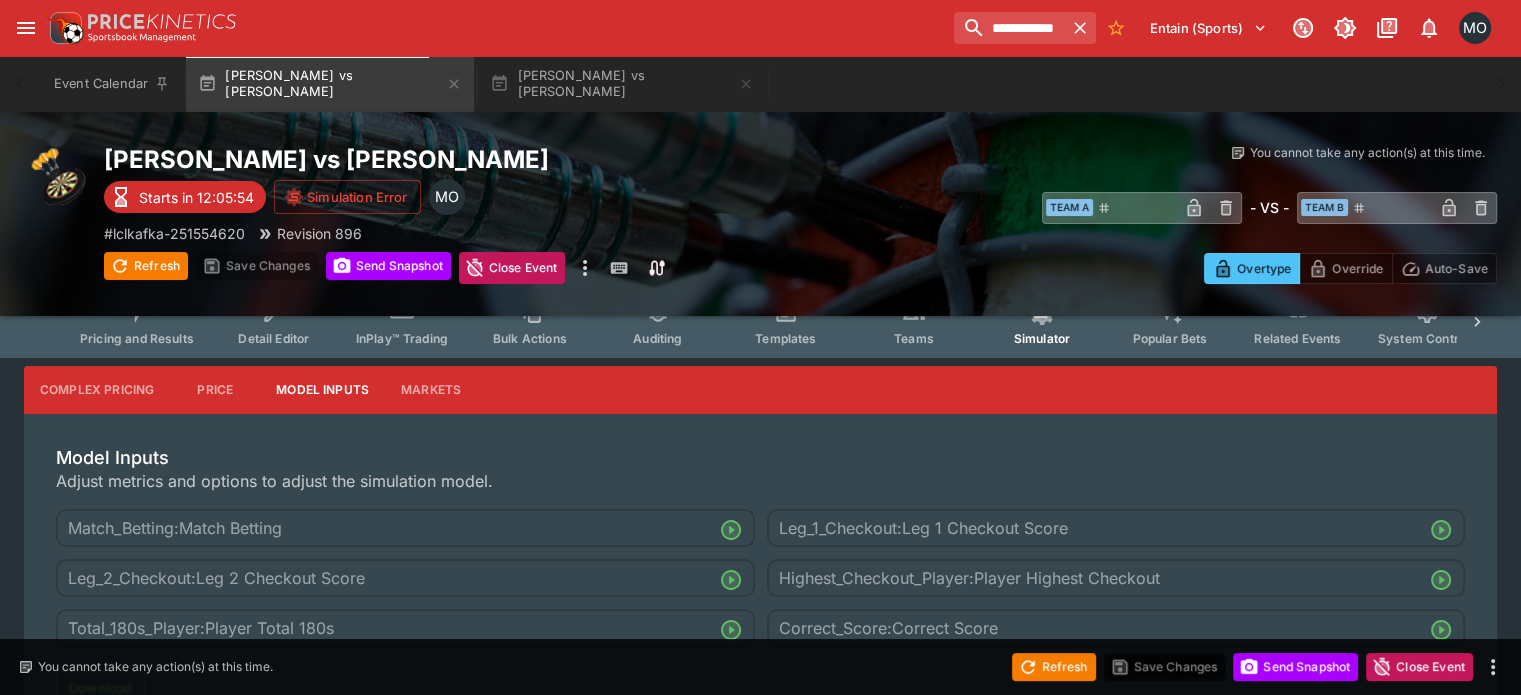 scroll, scrollTop: 25, scrollLeft: 0, axis: vertical 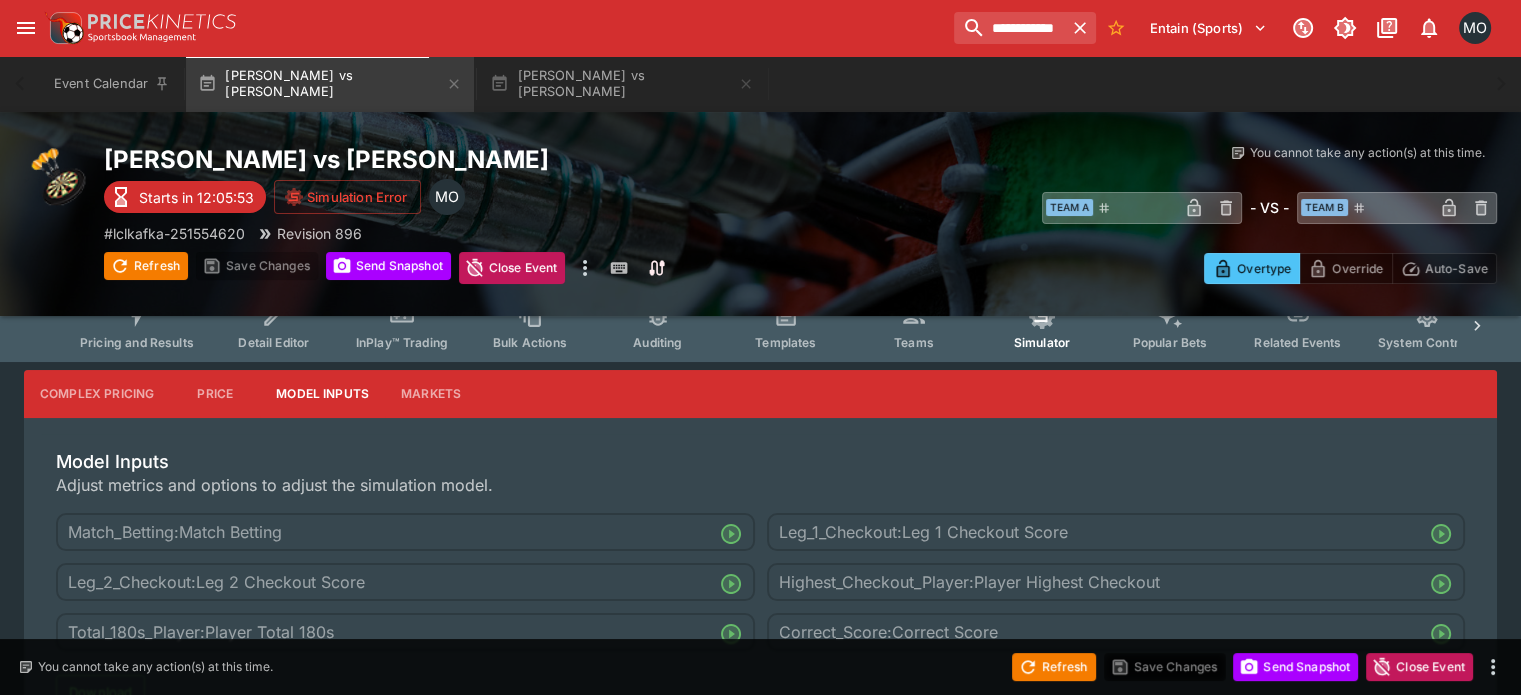 click on "Price" at bounding box center (215, 394) 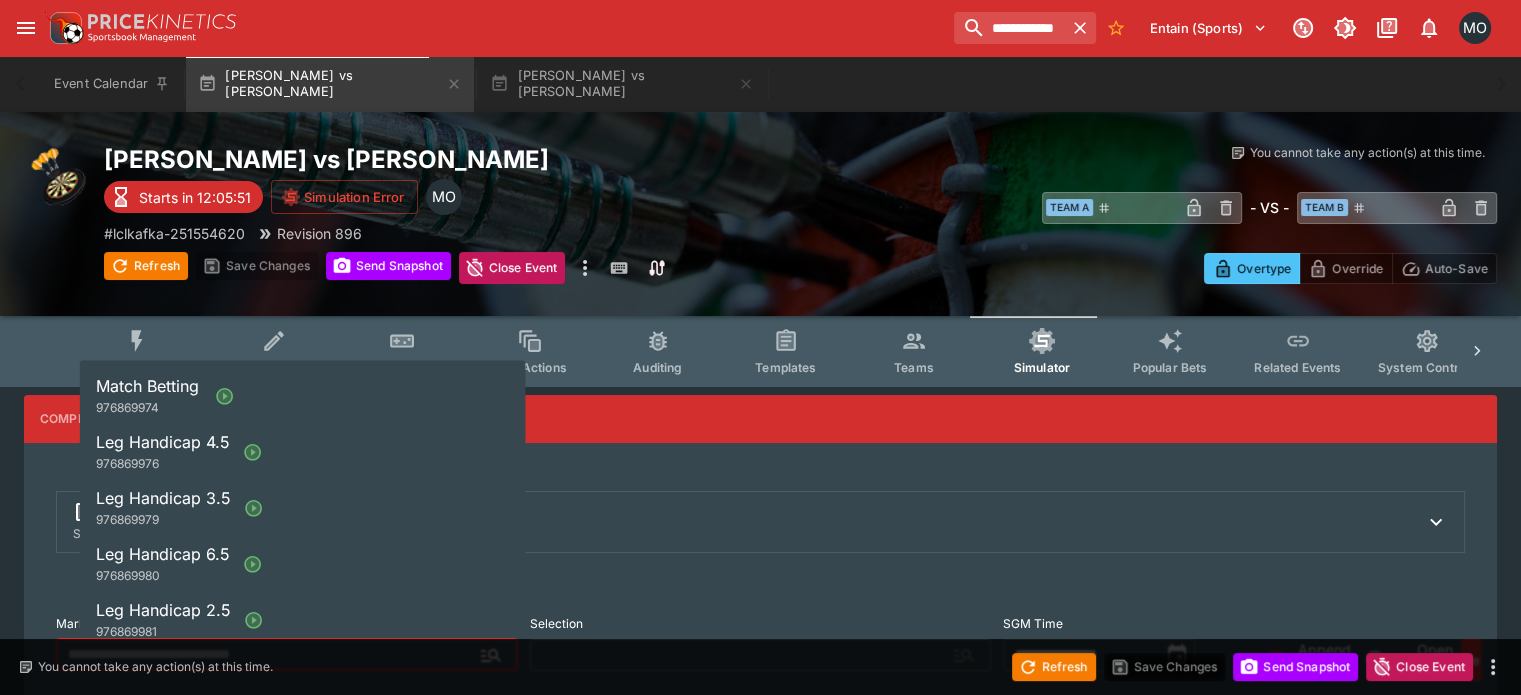 click on "**********" at bounding box center [760, 586] 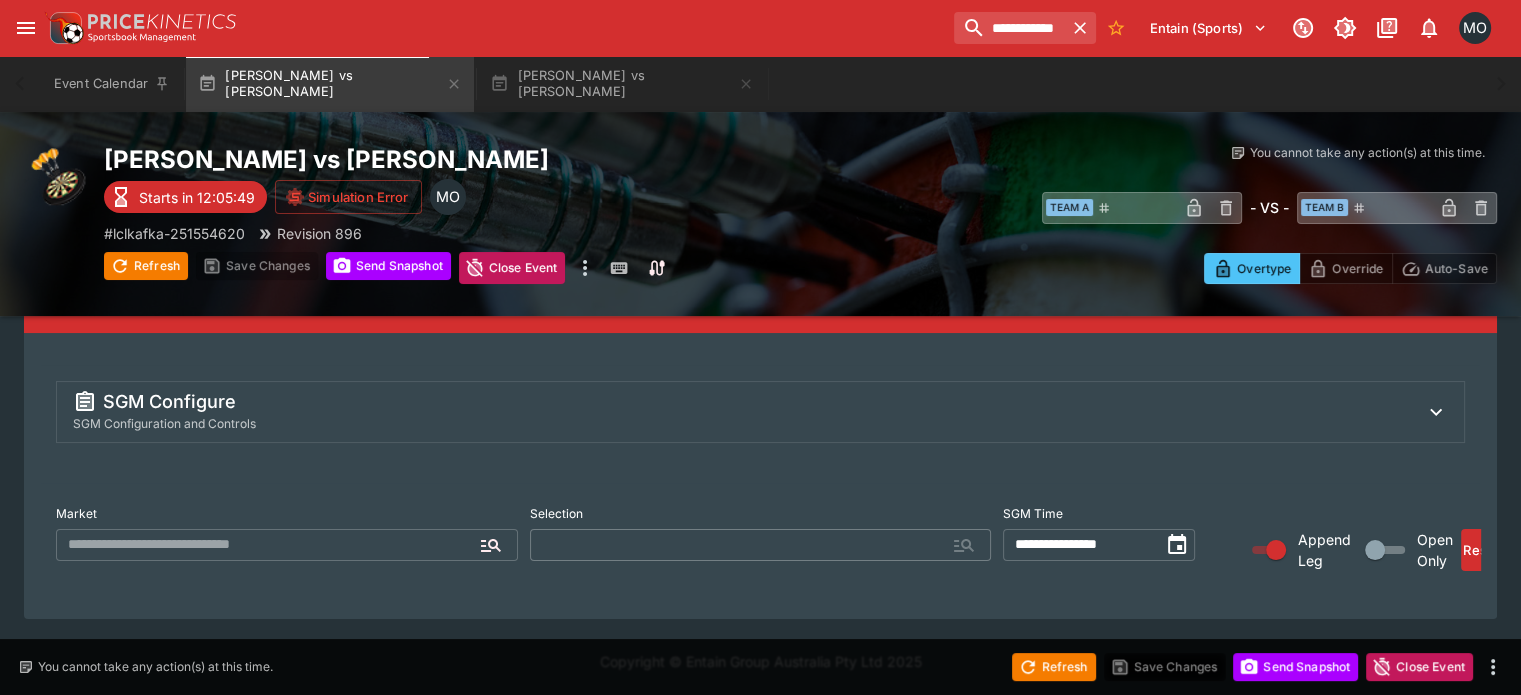 scroll, scrollTop: 0, scrollLeft: 0, axis: both 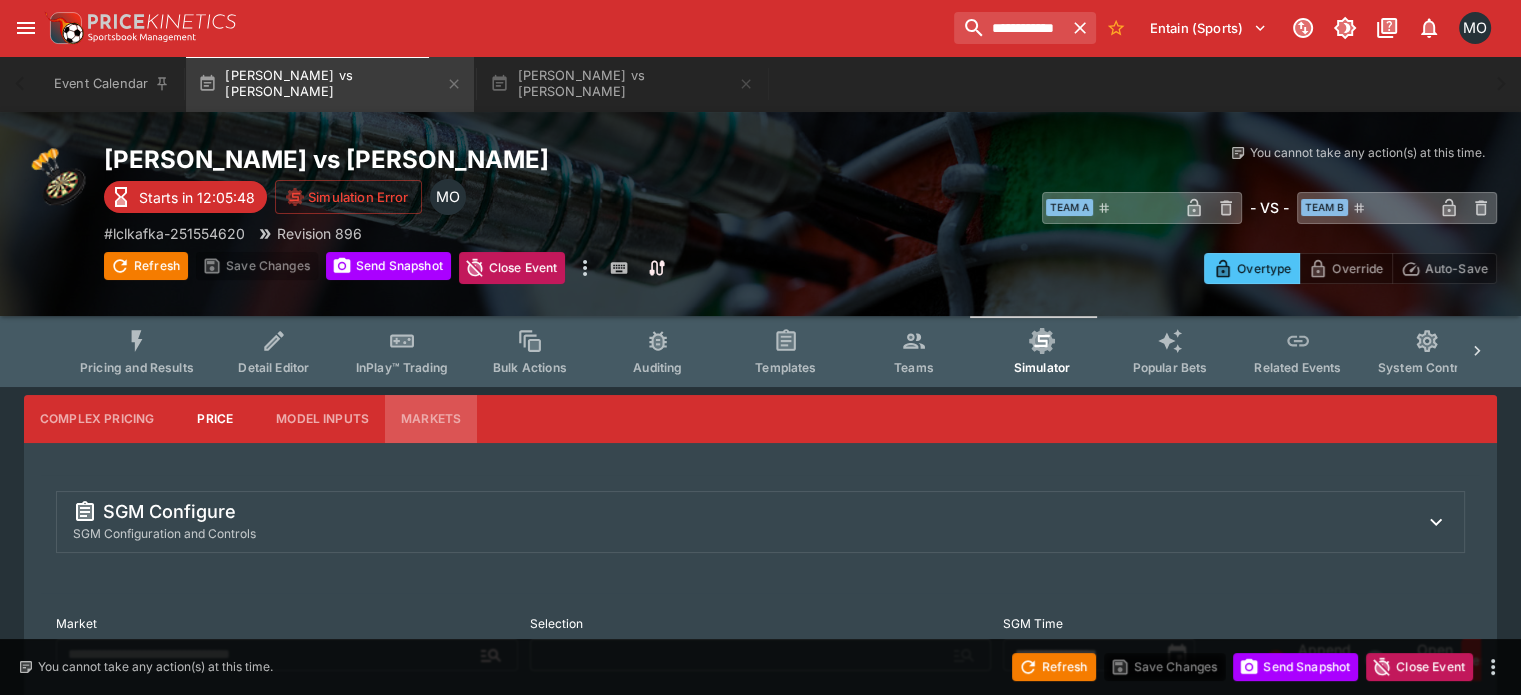 click on "Markets" at bounding box center (431, 419) 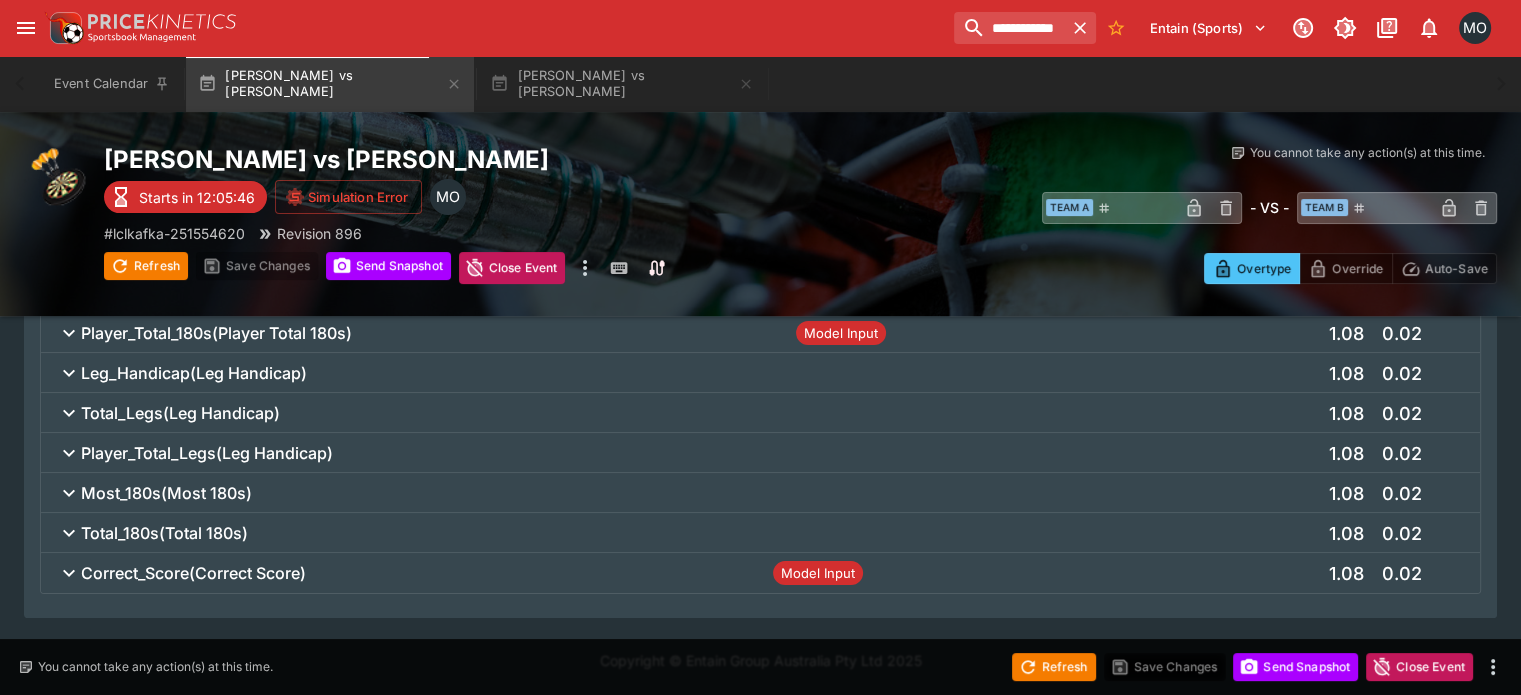 scroll, scrollTop: 0, scrollLeft: 0, axis: both 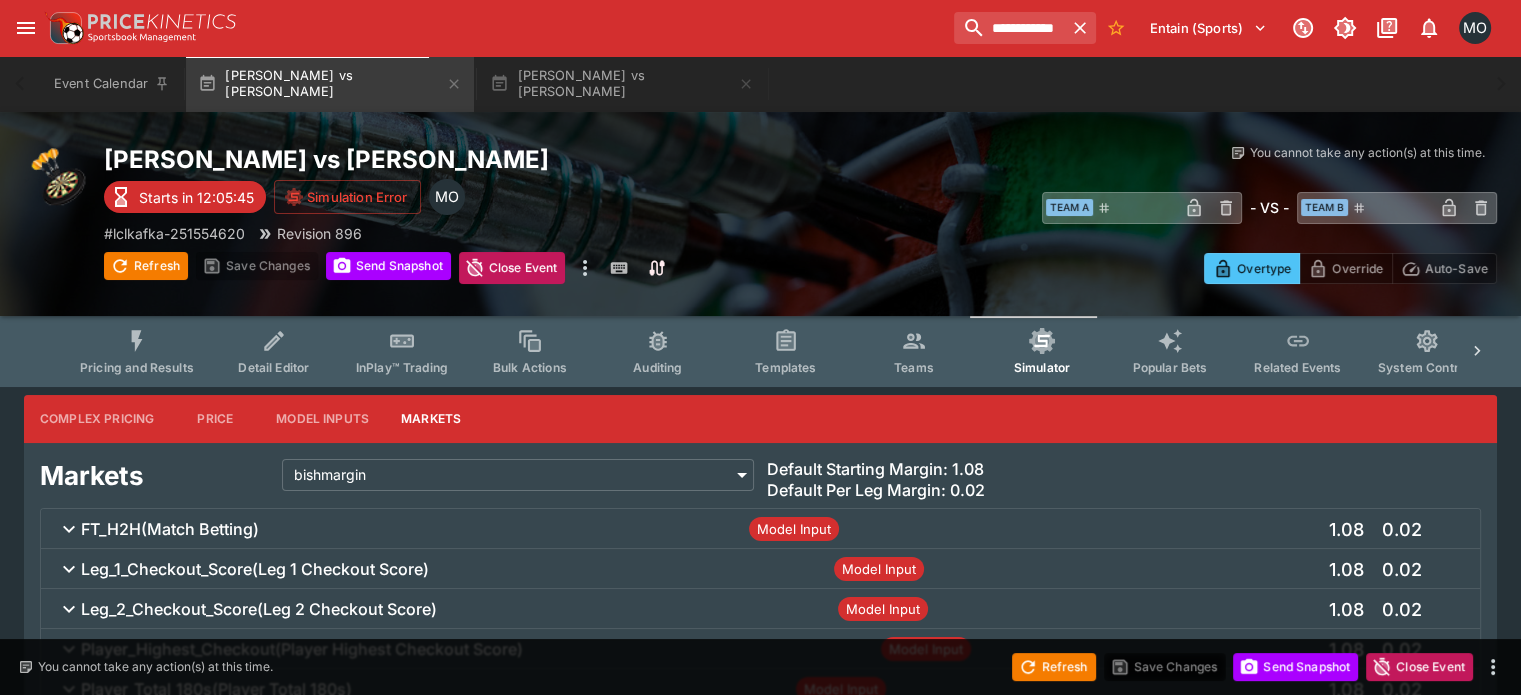 click on "Price" at bounding box center (215, 419) 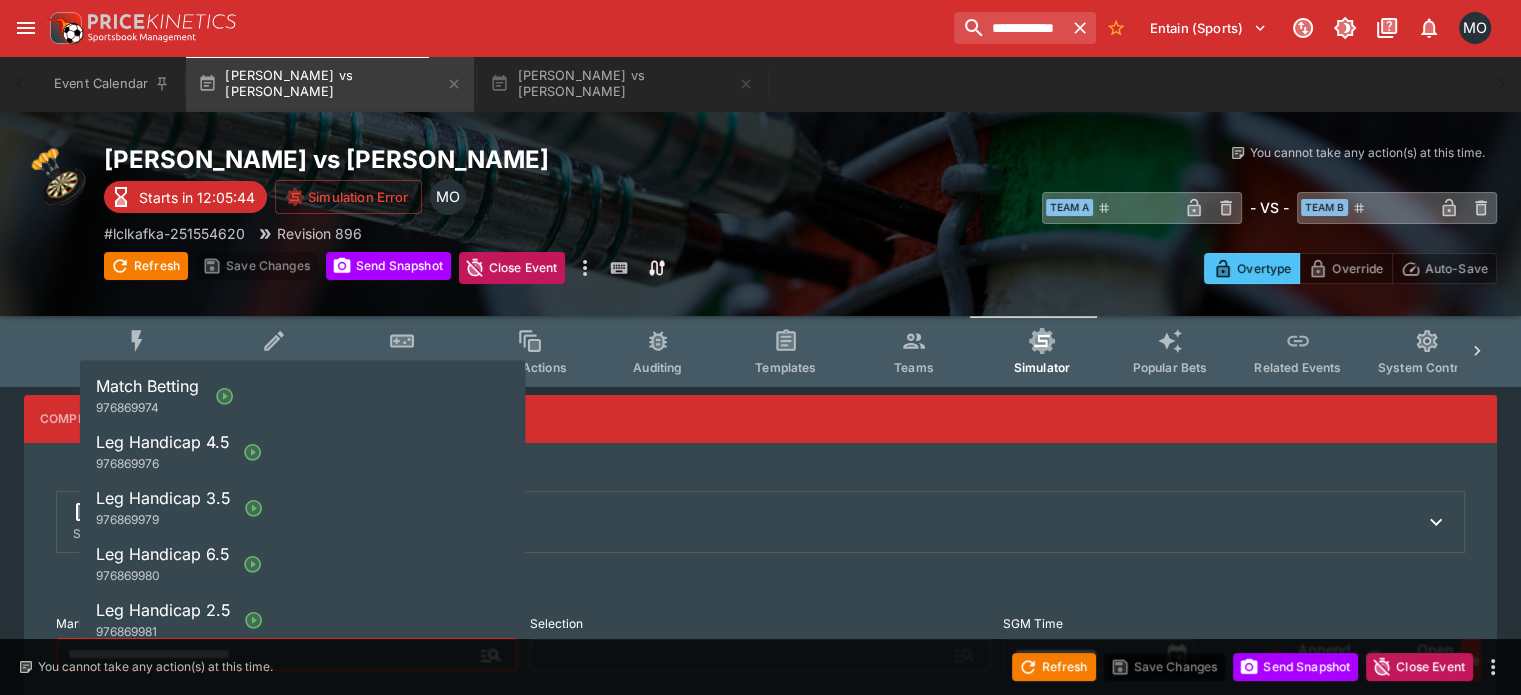 click on "Complex Pricing Price Model Inputs Markets" at bounding box center [760, 419] 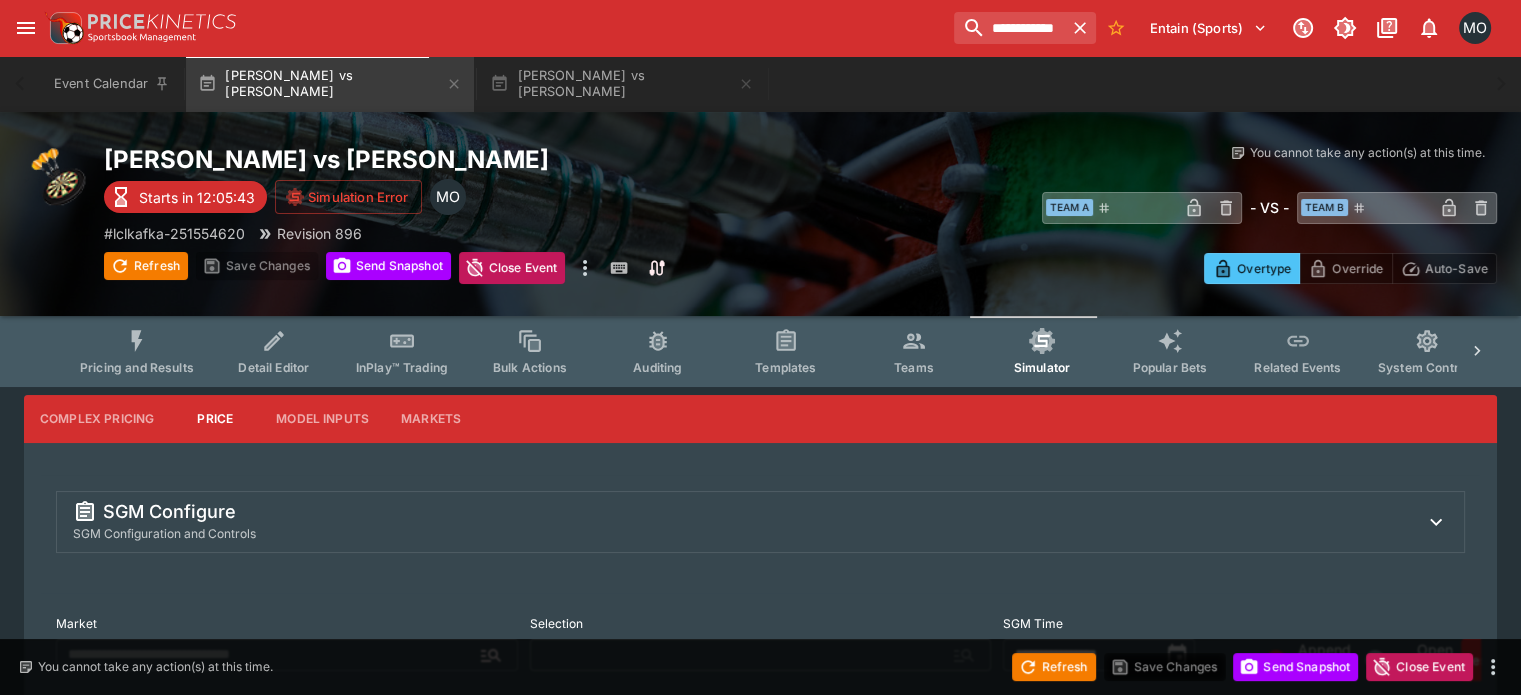 click on "Price" at bounding box center (215, 419) 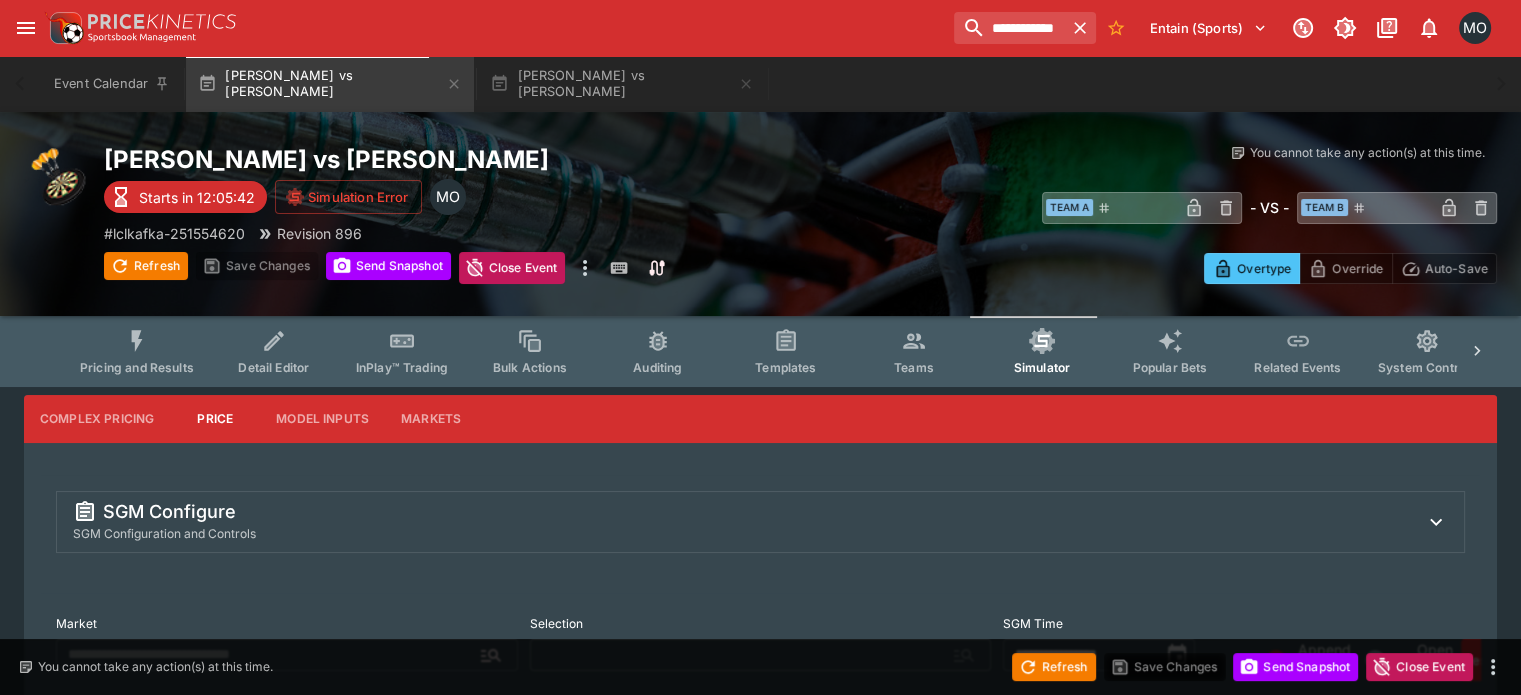 click on "Model Inputs" at bounding box center [322, 419] 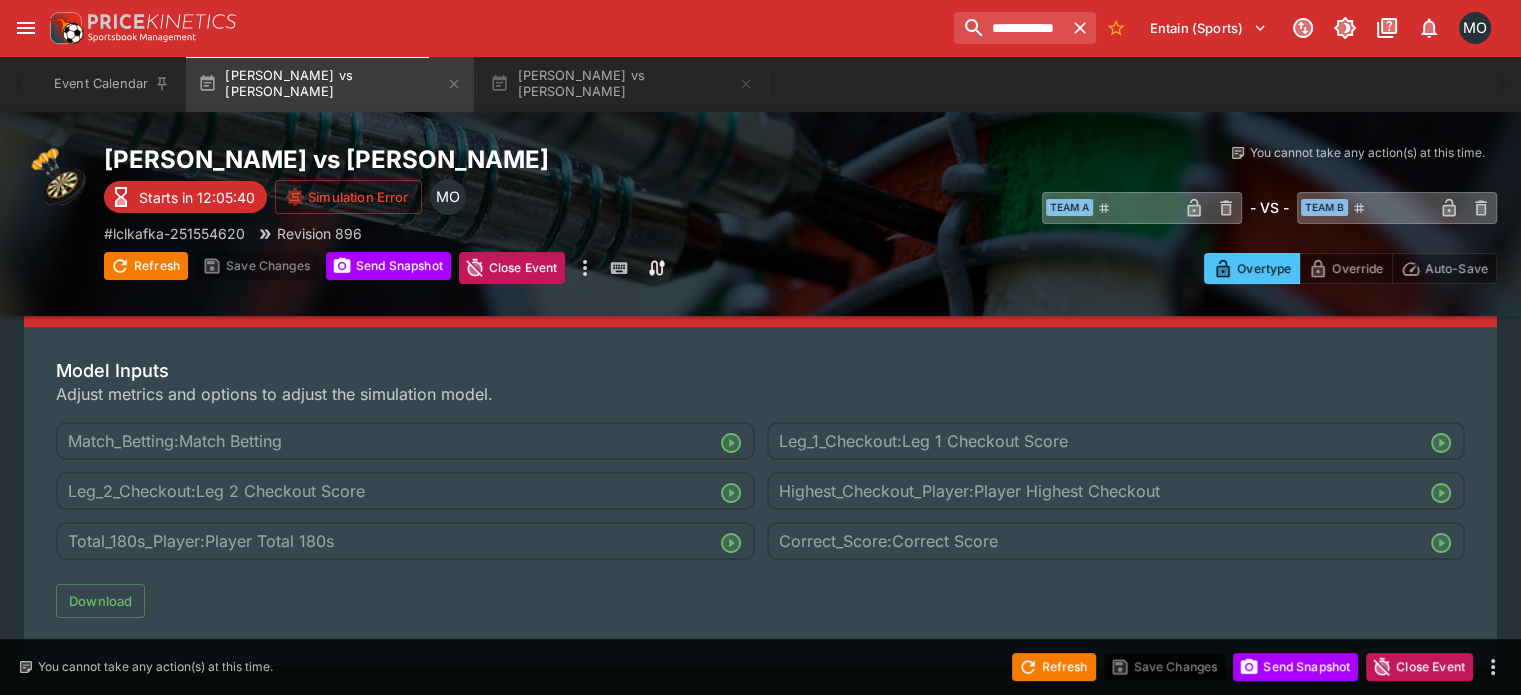 scroll, scrollTop: 96, scrollLeft: 0, axis: vertical 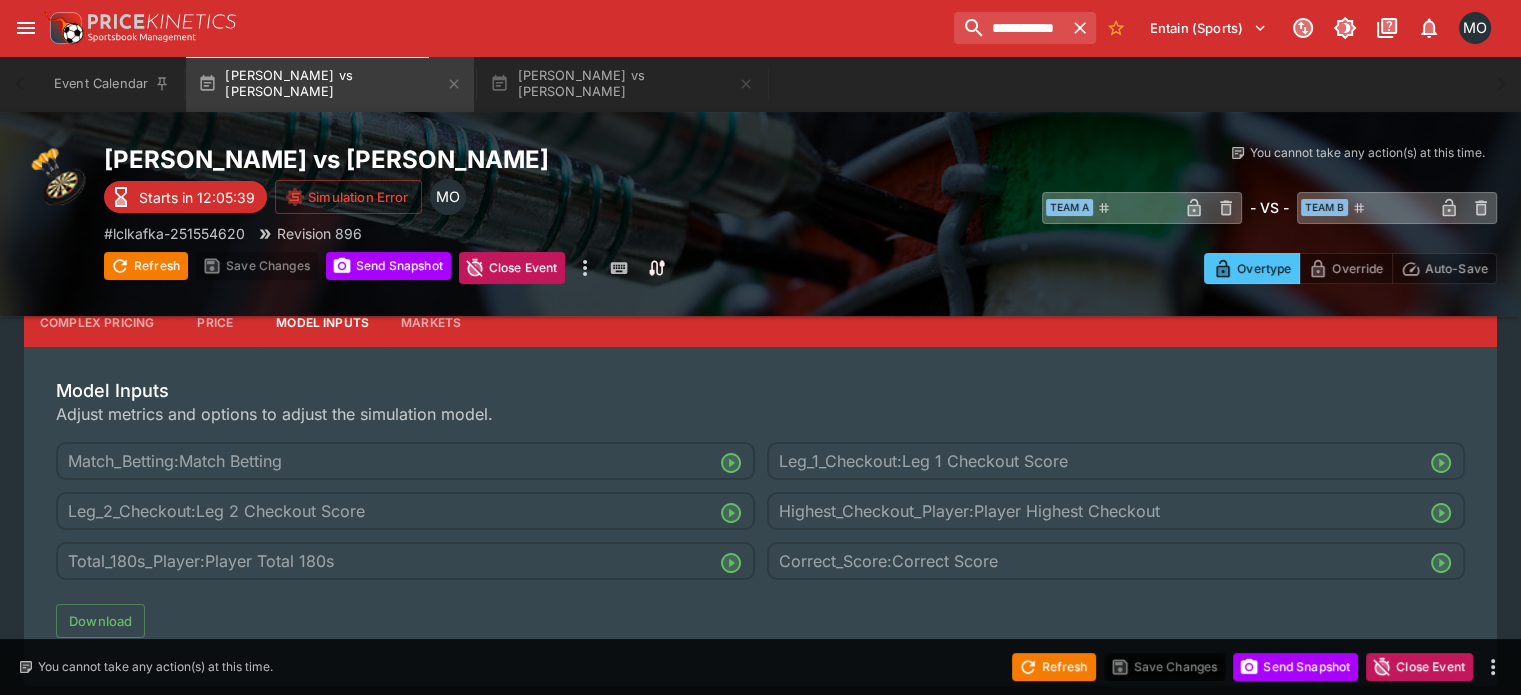 click on "Complex Pricing" at bounding box center [97, 323] 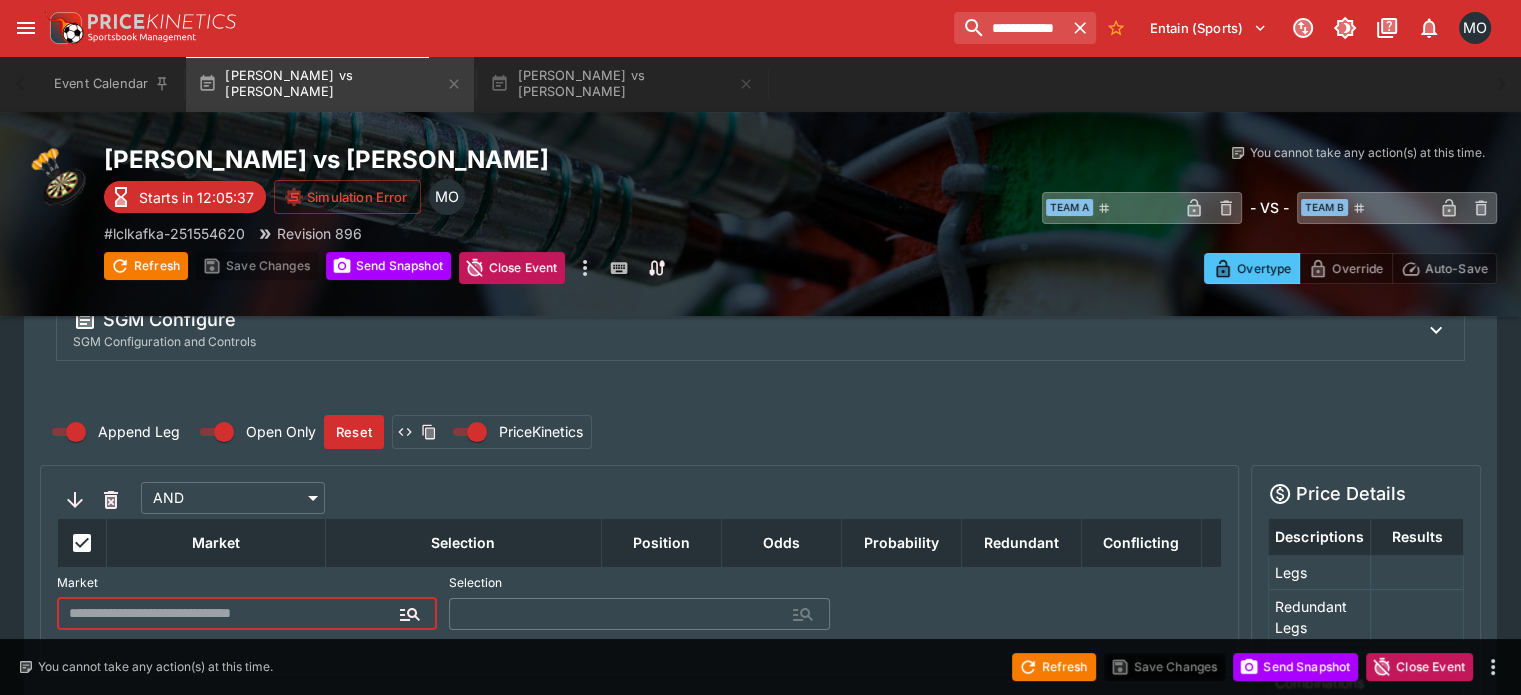 scroll, scrollTop: 193, scrollLeft: 0, axis: vertical 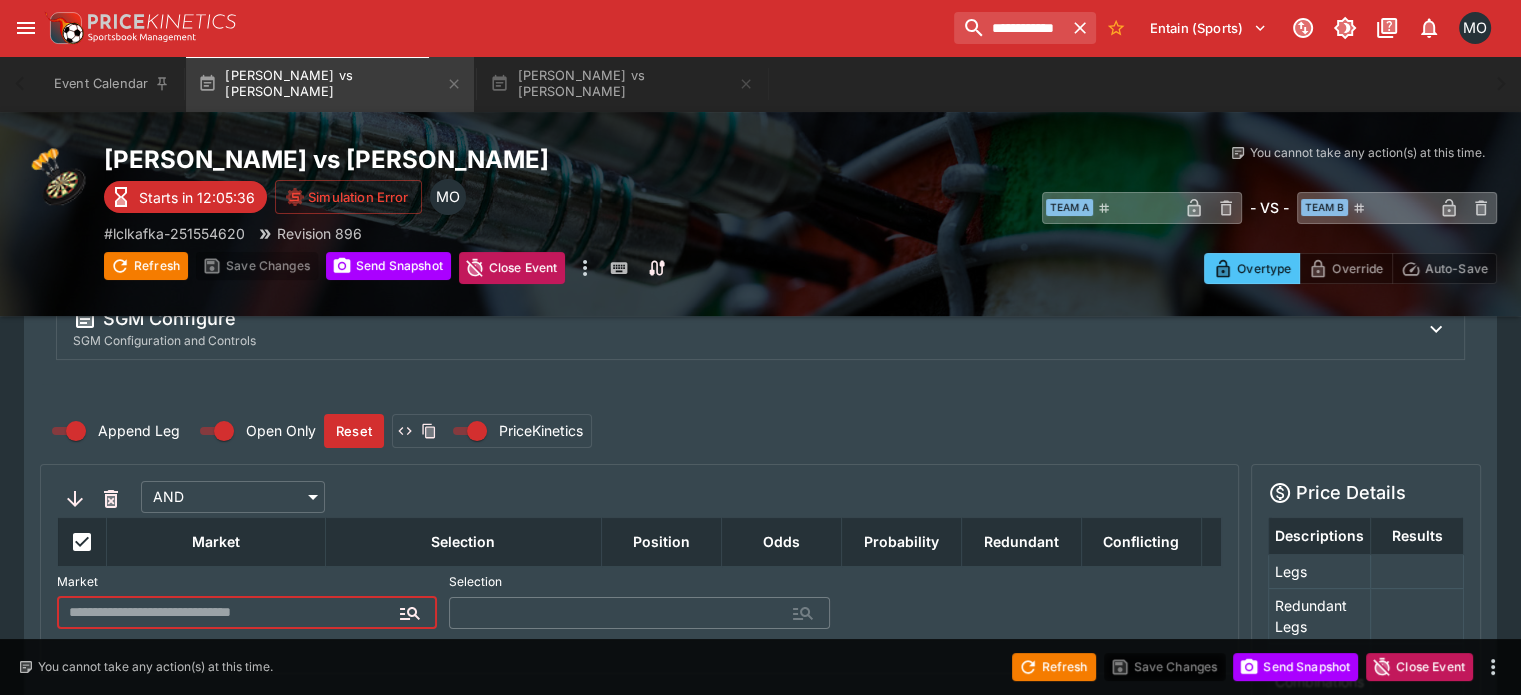 click on "SGM Configure SGM Configuration and Controls" at bounding box center [748, 329] 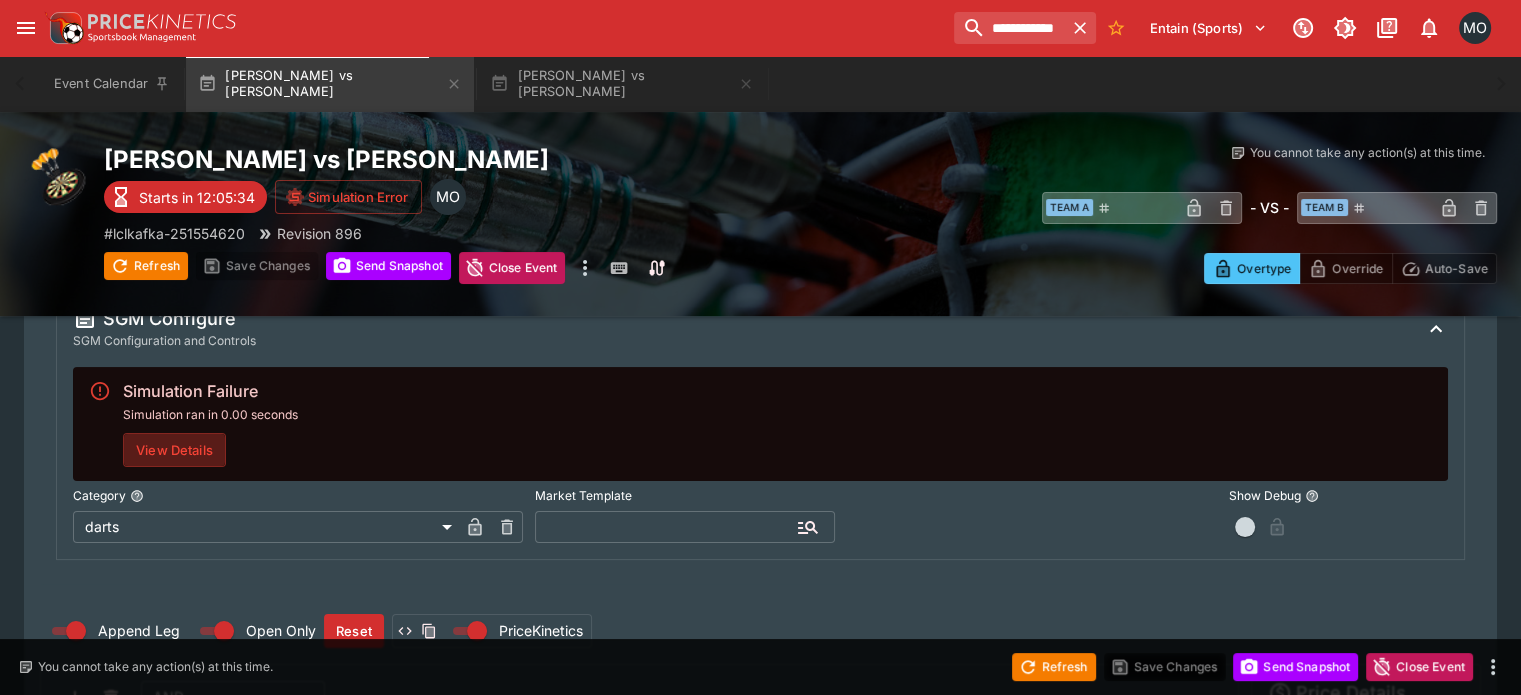 click on "View Details" at bounding box center (174, 450) 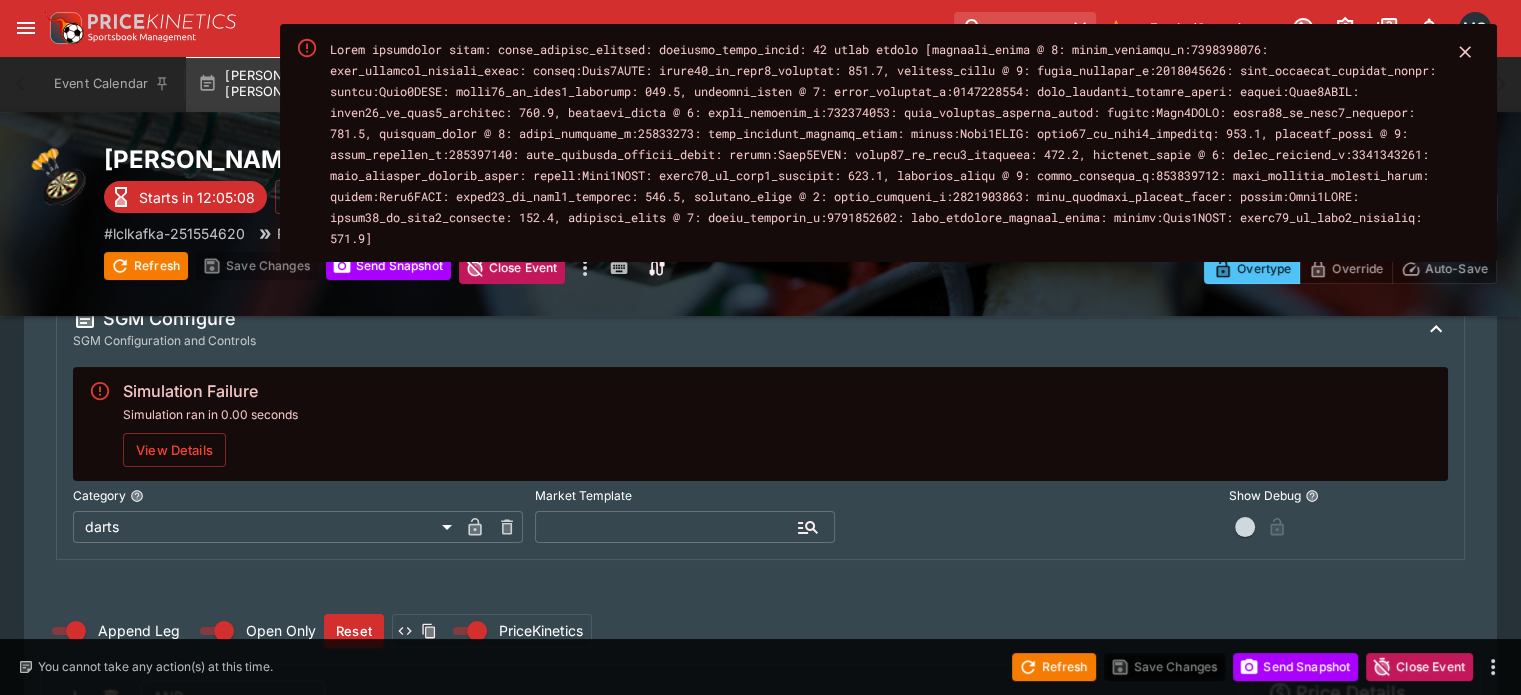 click on "Simulation Failure Simulation ran in 0.00 seconds View Details" at bounding box center (760, 424) 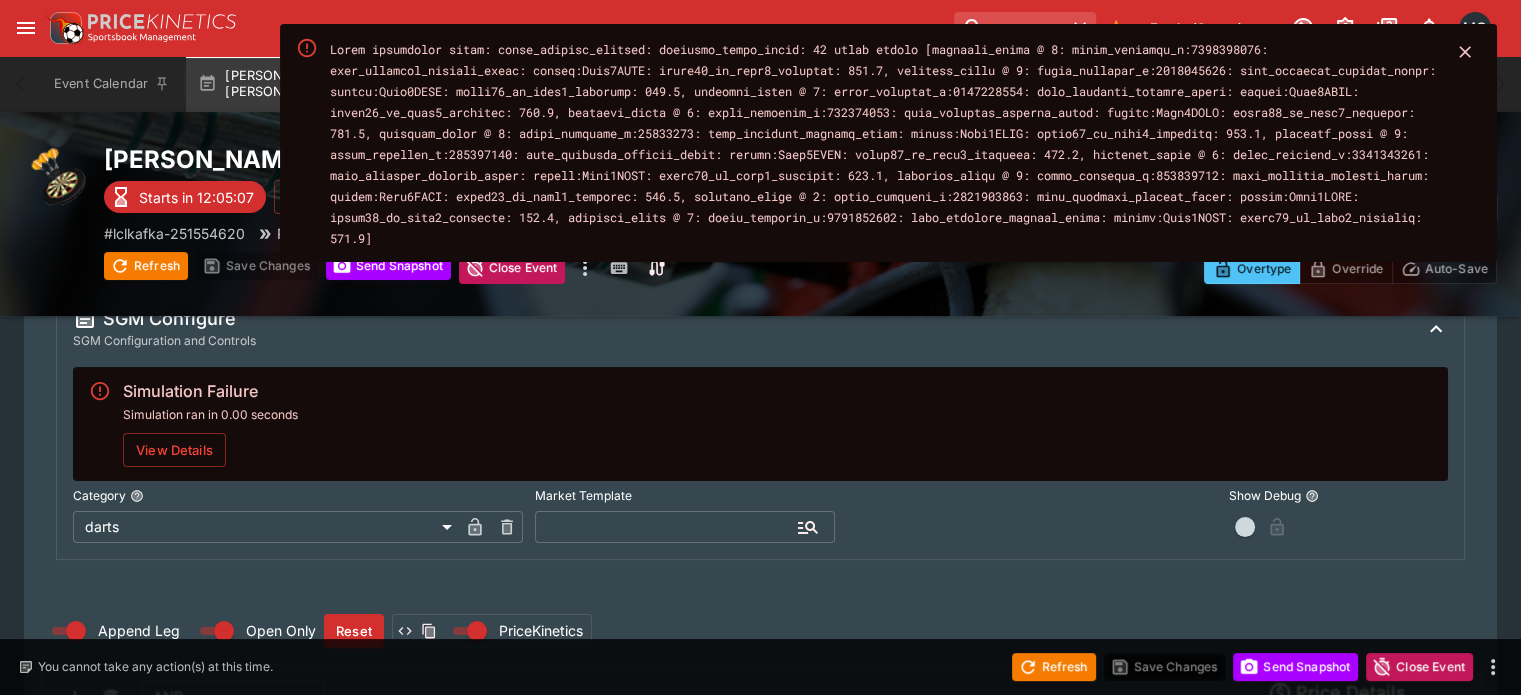 click on "SGM Configure SGM Configuration and Controls" at bounding box center [748, 329] 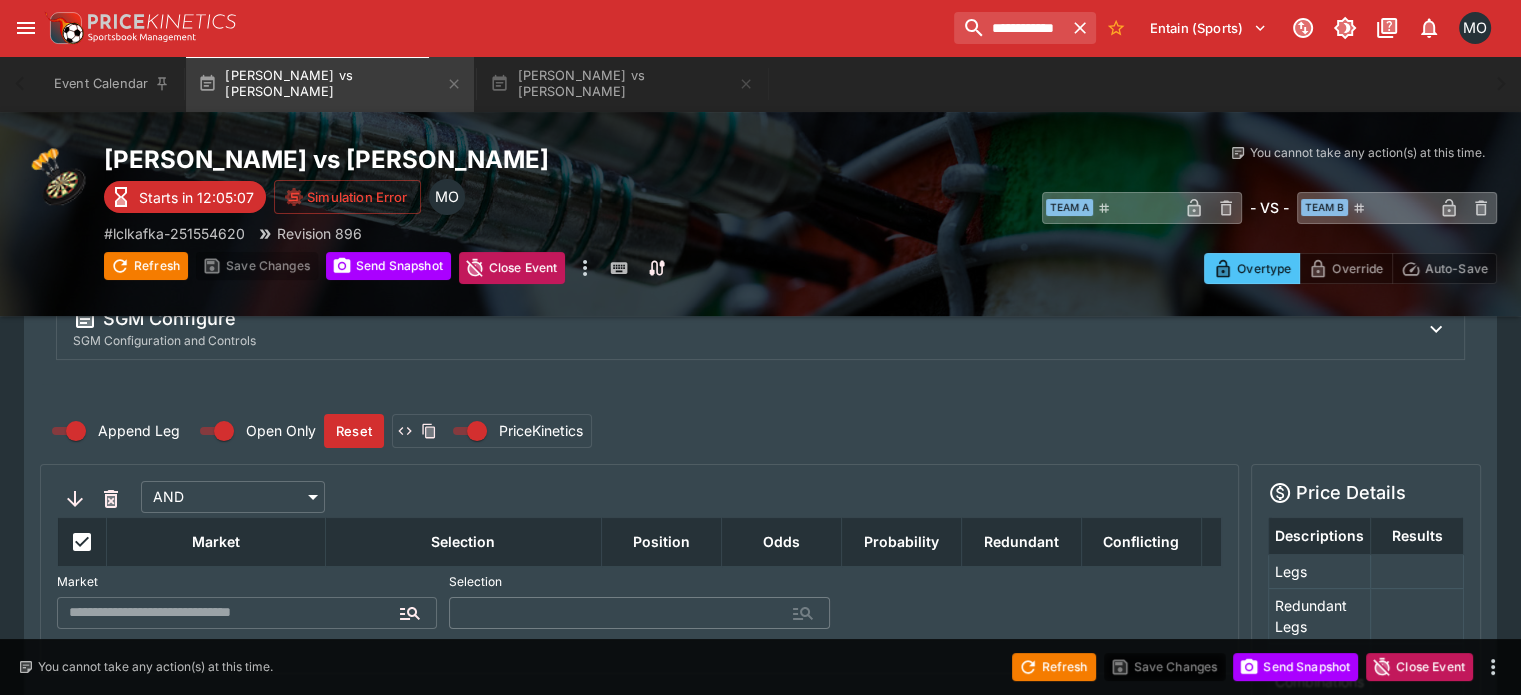 scroll, scrollTop: 0, scrollLeft: 0, axis: both 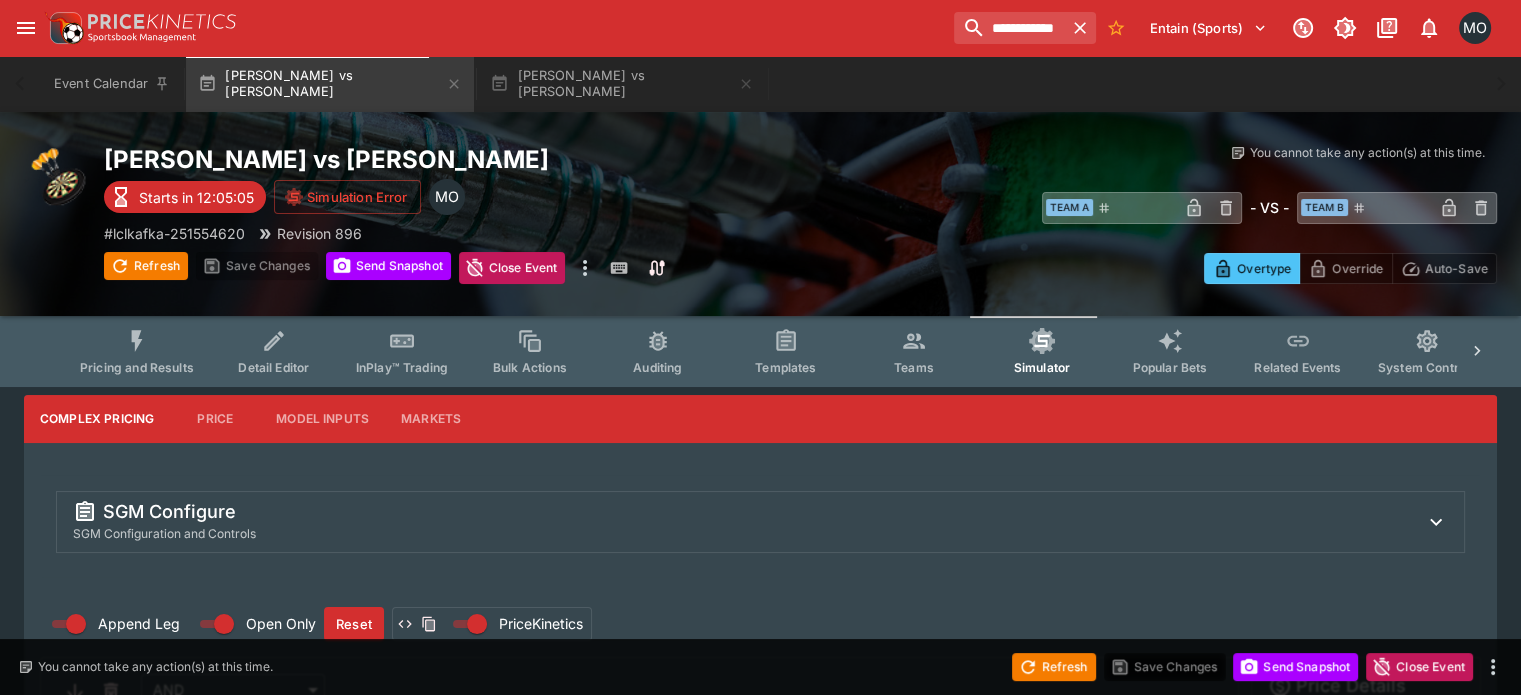 click on "Teams" at bounding box center [914, 351] 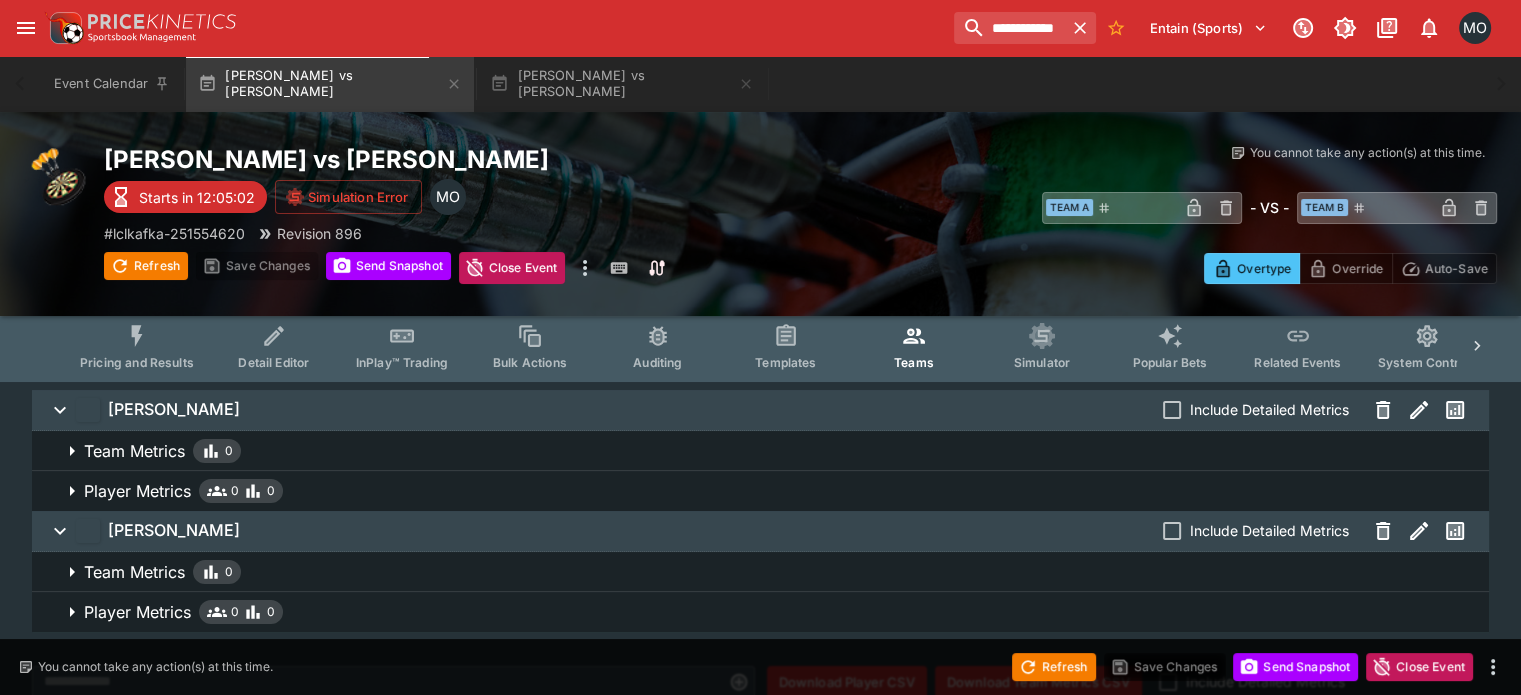 scroll, scrollTop: 3, scrollLeft: 0, axis: vertical 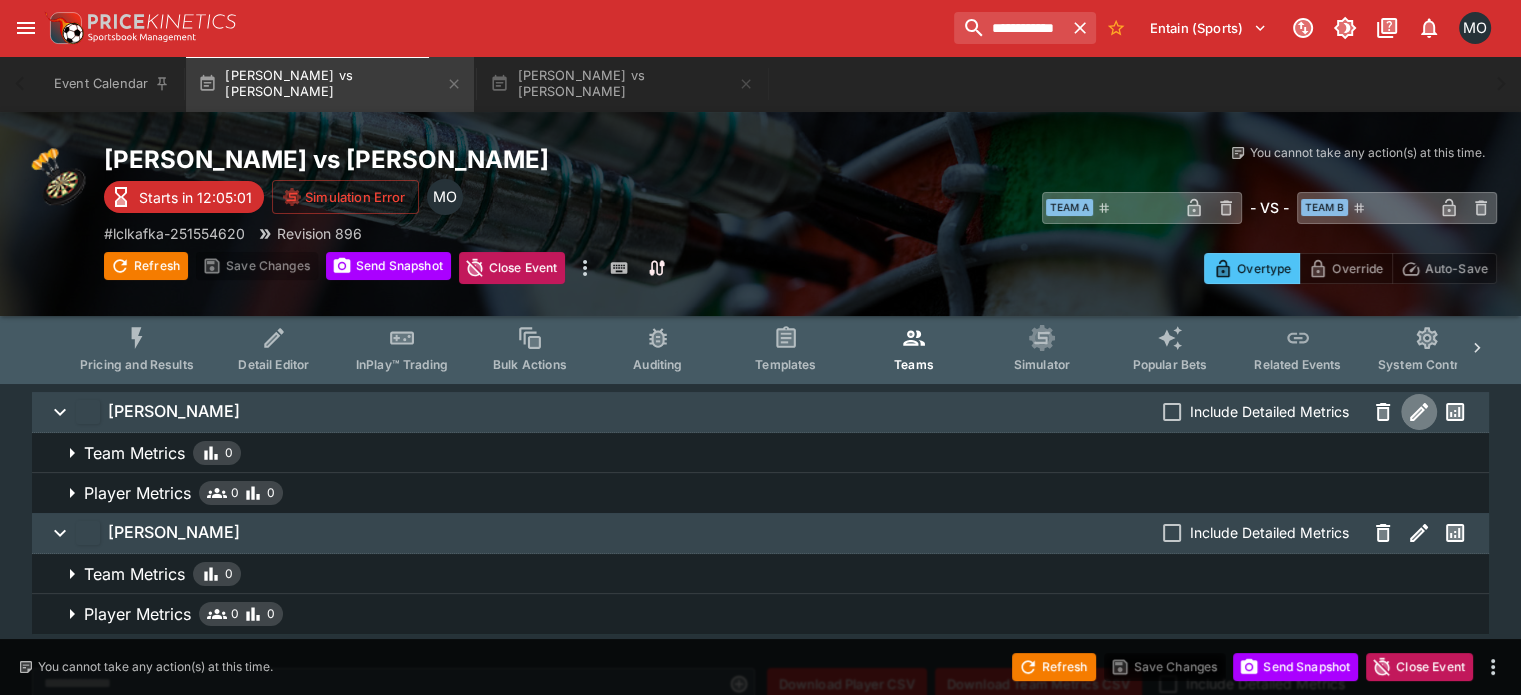 click 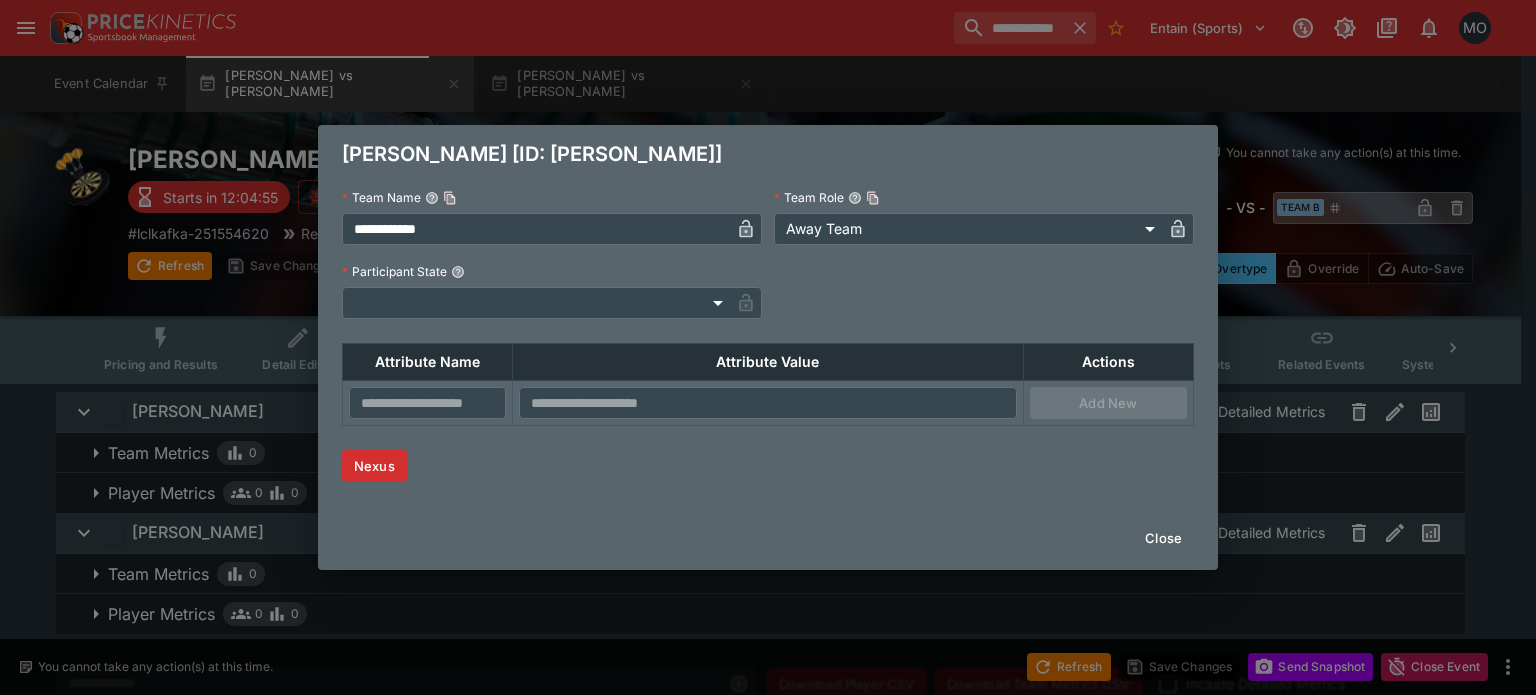 click on "**********" at bounding box center (768, 347) 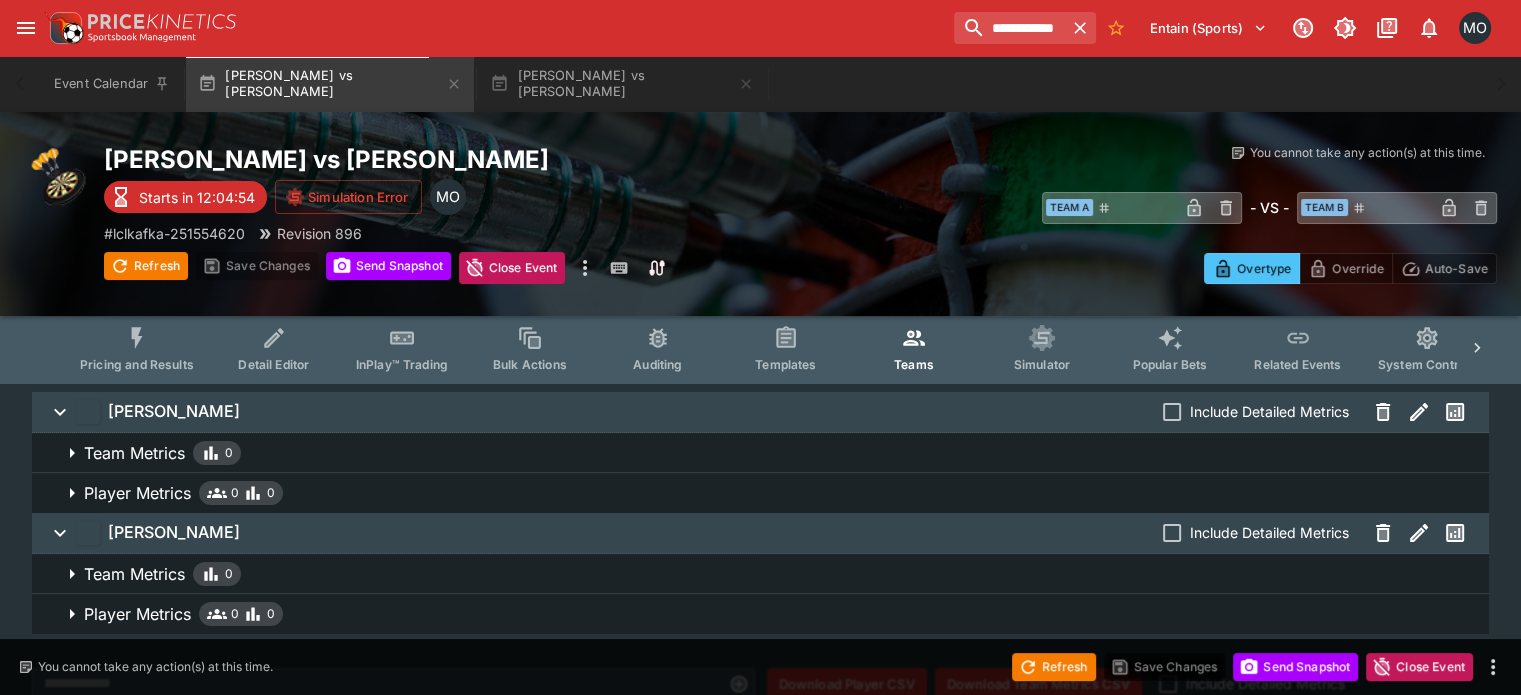 click 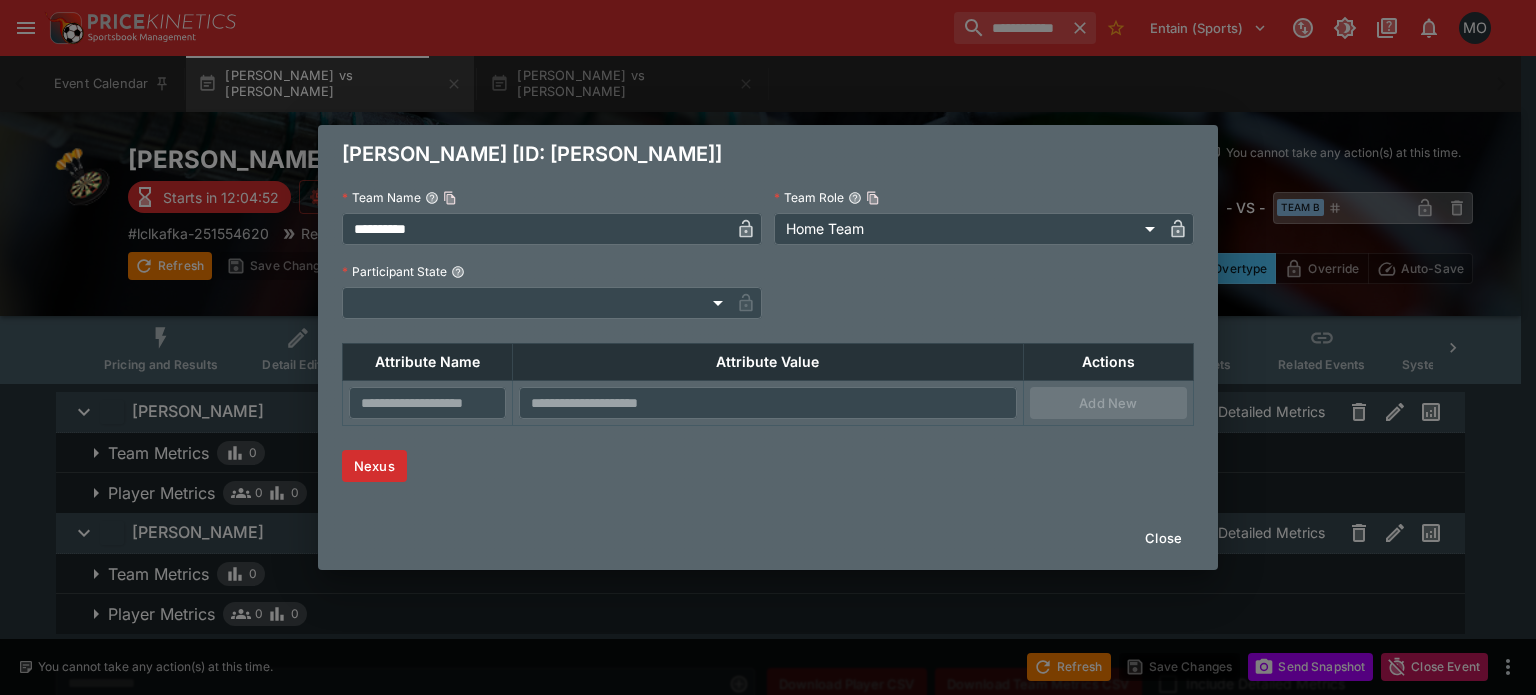 click on "**********" at bounding box center [768, 347] 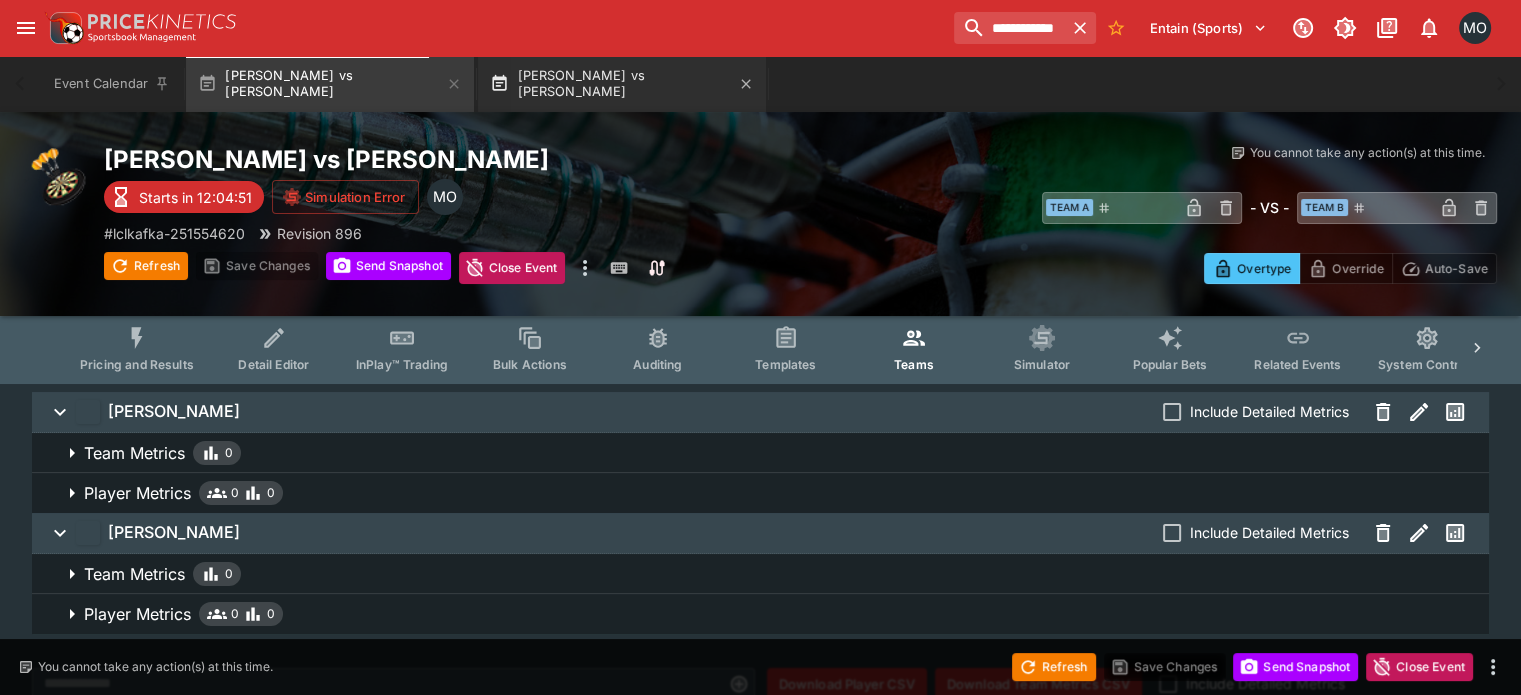 click on "[PERSON_NAME] vs [PERSON_NAME]" at bounding box center [622, 84] 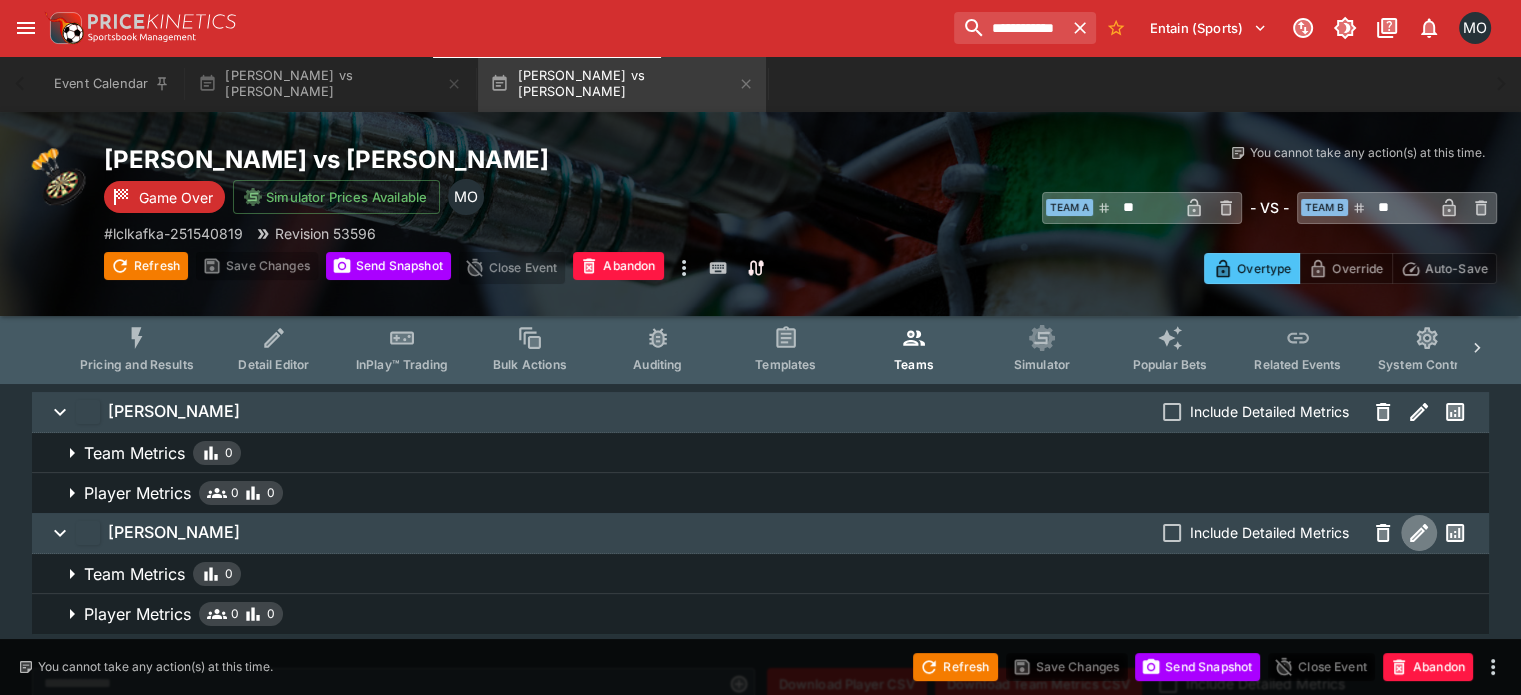 click 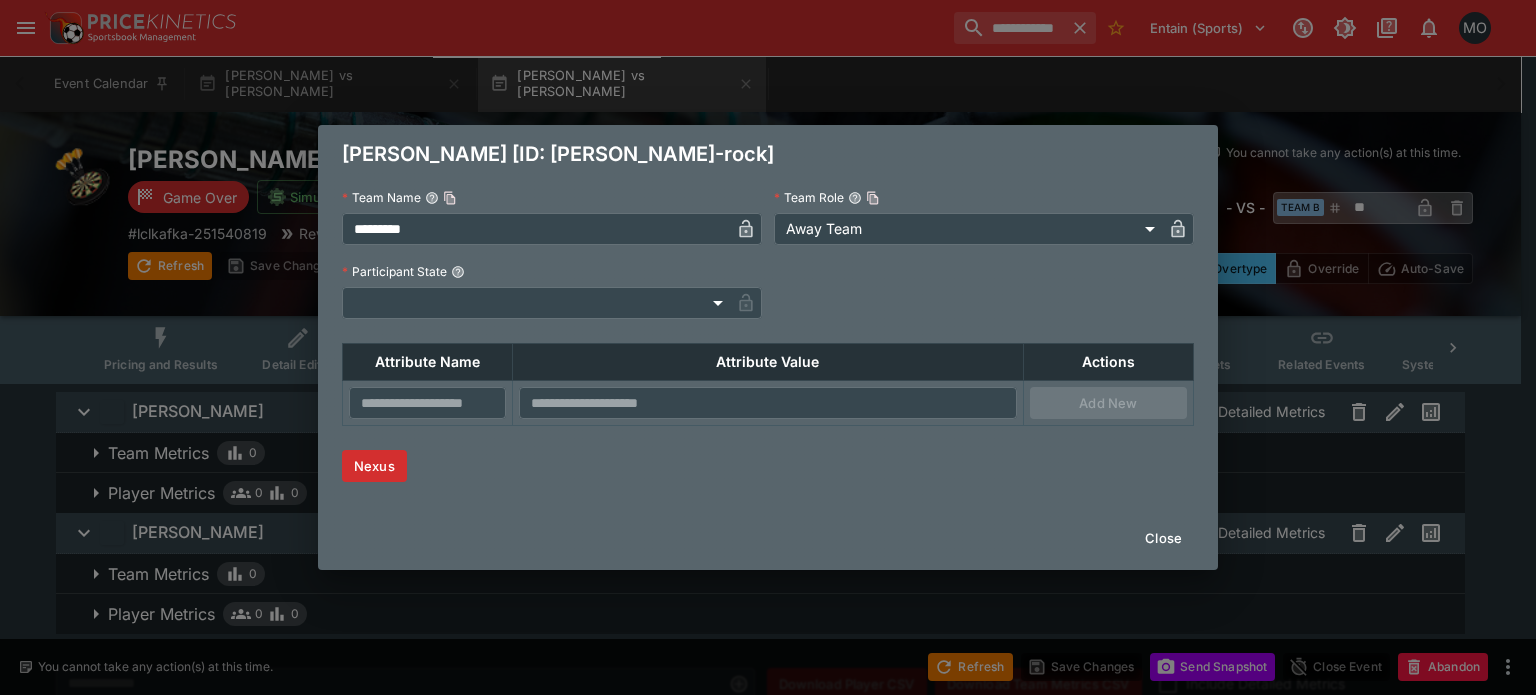 click on "[PERSON_NAME] [ID: [PERSON_NAME]-rock] Team Name ********* ​ Team Role Away Team ******** ​ Participant State ​ ​ Attribute Name Attribute Value Actions ​ ​ Add New Nexus Close" at bounding box center (768, 347) 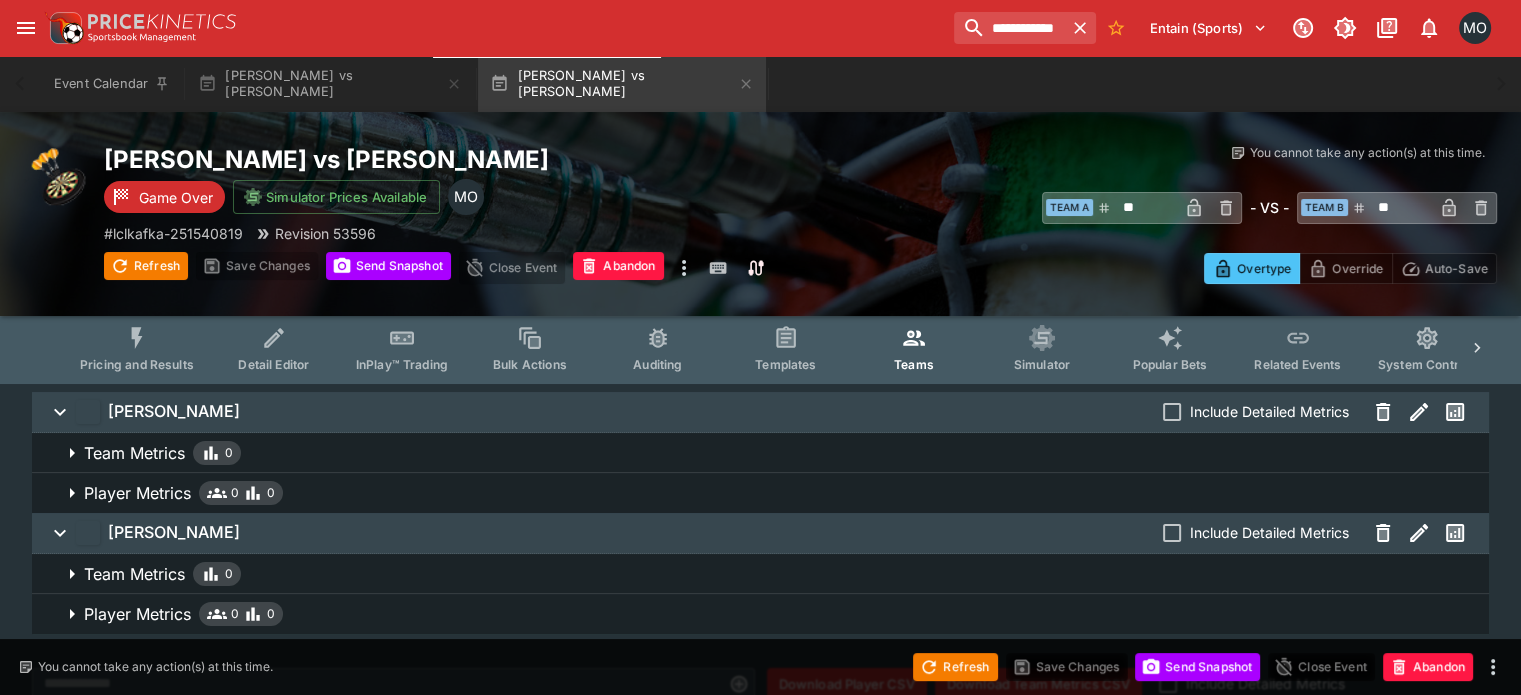 click 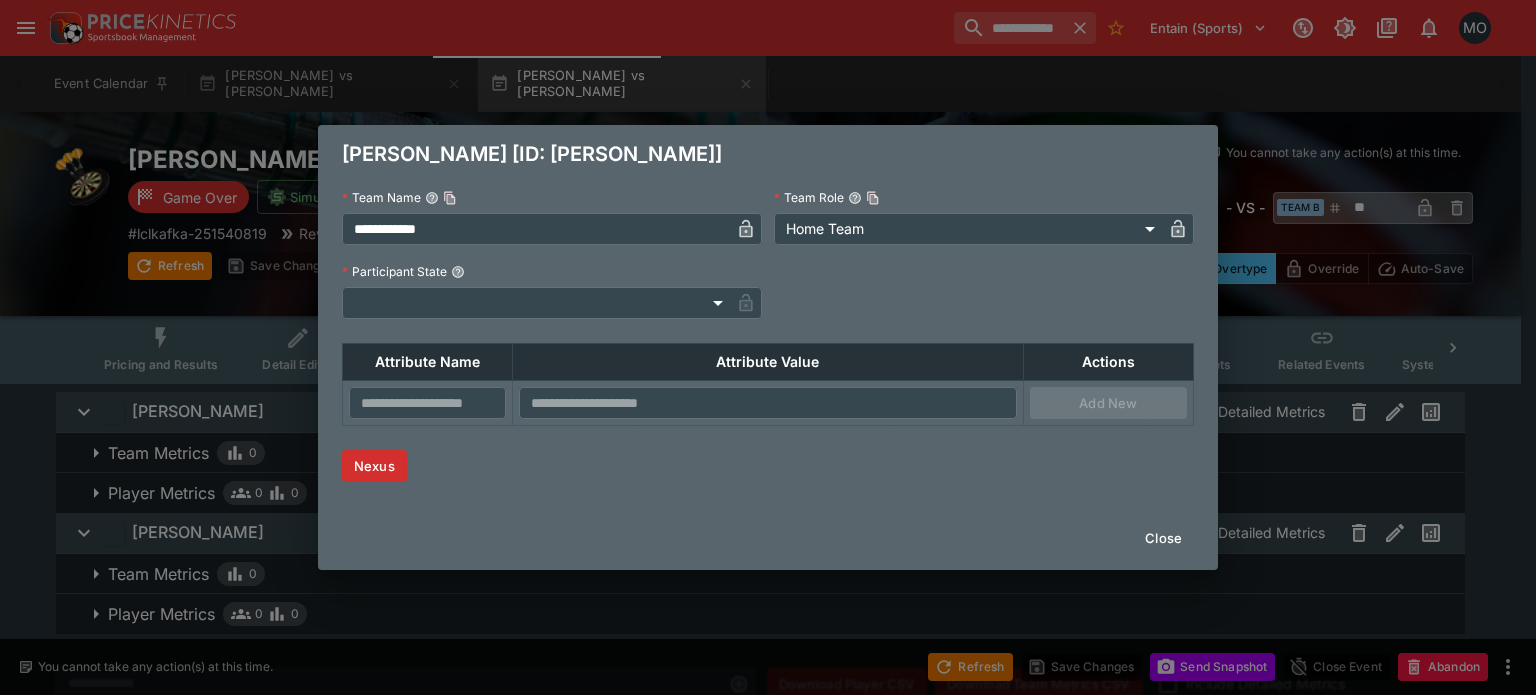 click on "**********" at bounding box center (768, 347) 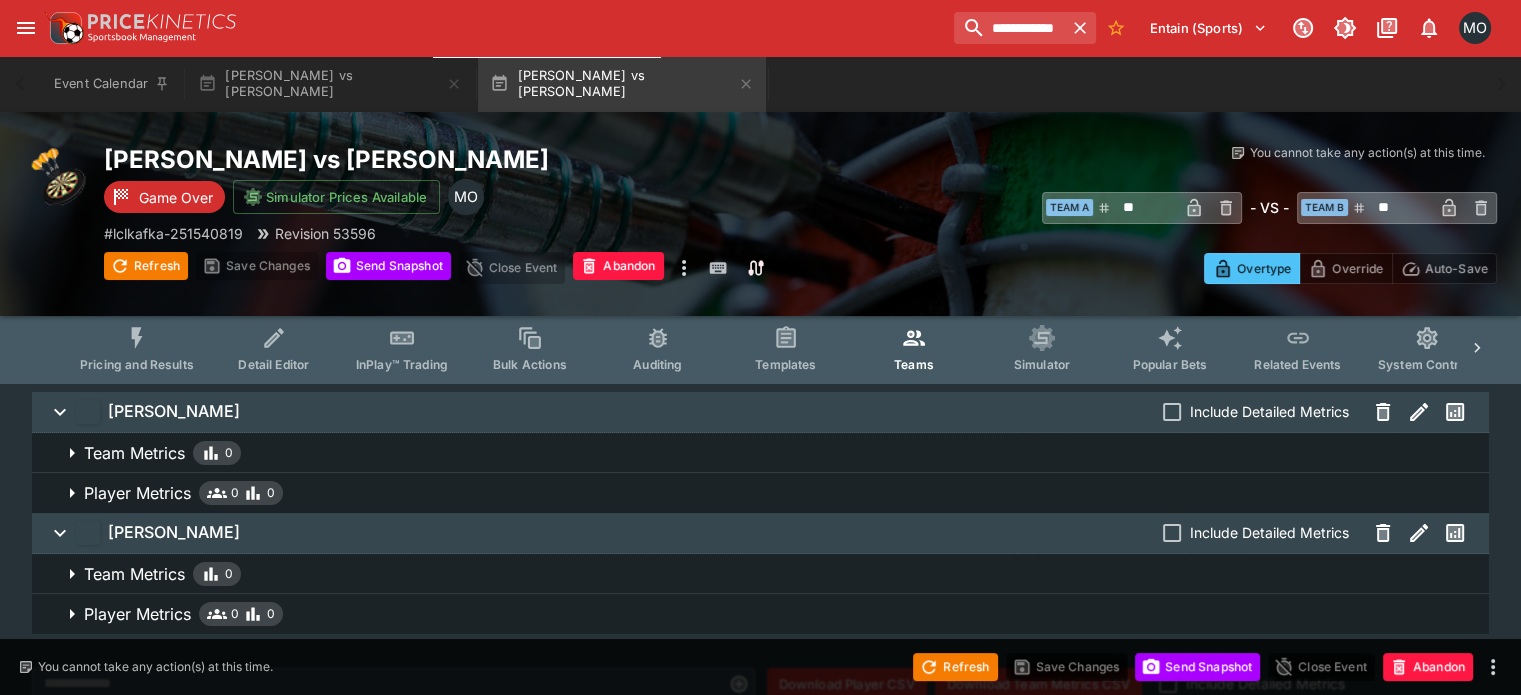click on "Team Metrics 0" at bounding box center [778, 453] 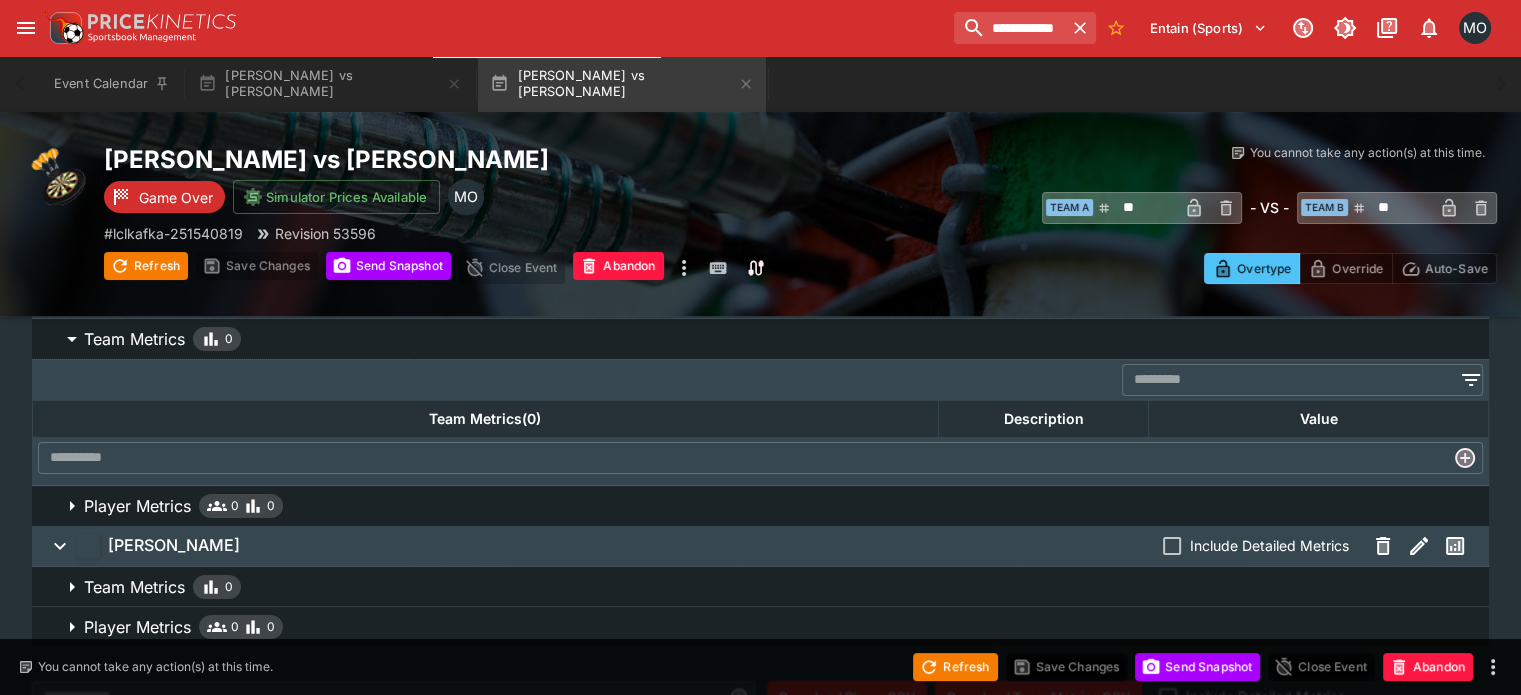 click on "Player Metrics 0 0" at bounding box center [778, 506] 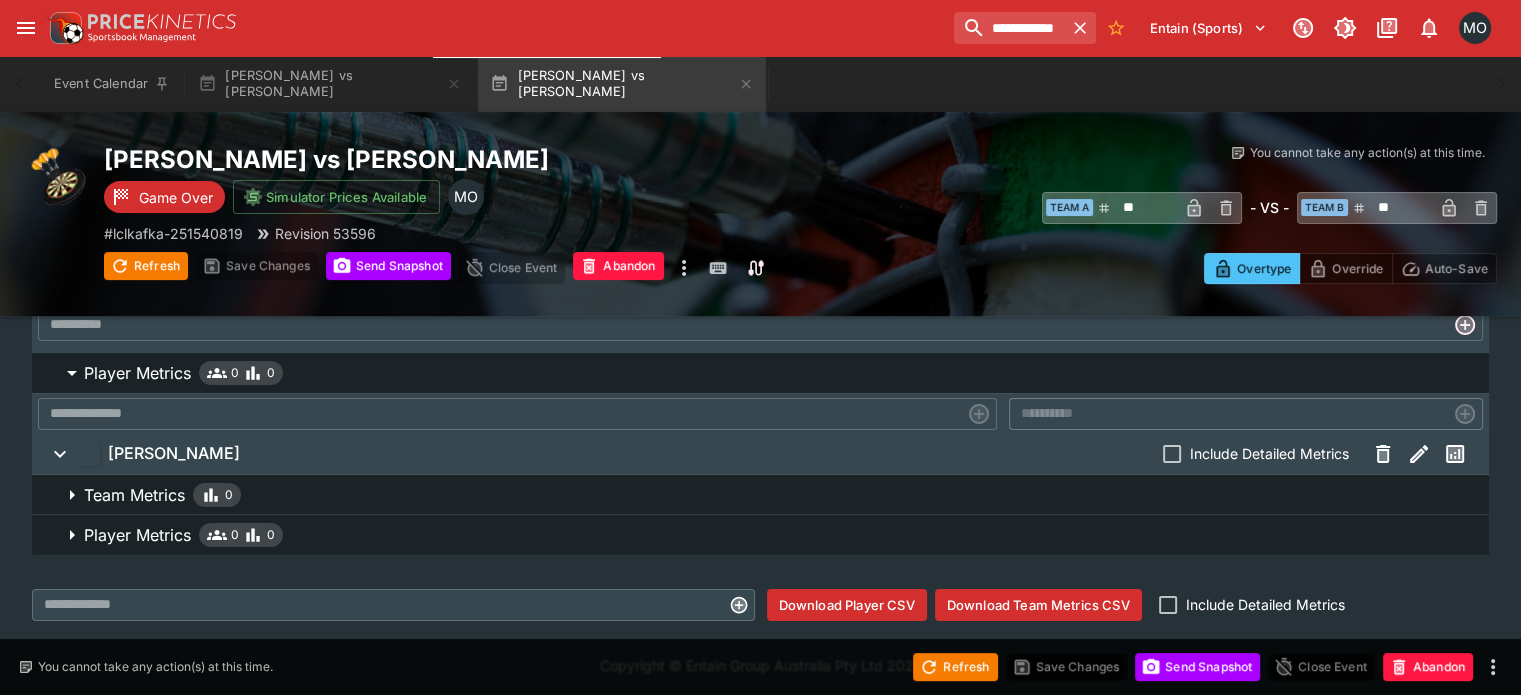 scroll, scrollTop: 253, scrollLeft: 0, axis: vertical 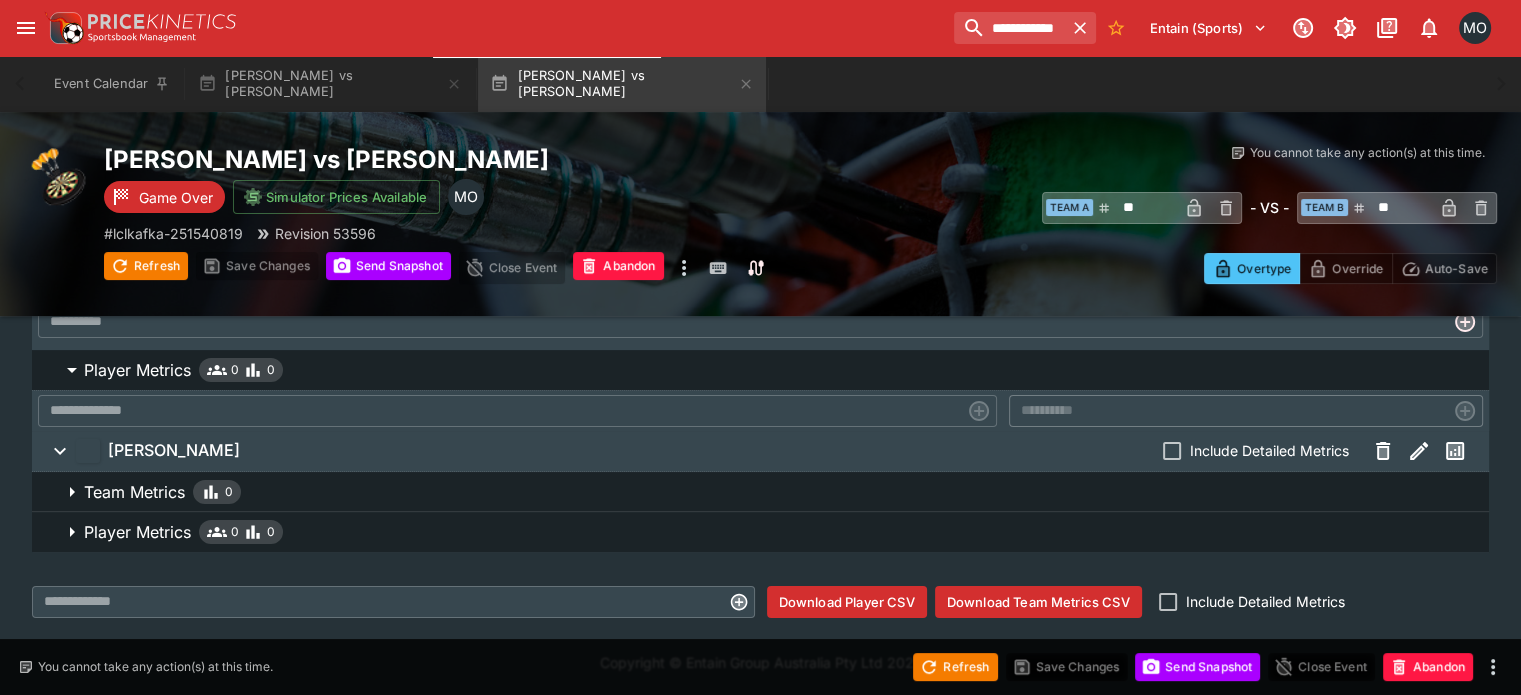 click on "Team Metrics 0" at bounding box center (778, 492) 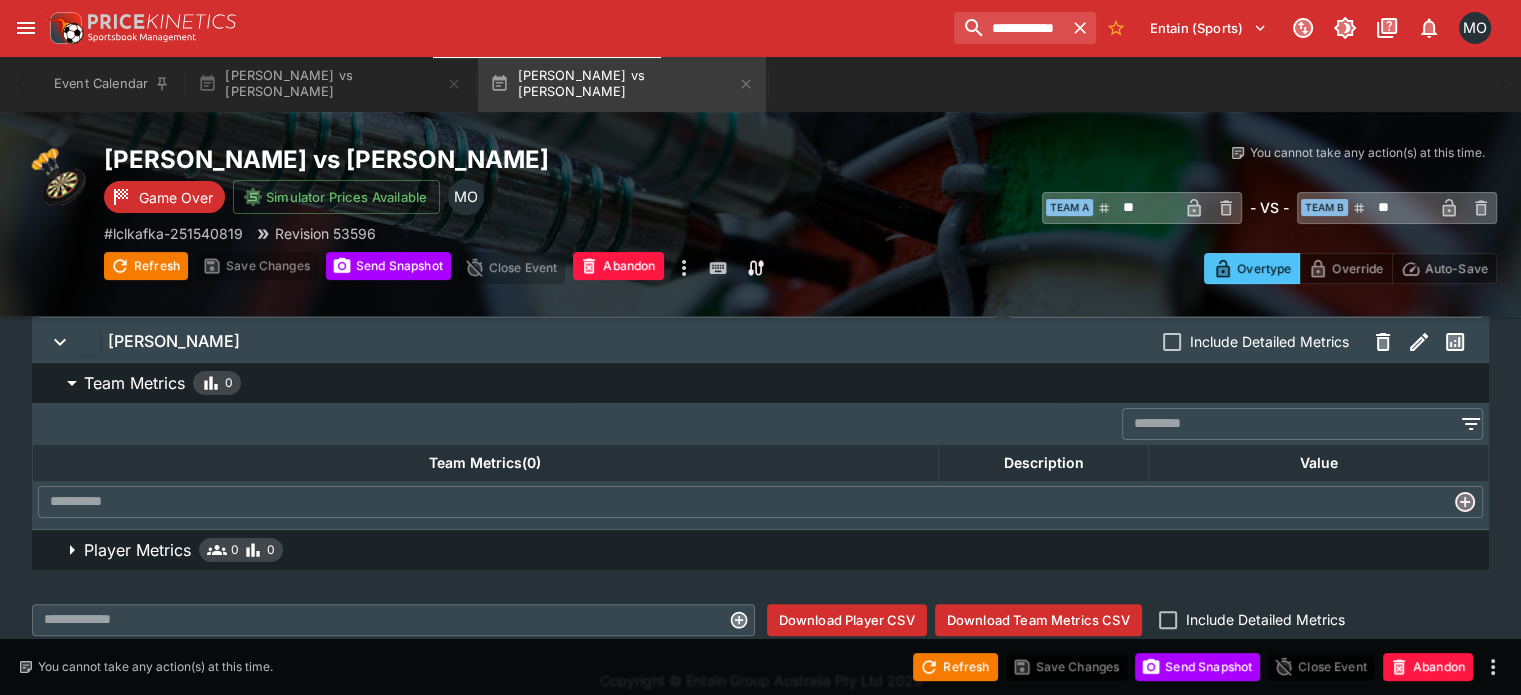 scroll, scrollTop: 365, scrollLeft: 0, axis: vertical 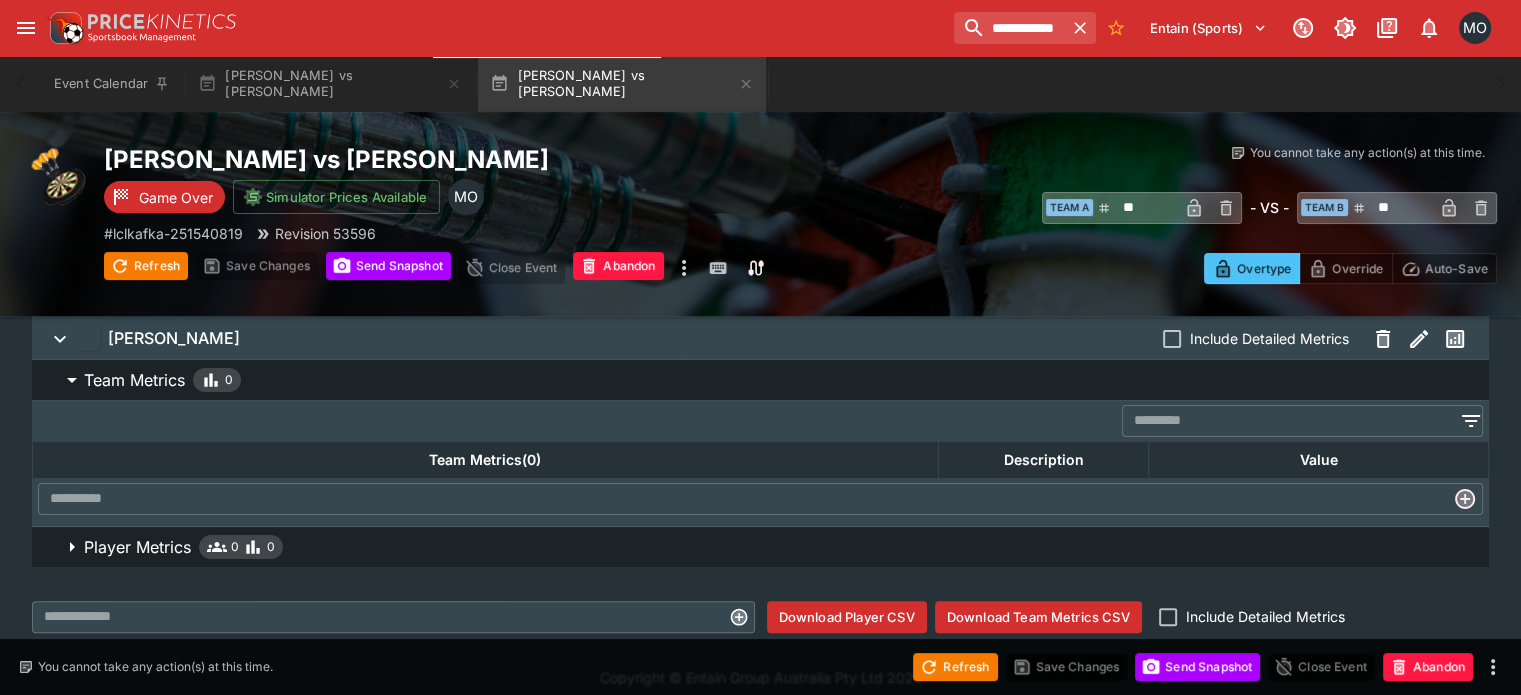 click on "Player Metrics 0 0" at bounding box center [778, 547] 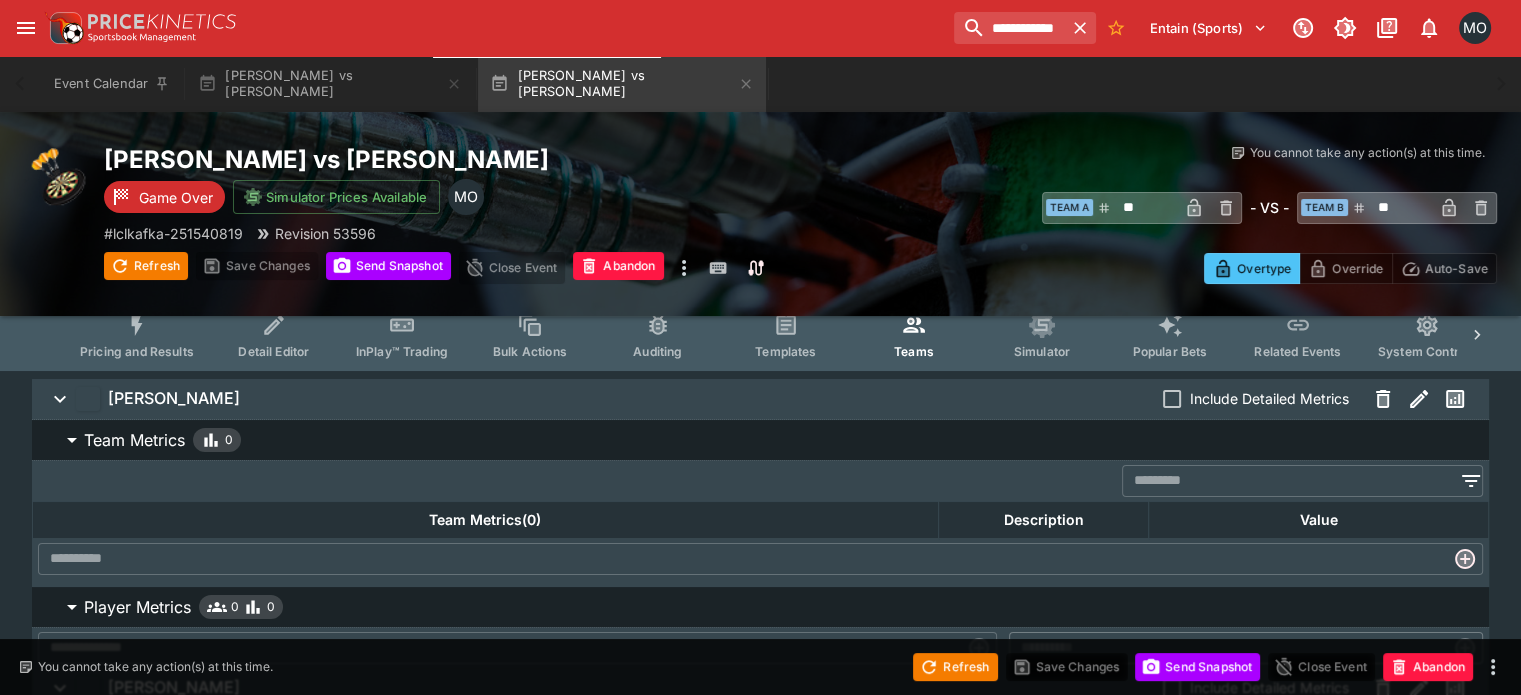 scroll, scrollTop: 0, scrollLeft: 0, axis: both 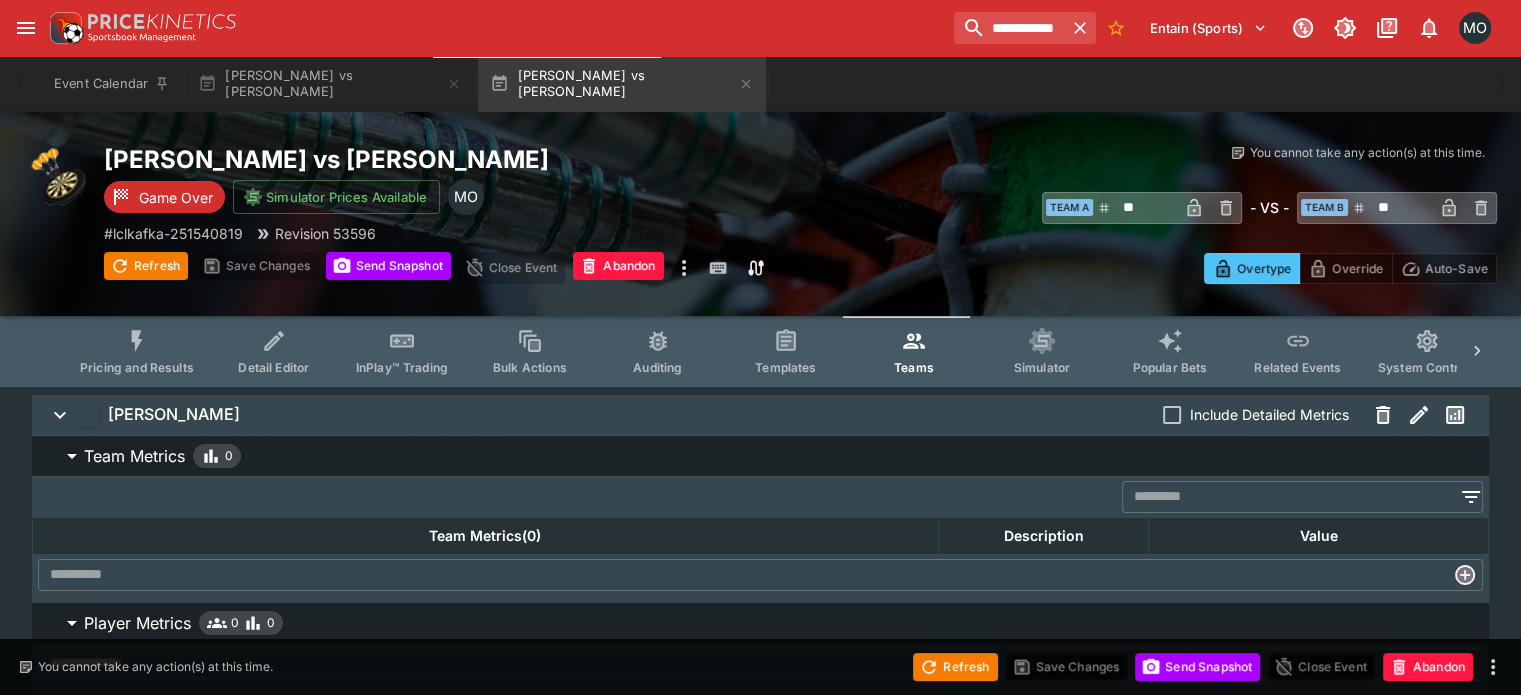 click on "Simulator" at bounding box center [1042, 351] 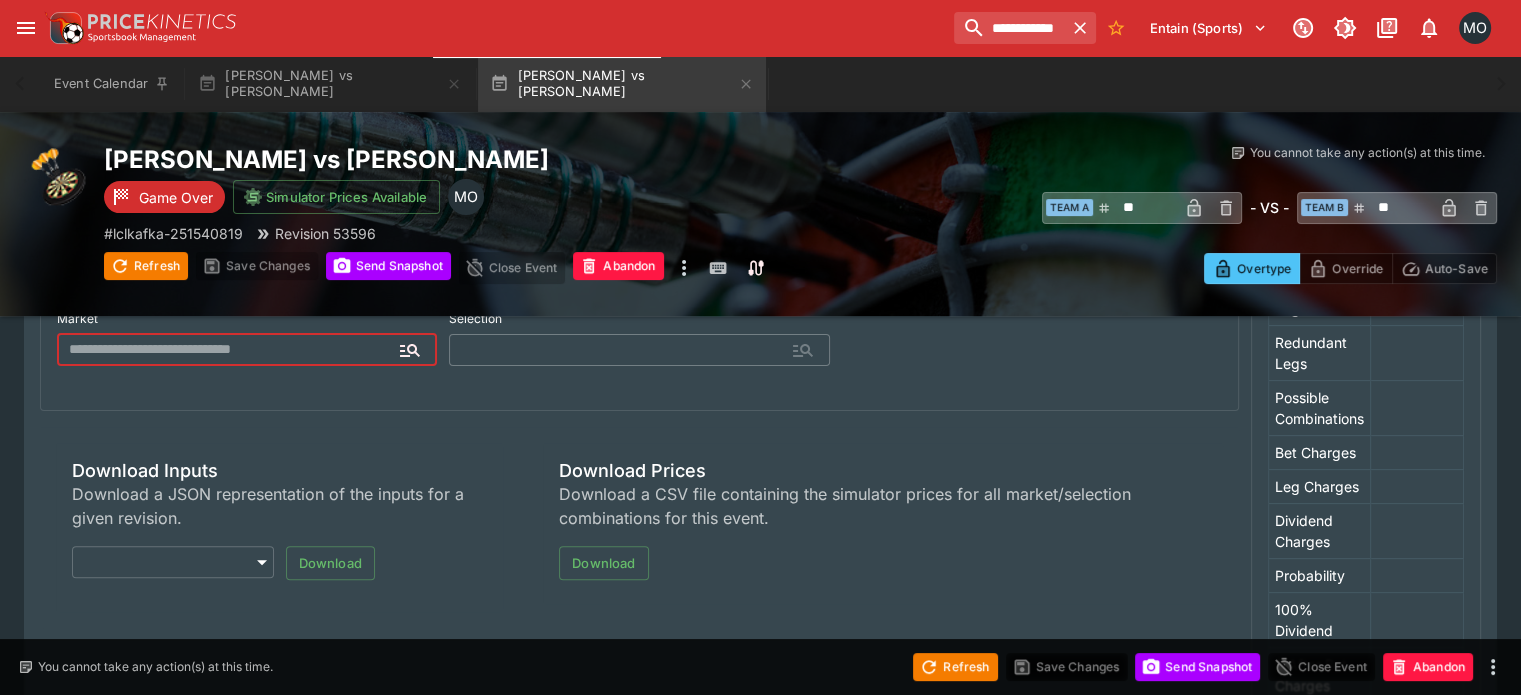 type on "**********" 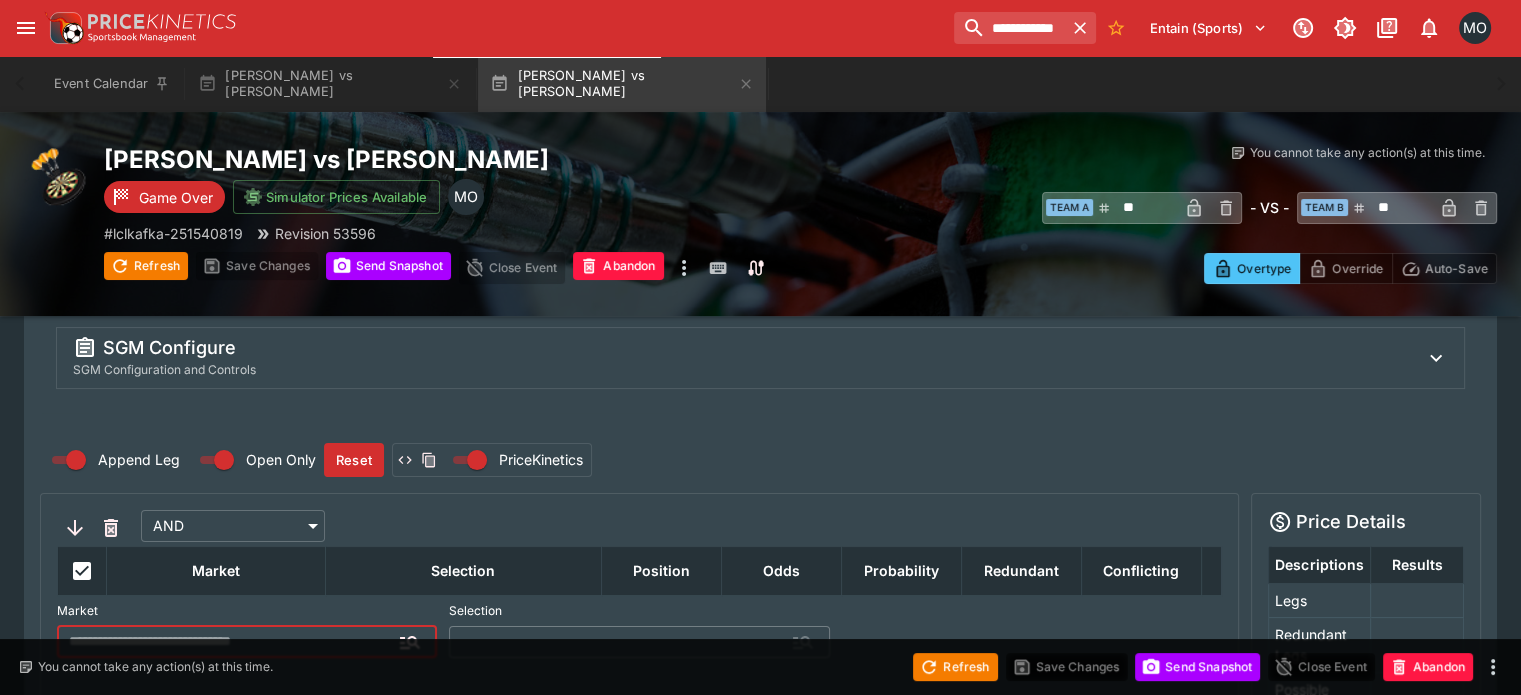 scroll, scrollTop: 0, scrollLeft: 0, axis: both 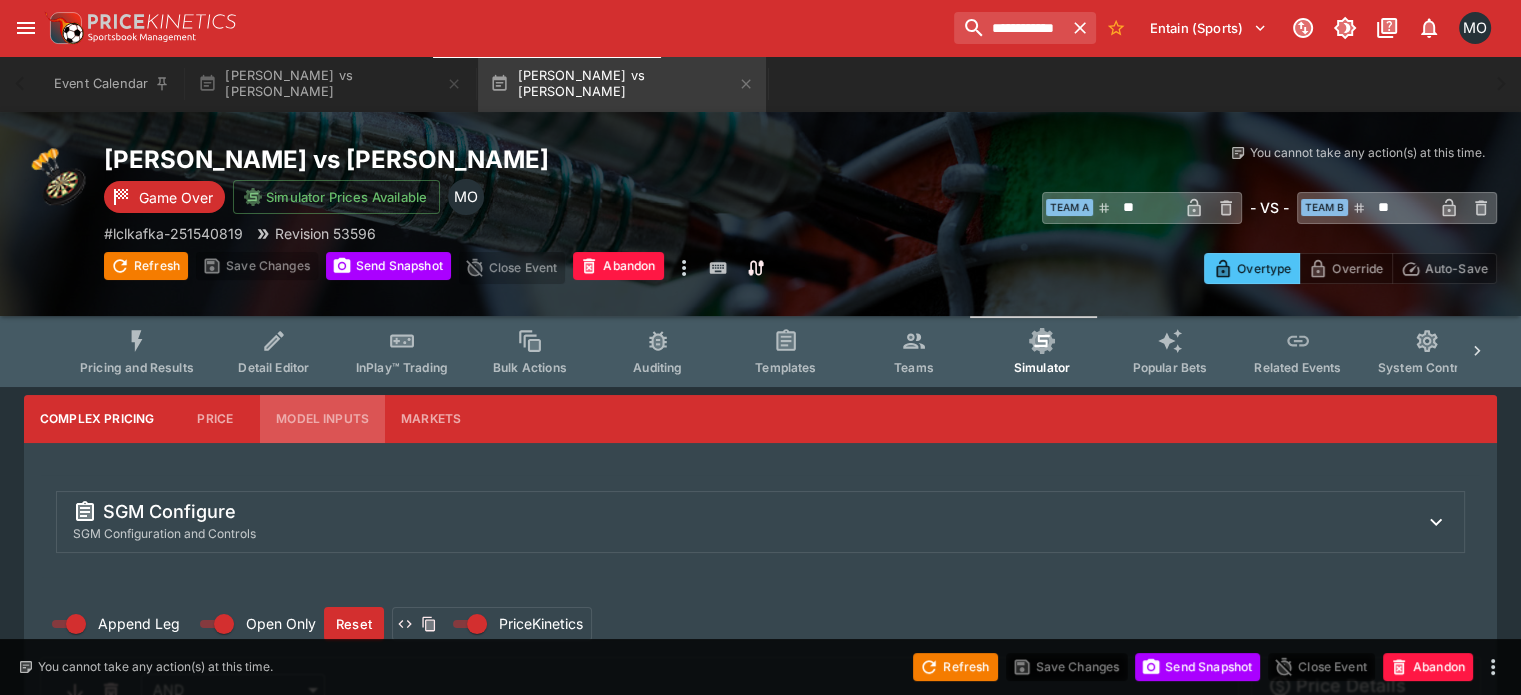 click on "Model Inputs" at bounding box center (322, 419) 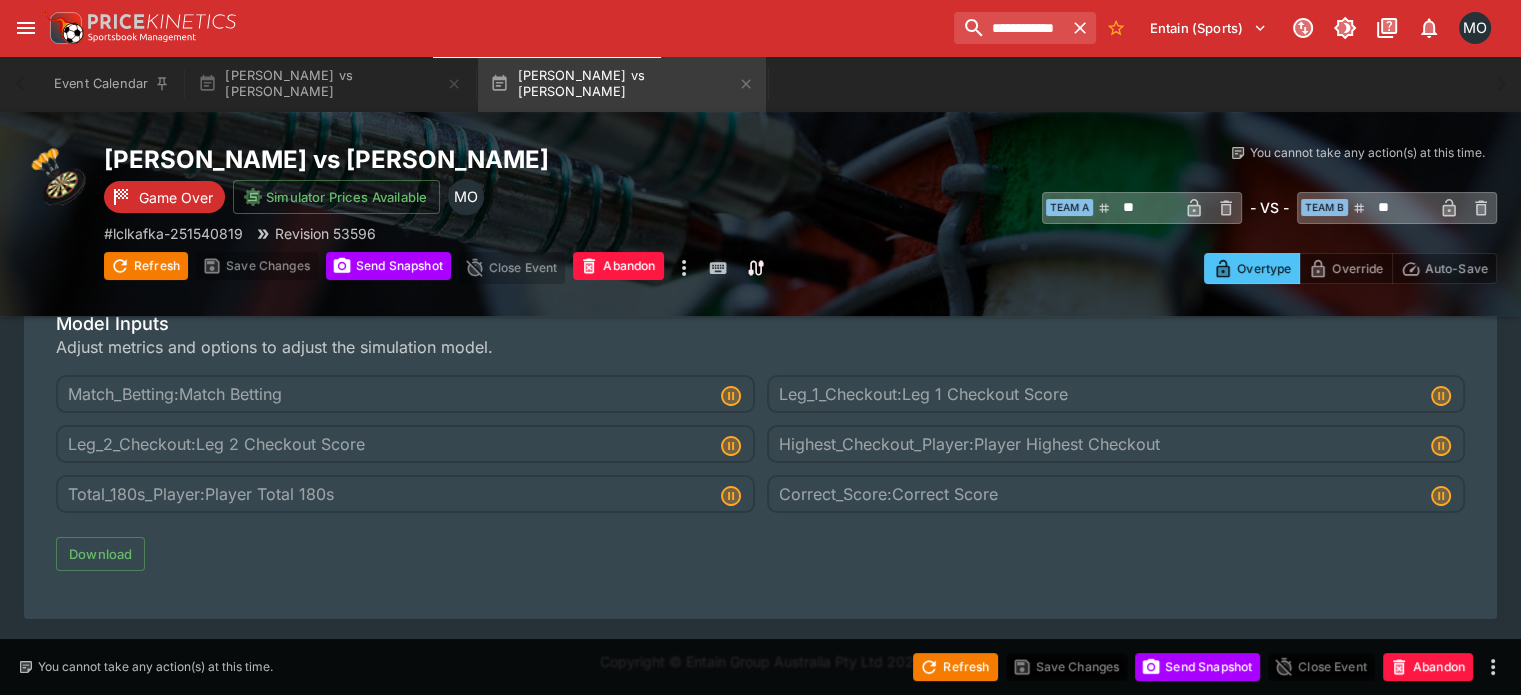 scroll, scrollTop: 0, scrollLeft: 0, axis: both 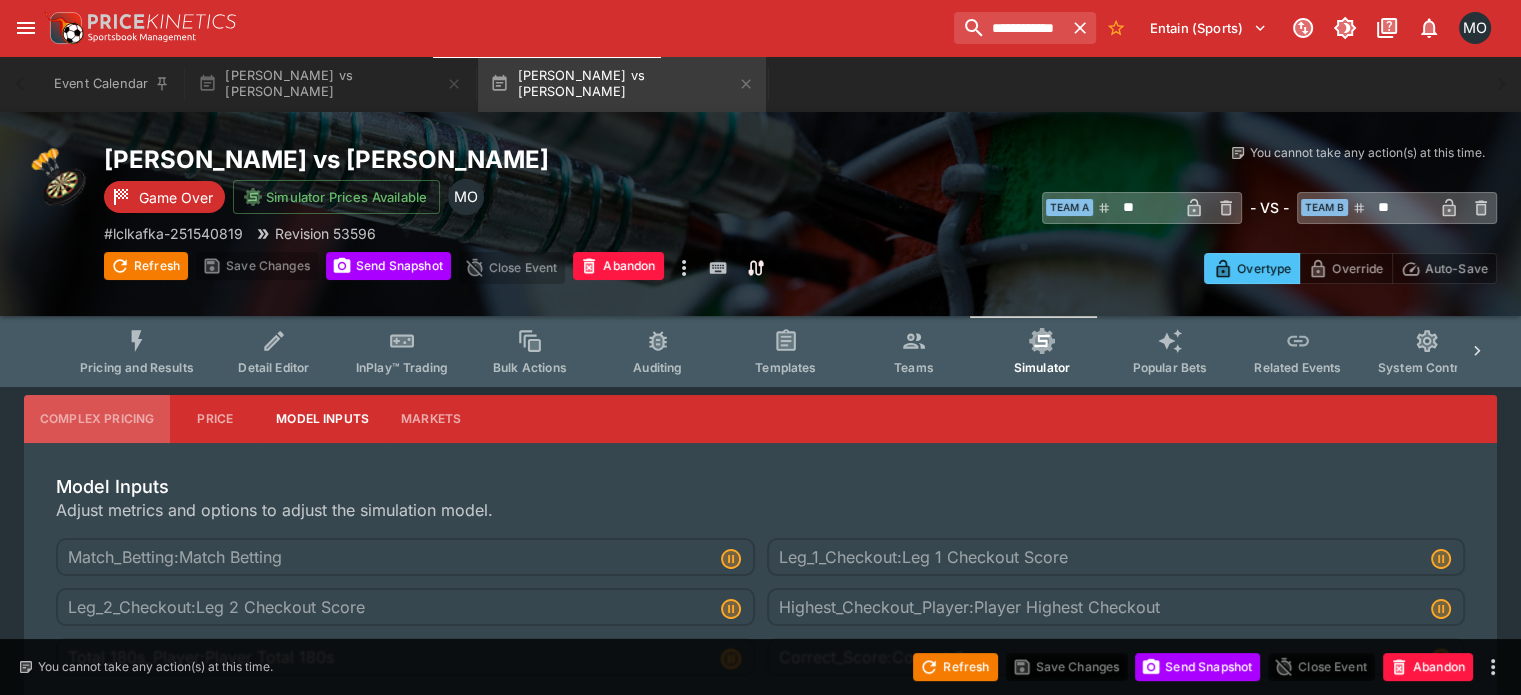 click on "Complex Pricing" at bounding box center [97, 419] 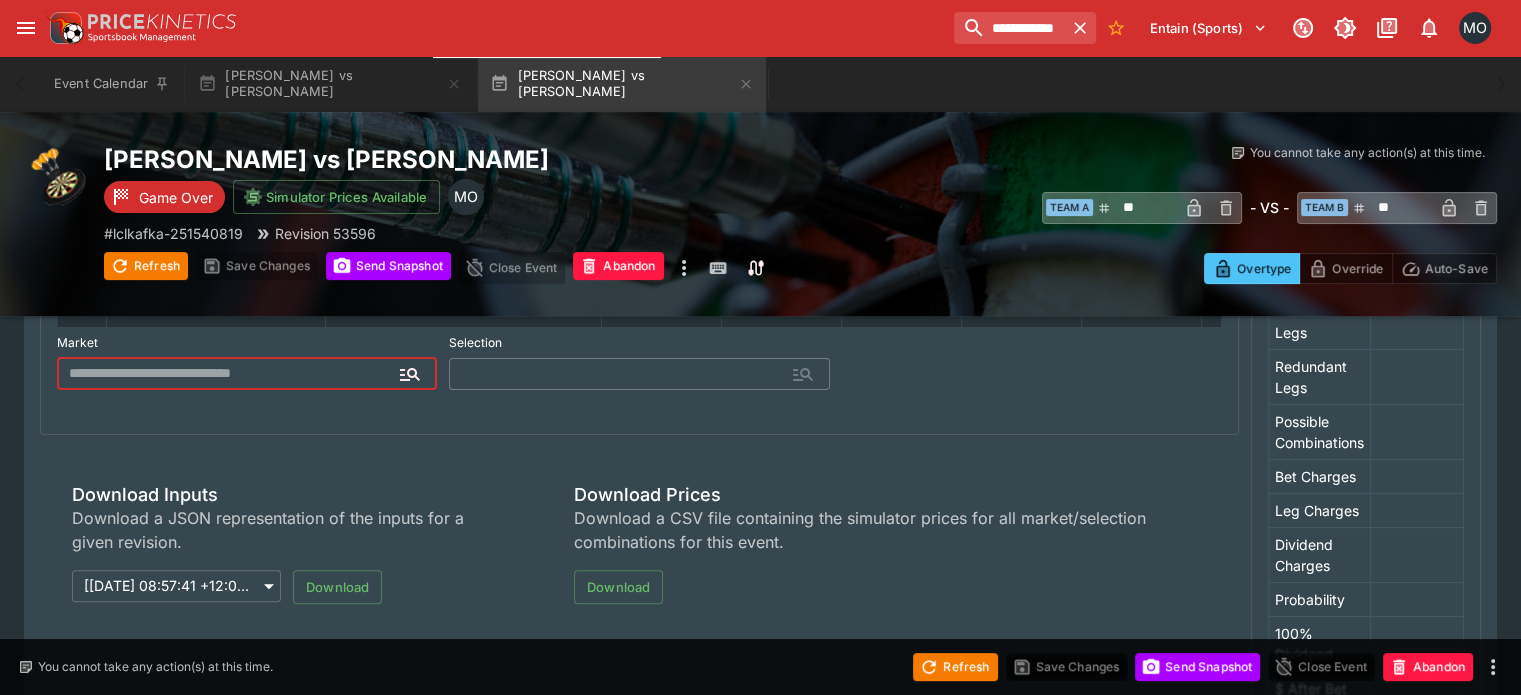 scroll, scrollTop: 430, scrollLeft: 0, axis: vertical 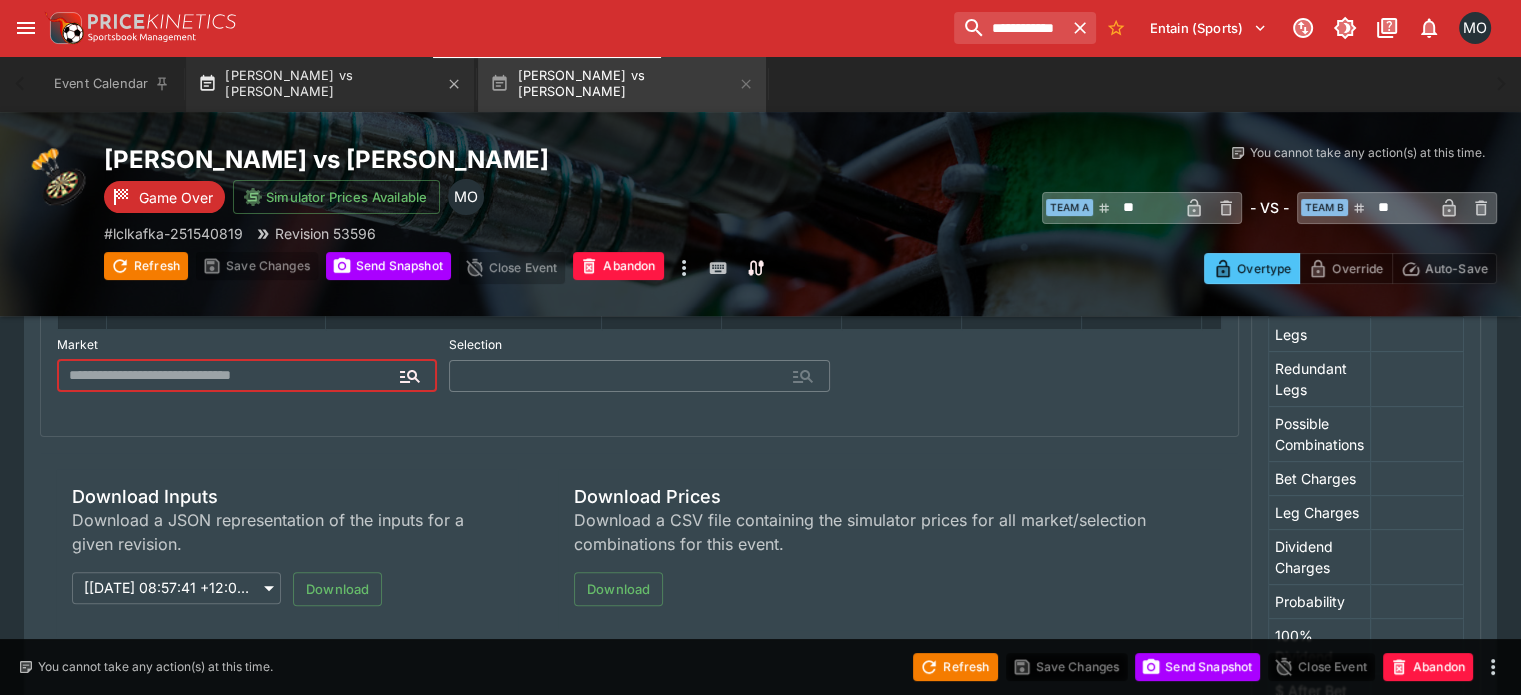 click on "[PERSON_NAME] vs [PERSON_NAME]" at bounding box center [330, 84] 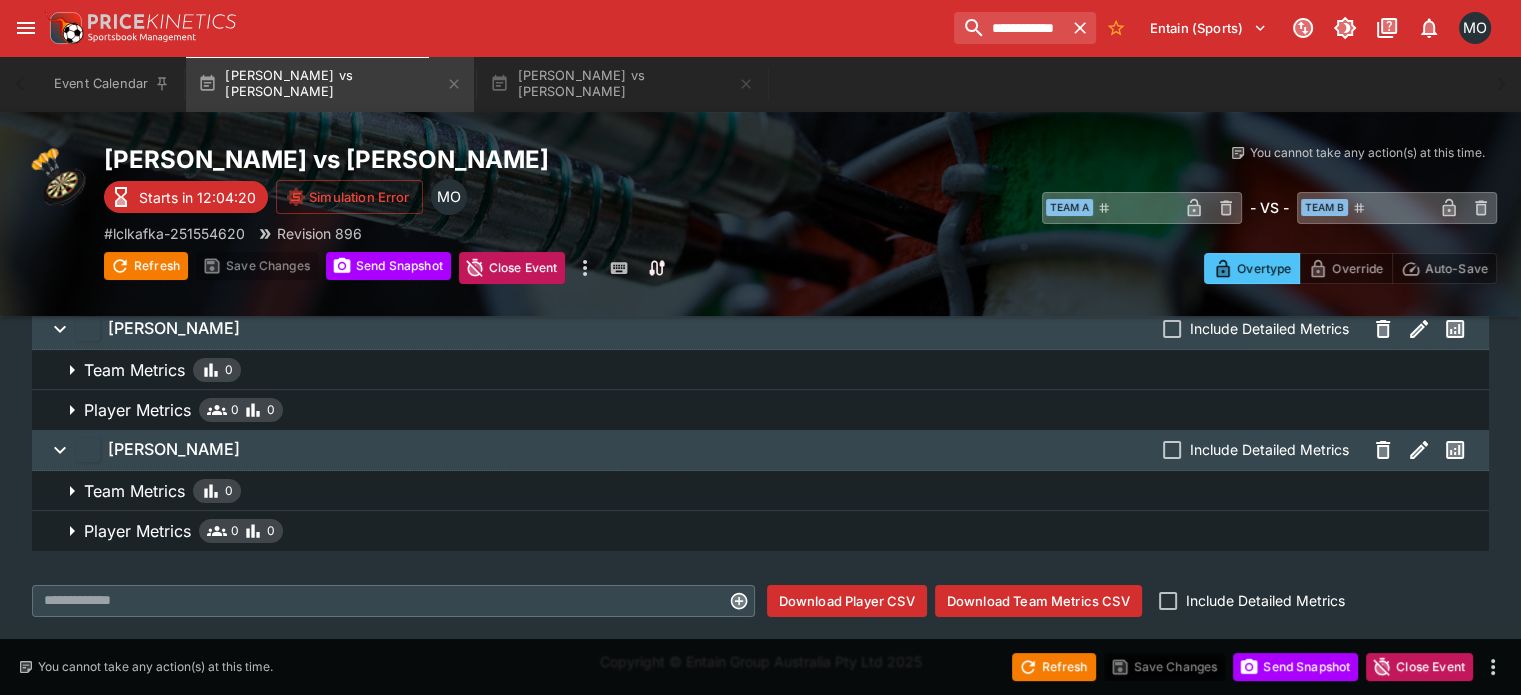 scroll, scrollTop: 0, scrollLeft: 0, axis: both 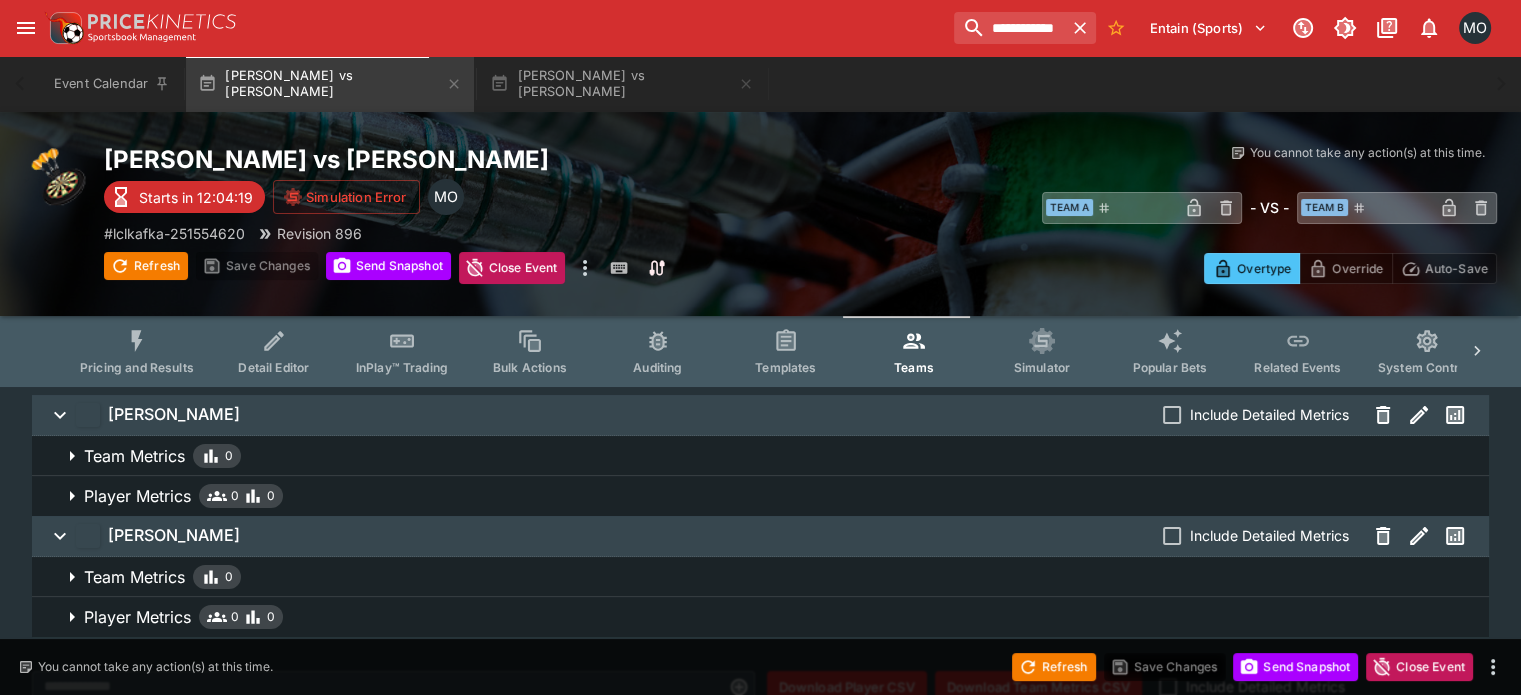 click on "Simulator" at bounding box center (1042, 351) 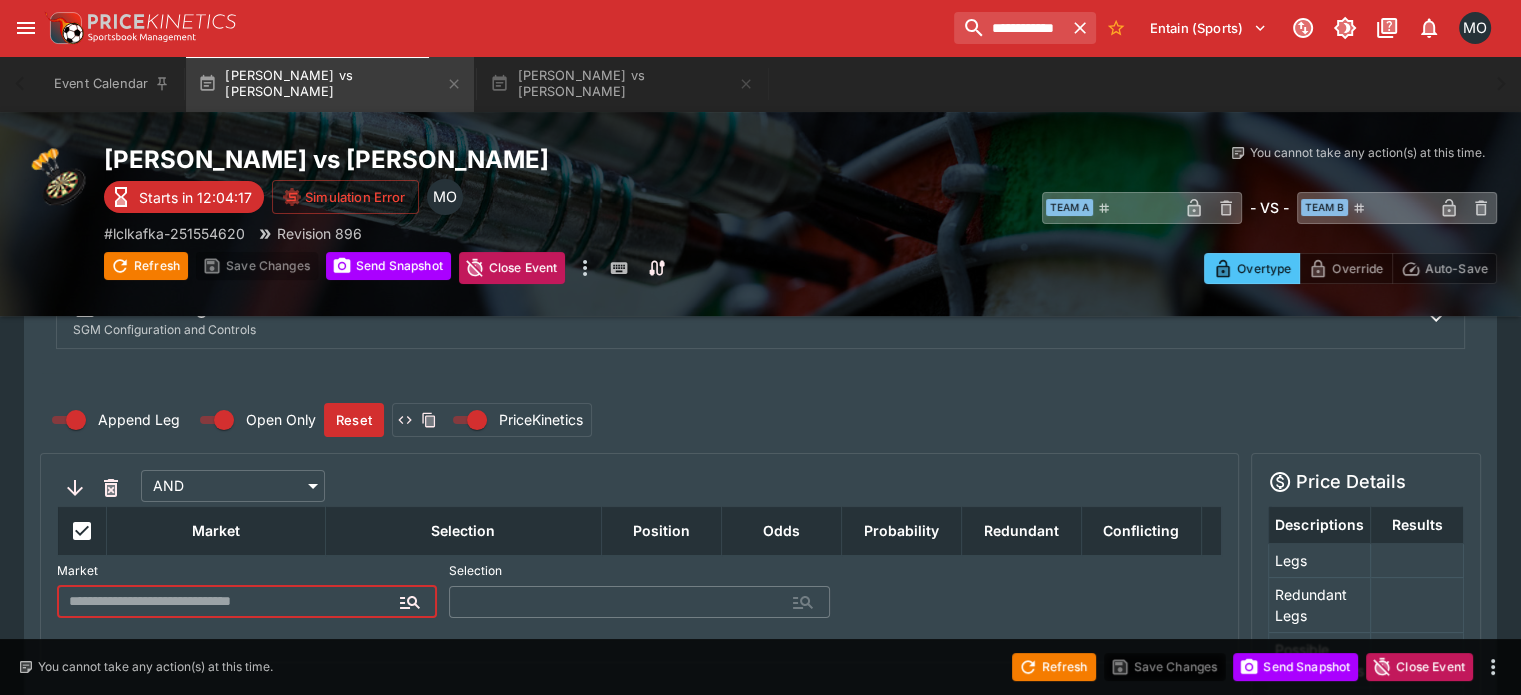 scroll, scrollTop: 0, scrollLeft: 0, axis: both 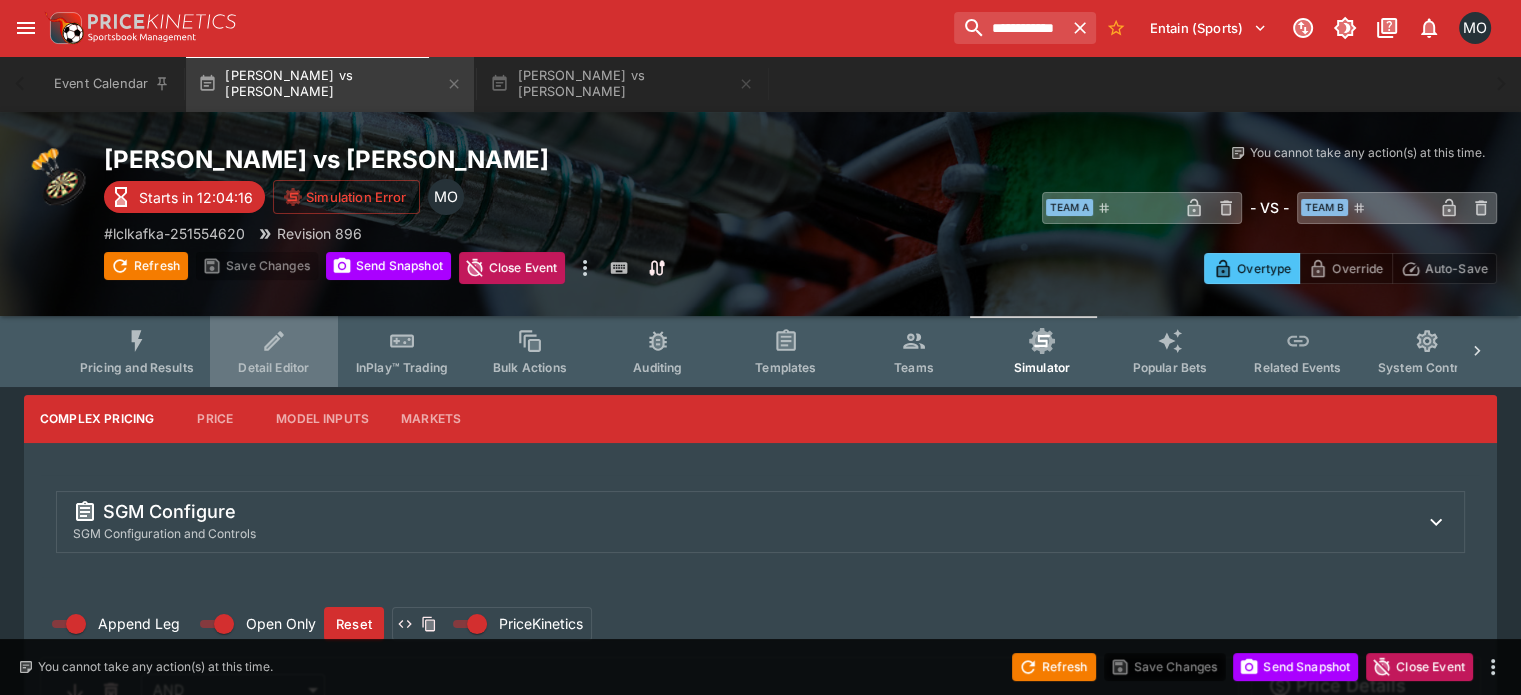 click 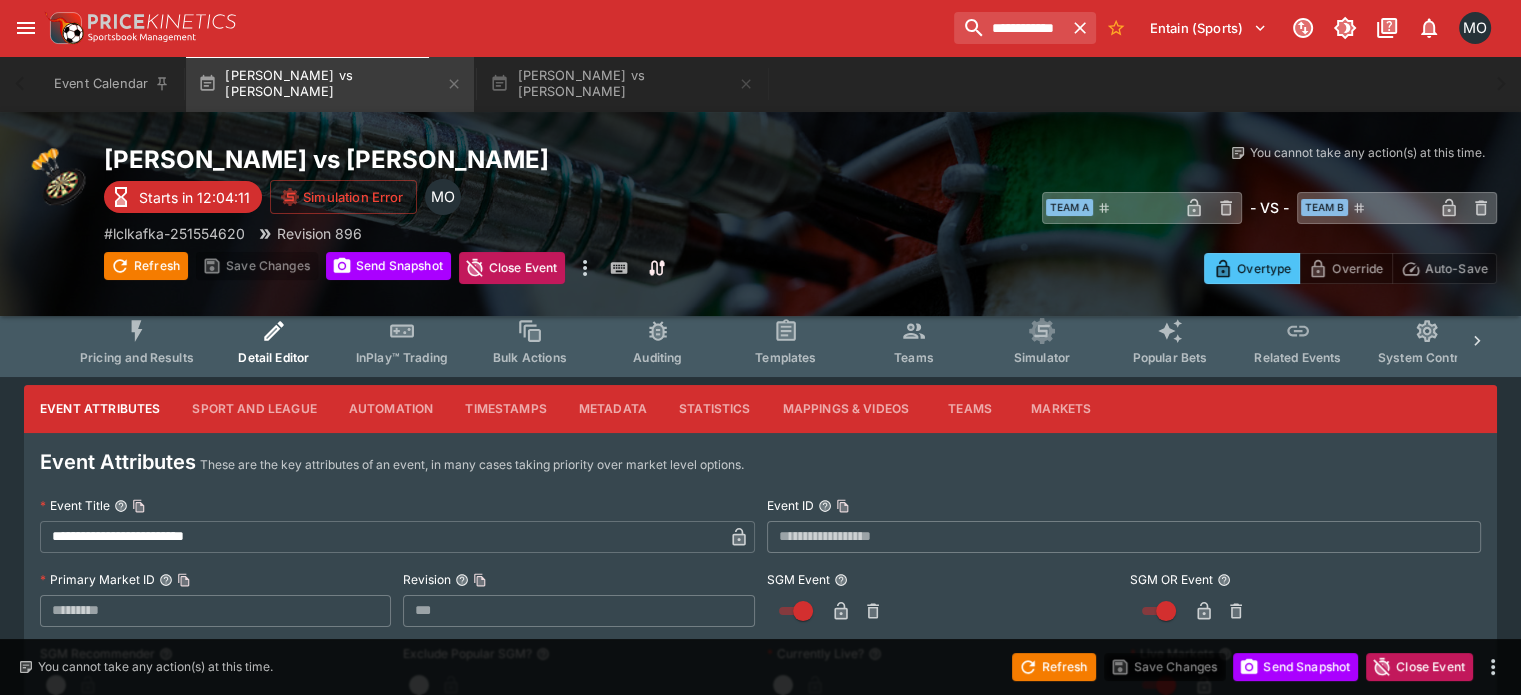 scroll, scrollTop: 0, scrollLeft: 0, axis: both 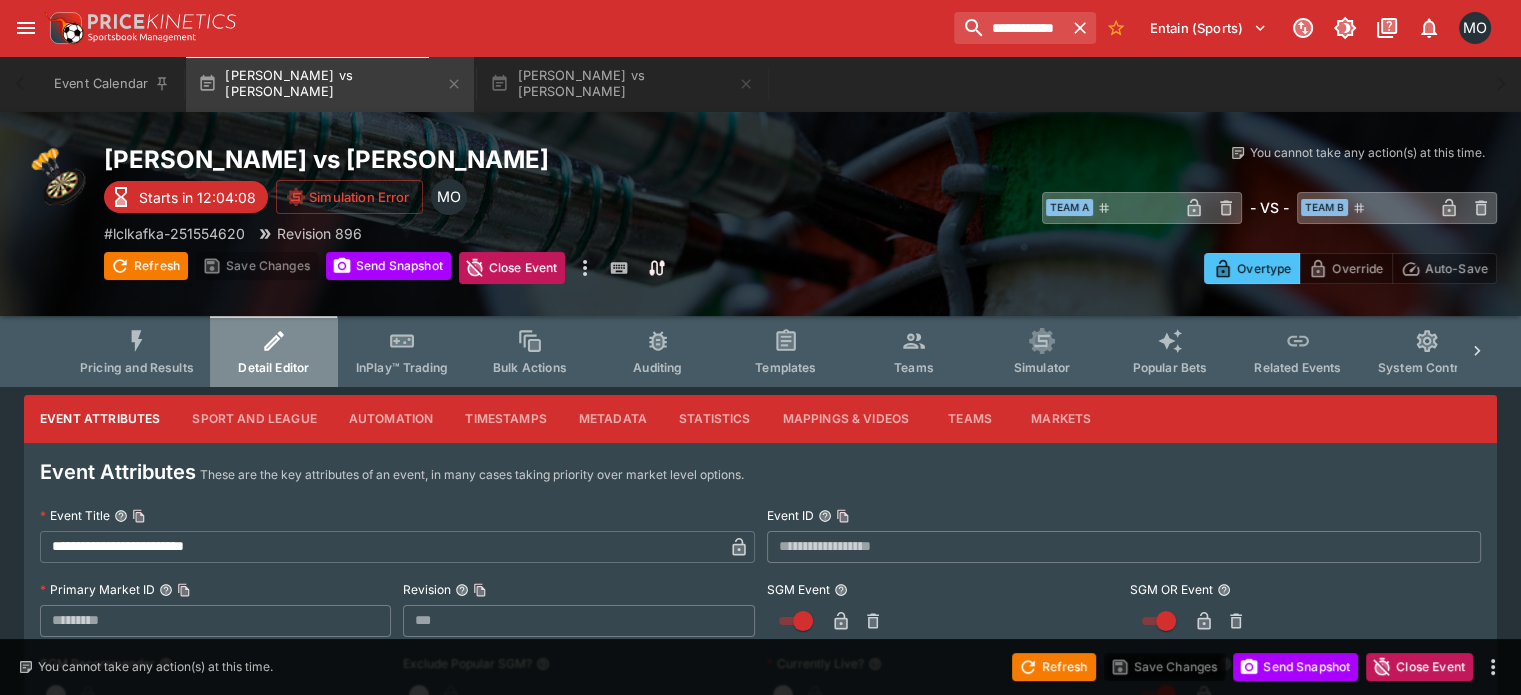 click on "Detail Editor" at bounding box center [274, 351] 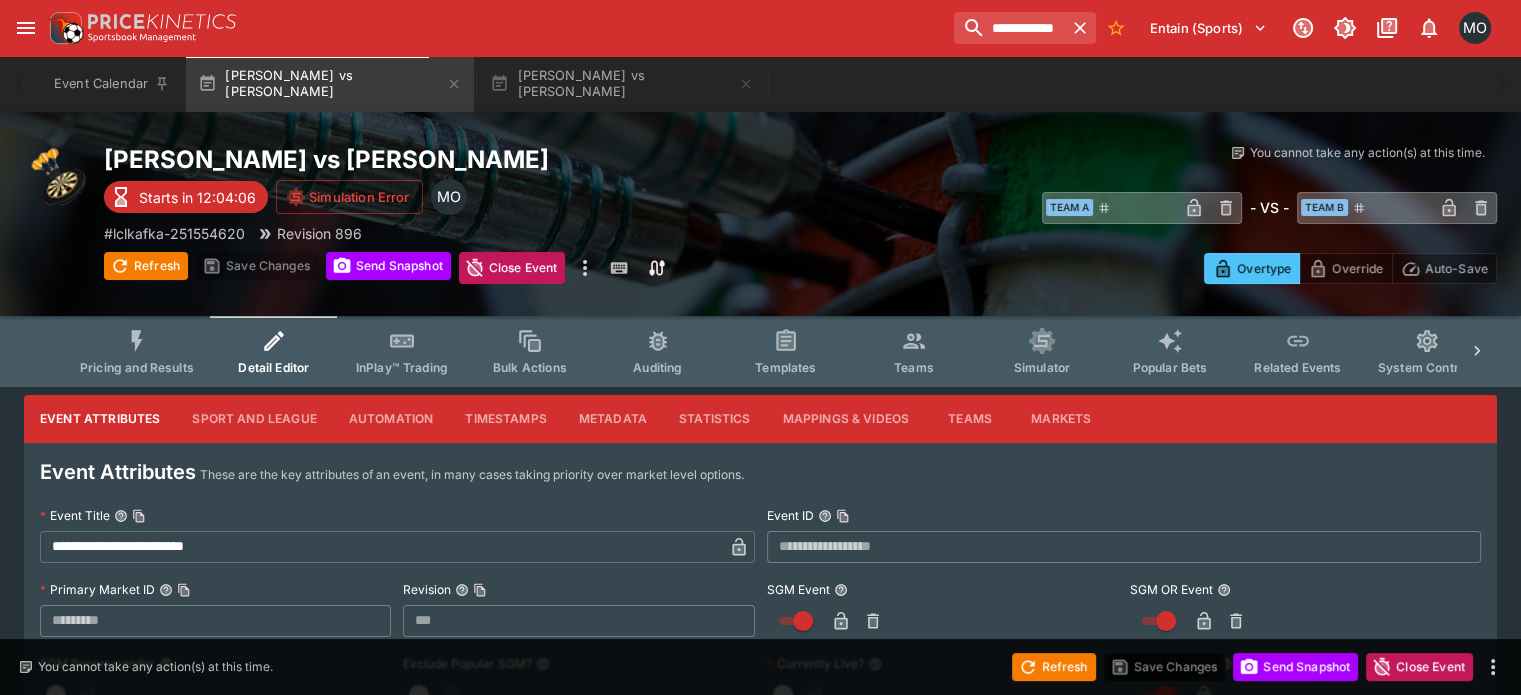 click on "Metadata" at bounding box center [613, 419] 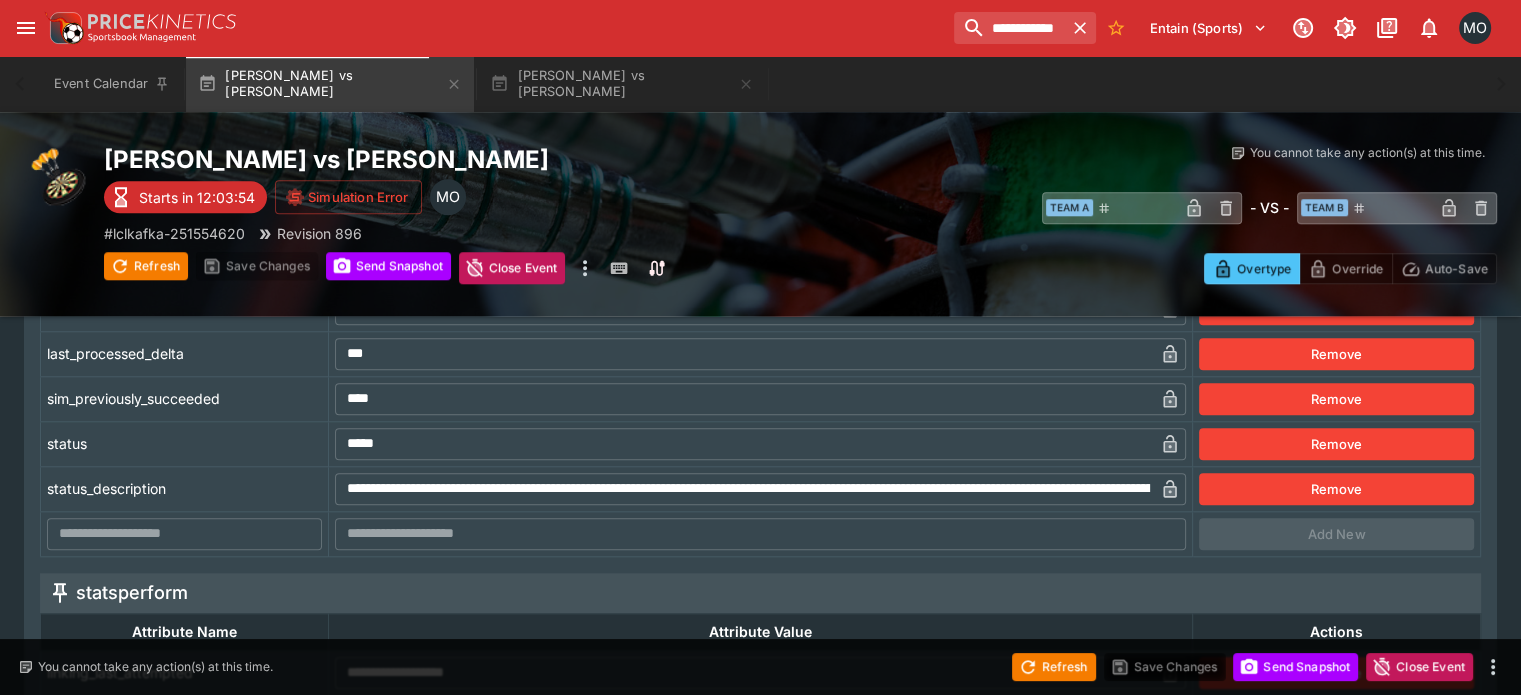 scroll, scrollTop: 1721, scrollLeft: 0, axis: vertical 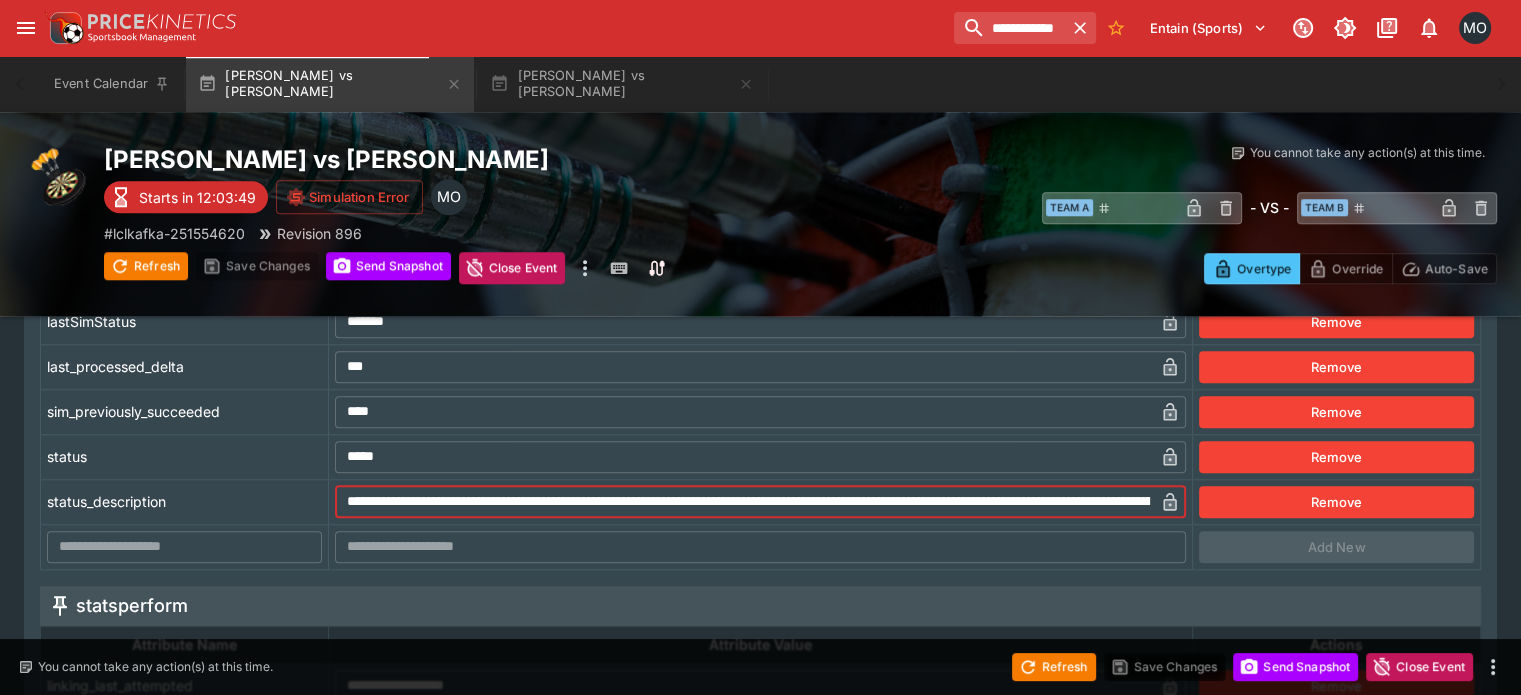 drag, startPoint x: 560, startPoint y: 487, endPoint x: 660, endPoint y: 479, distance: 100.31949 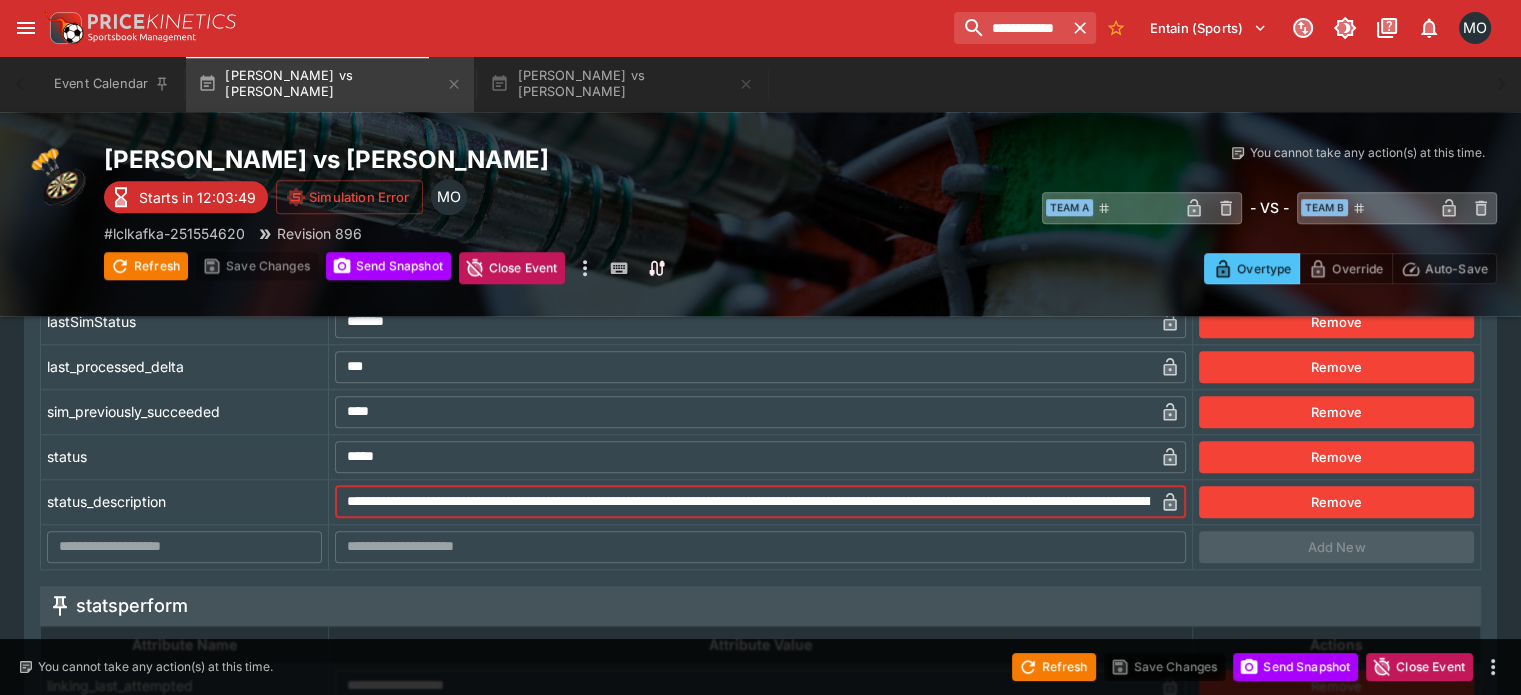 click at bounding box center (744, 502) 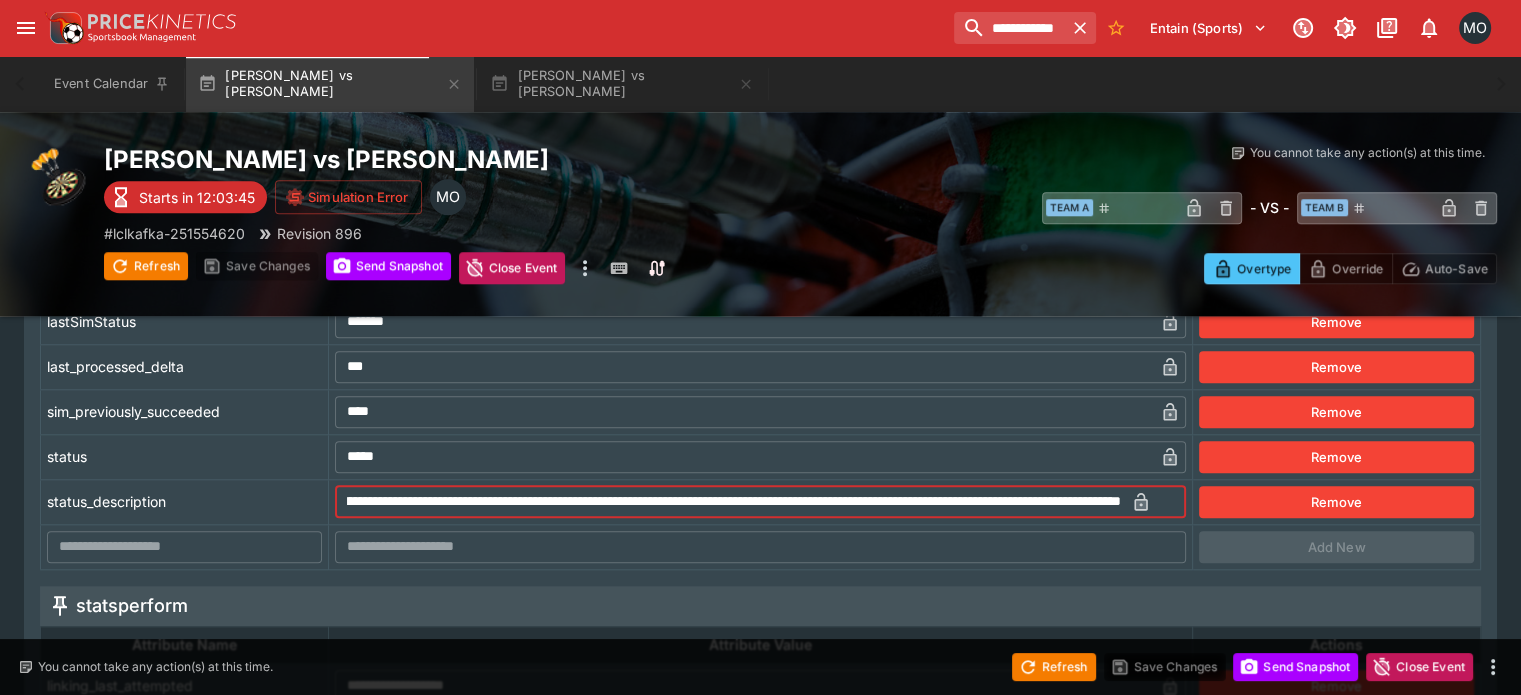 scroll, scrollTop: 0, scrollLeft: 8553, axis: horizontal 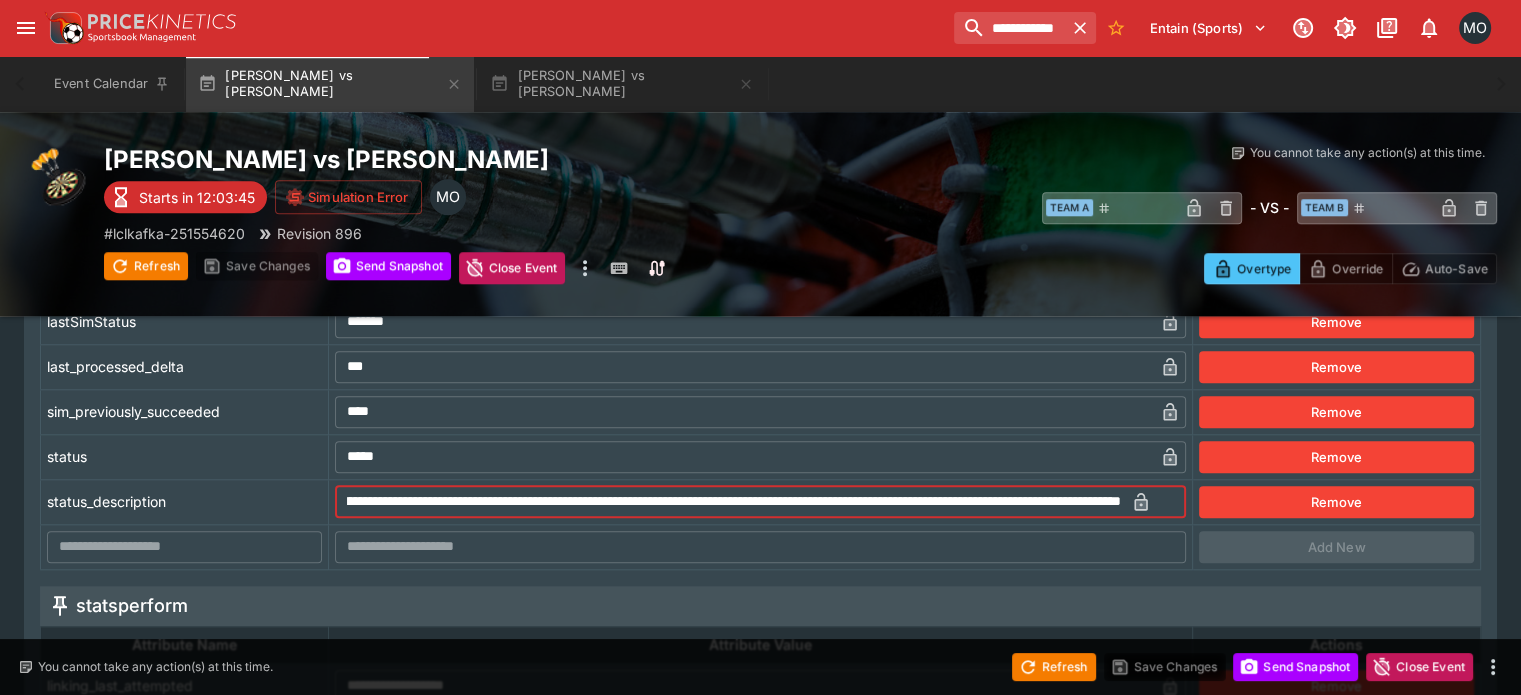 drag, startPoint x: 677, startPoint y: 481, endPoint x: 1234, endPoint y: 497, distance: 557.22974 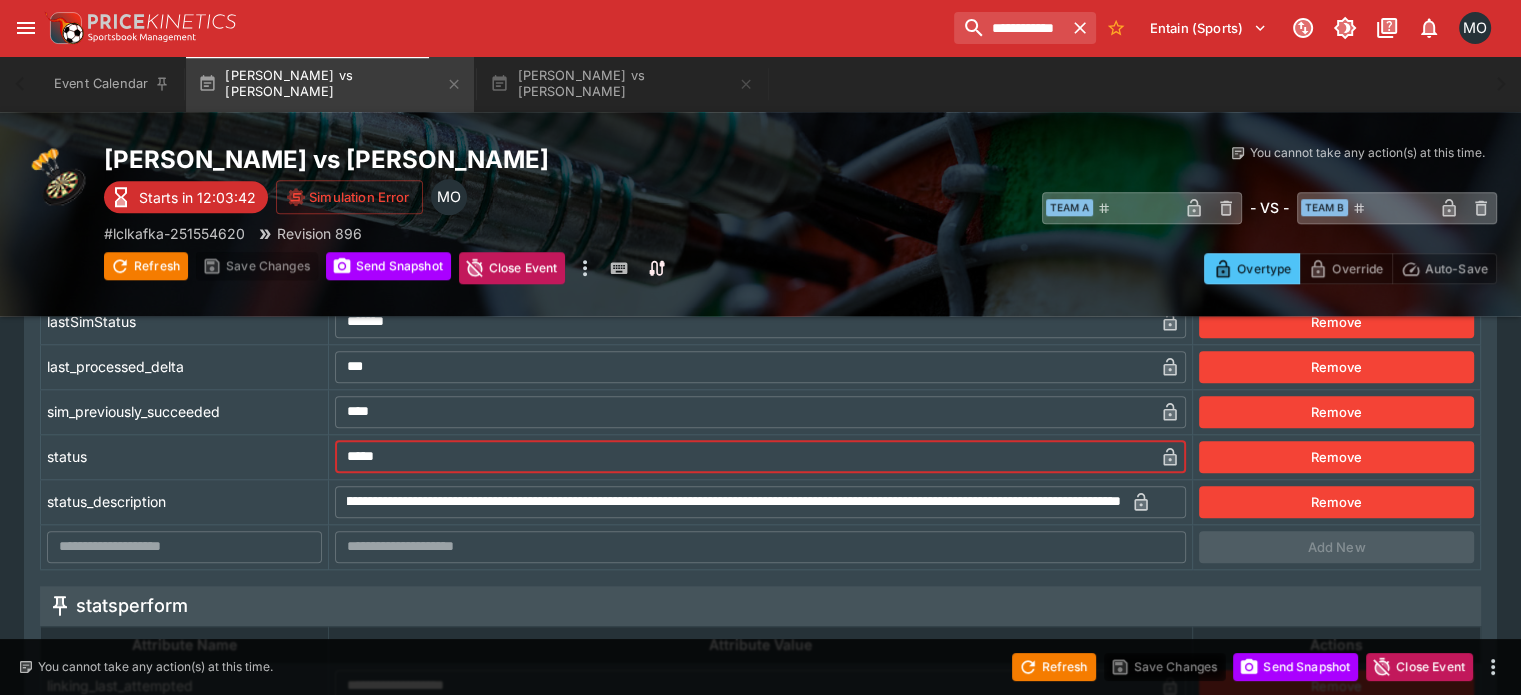 scroll, scrollTop: 0, scrollLeft: 0, axis: both 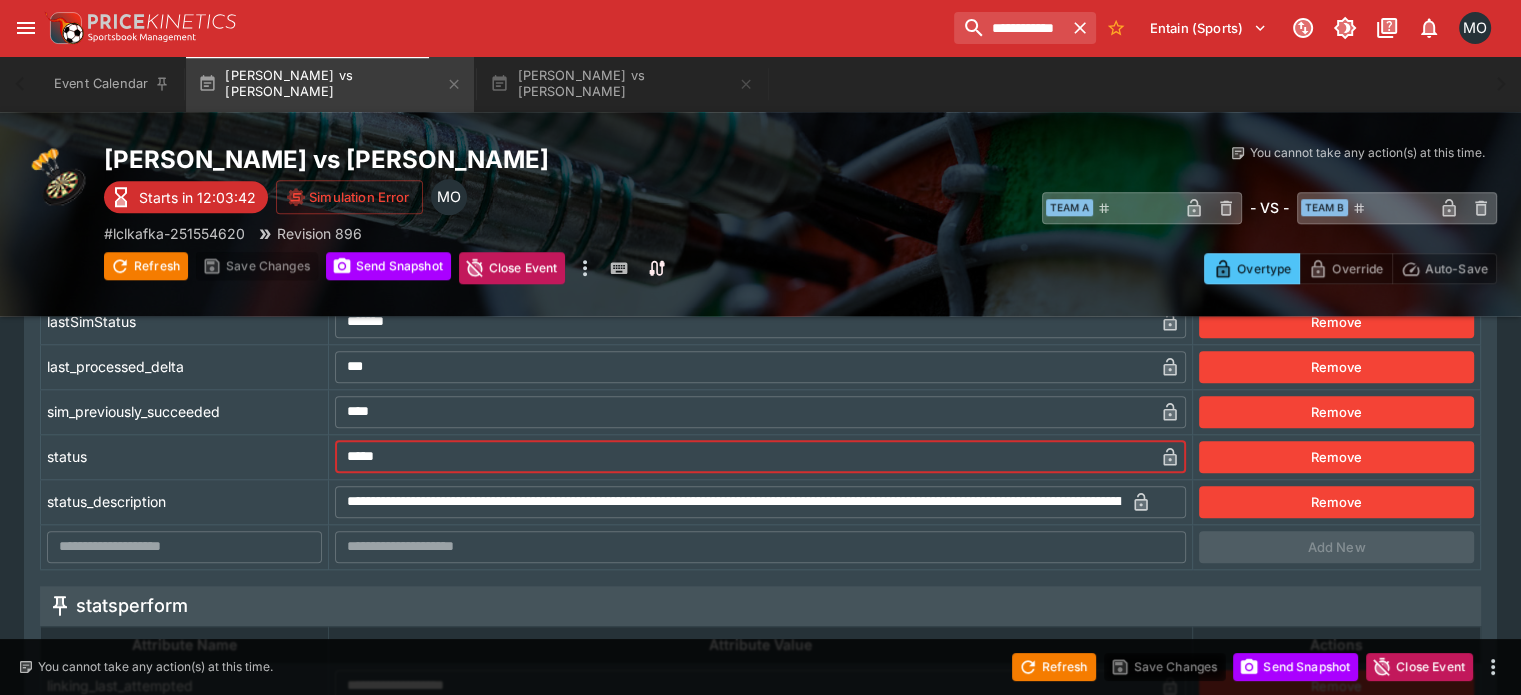 click on "*****" at bounding box center (744, 457) 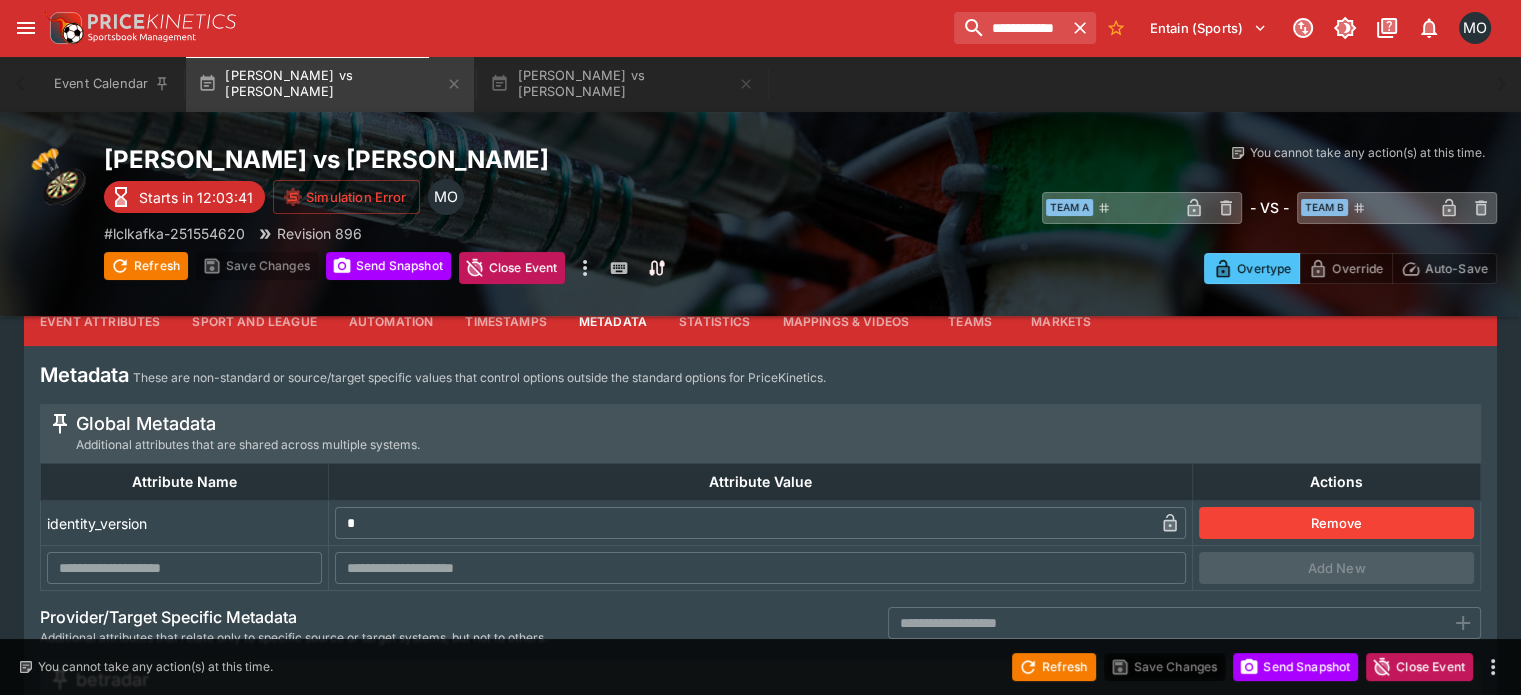 scroll, scrollTop: 0, scrollLeft: 0, axis: both 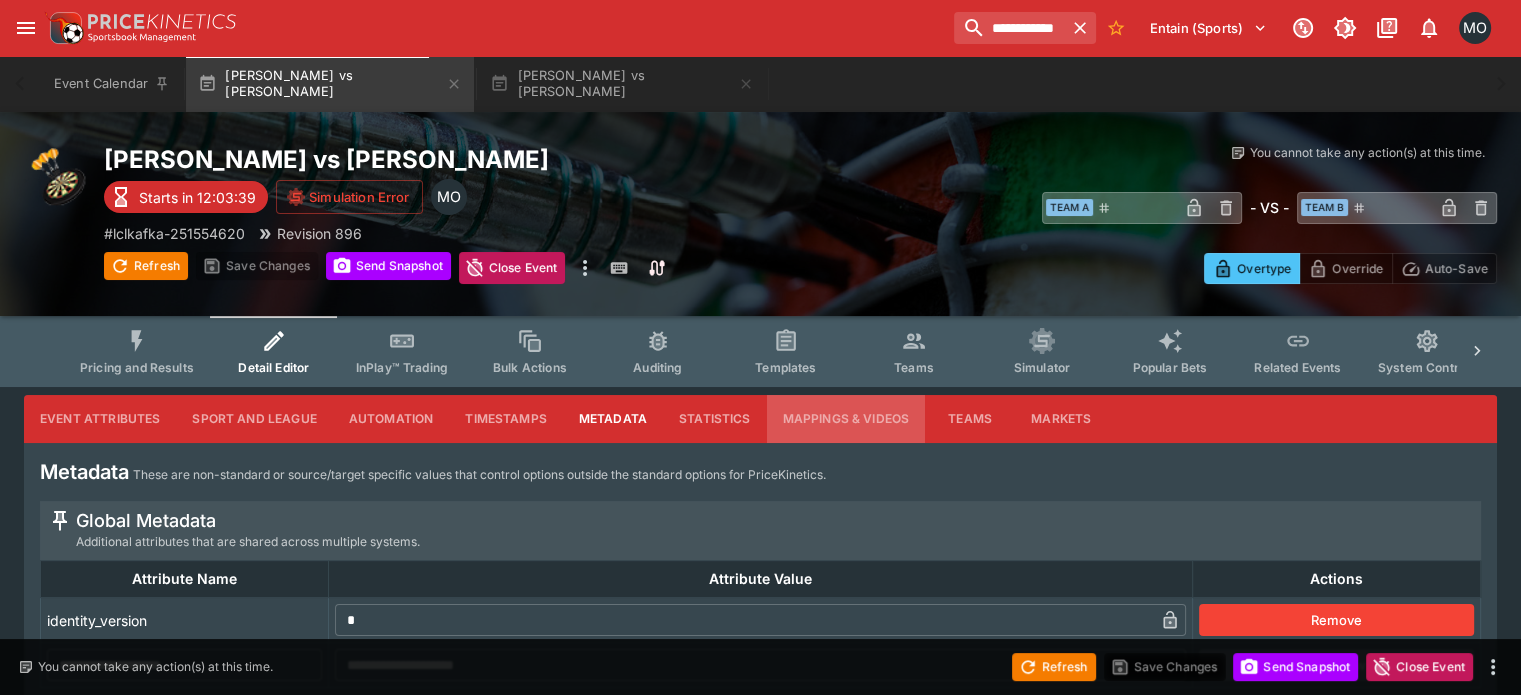 click on "Mappings & Videos" at bounding box center (846, 419) 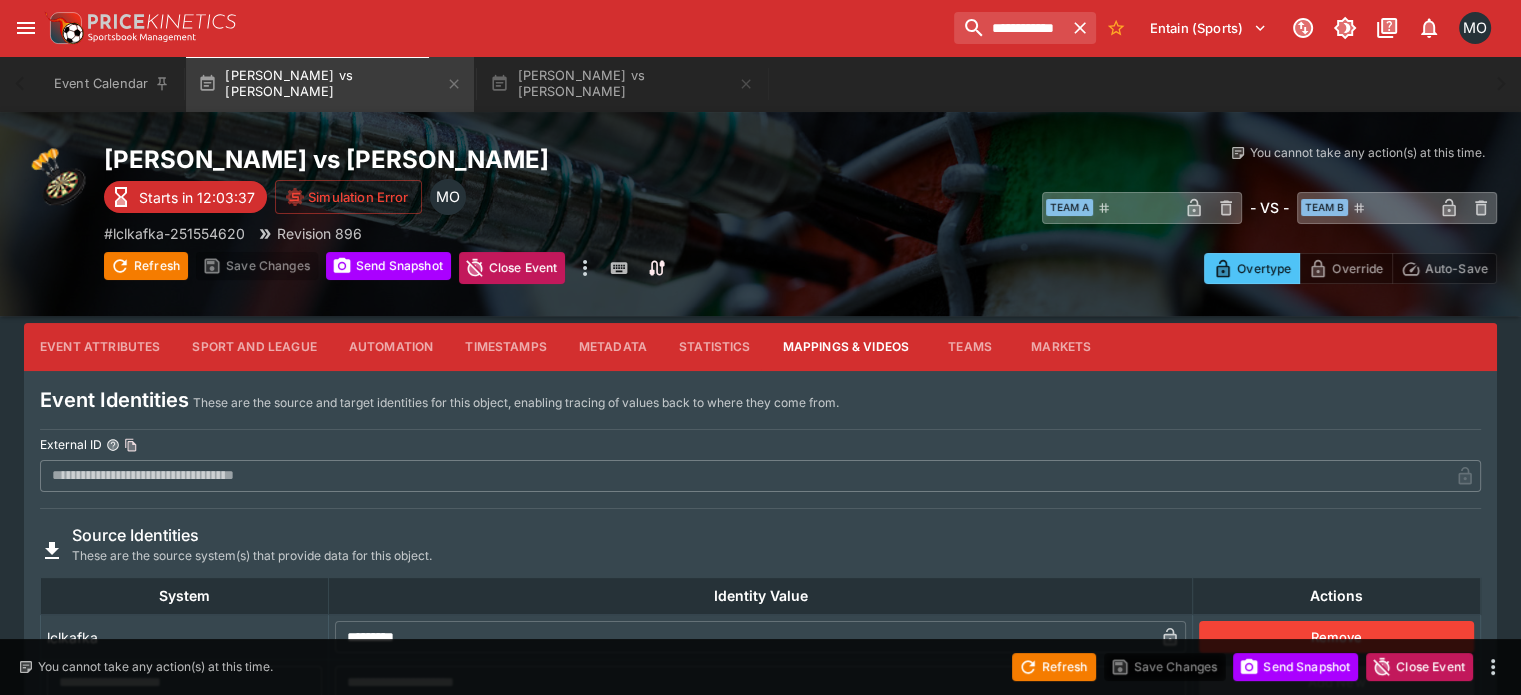 scroll, scrollTop: 0, scrollLeft: 0, axis: both 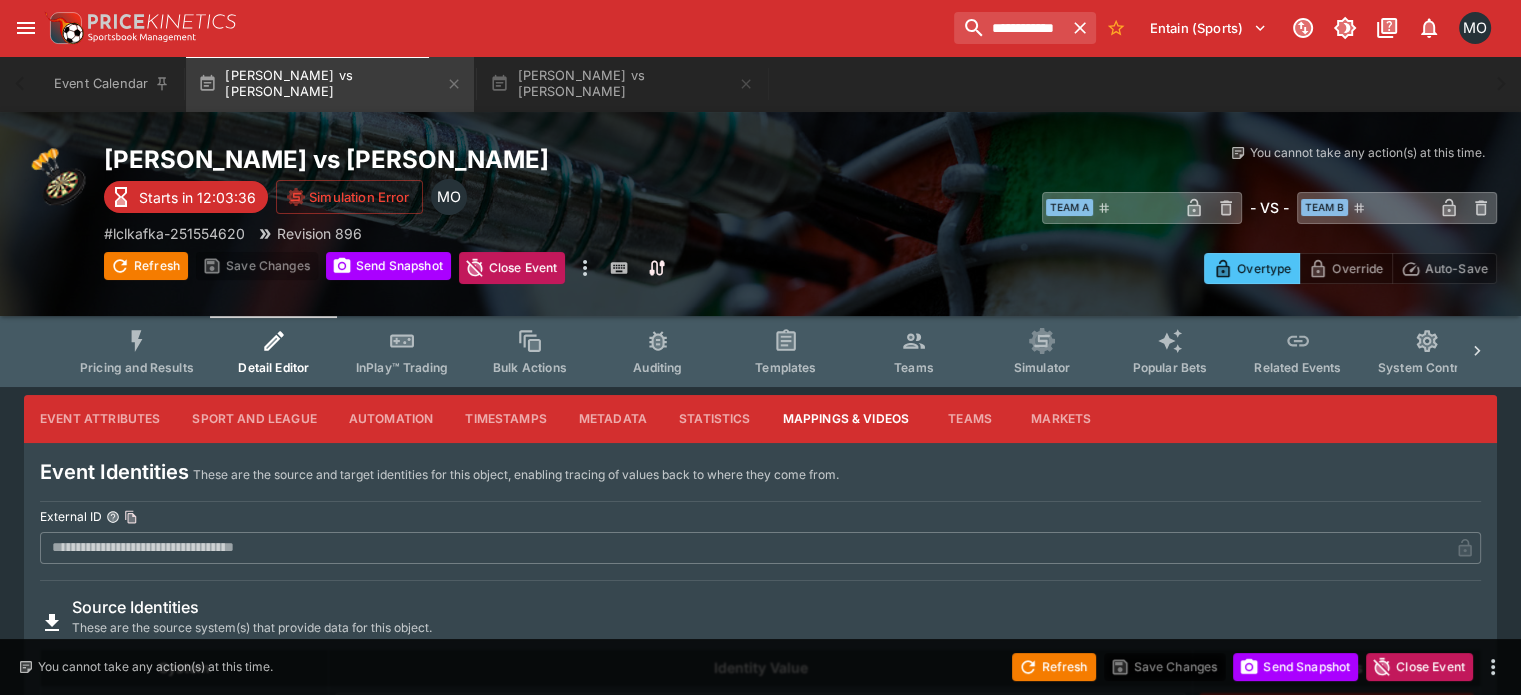 click on "Pricing and Results" at bounding box center [137, 351] 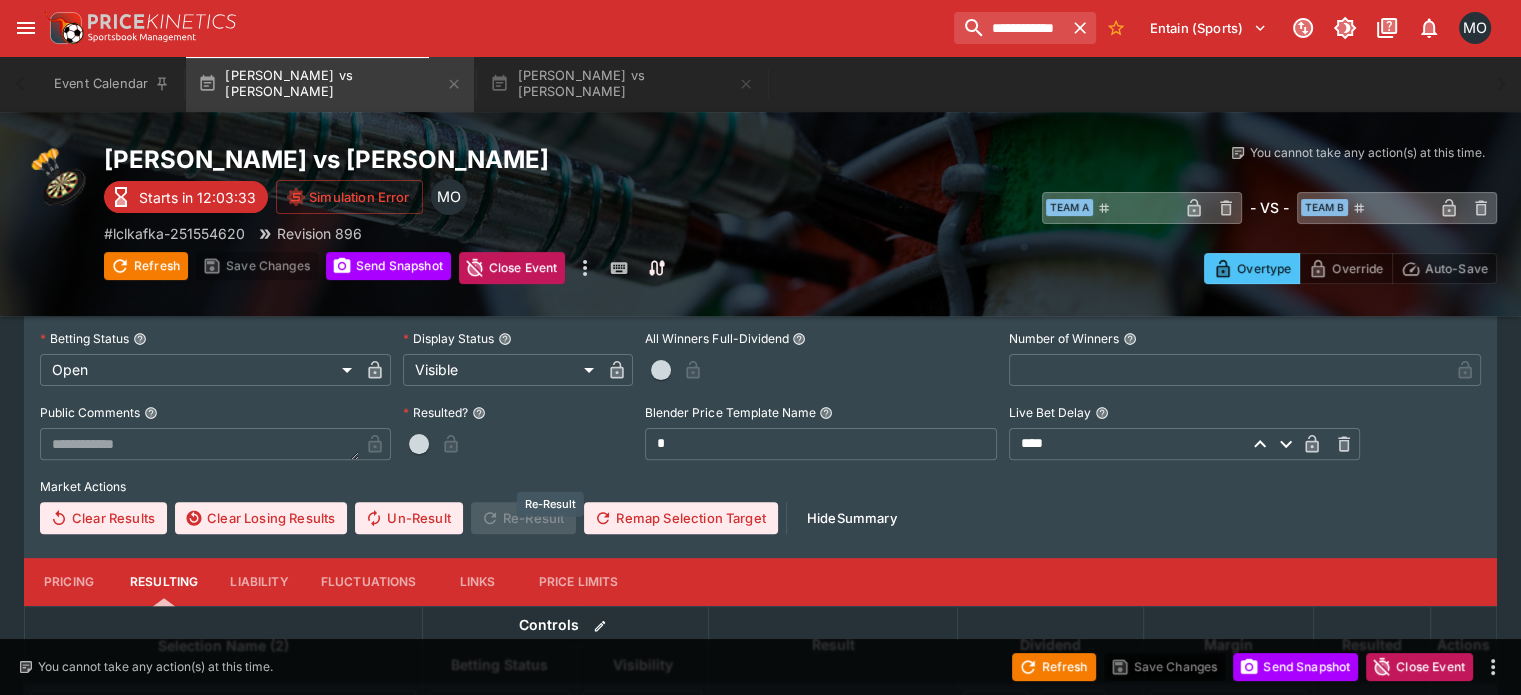 scroll, scrollTop: 514, scrollLeft: 0, axis: vertical 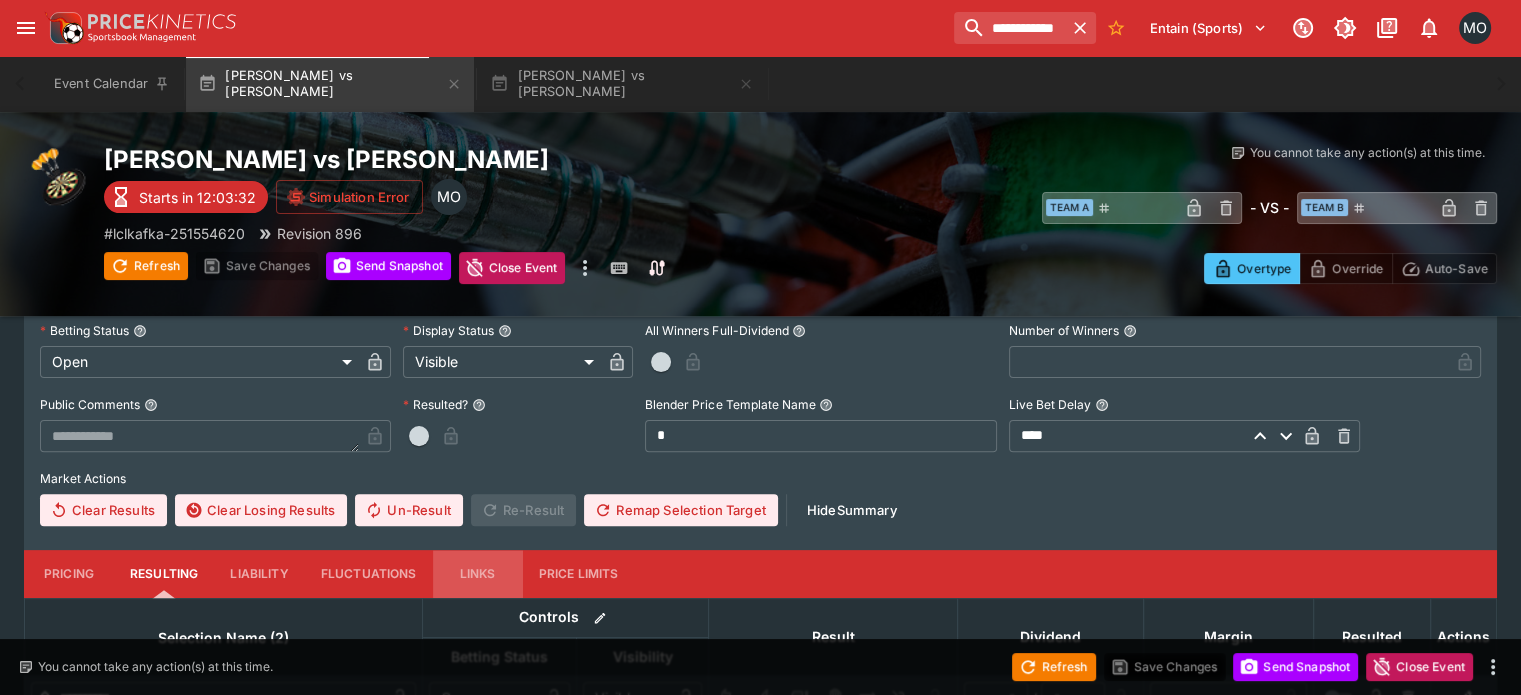click on "Links" at bounding box center [478, 574] 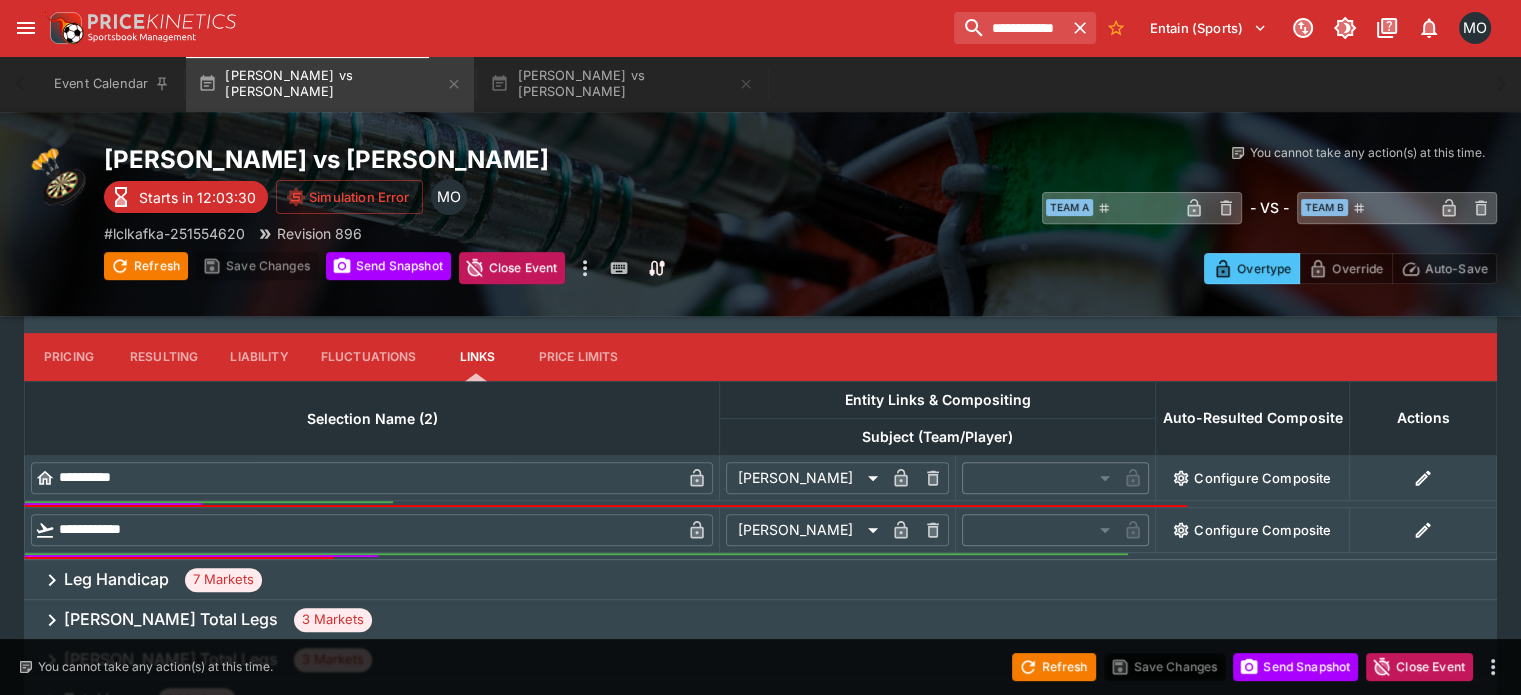 scroll, scrollTop: 791, scrollLeft: 0, axis: vertical 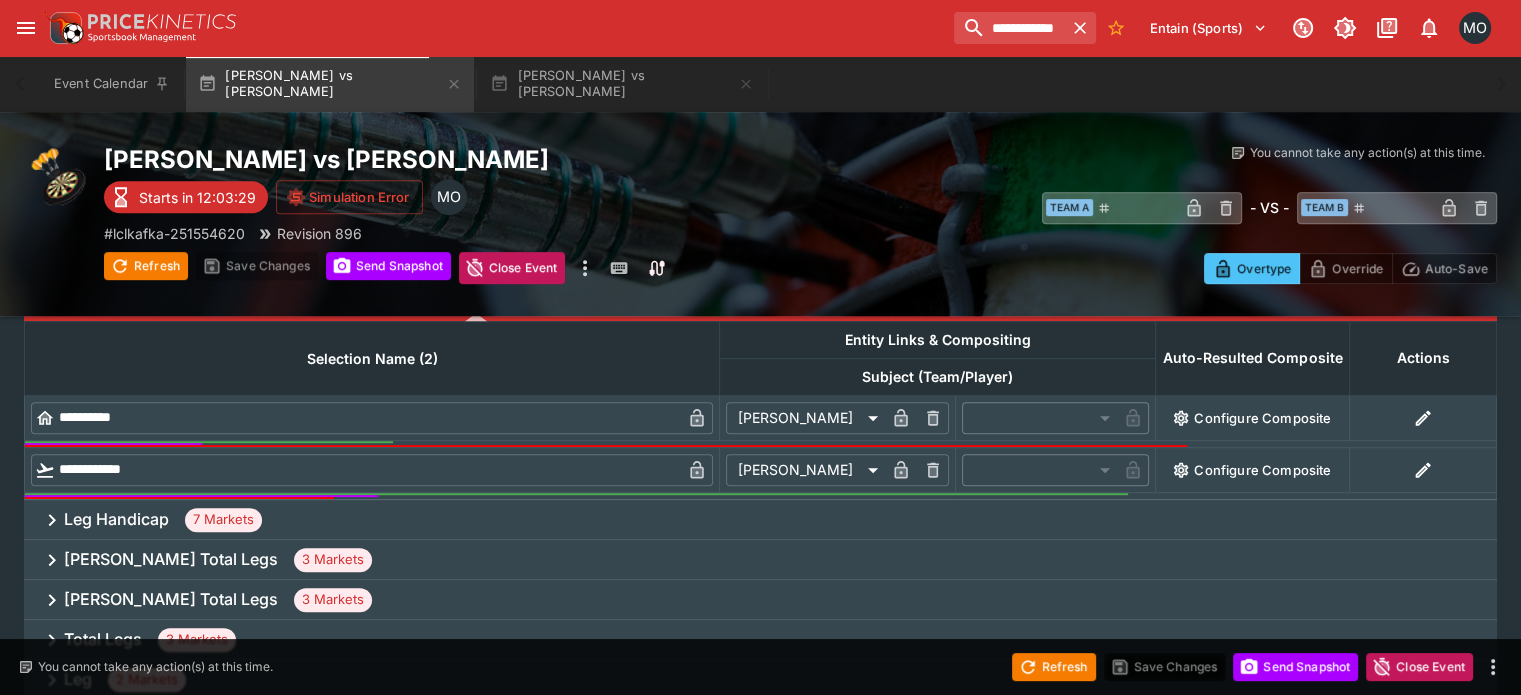 click on "Leg Handicap 7 Markets" at bounding box center (760, 520) 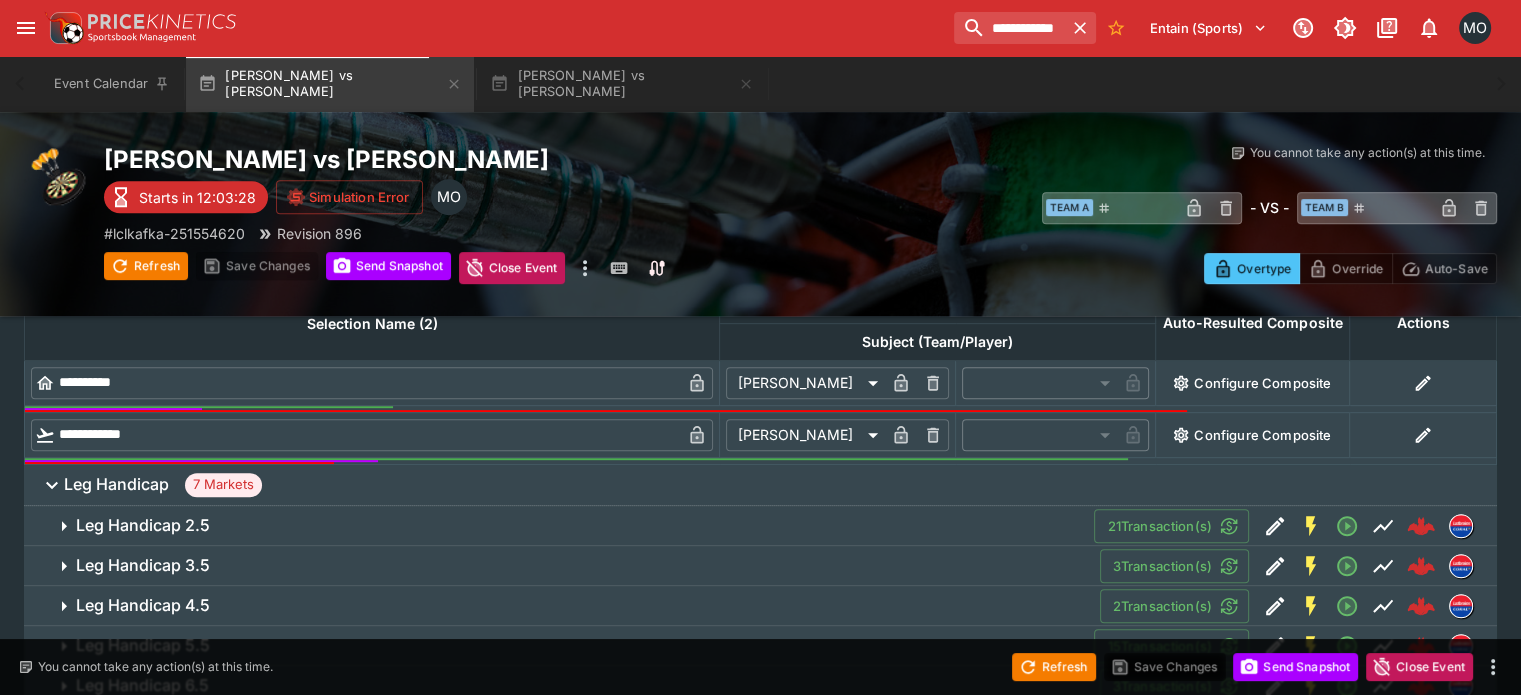 click on "Leg Handicap 2.5 21  Transaction(s)" at bounding box center [760, 526] 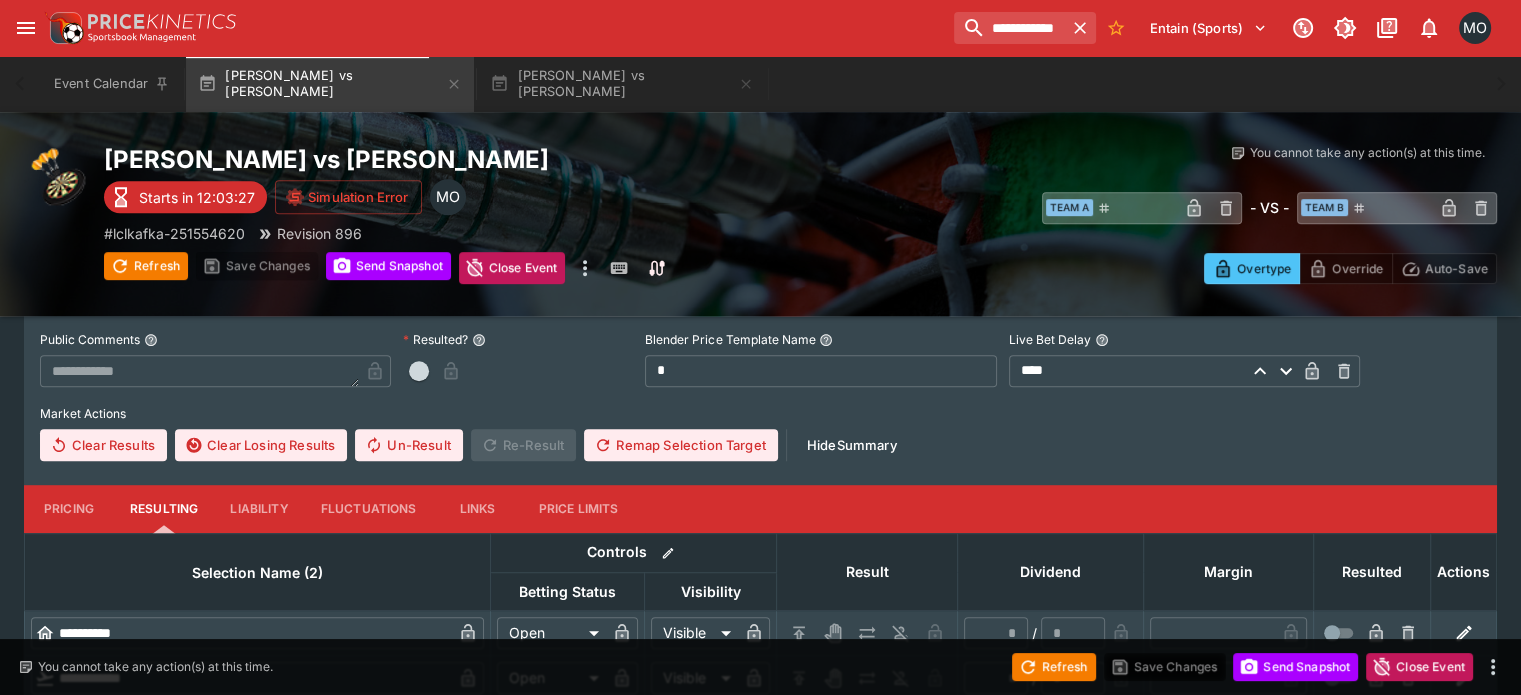 scroll, scrollTop: 1134, scrollLeft: 0, axis: vertical 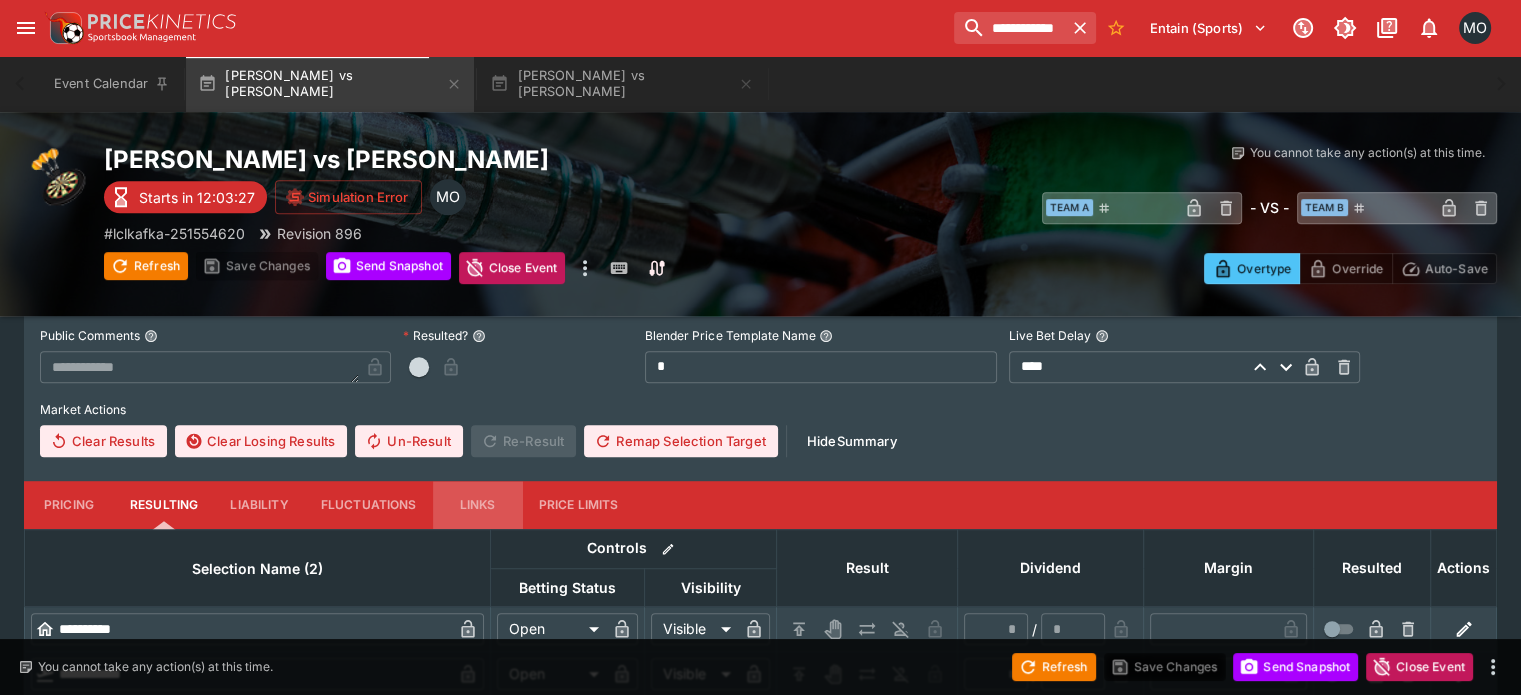 click on "Links" at bounding box center [478, 505] 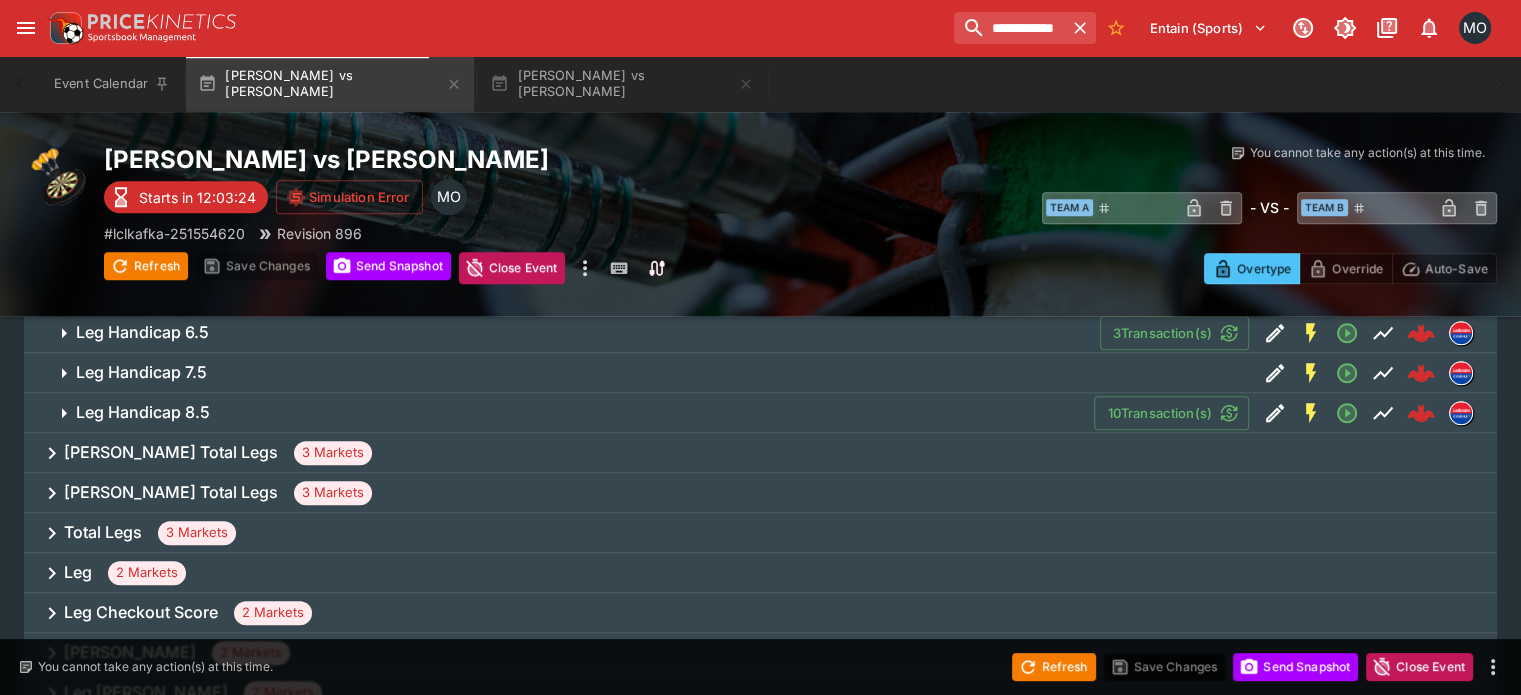 scroll, scrollTop: 1693, scrollLeft: 0, axis: vertical 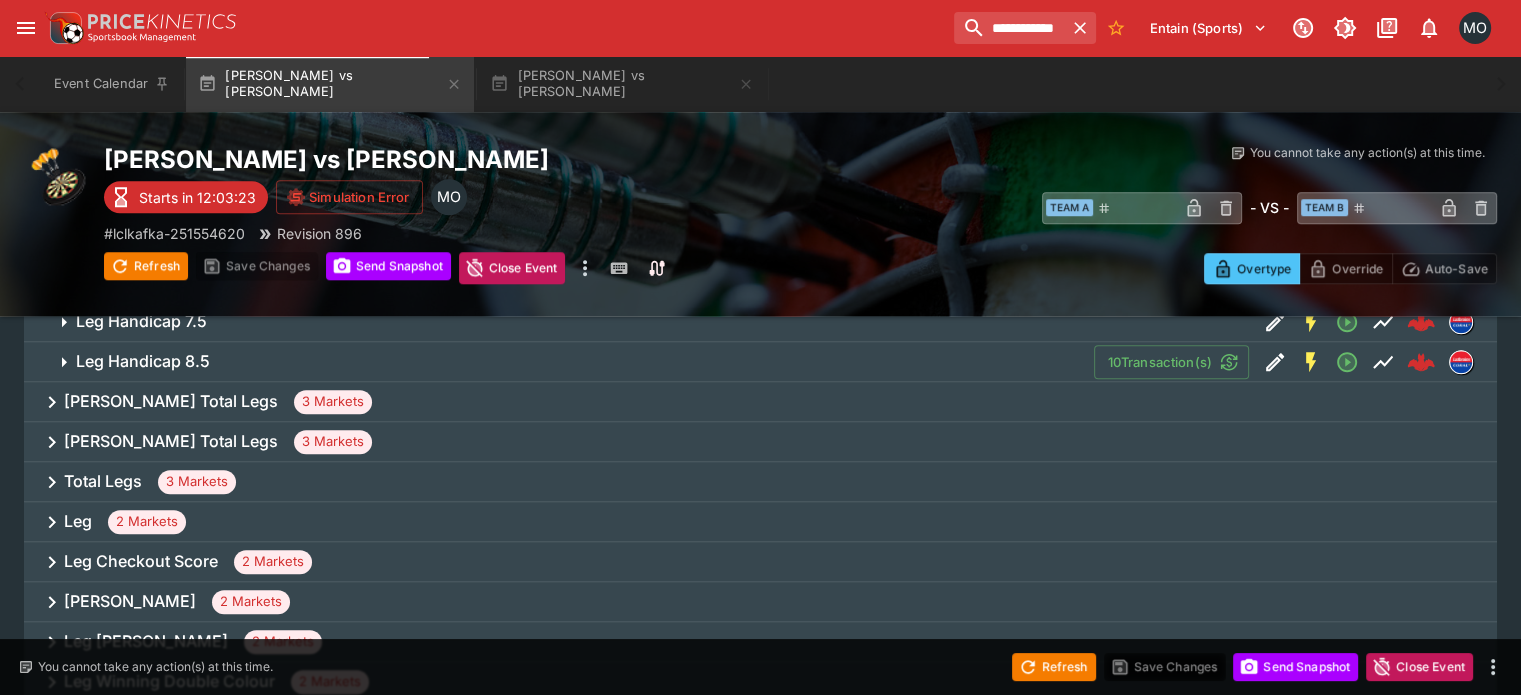 click on "Total Legs 3 Markets" at bounding box center [760, 482] 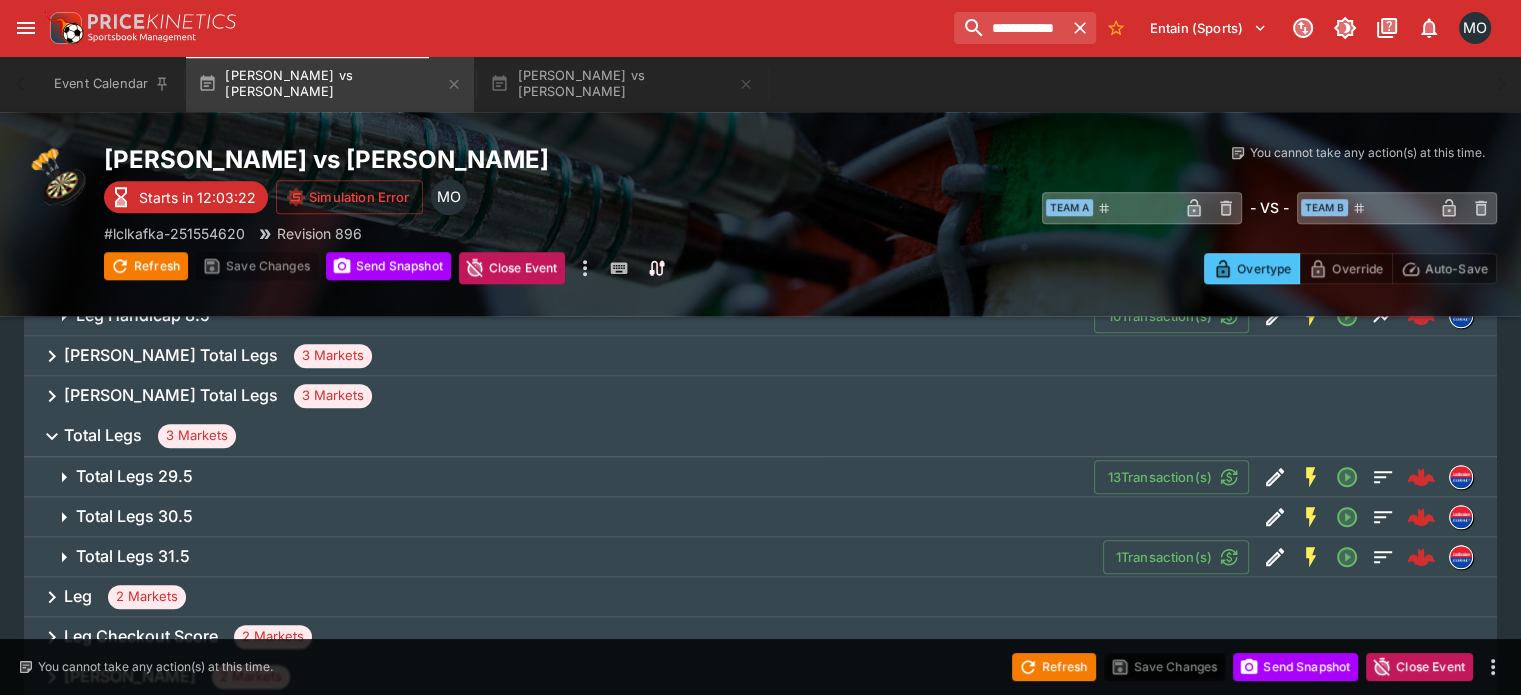 scroll, scrollTop: 1750, scrollLeft: 0, axis: vertical 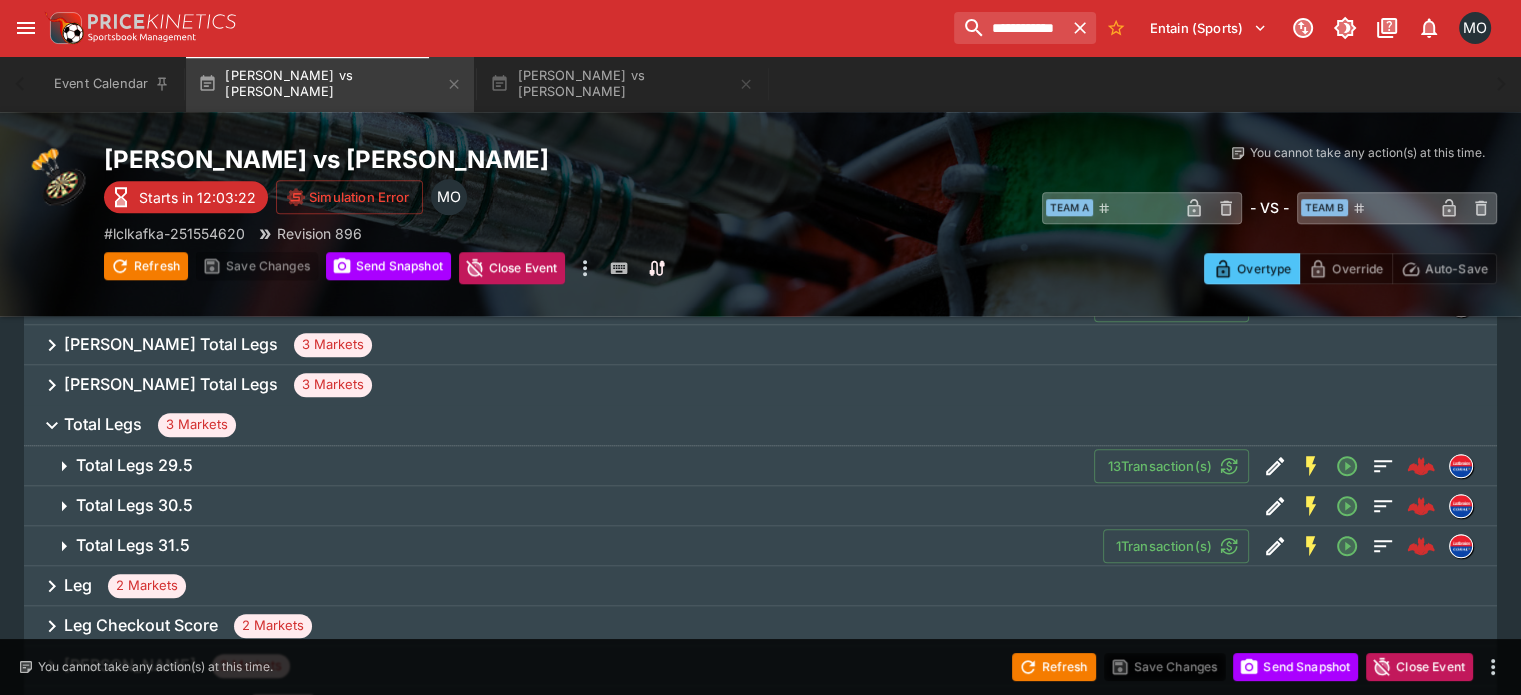 click on "Total Legs 29.5 13  Transaction(s)" at bounding box center (760, 466) 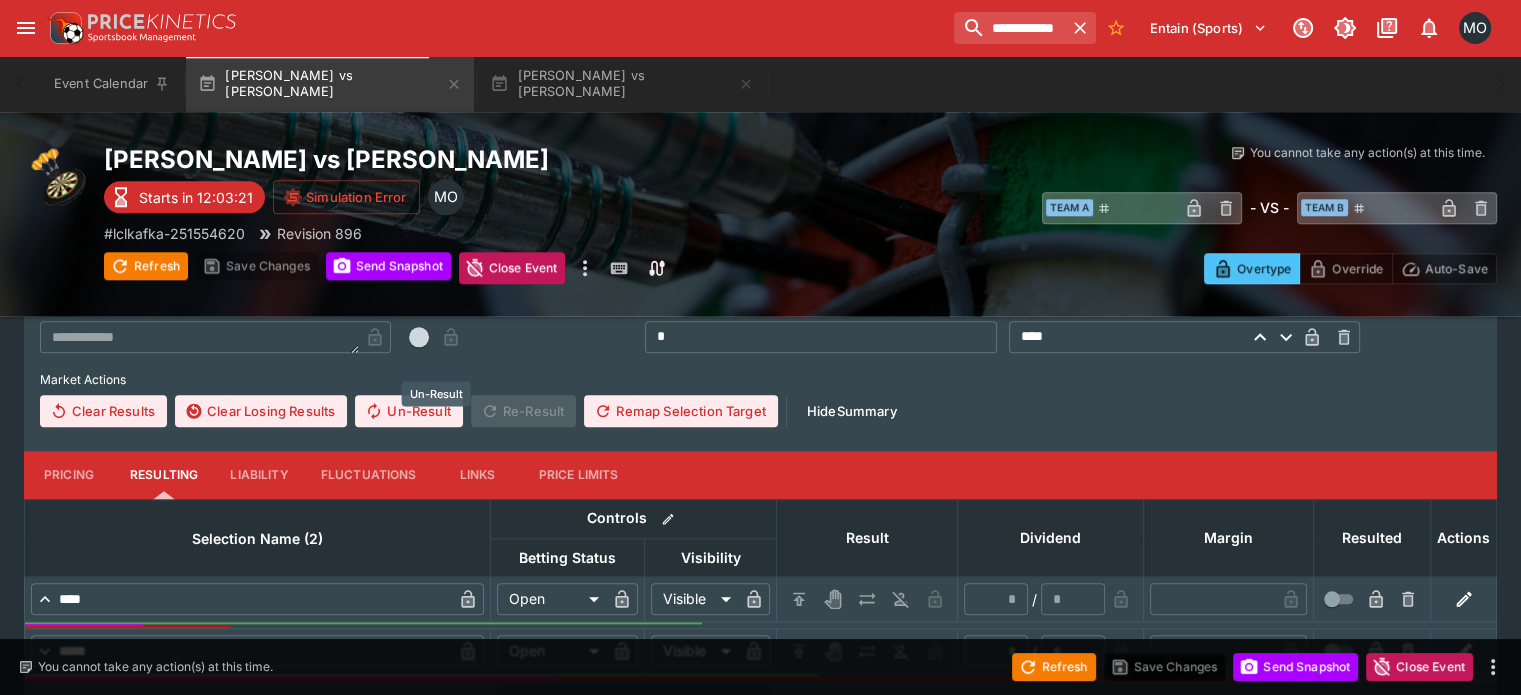 scroll, scrollTop: 2033, scrollLeft: 0, axis: vertical 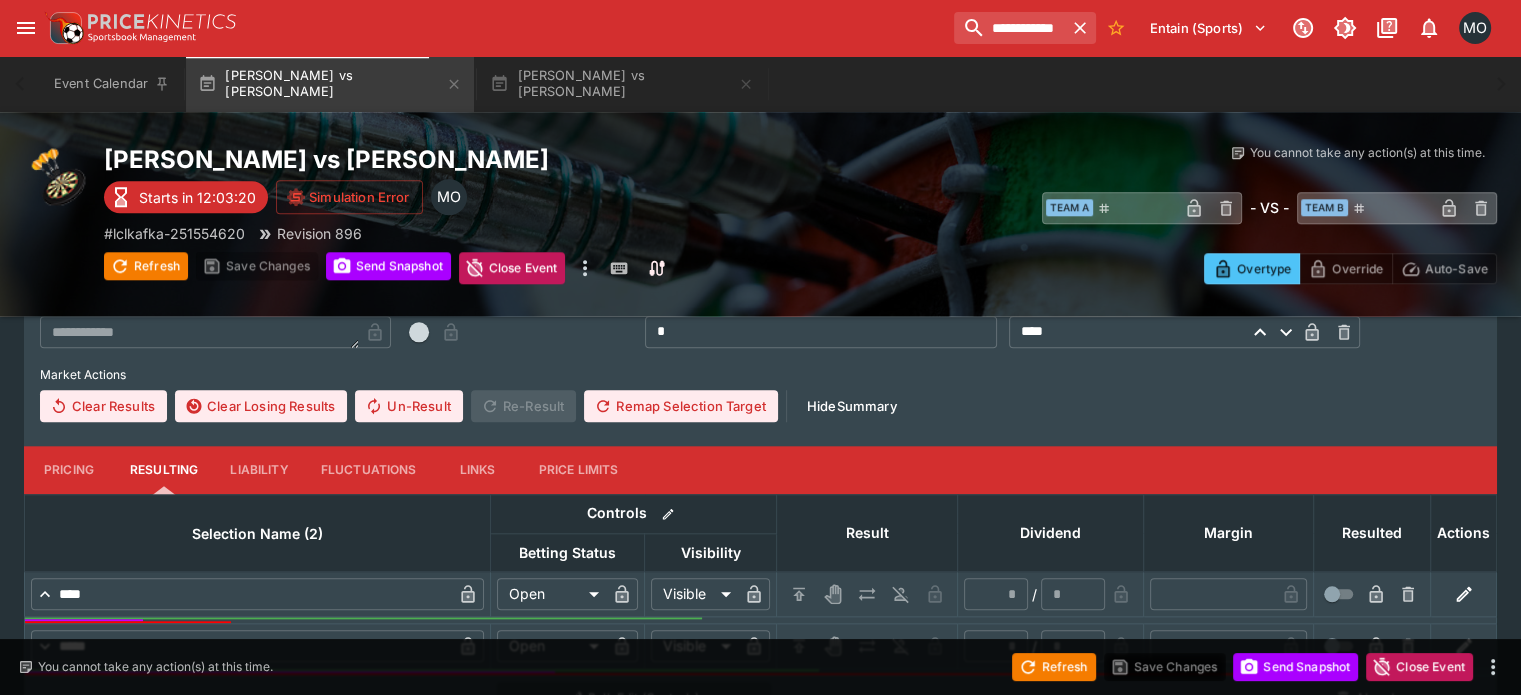 click on "Links" at bounding box center [478, -394] 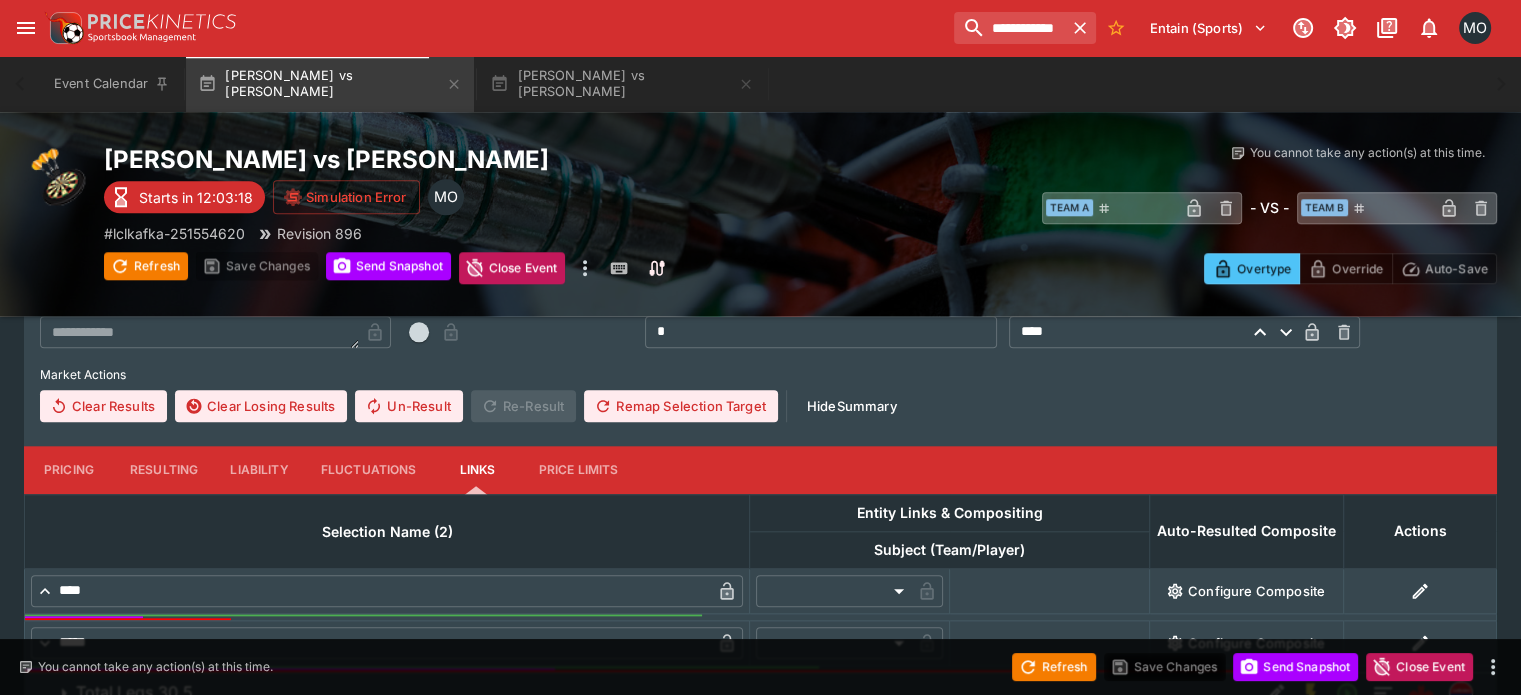 click at bounding box center (761, 616) 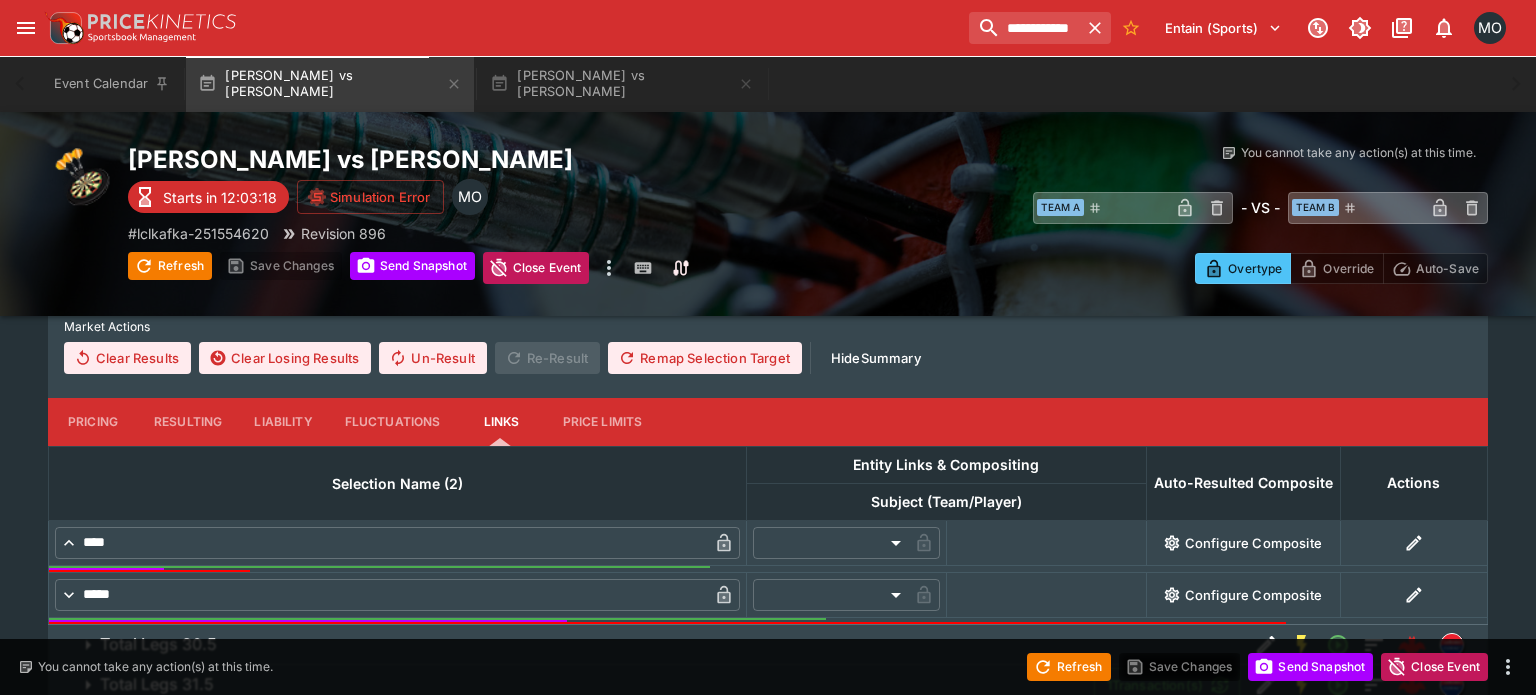 click on "**********" at bounding box center (768, -110) 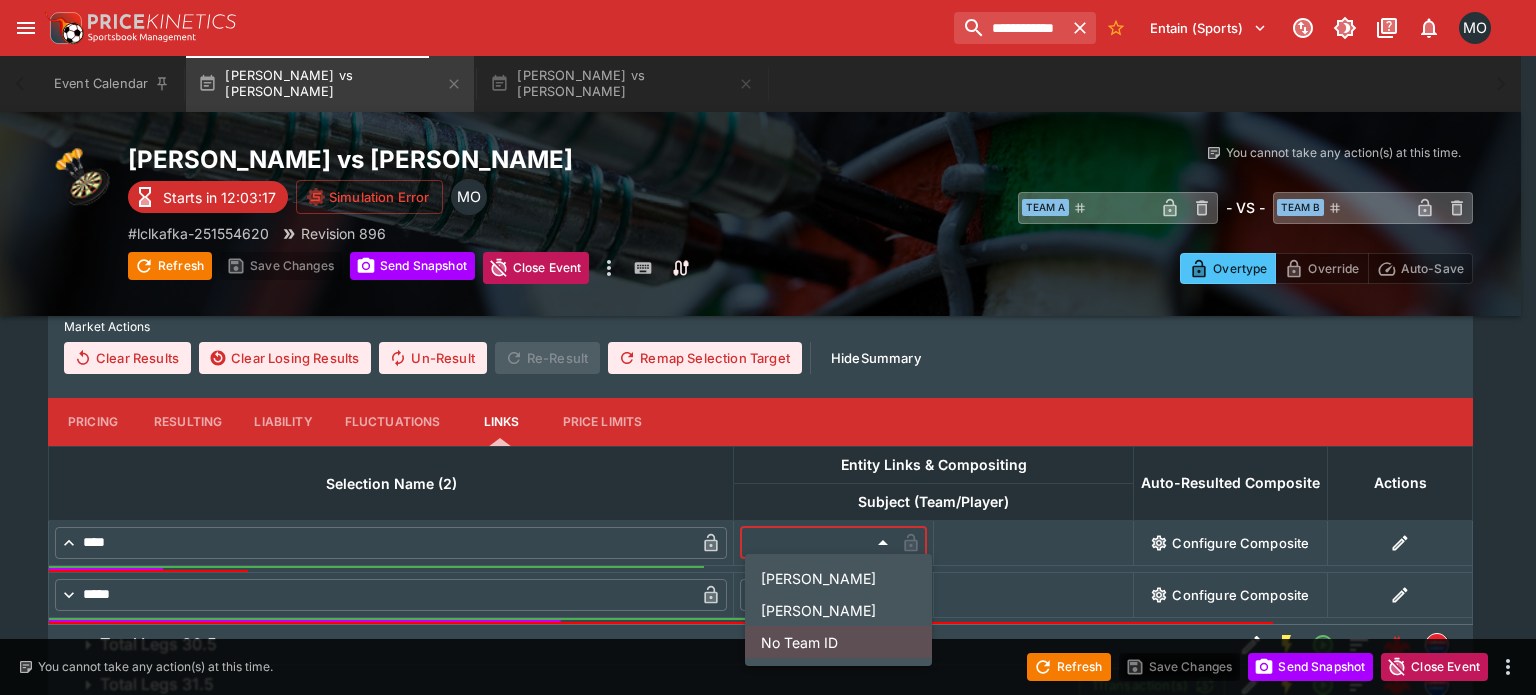 click at bounding box center [768, 347] 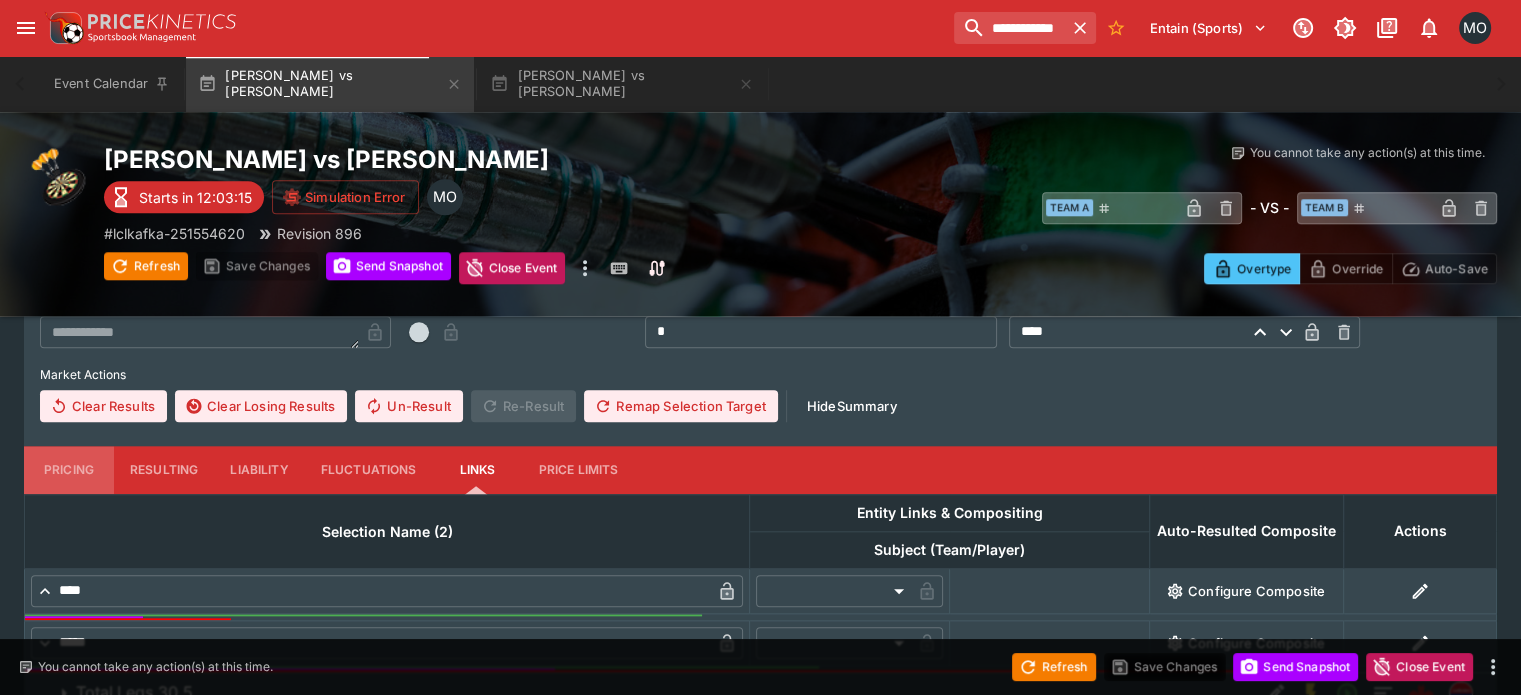 click on "Pricing" at bounding box center (69, -394) 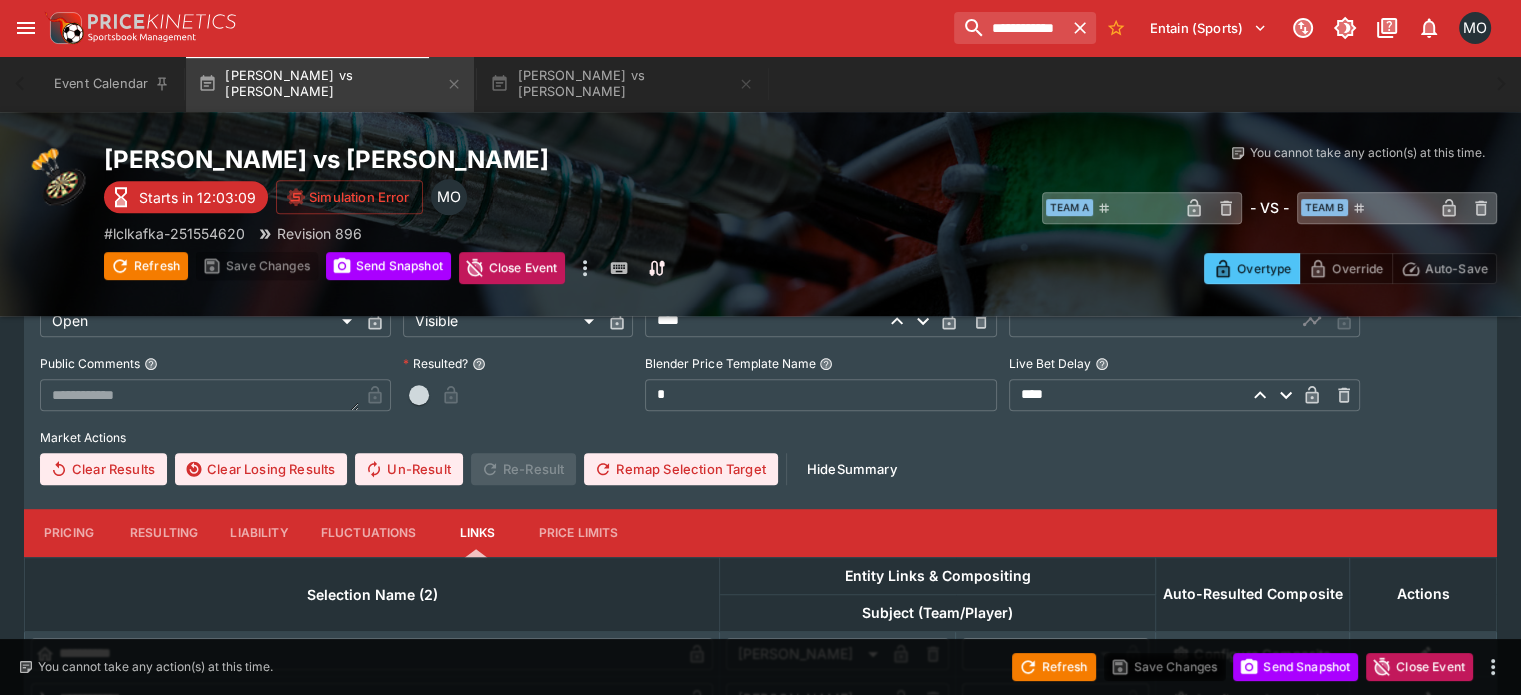 scroll, scrollTop: 0, scrollLeft: 0, axis: both 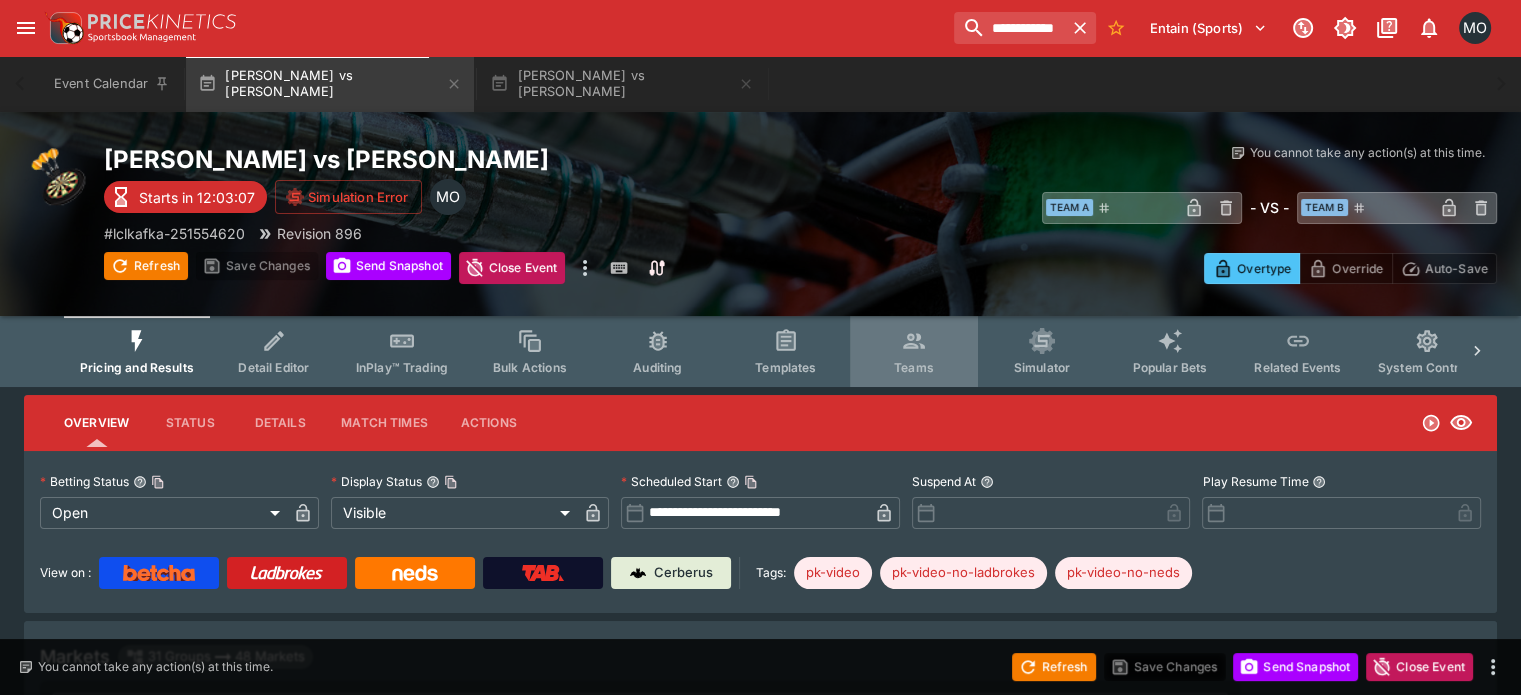 click on "Teams" at bounding box center [914, 351] 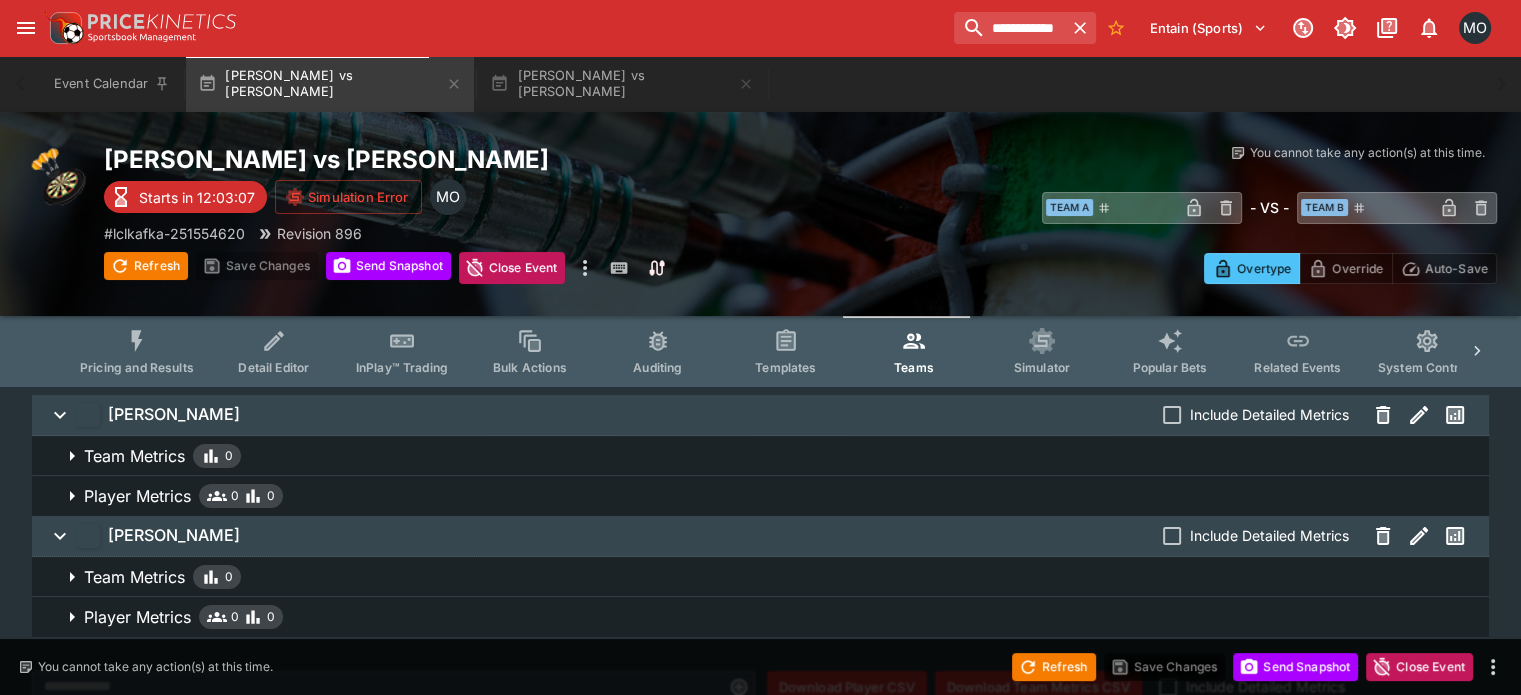 click on "Simulator" at bounding box center [1042, 367] 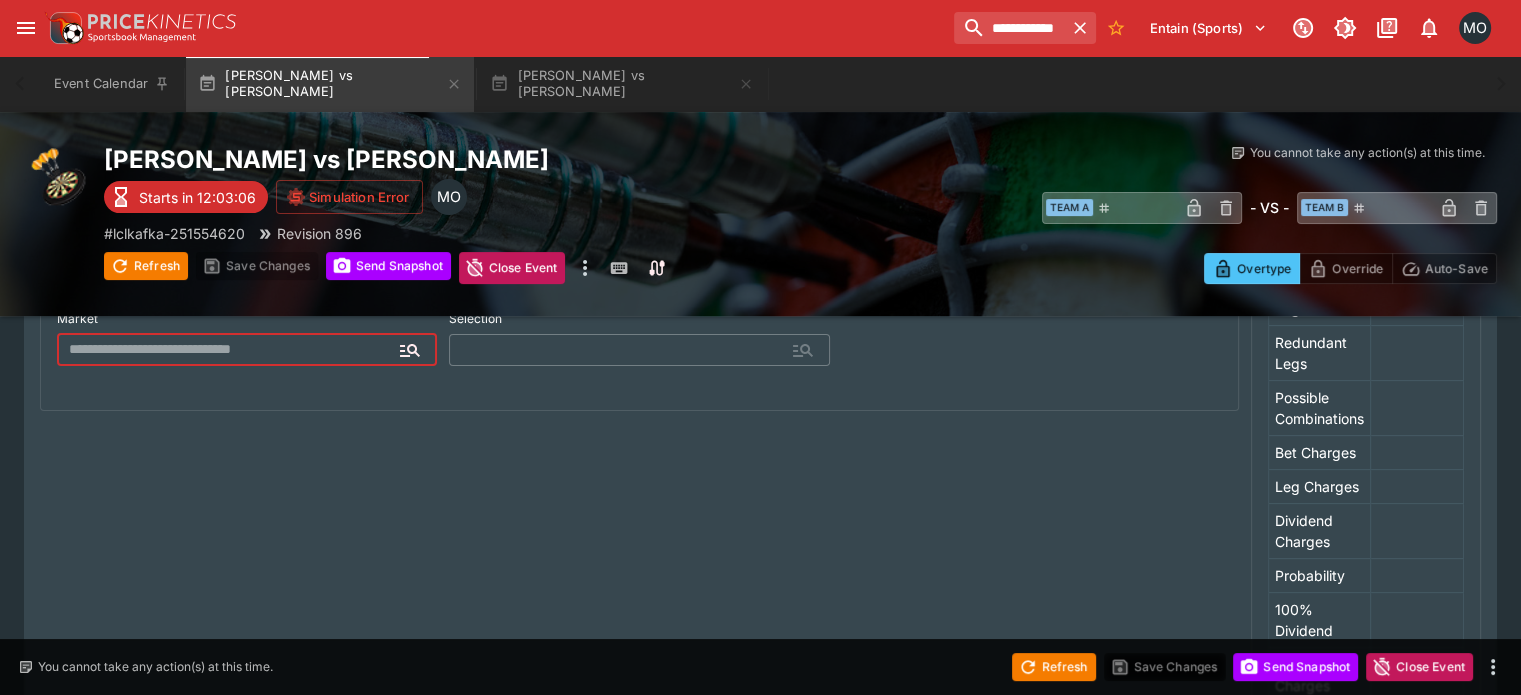 scroll, scrollTop: 0, scrollLeft: 0, axis: both 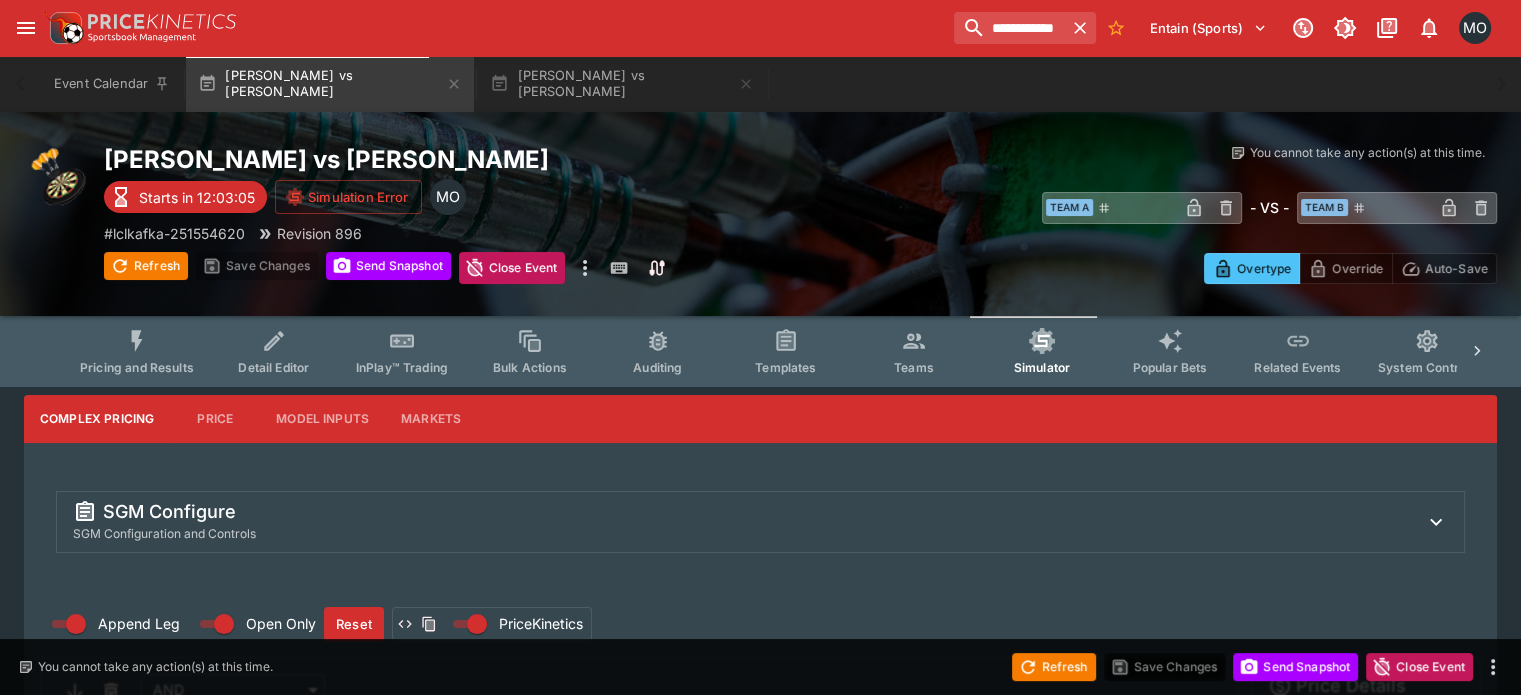 click on "Model Inputs" at bounding box center [322, 419] 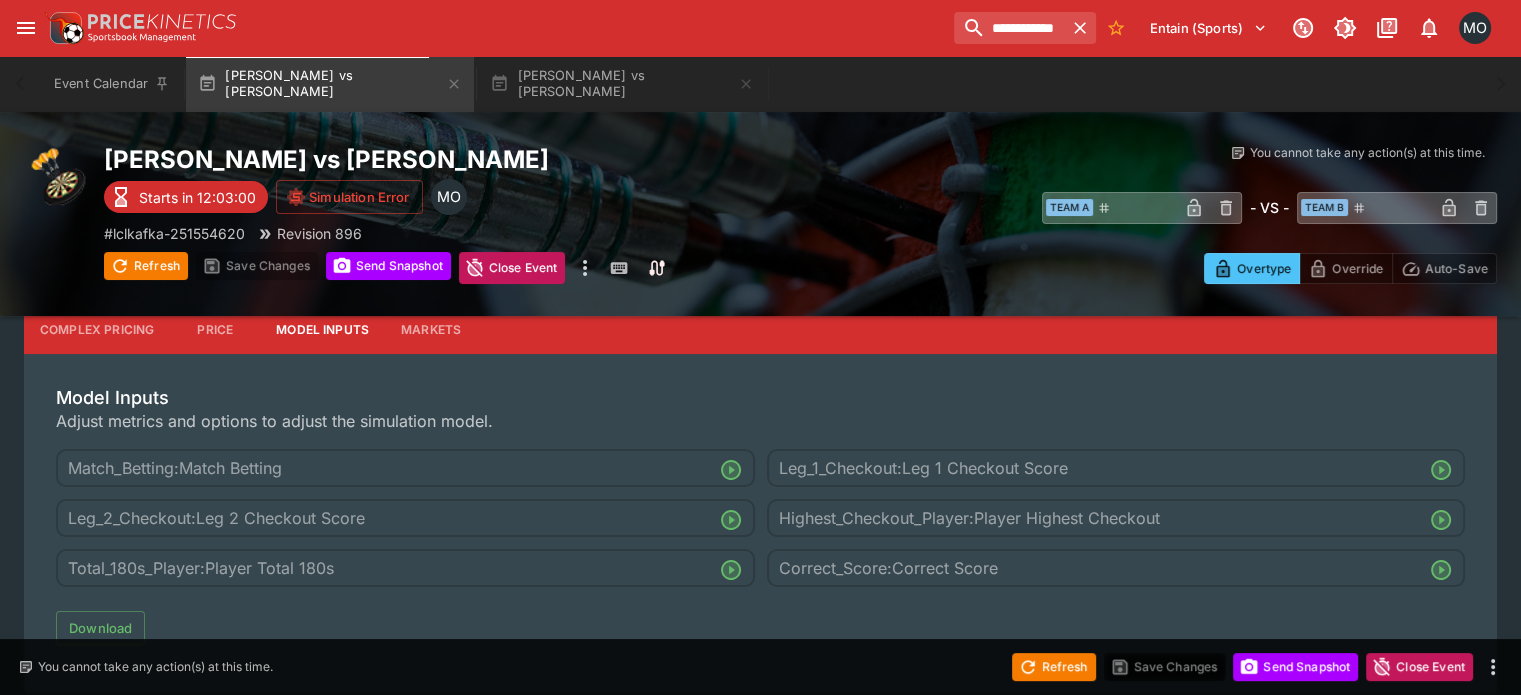 scroll, scrollTop: 0, scrollLeft: 0, axis: both 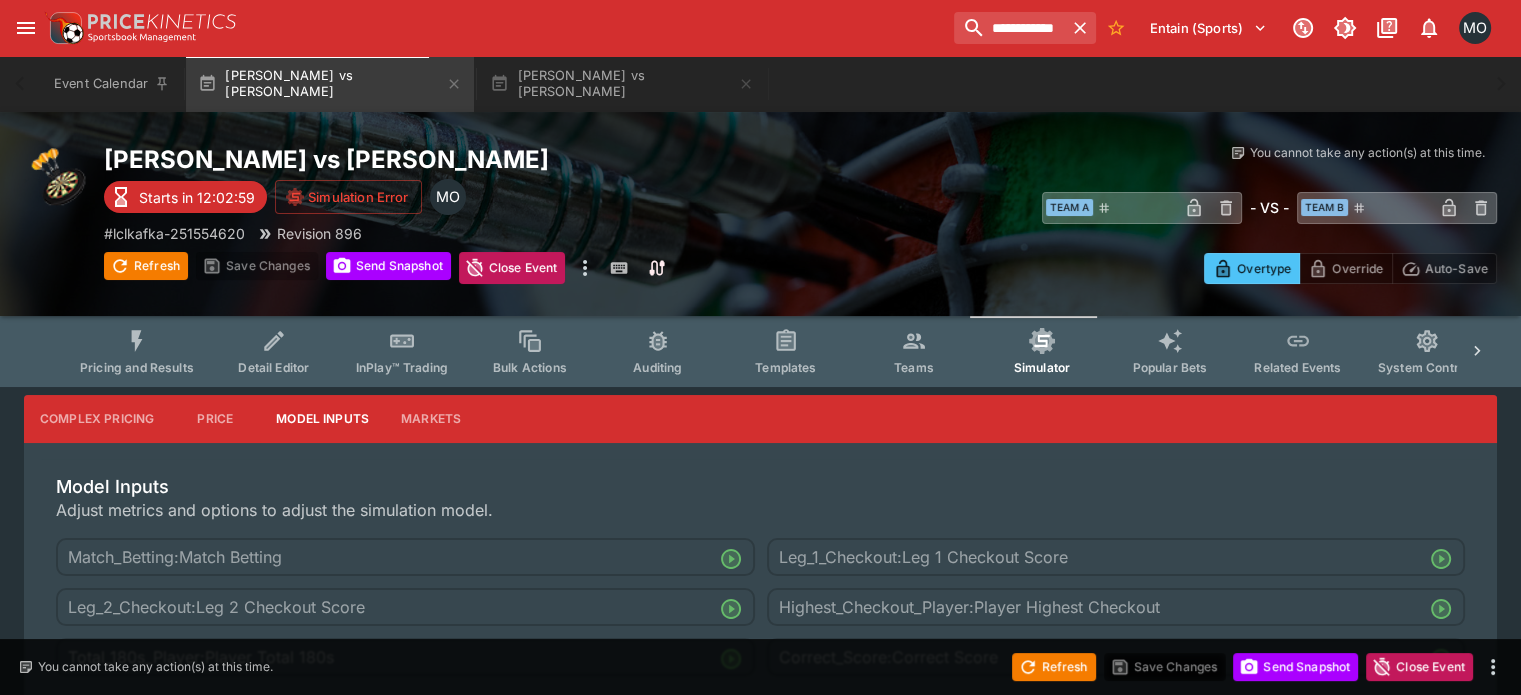 click on "Pricing and Results" at bounding box center (137, 351) 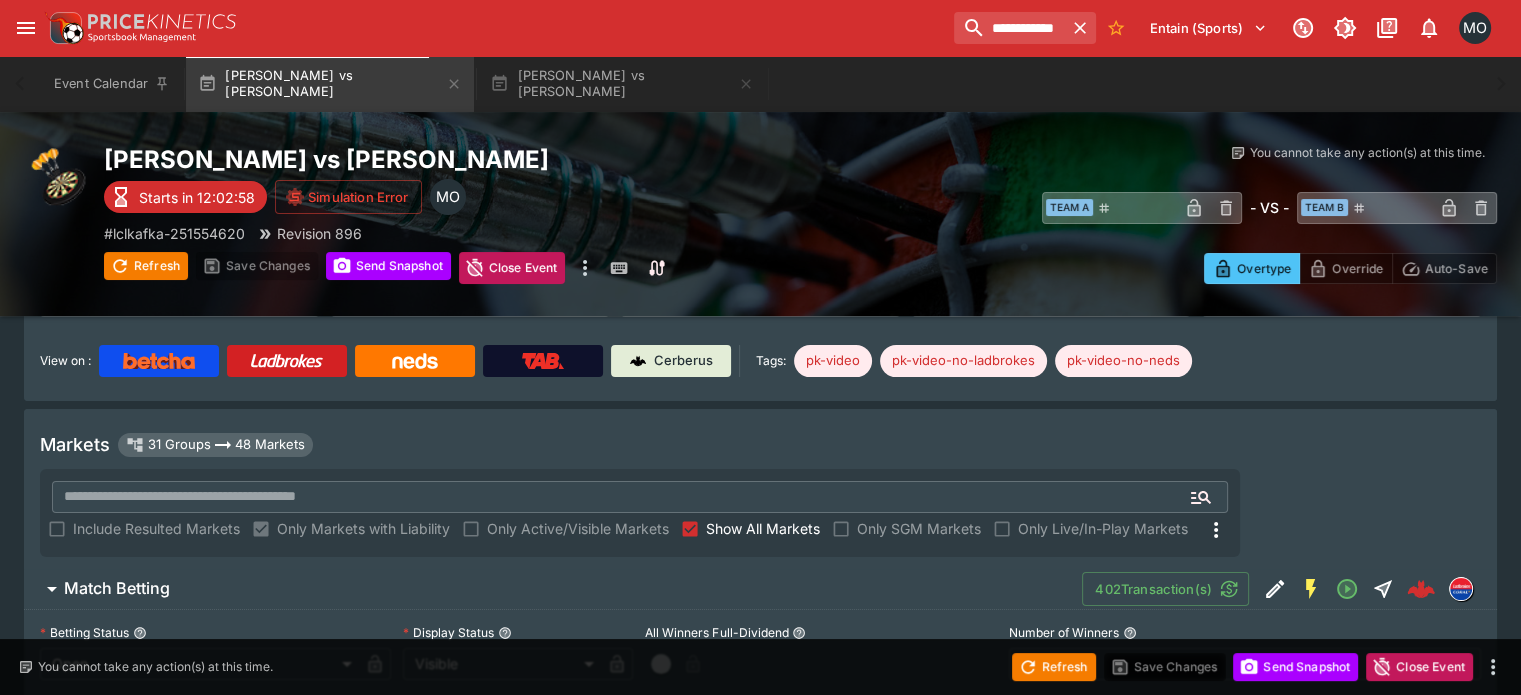 scroll, scrollTop: 220, scrollLeft: 0, axis: vertical 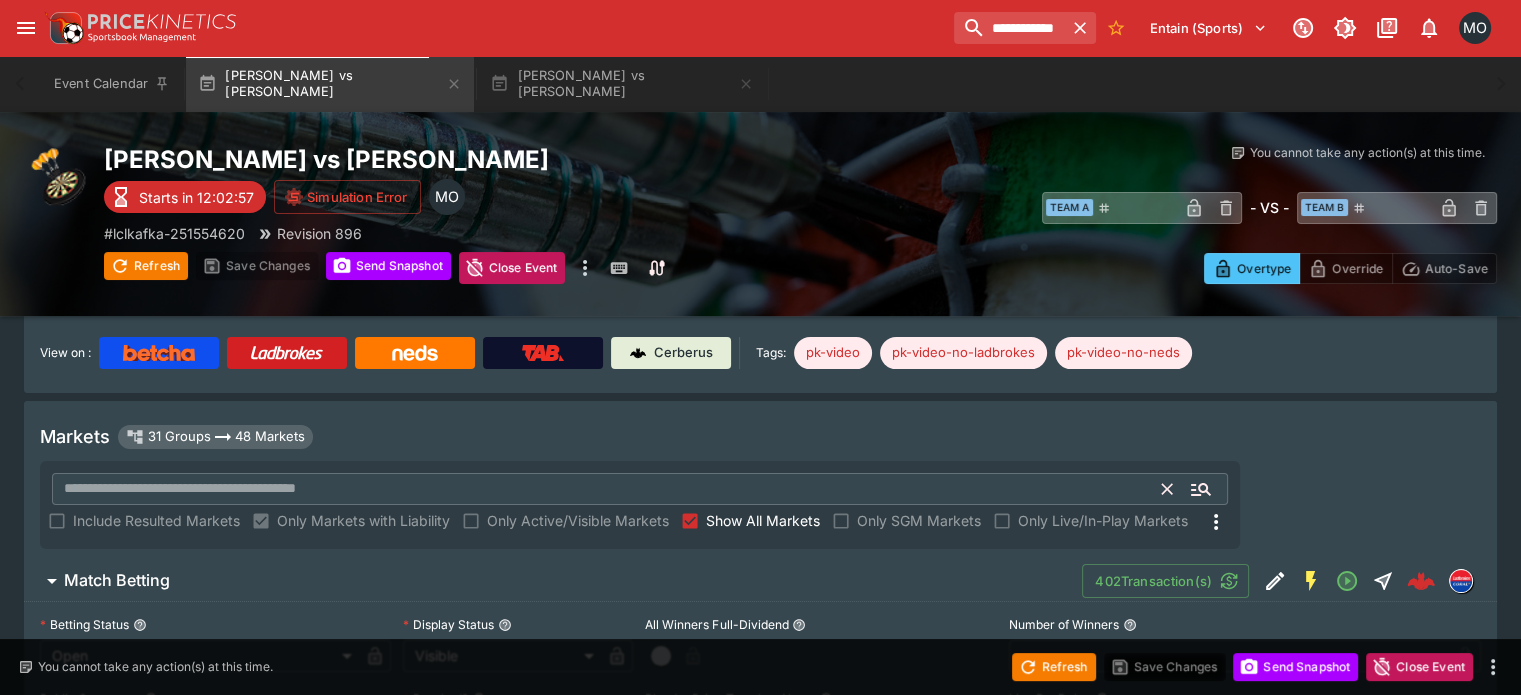 click at bounding box center (607, 489) 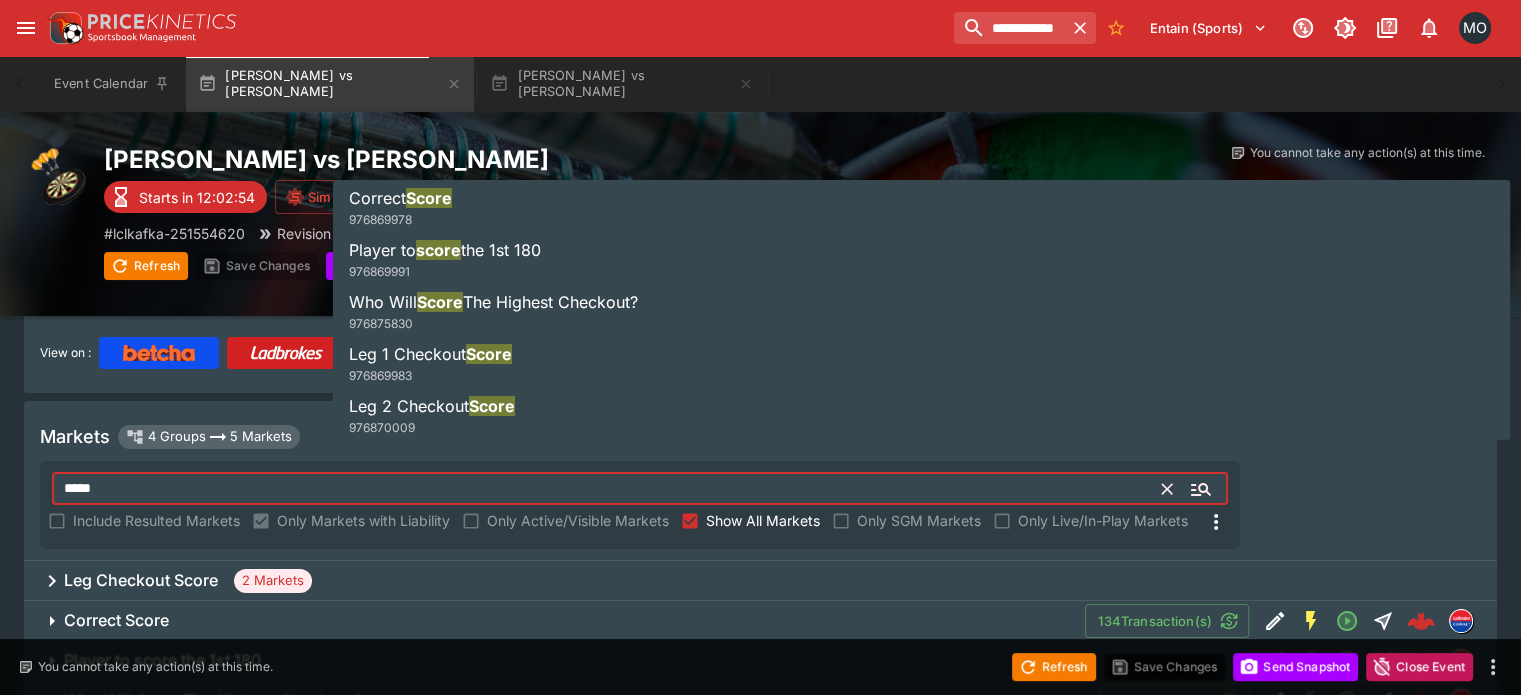 type on "*****" 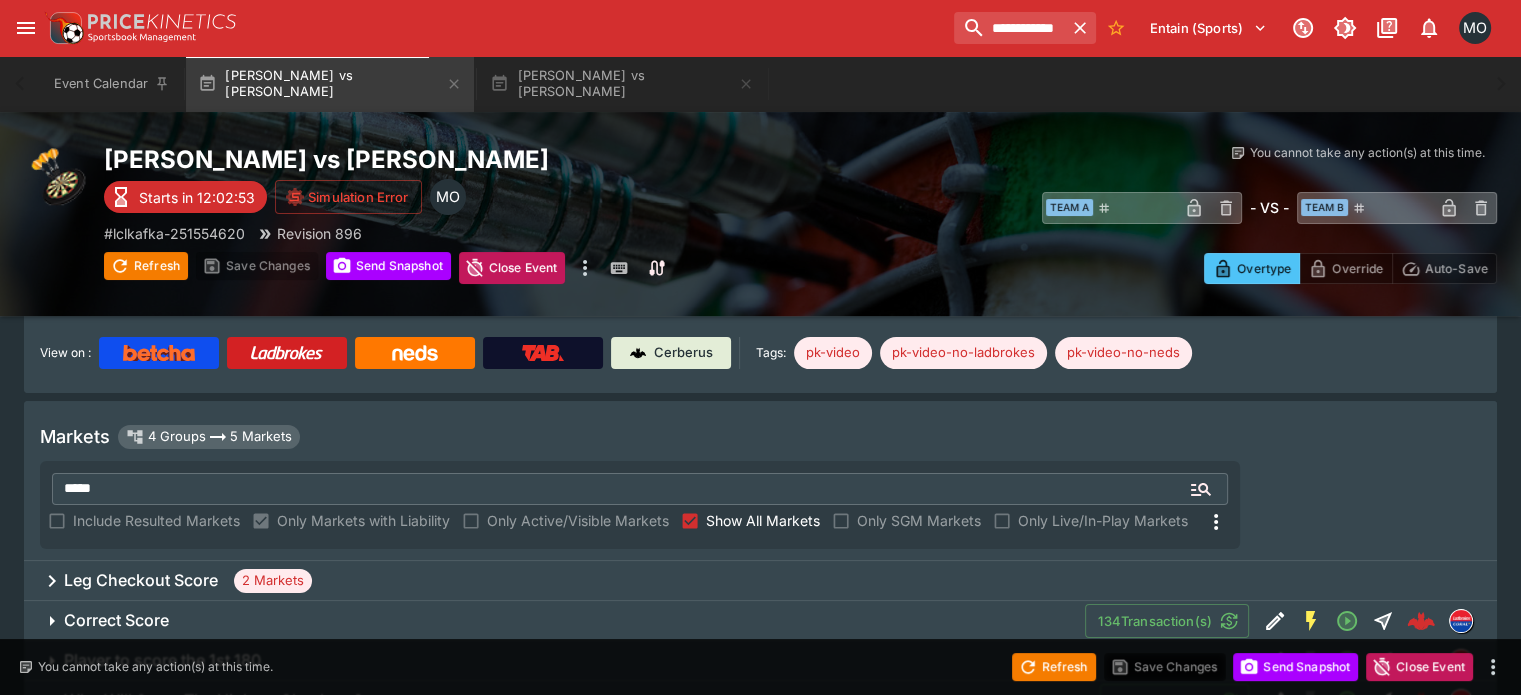 click on "Leg  Checkout Score 2 Markets" at bounding box center [760, 581] 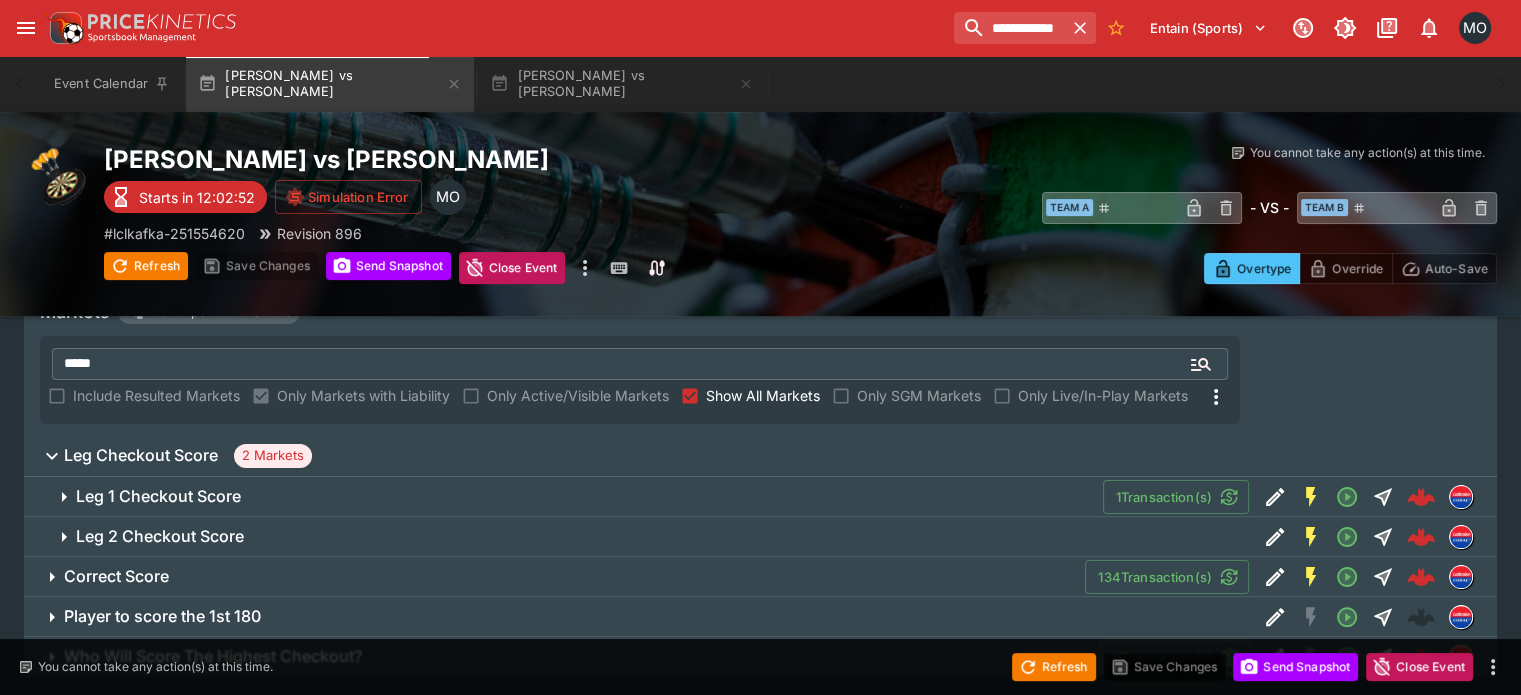 scroll, scrollTop: 347, scrollLeft: 0, axis: vertical 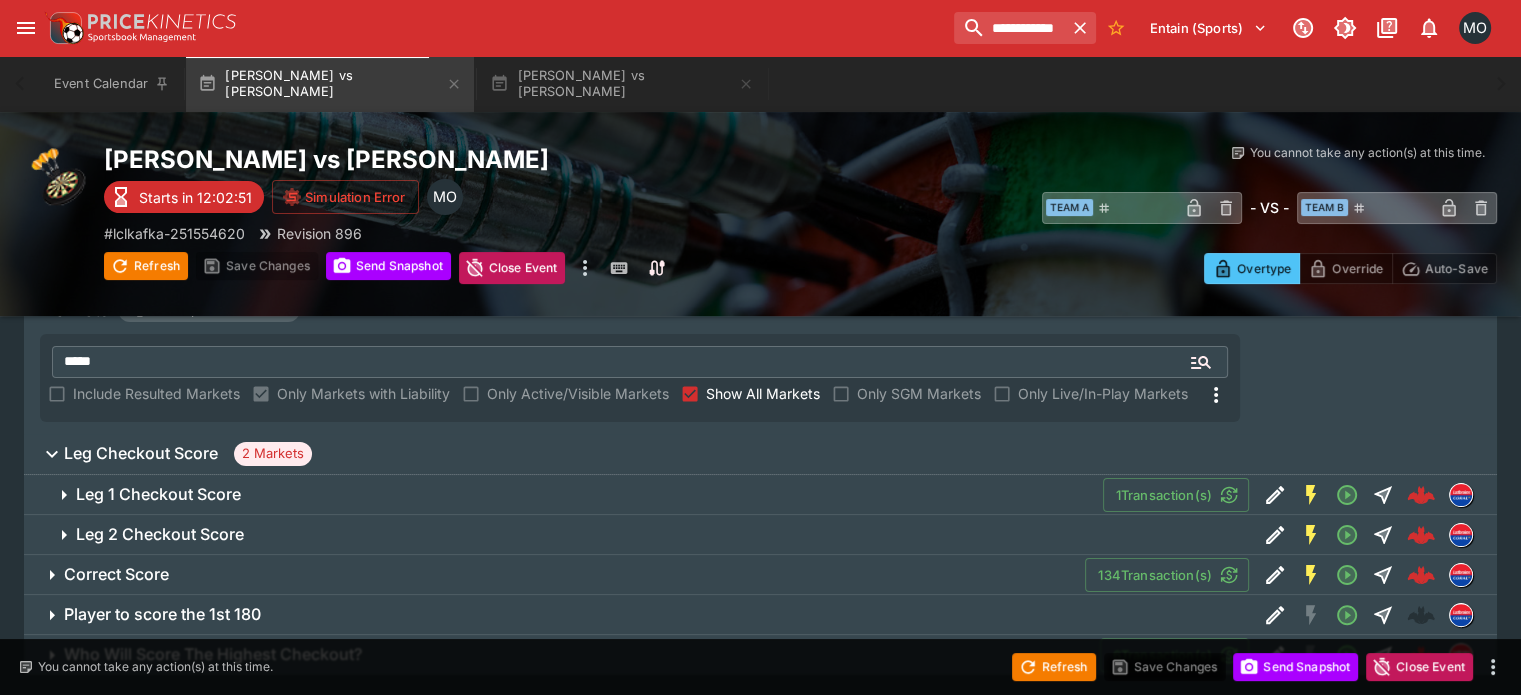 click on "Leg 1 Checkout Score 1  Transaction(s)" at bounding box center [760, 495] 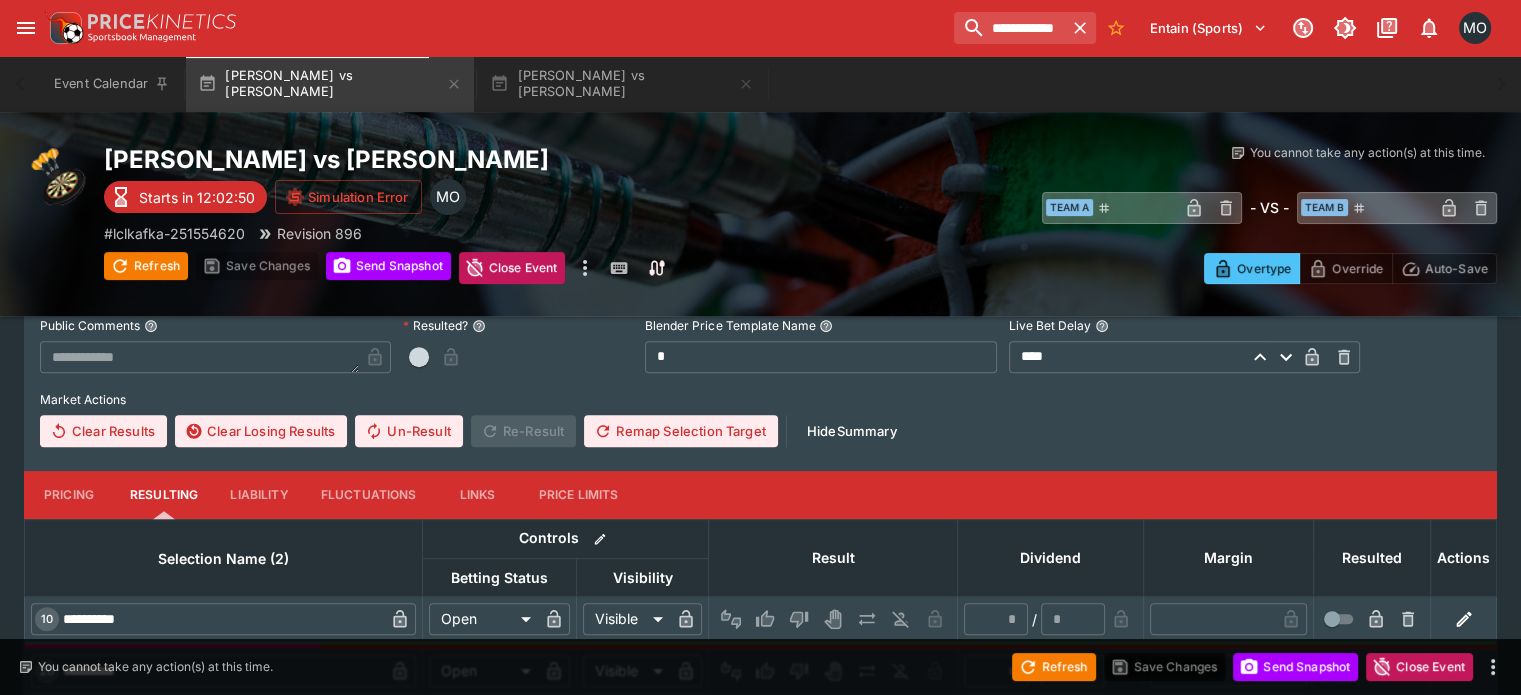 scroll, scrollTop: 636, scrollLeft: 0, axis: vertical 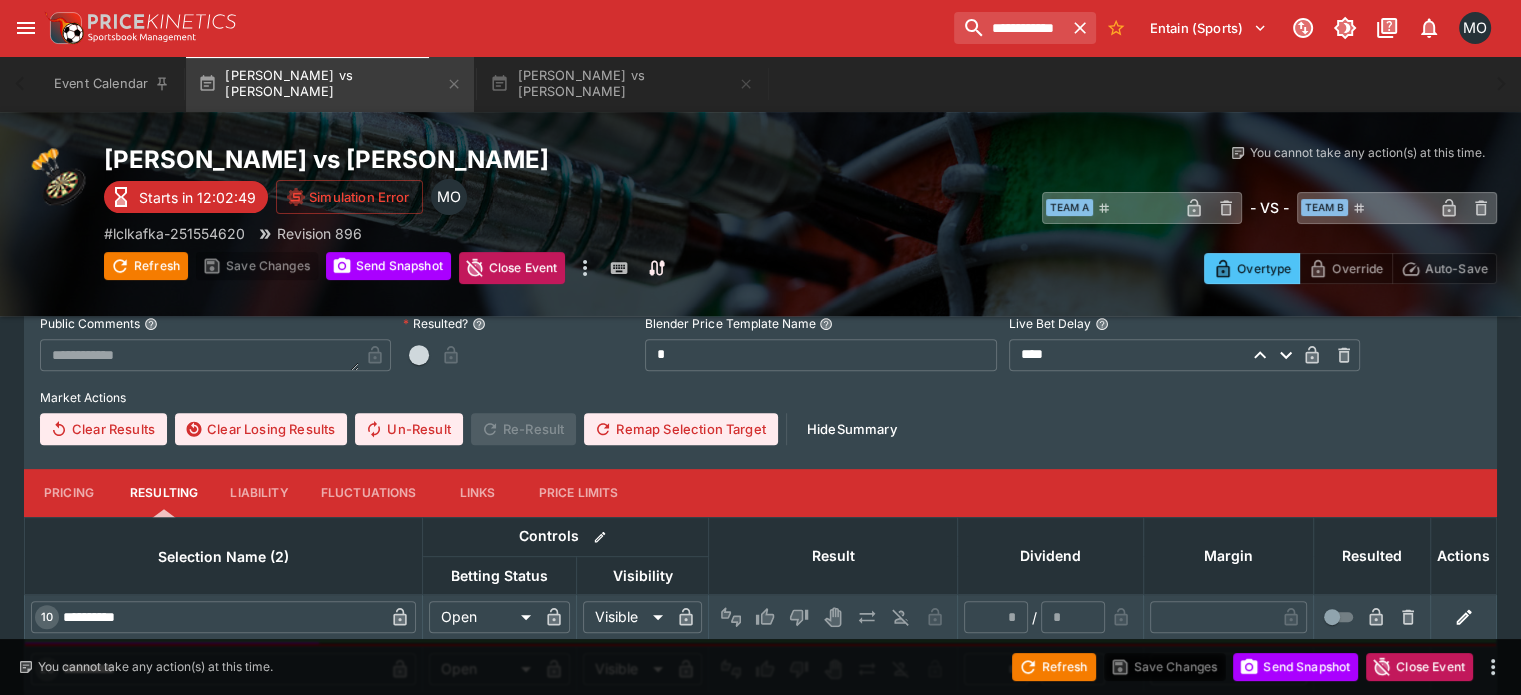 click on "Links" at bounding box center [478, 493] 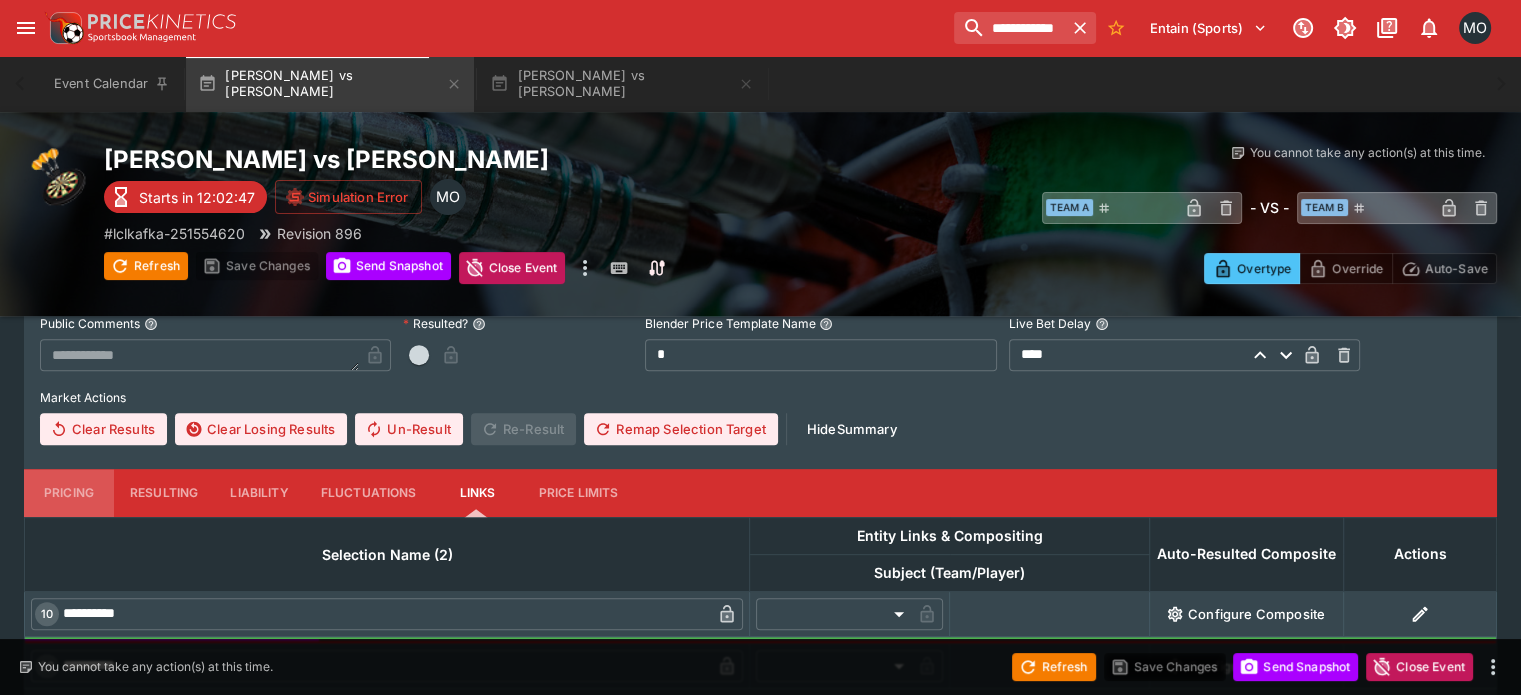 click on "Pricing" at bounding box center (69, 493) 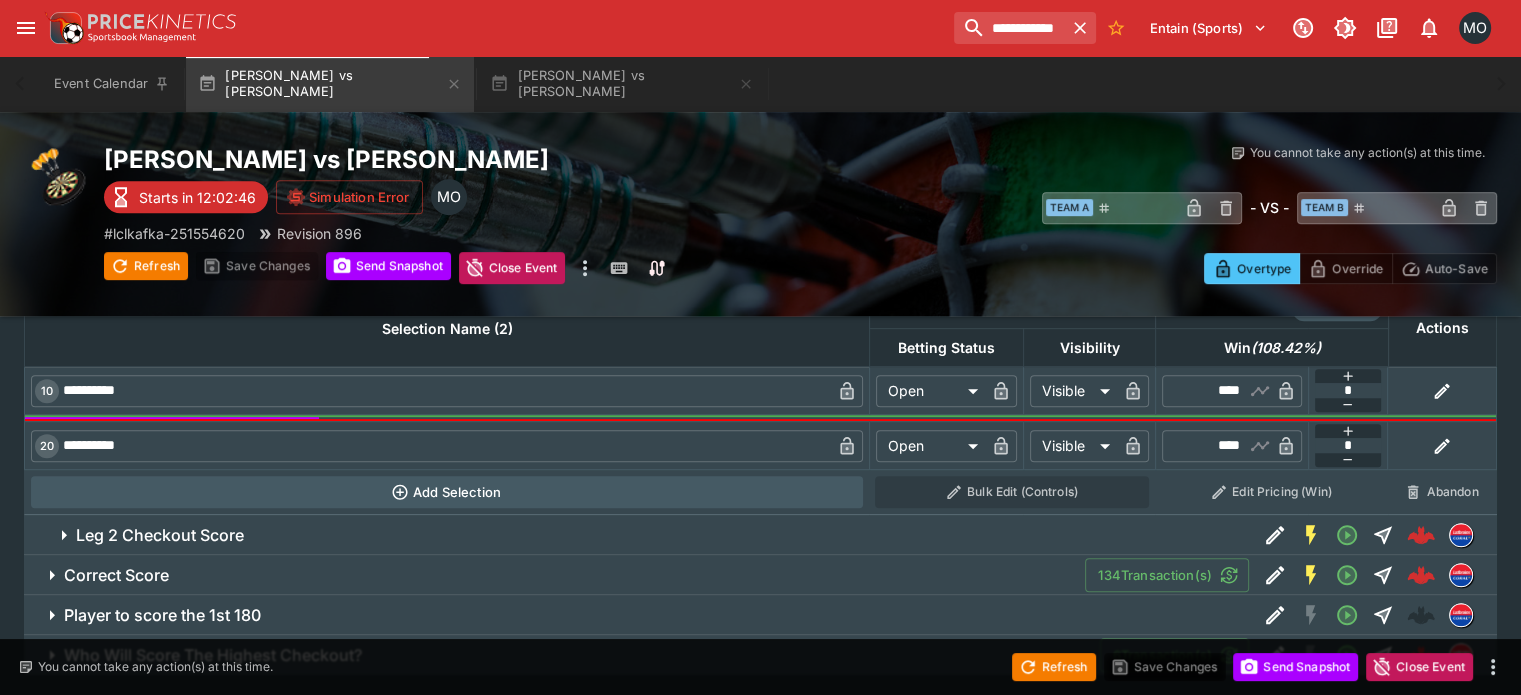 scroll, scrollTop: 859, scrollLeft: 0, axis: vertical 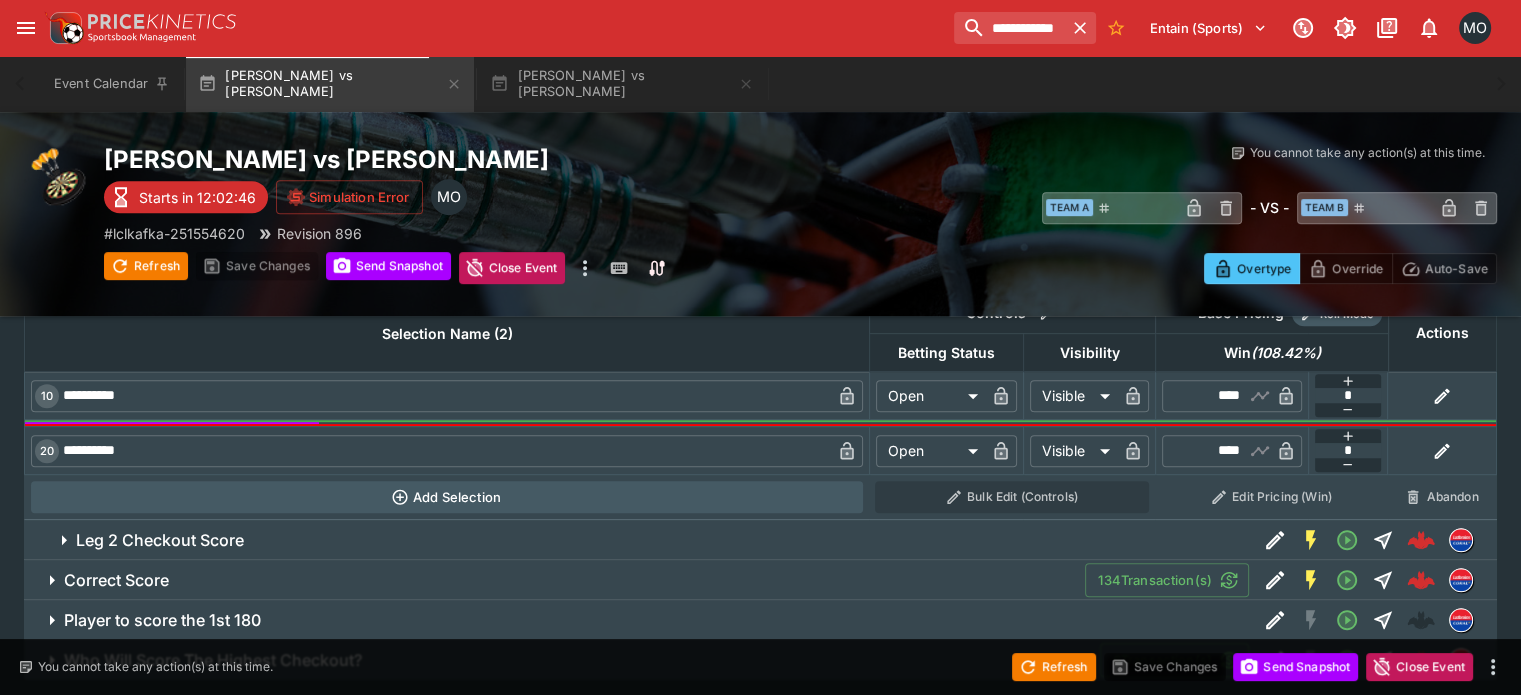 click on "Leg 2 Checkout Score" at bounding box center [160, 540] 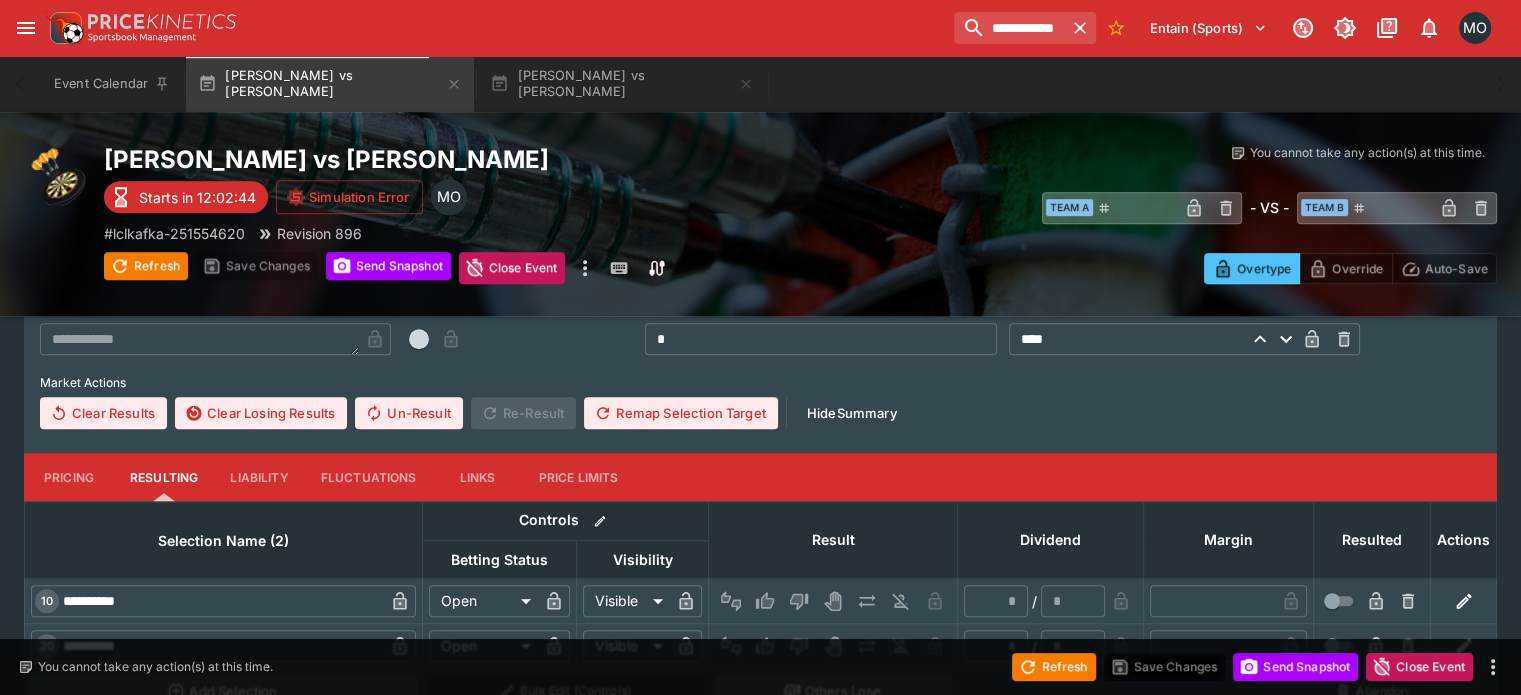 scroll, scrollTop: 1210, scrollLeft: 0, axis: vertical 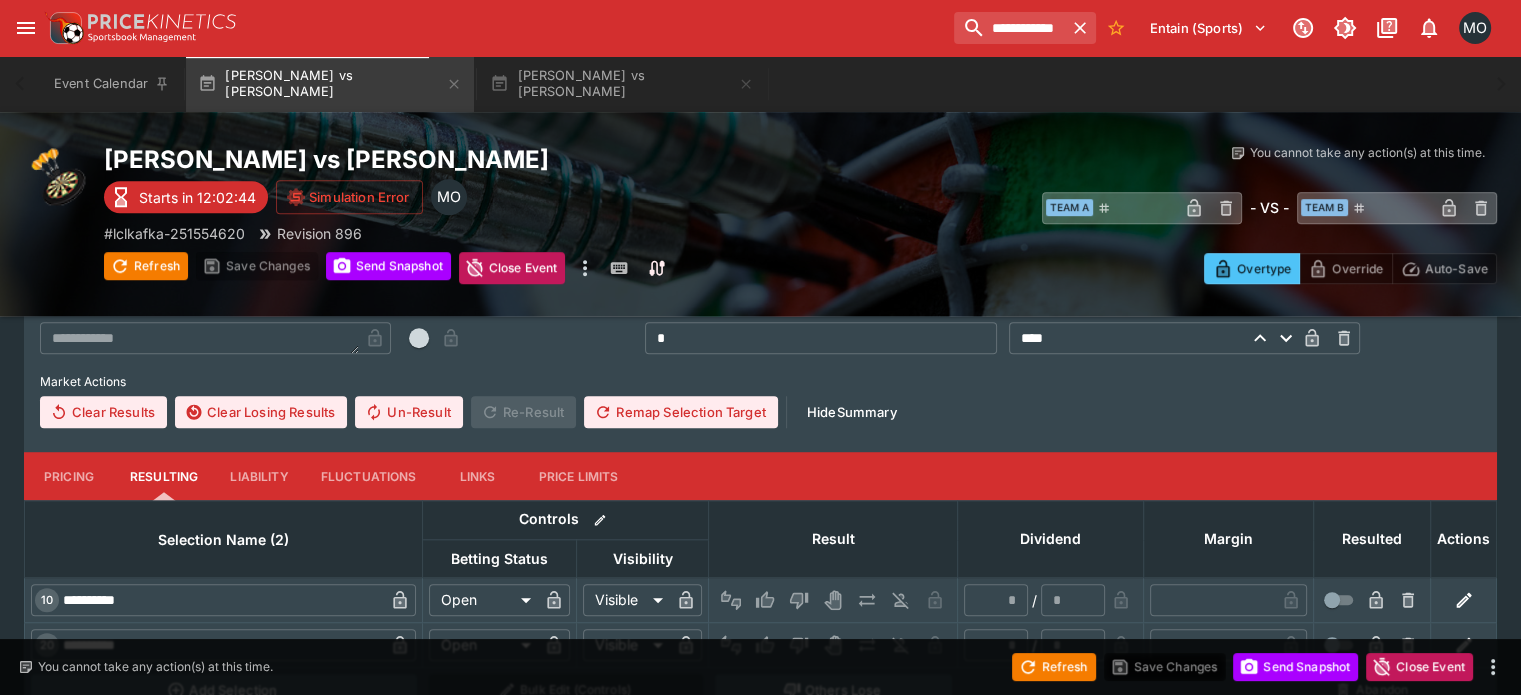 click on "Pricing" at bounding box center (69, -81) 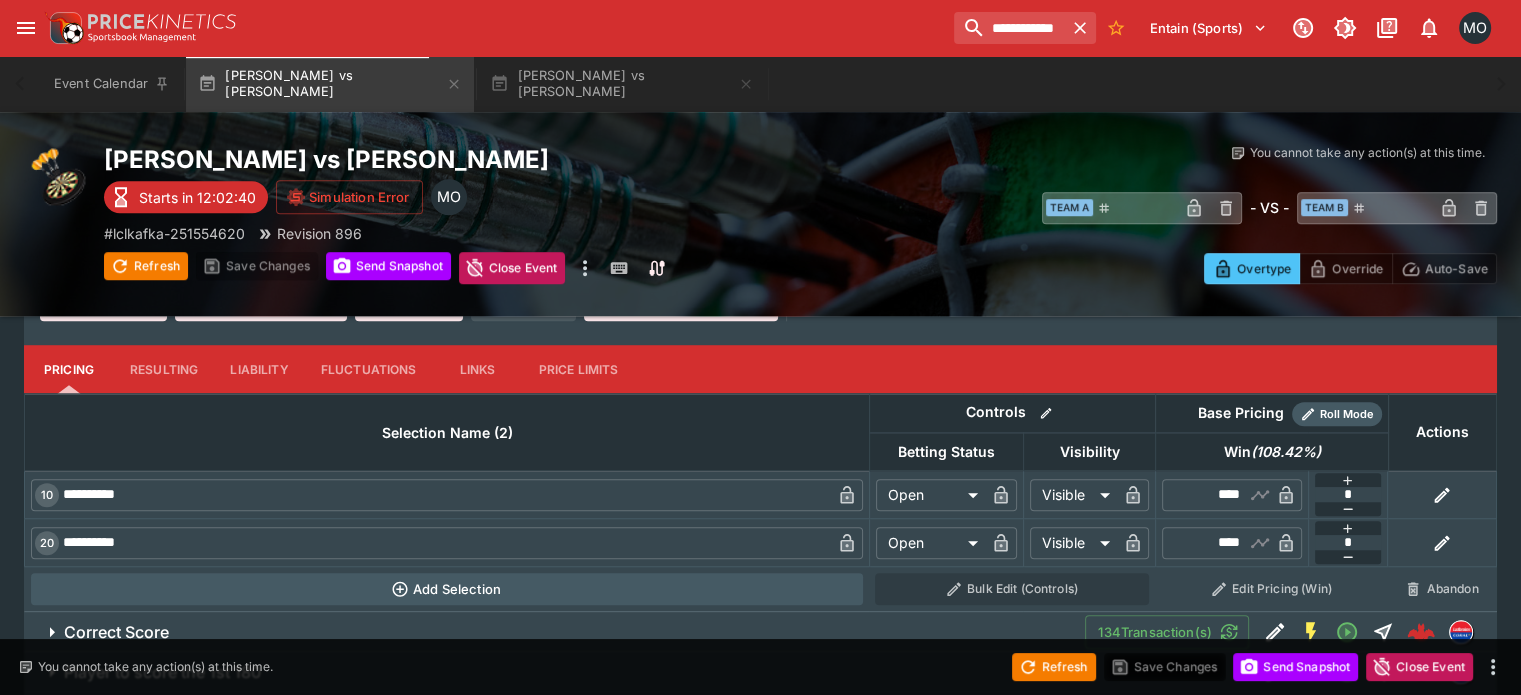 scroll, scrollTop: 1373, scrollLeft: 0, axis: vertical 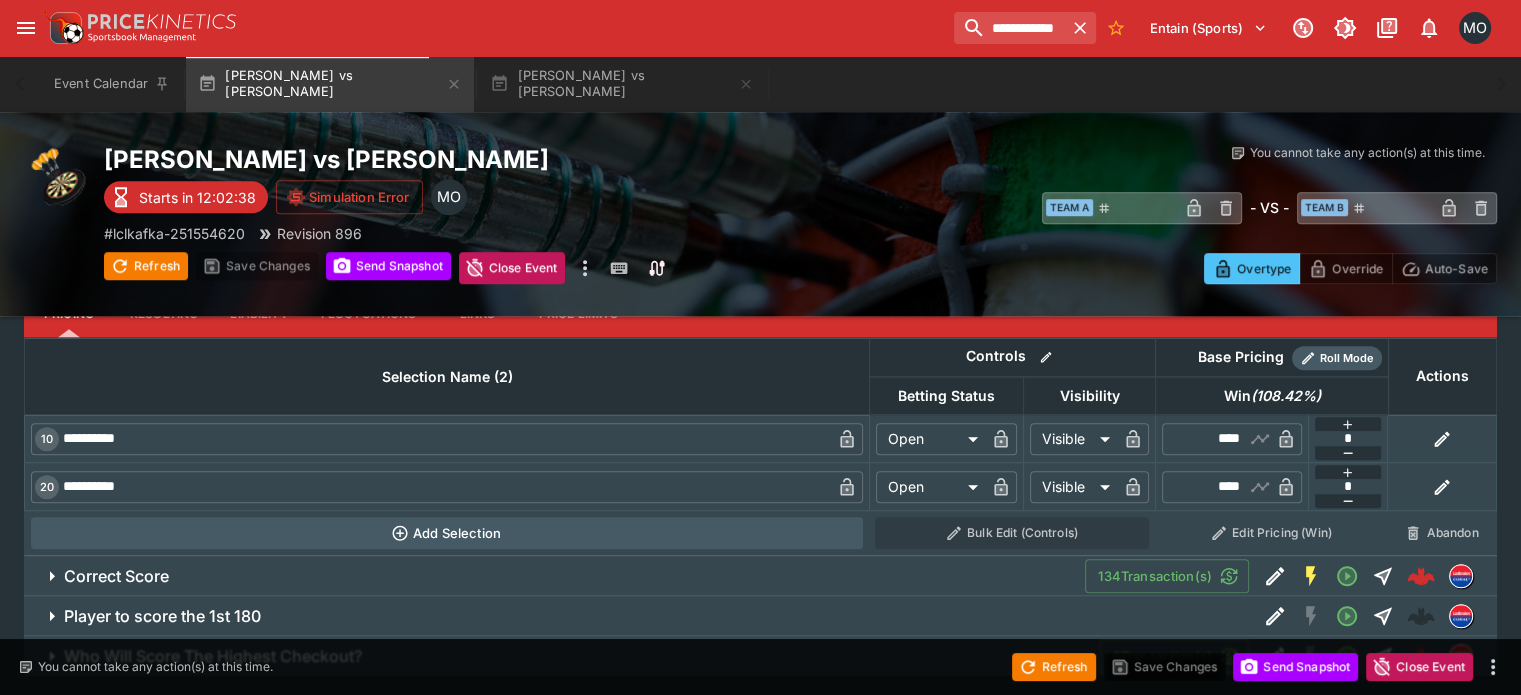 click on "Correct Score 134  Transaction(s)" at bounding box center (760, 576) 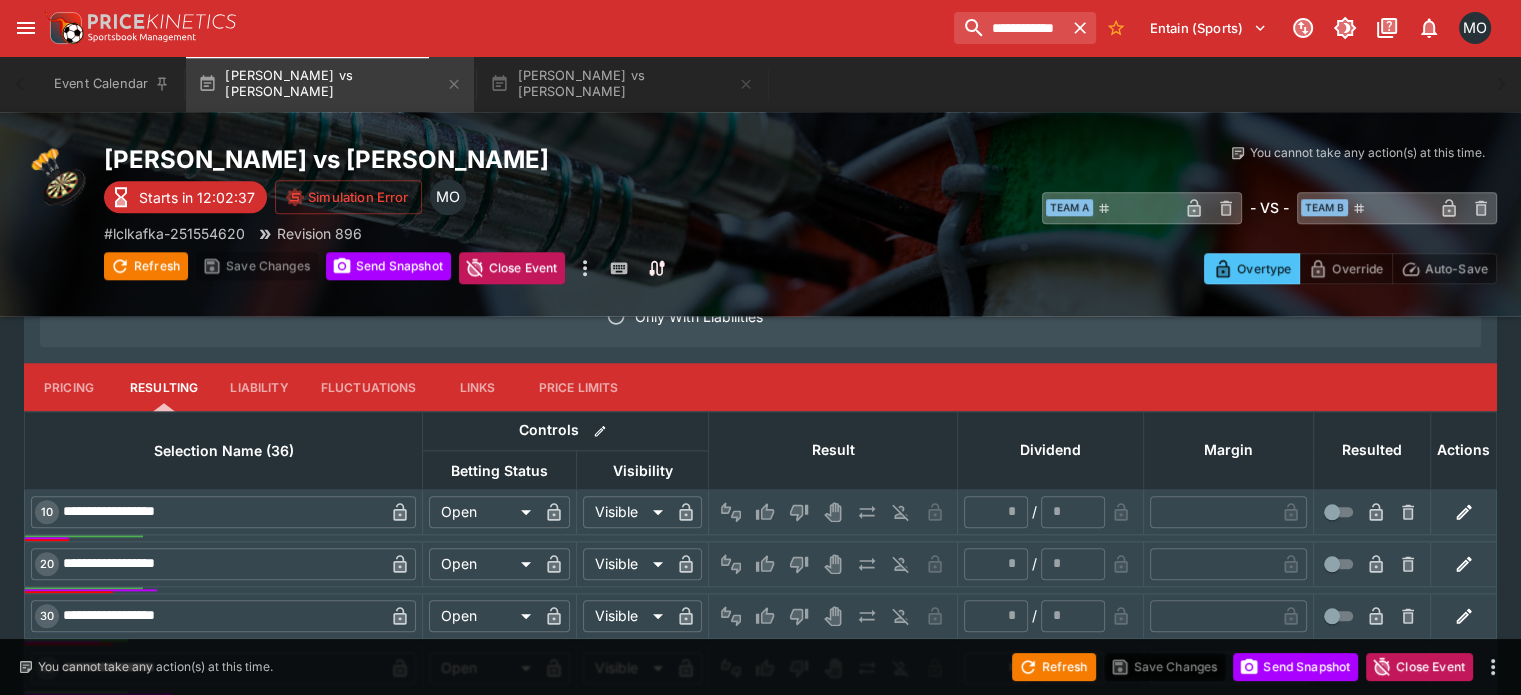 scroll, scrollTop: 2039, scrollLeft: 0, axis: vertical 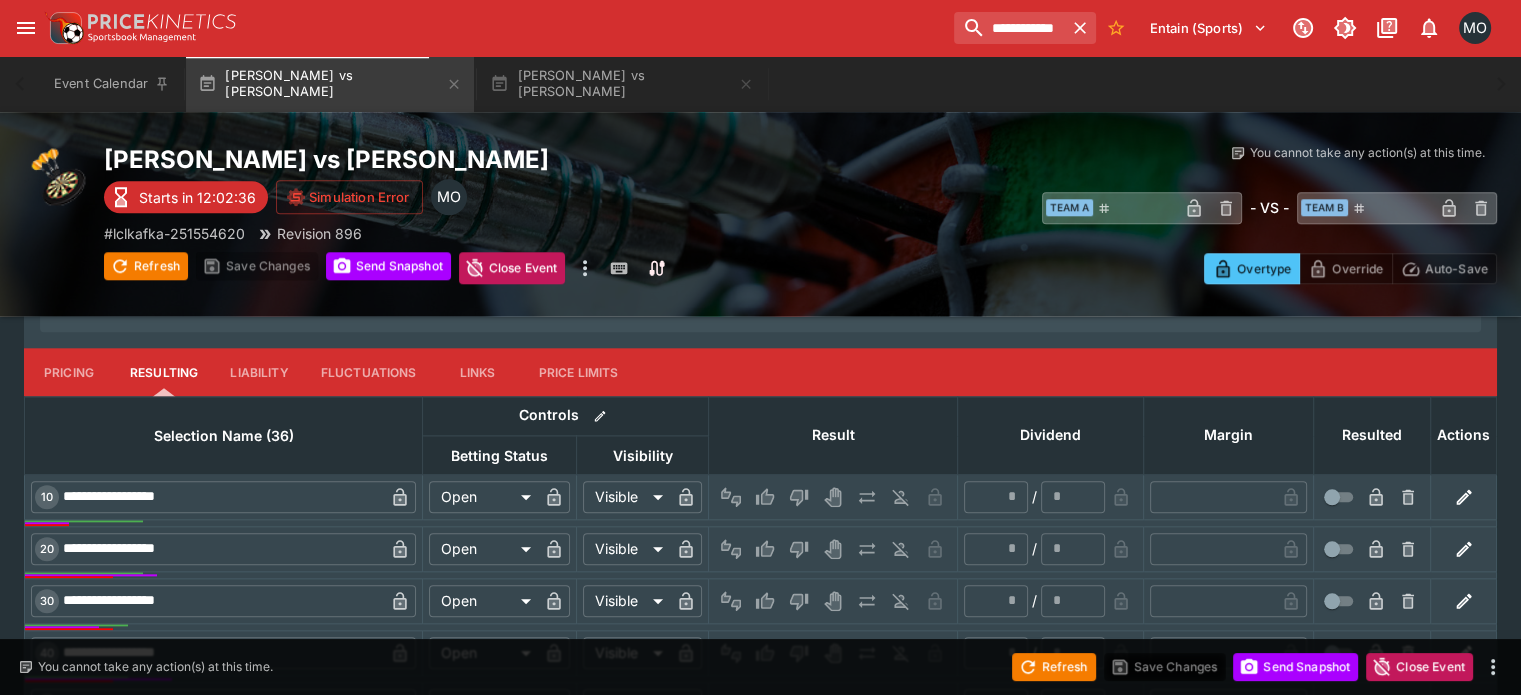 click on "Pricing" at bounding box center [69, -910] 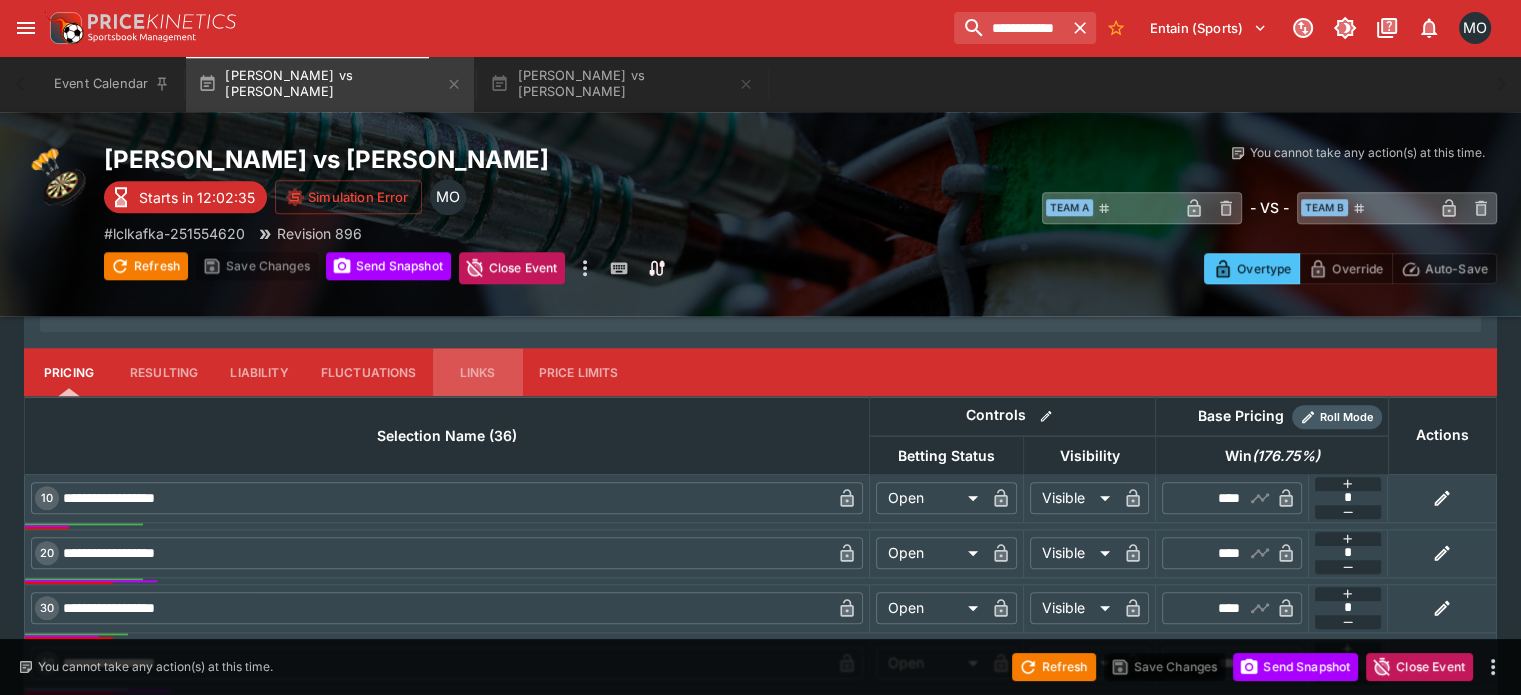 click on "Links" at bounding box center (478, -910) 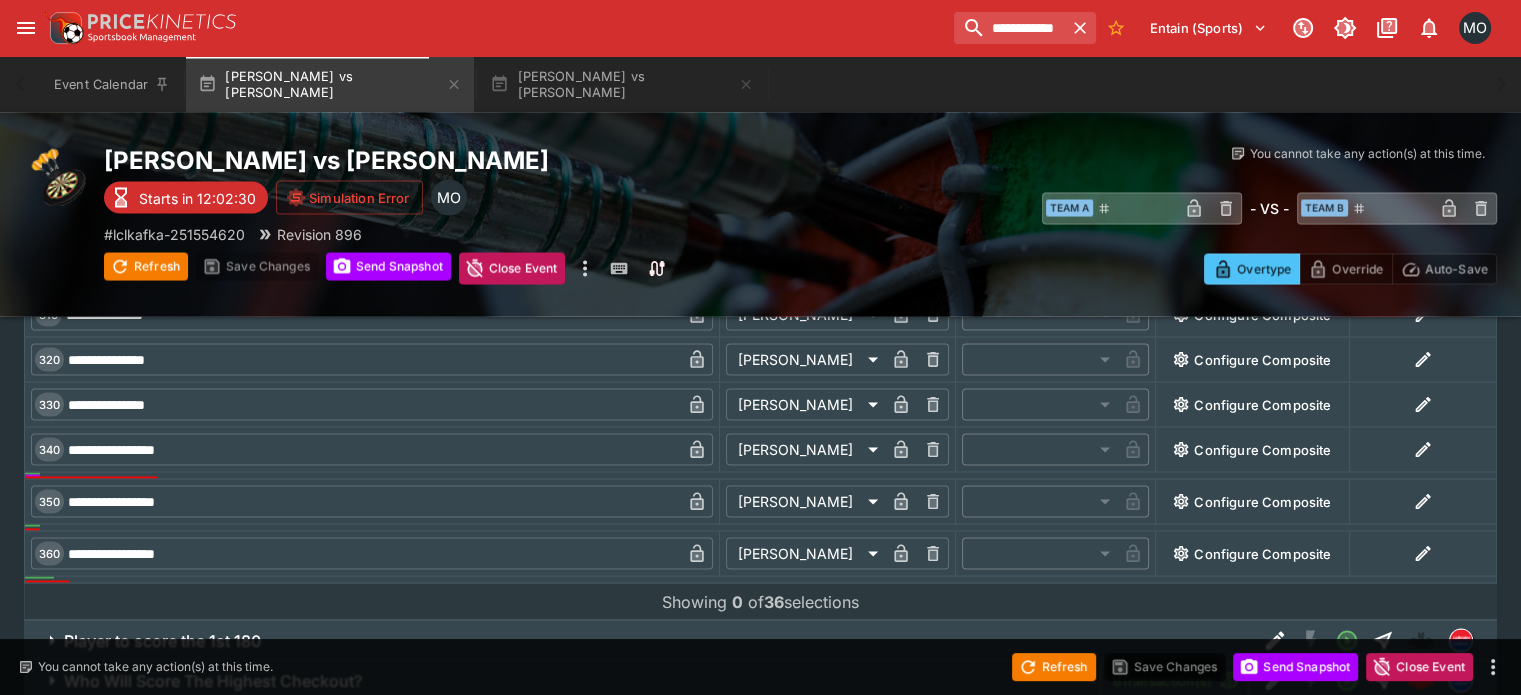 scroll, scrollTop: 3744, scrollLeft: 0, axis: vertical 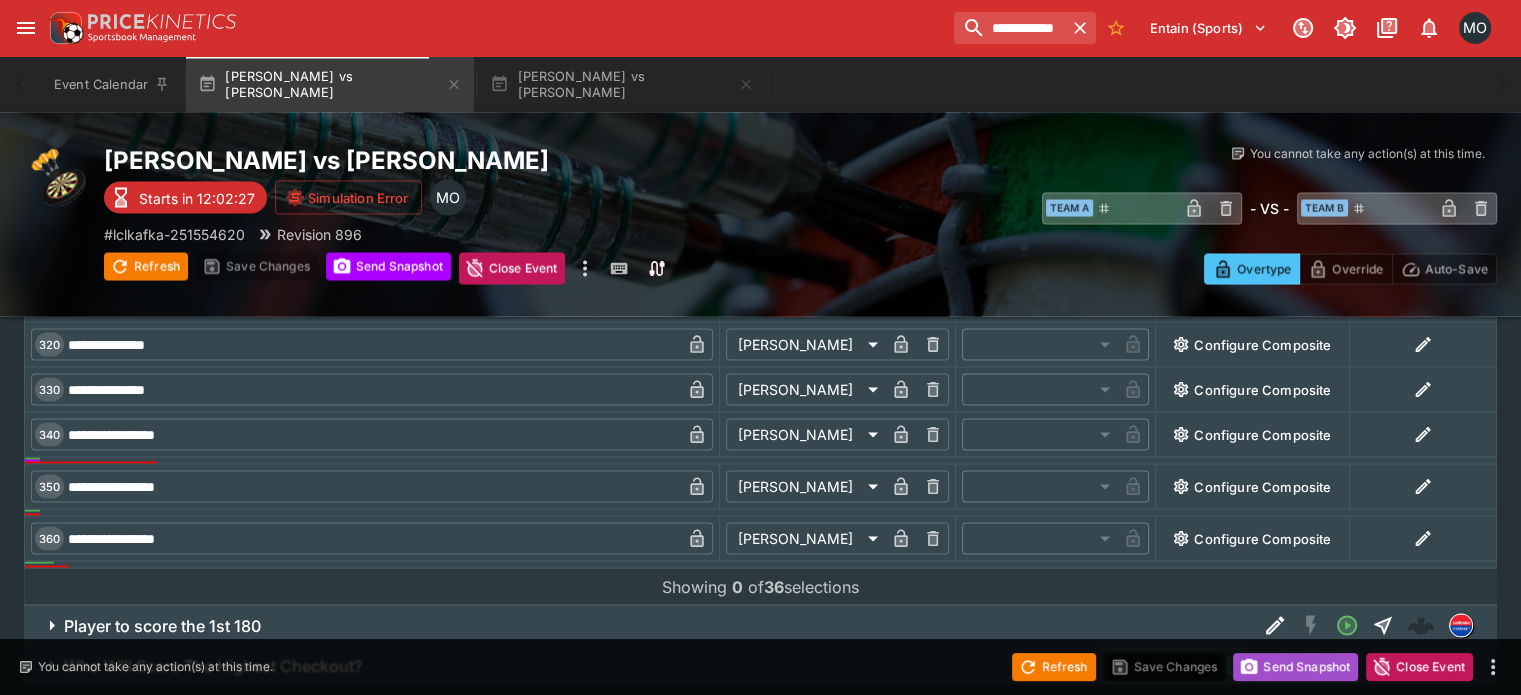click on "Send Snapshot" at bounding box center (1295, 667) 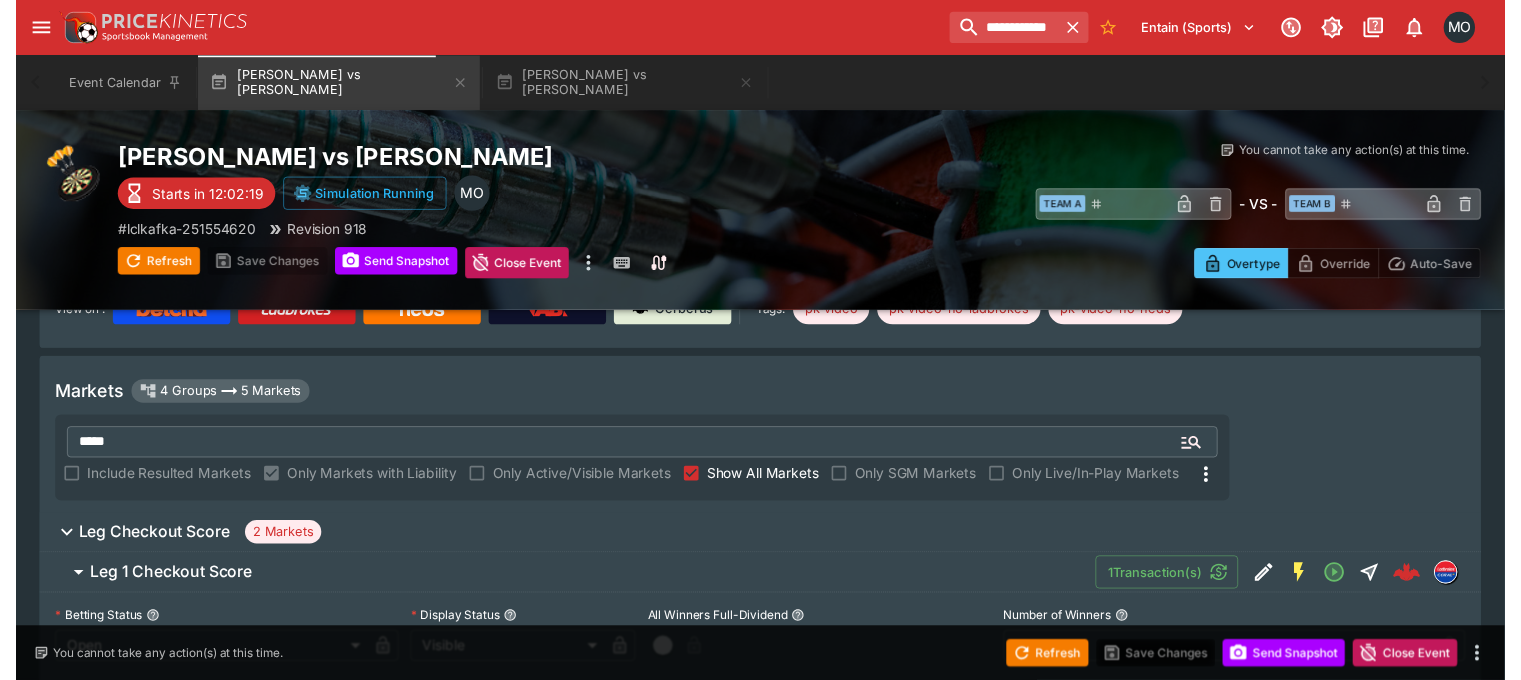 scroll, scrollTop: 259, scrollLeft: 0, axis: vertical 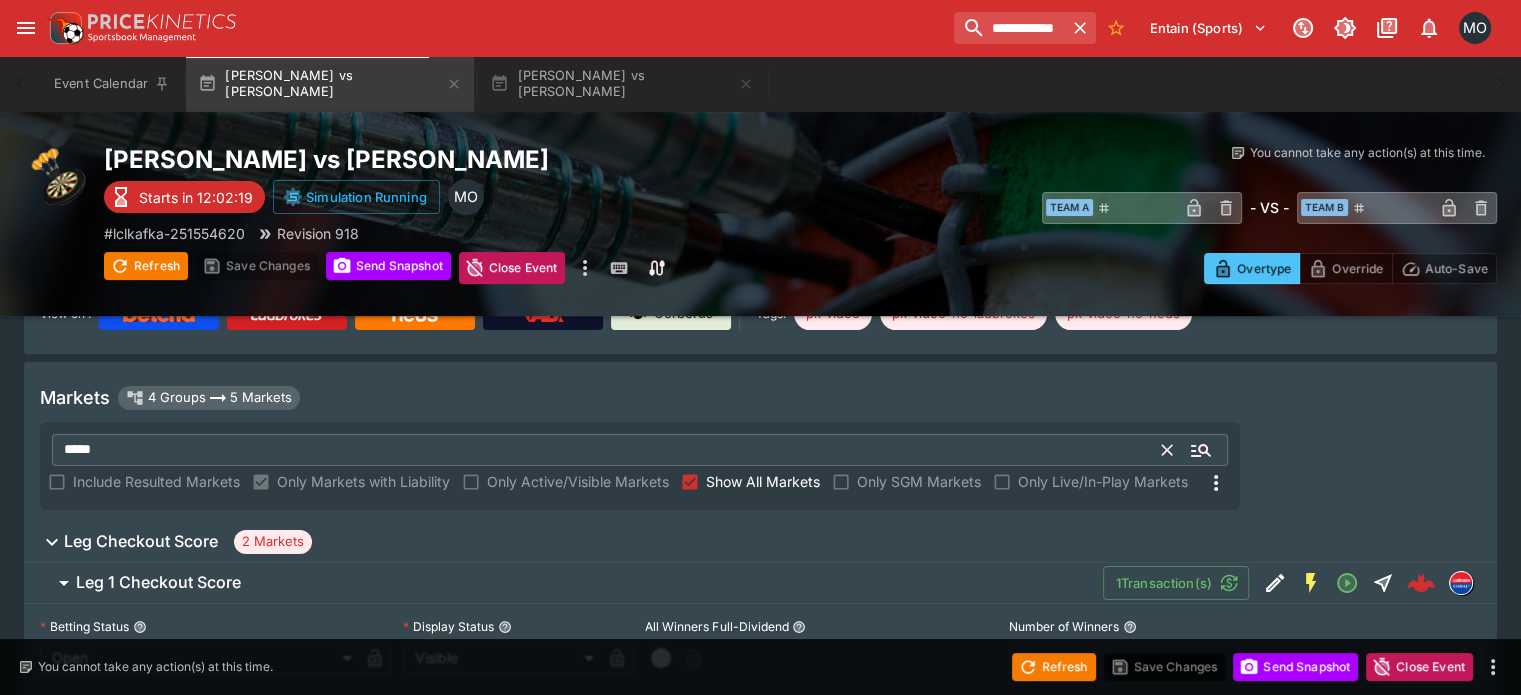 click on "*****" at bounding box center [607, 450] 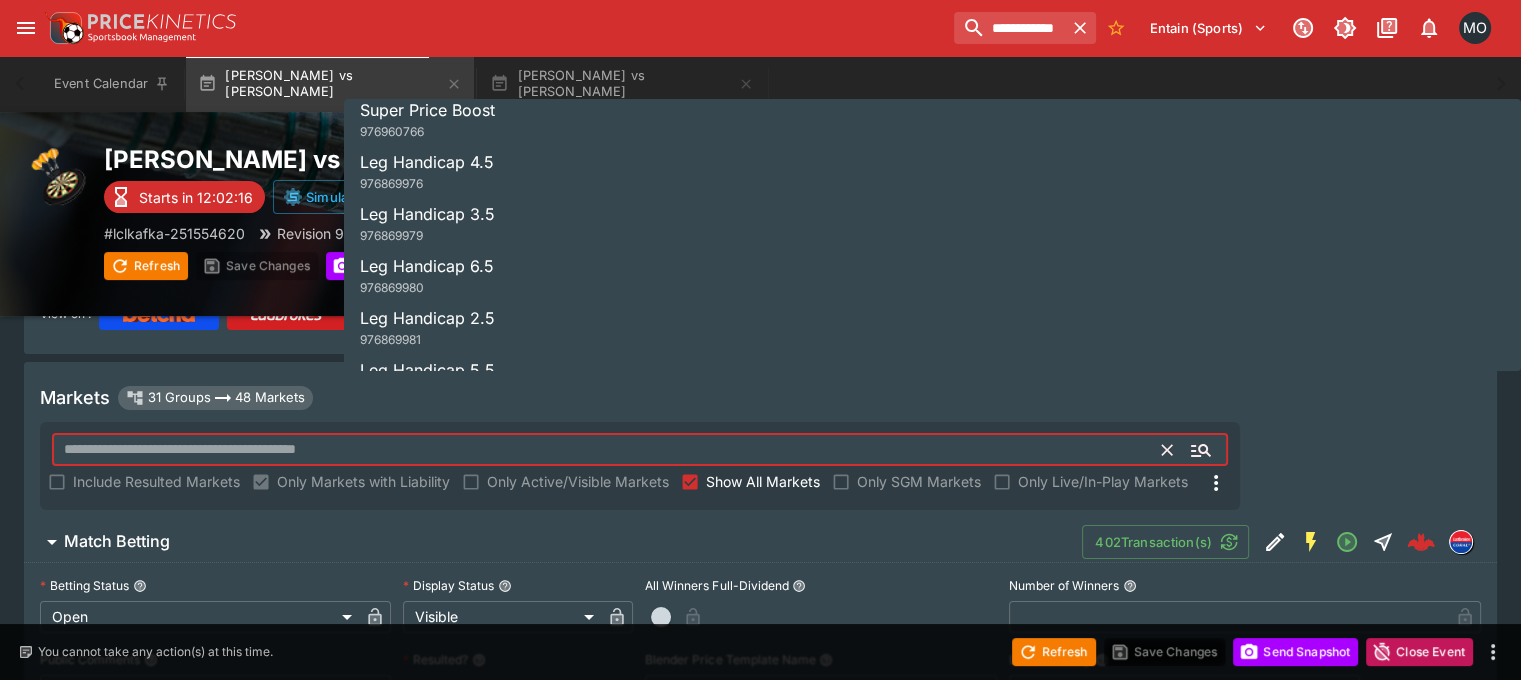 scroll, scrollTop: 182, scrollLeft: 0, axis: vertical 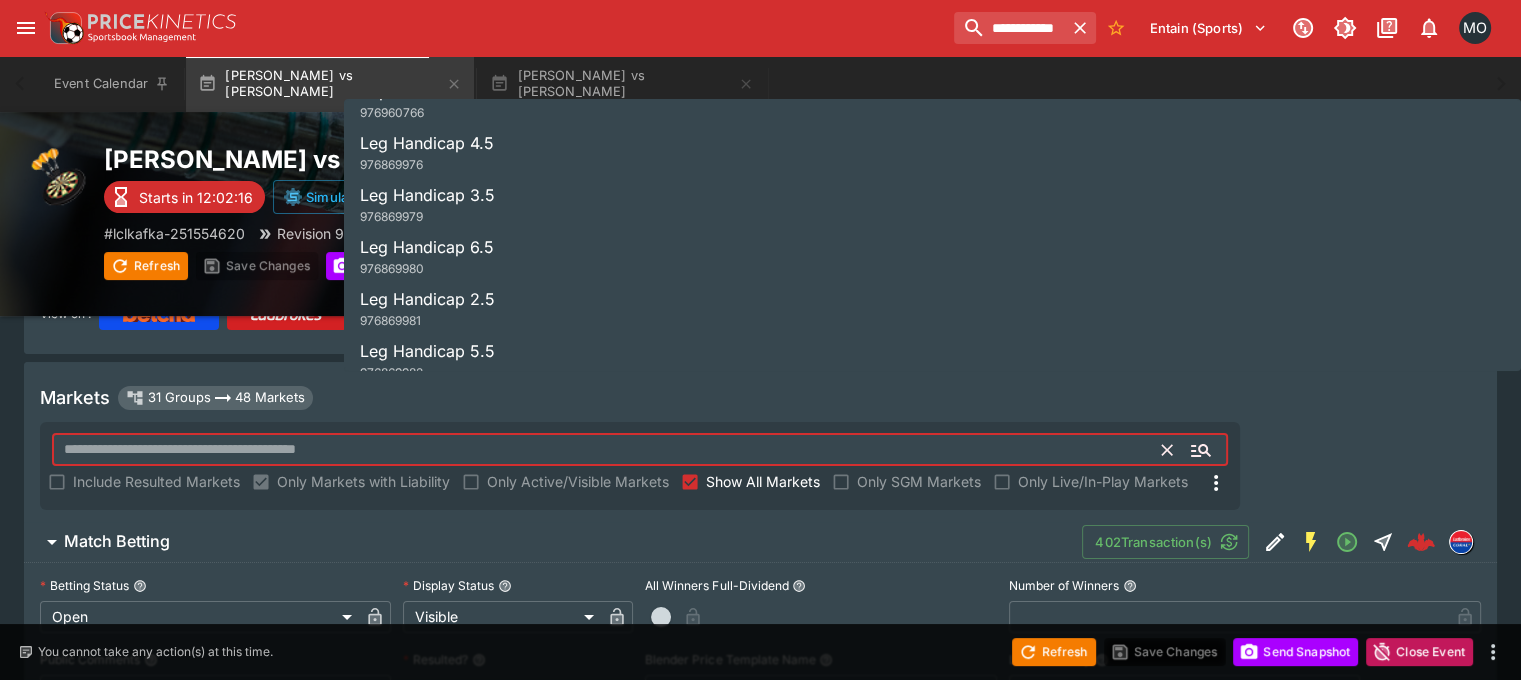 click on "Leg Handicap 6.5 976869980" at bounding box center [932, 257] 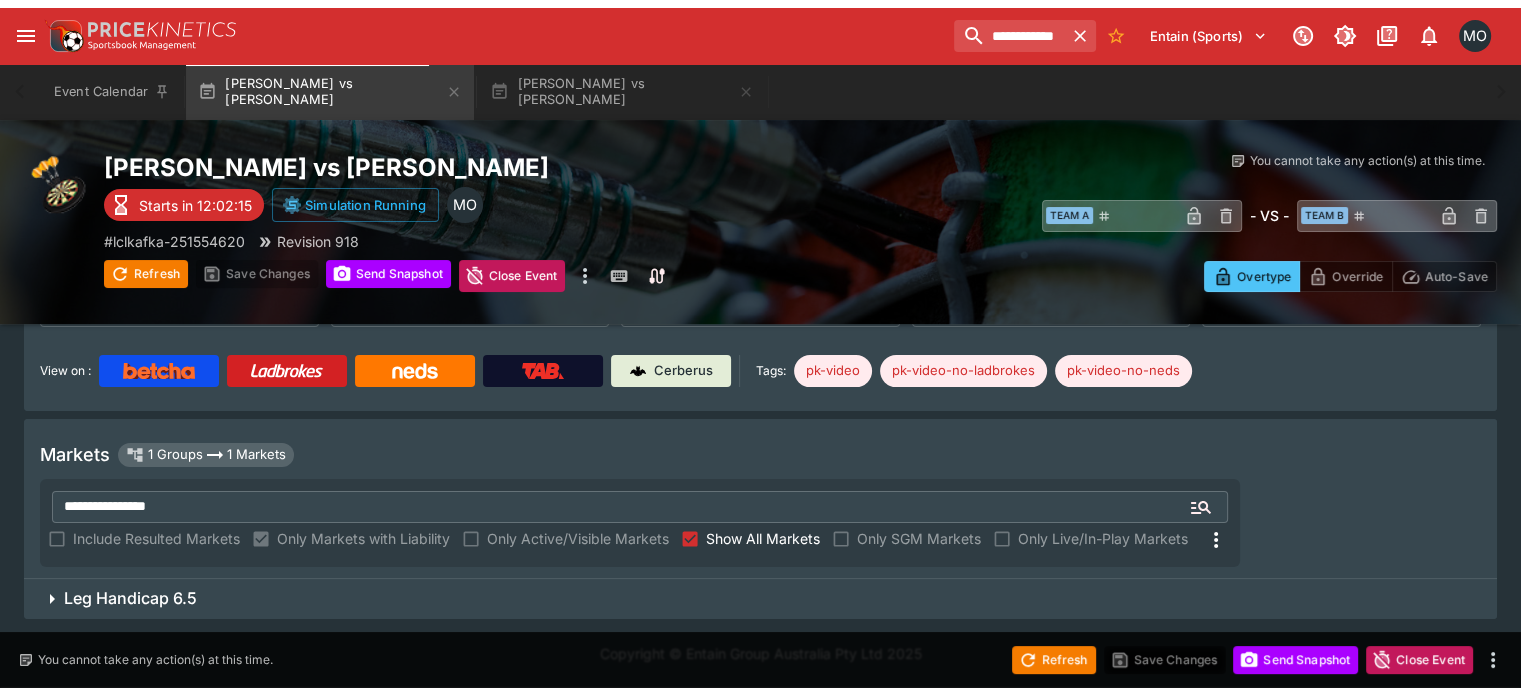 scroll, scrollTop: 146, scrollLeft: 0, axis: vertical 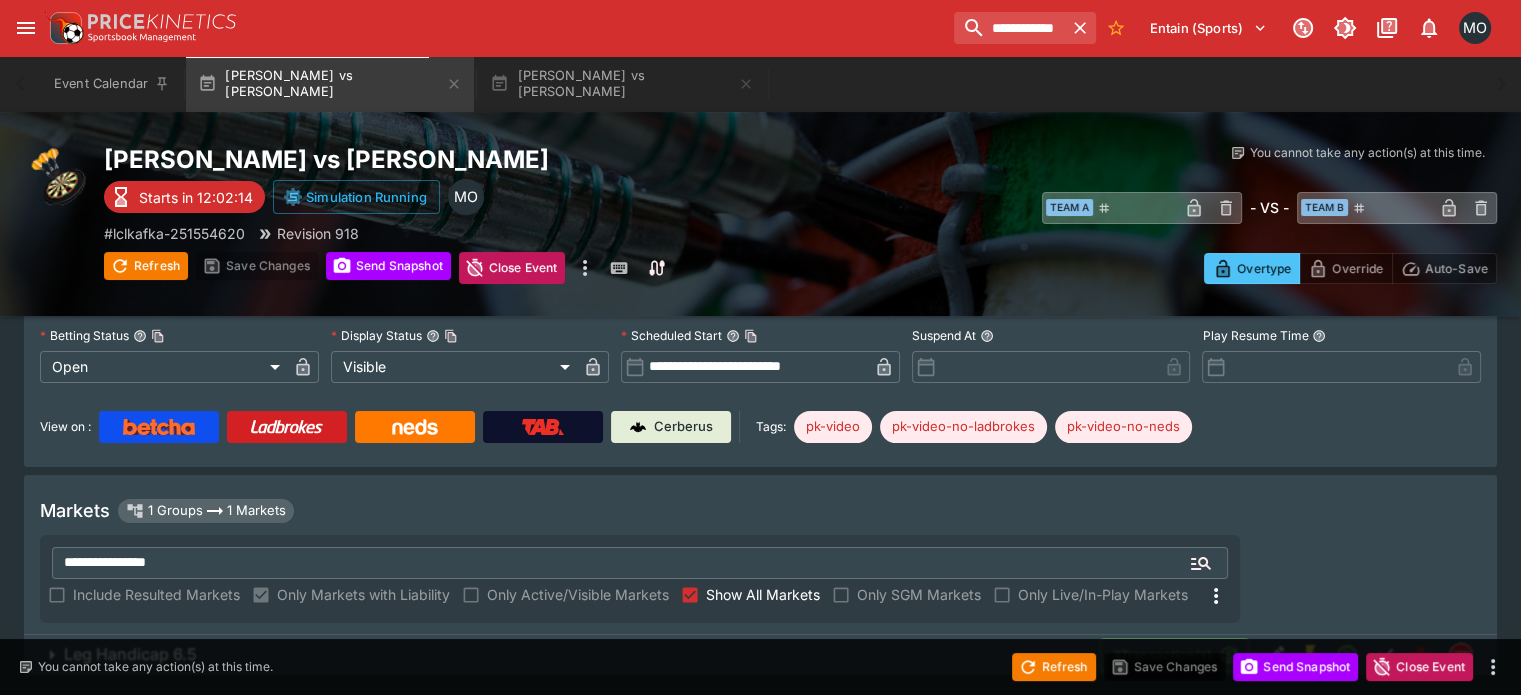 click on "Leg Handicap 6.5 3  Transaction(s)" at bounding box center (760, 655) 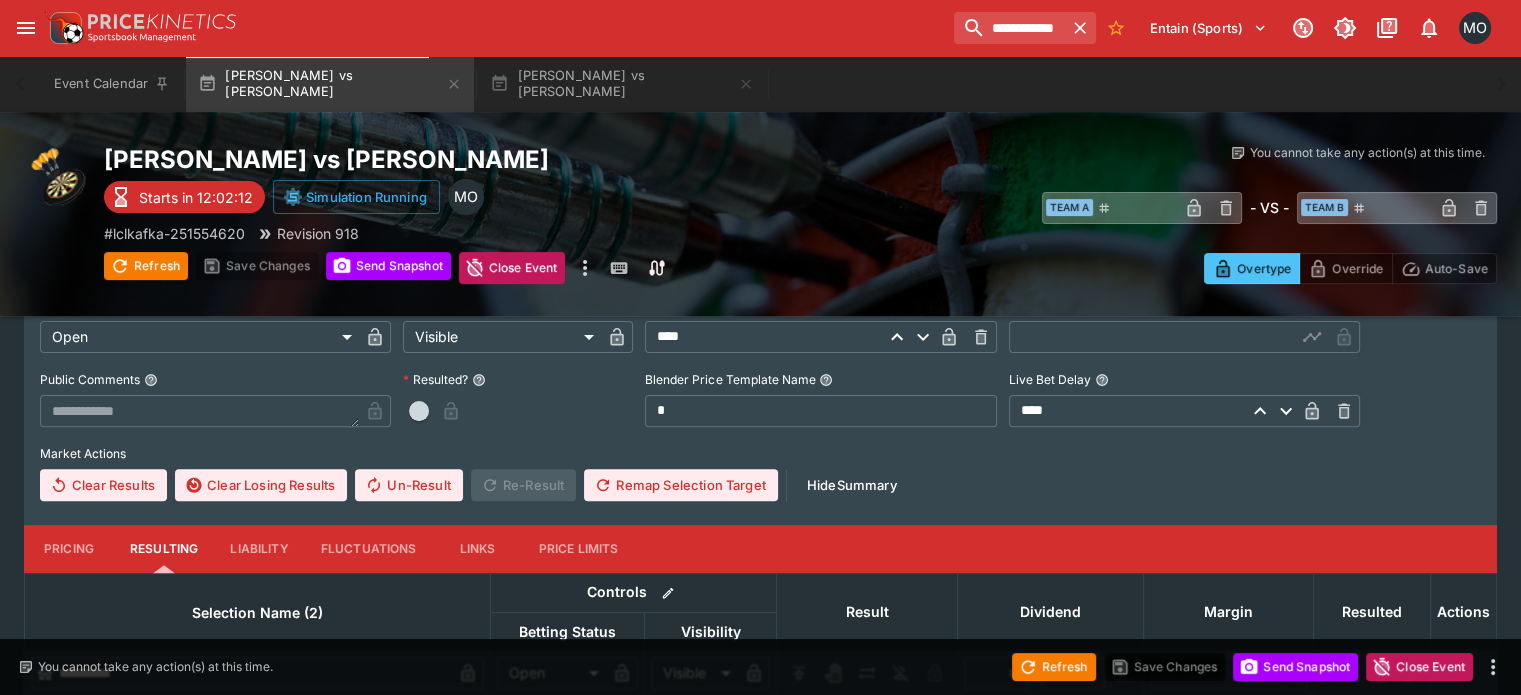 scroll, scrollTop: 663, scrollLeft: 0, axis: vertical 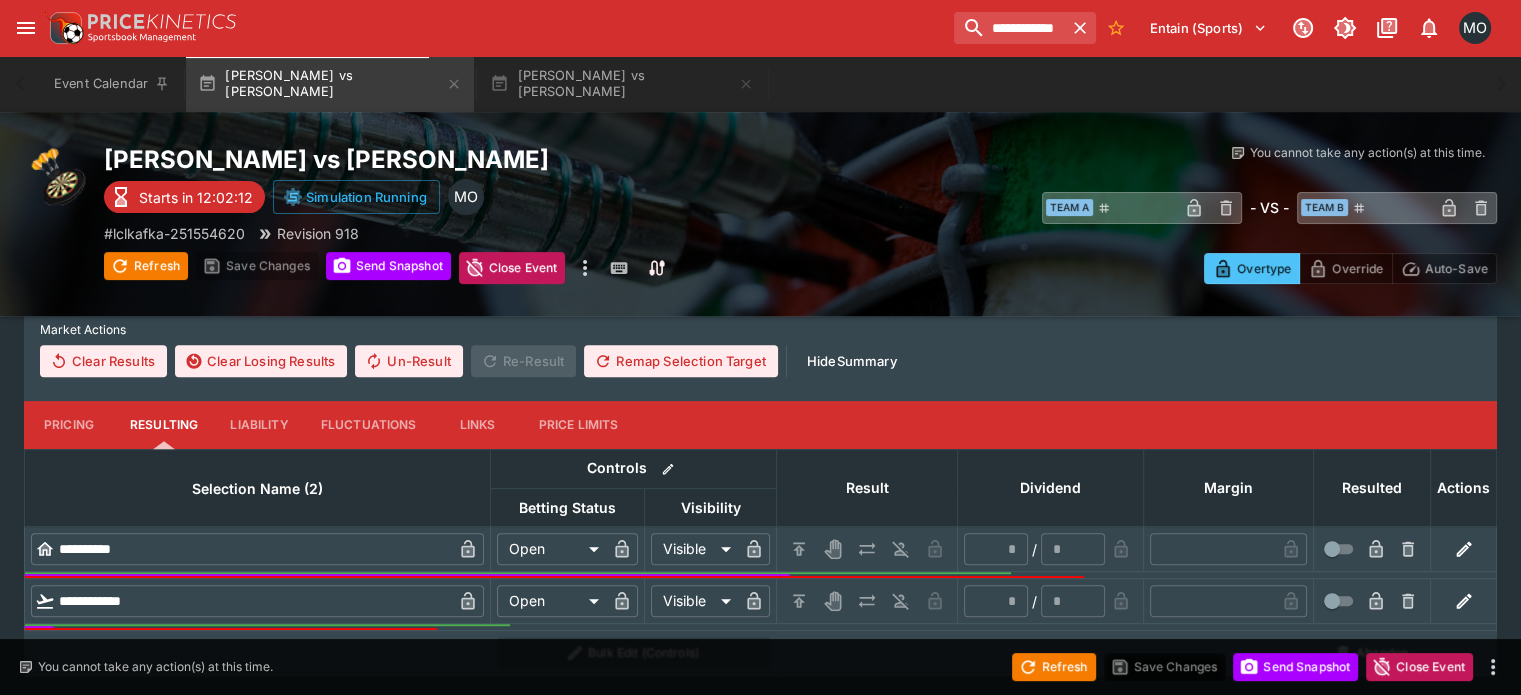 click on "Links" at bounding box center (478, 425) 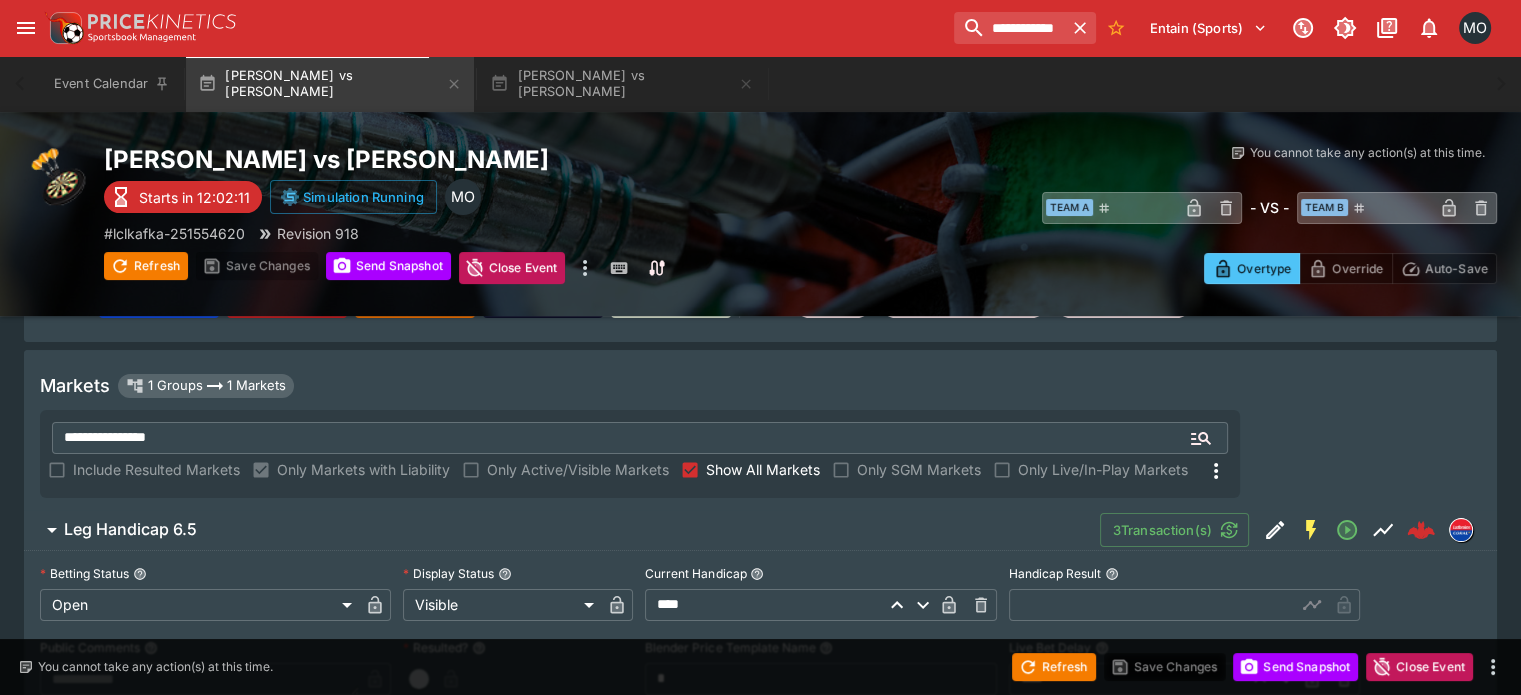 scroll, scrollTop: 269, scrollLeft: 0, axis: vertical 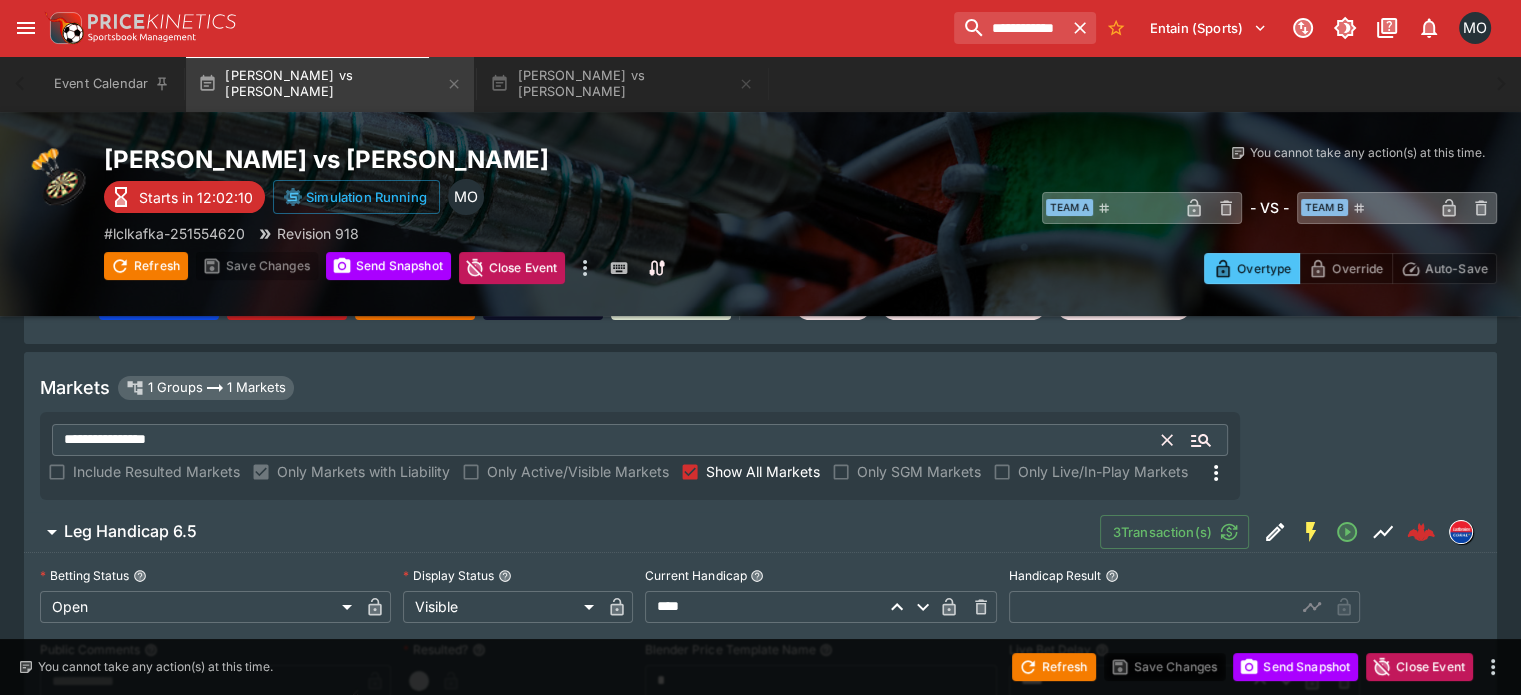 click on "**********" at bounding box center [607, 440] 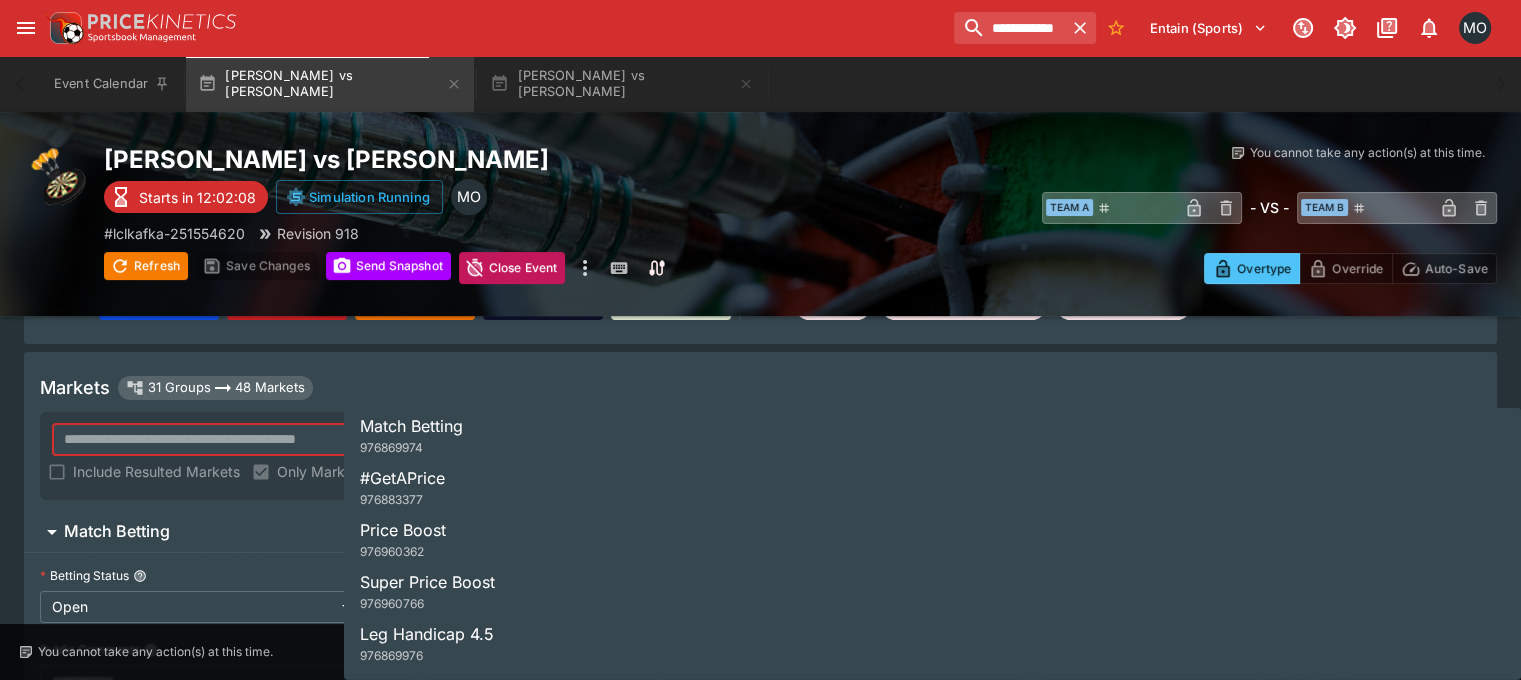 type 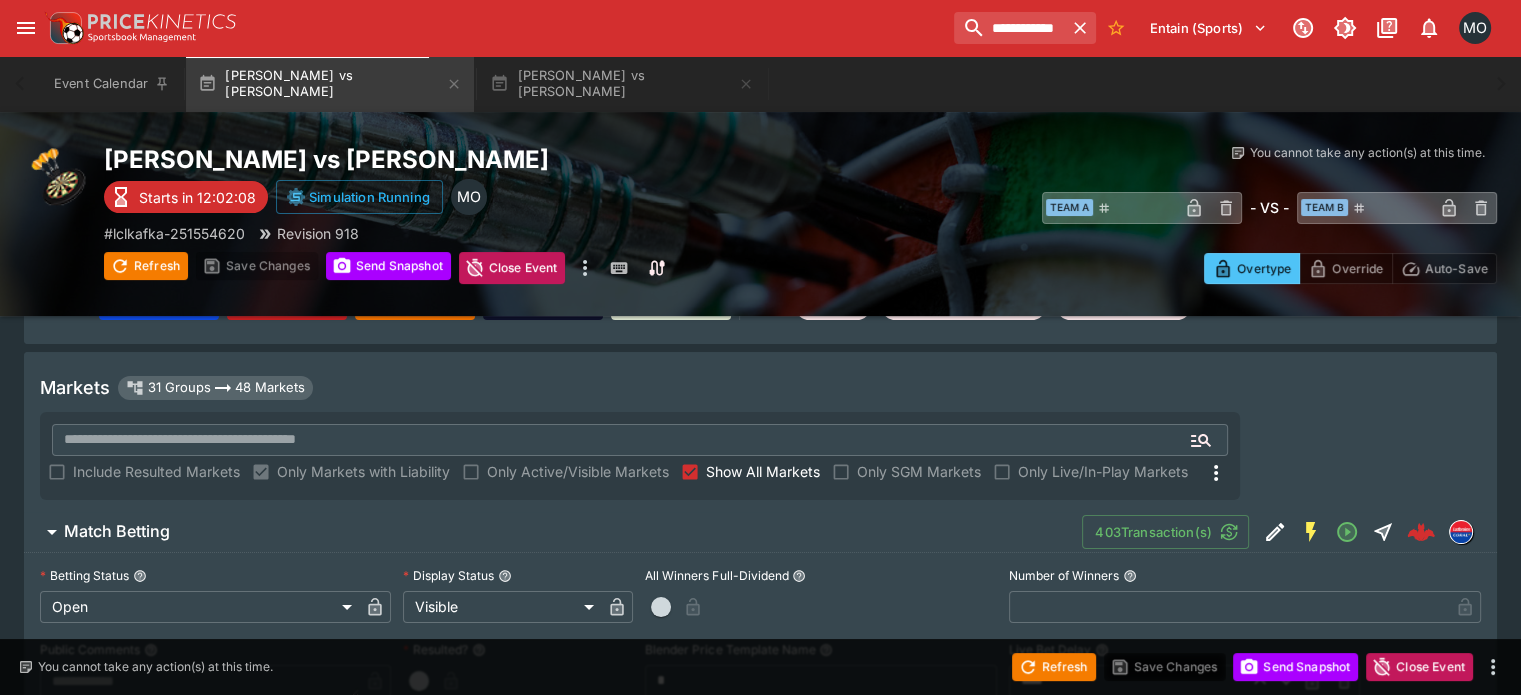 click on "Markets 31 Groups 48 Markets ​ Include Resulted Markets Only Markets with Liability Only Active/Visible Markets Show All Markets Only SGM Markets Only Live/In-Play Markets" at bounding box center [760, 432] 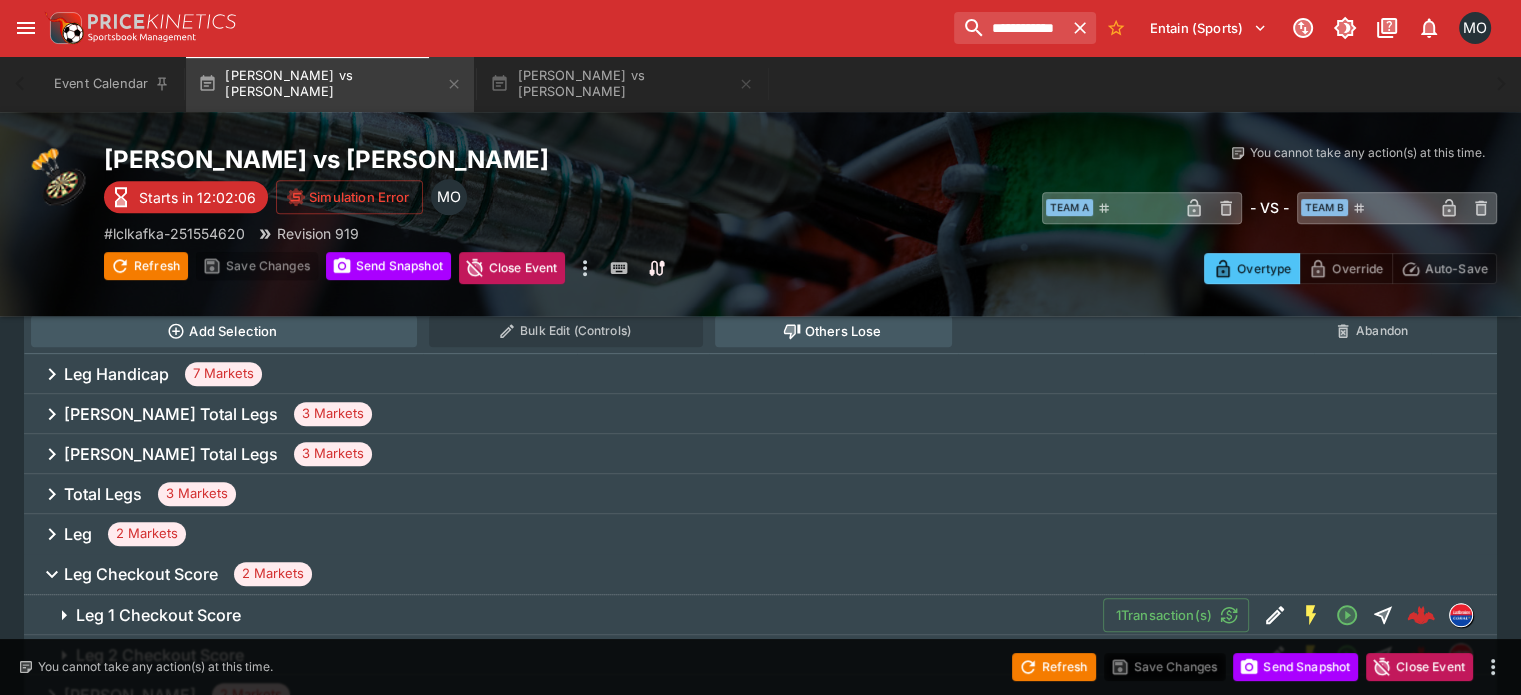 scroll, scrollTop: 984, scrollLeft: 0, axis: vertical 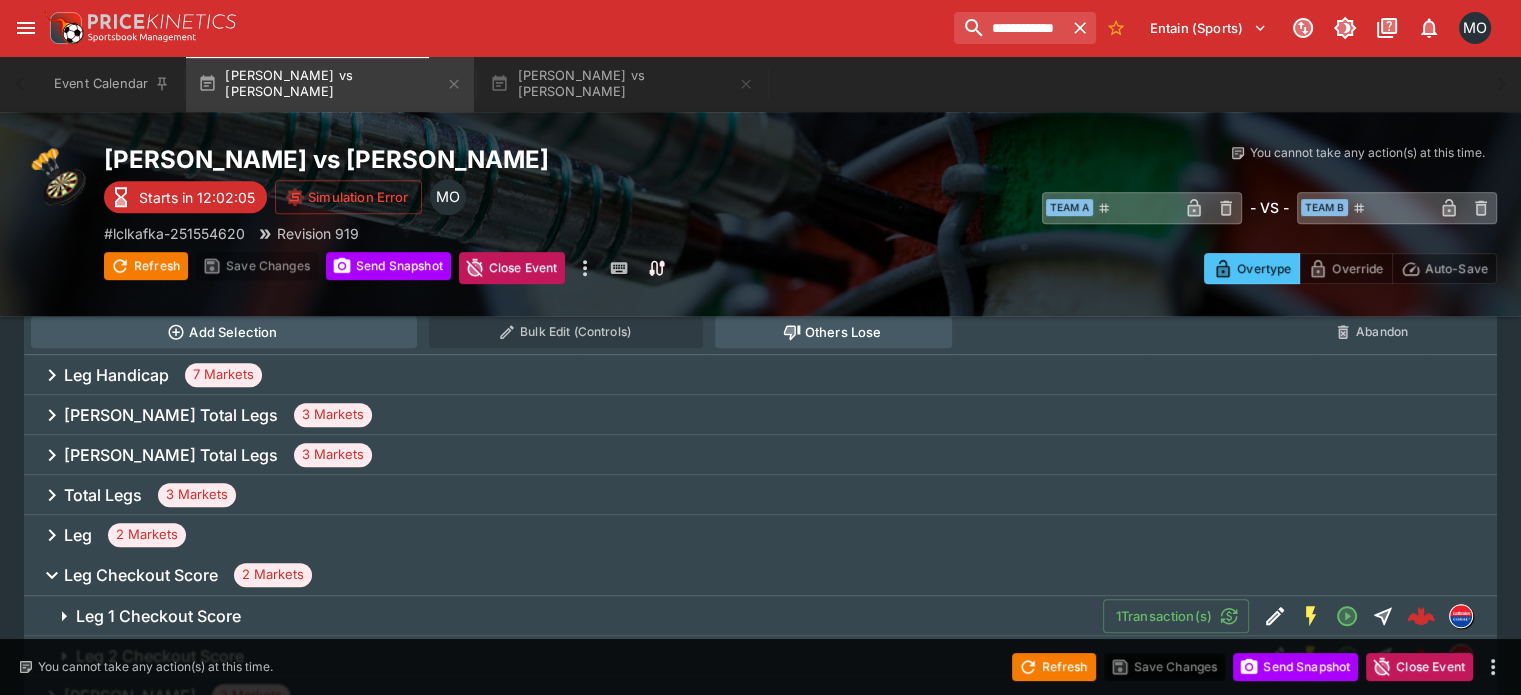 click on "[PERSON_NAME] Total Legs" at bounding box center (171, 455) 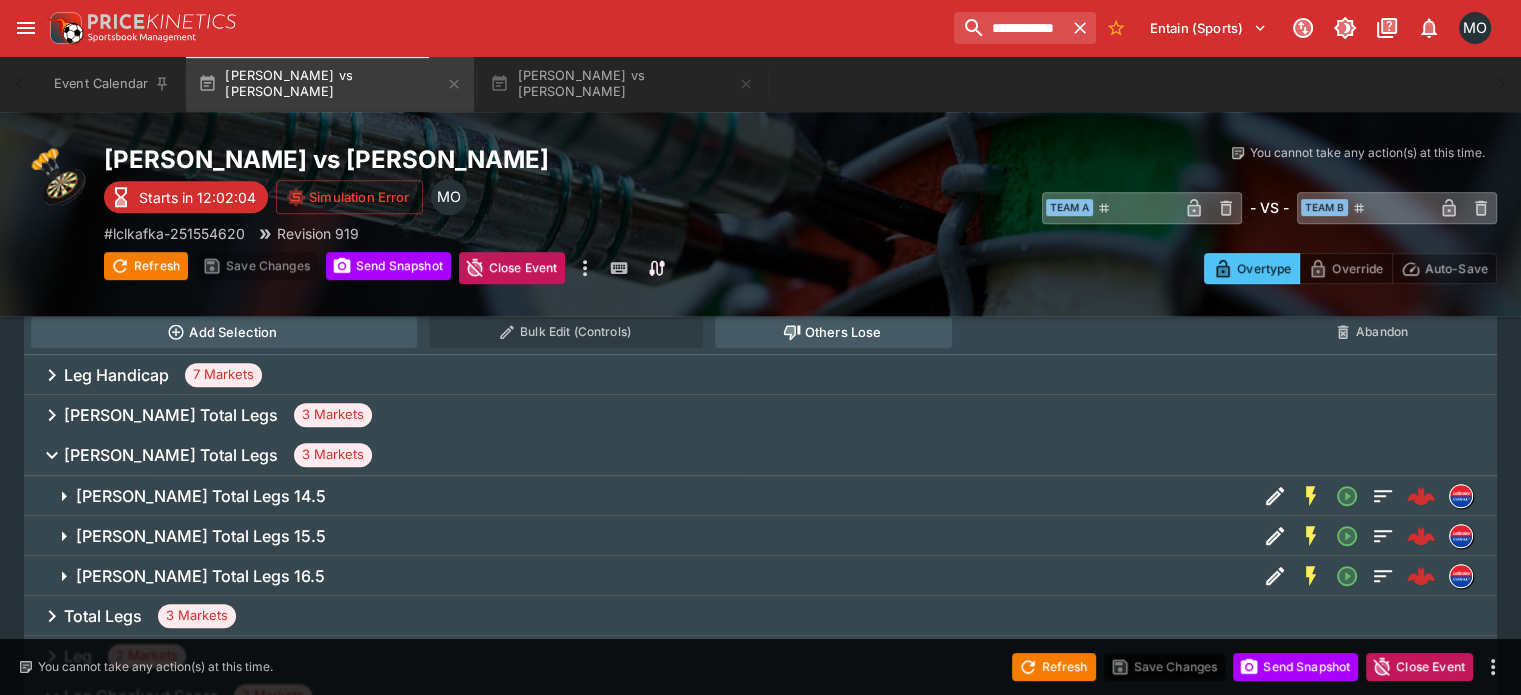 click on "[PERSON_NAME] Total Legs 14.5" at bounding box center (201, 496) 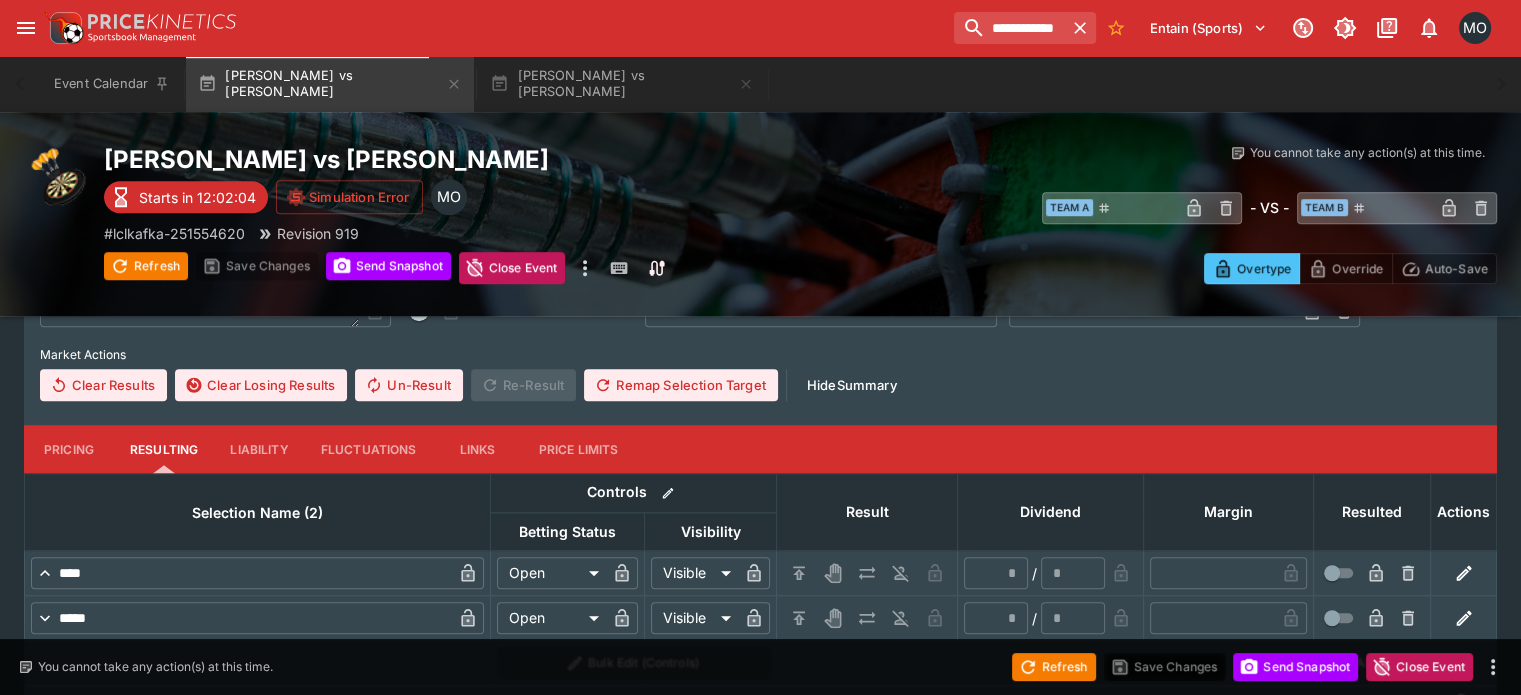 scroll, scrollTop: 1319, scrollLeft: 0, axis: vertical 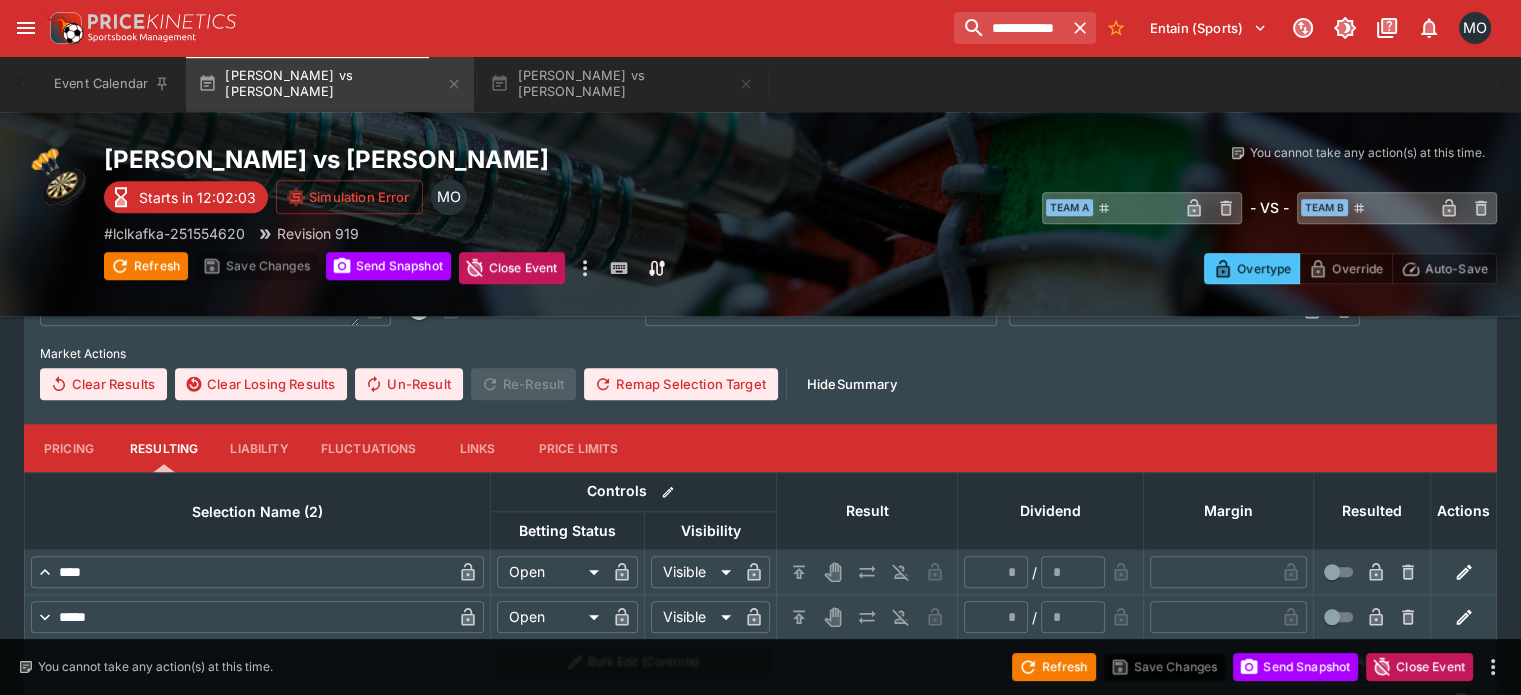 click on "Links" at bounding box center (478, 448) 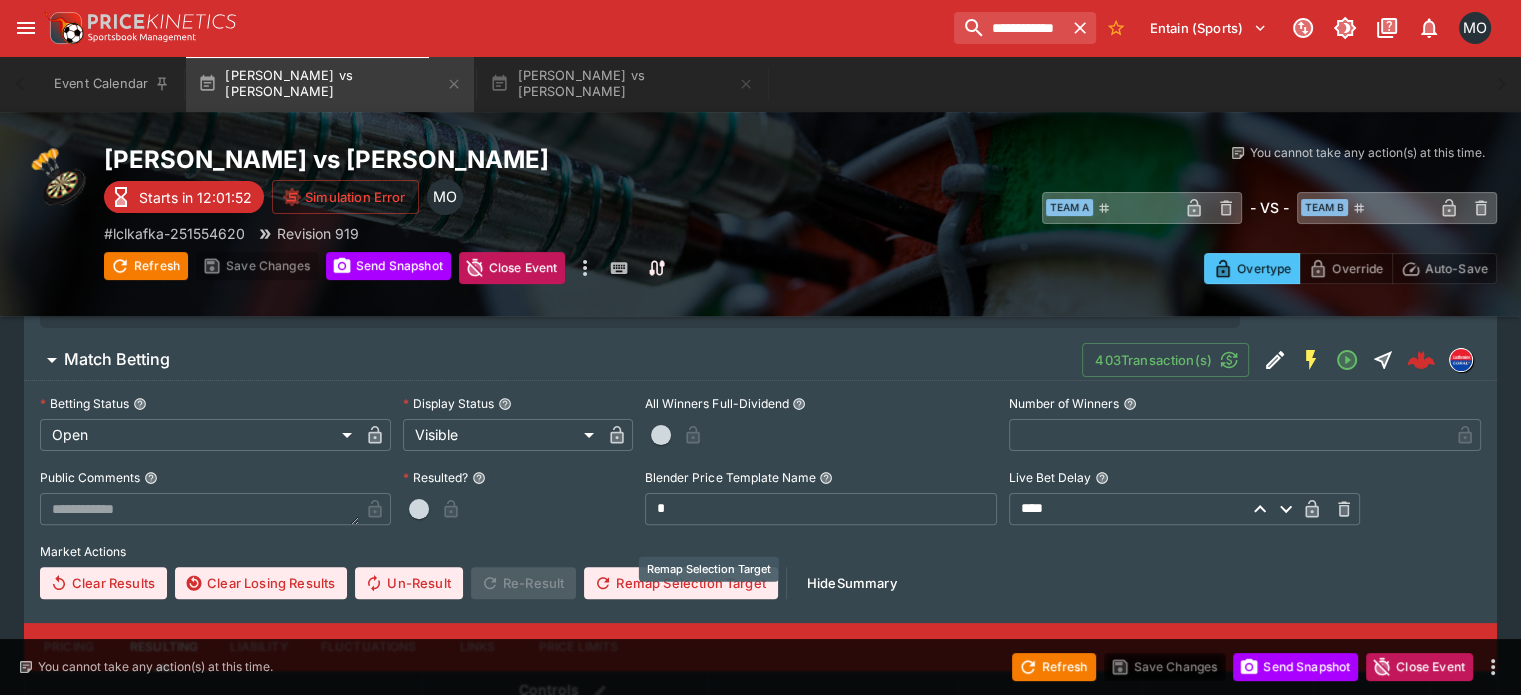 scroll, scrollTop: 0, scrollLeft: 0, axis: both 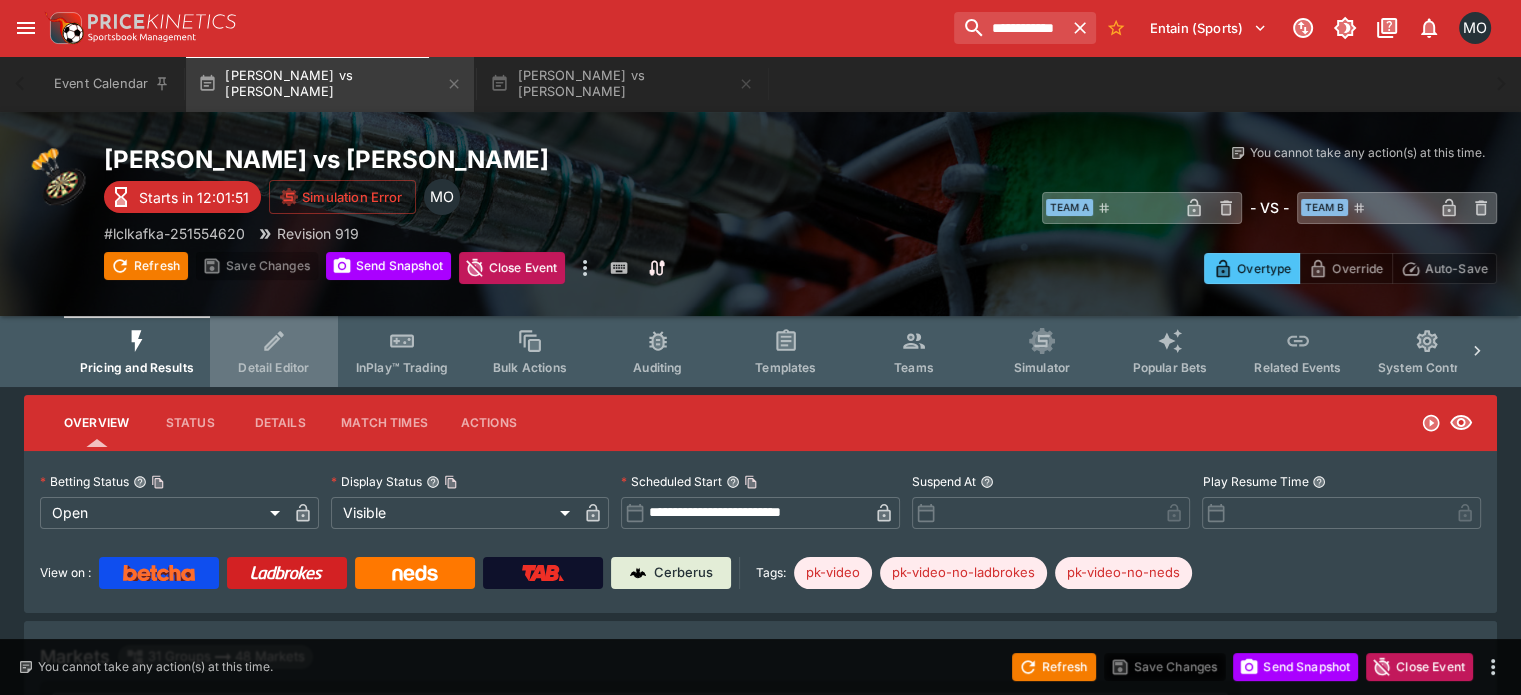 click on "Detail Editor" at bounding box center [274, 351] 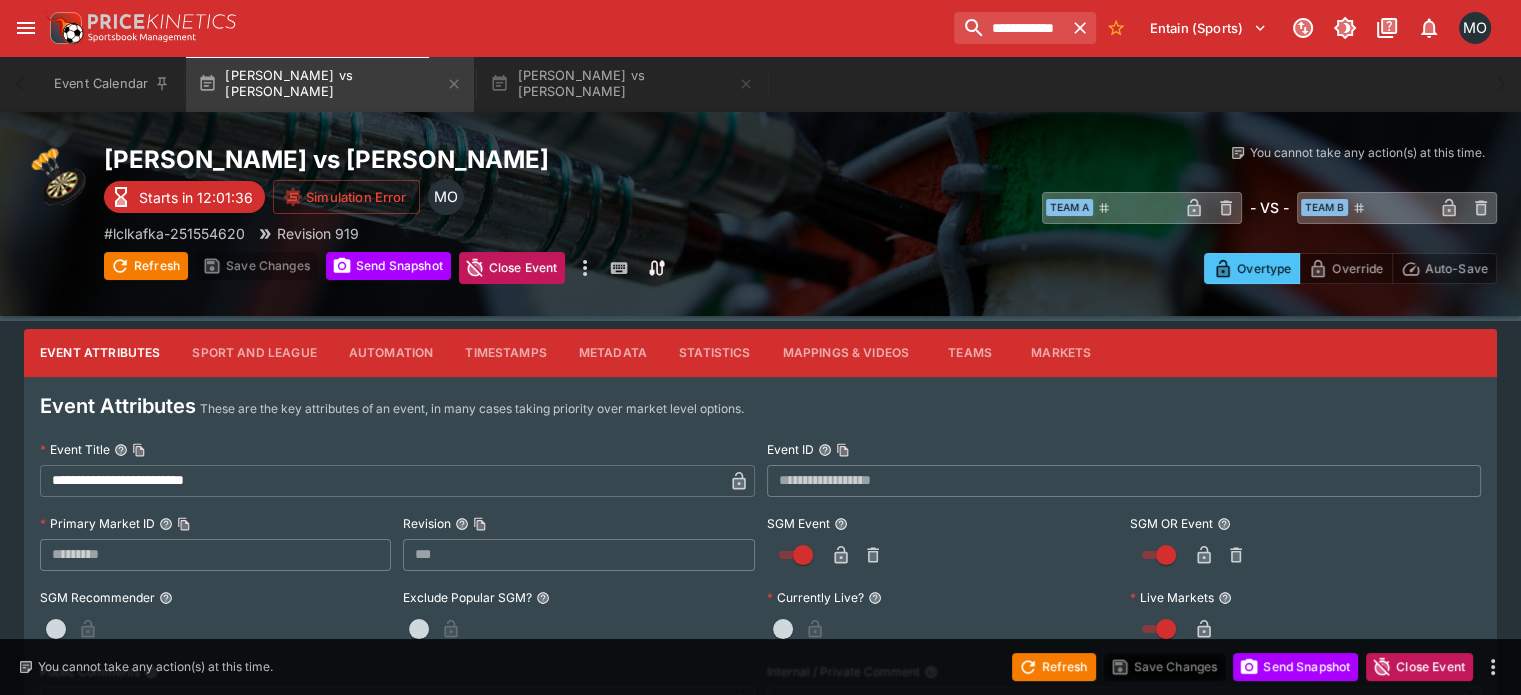 scroll, scrollTop: 0, scrollLeft: 0, axis: both 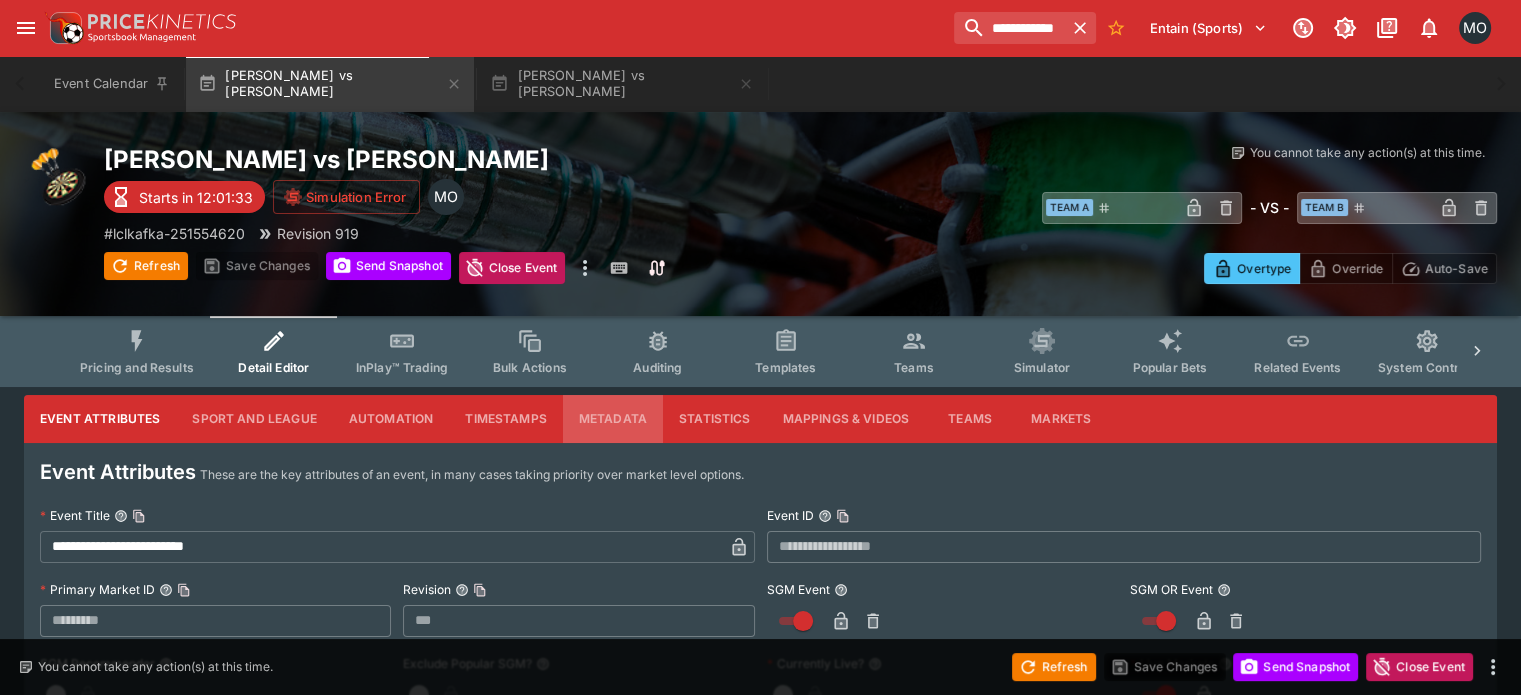 click on "Metadata" at bounding box center [613, 419] 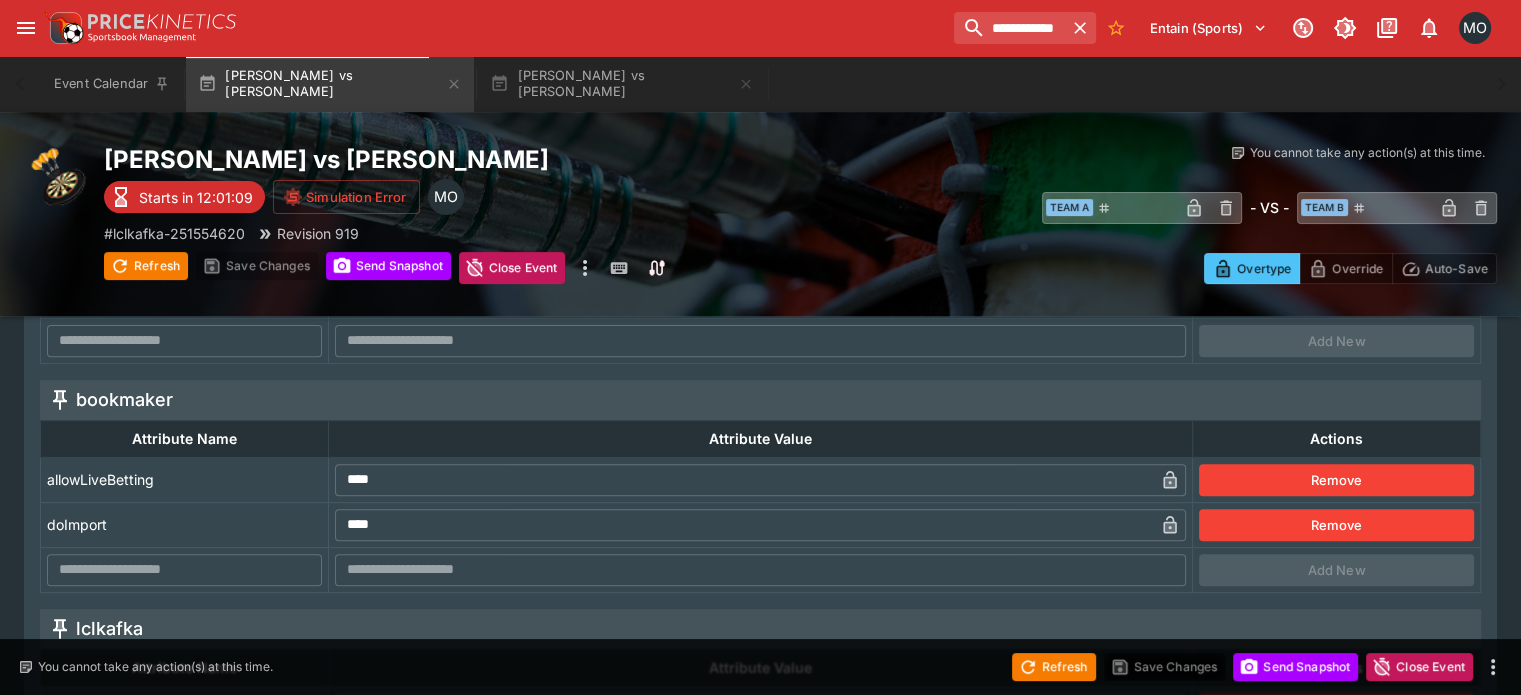 scroll, scrollTop: 0, scrollLeft: 0, axis: both 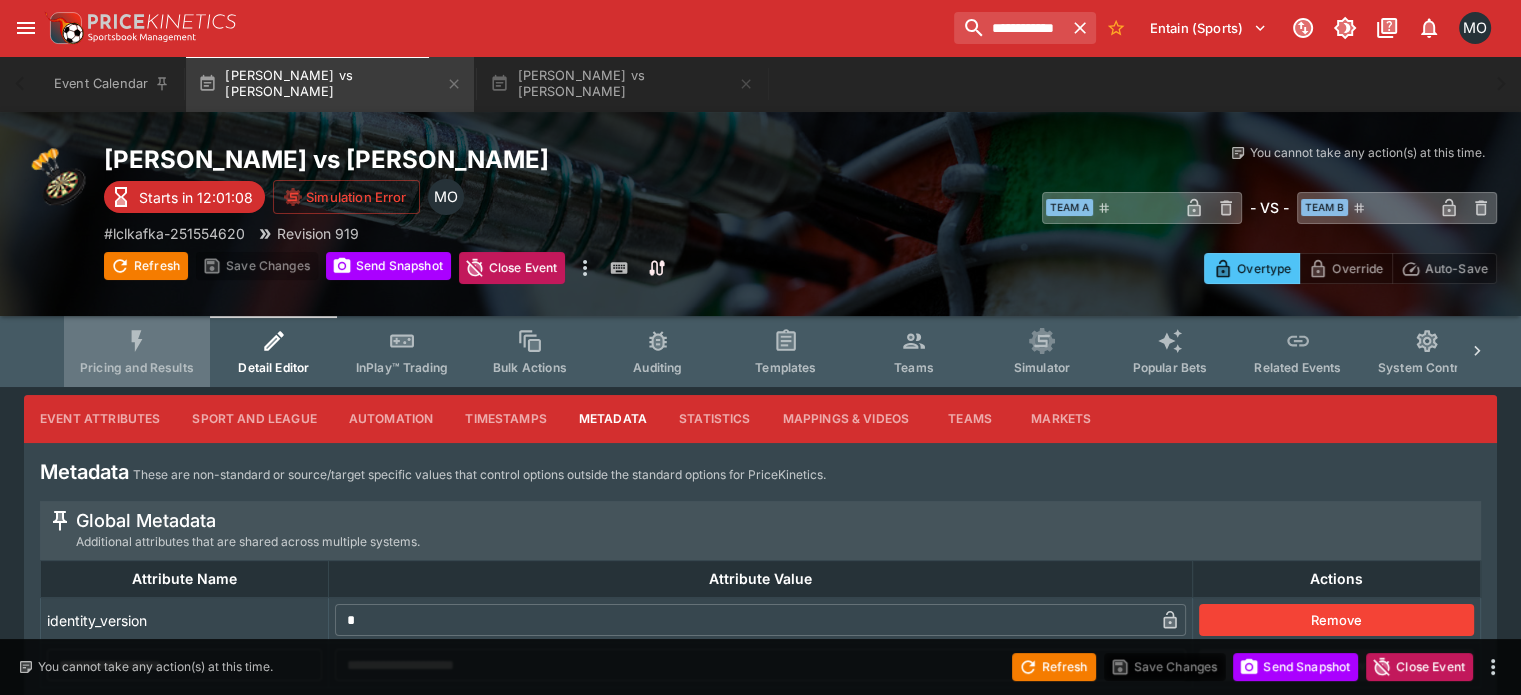 click on "Pricing and Results" at bounding box center [137, 351] 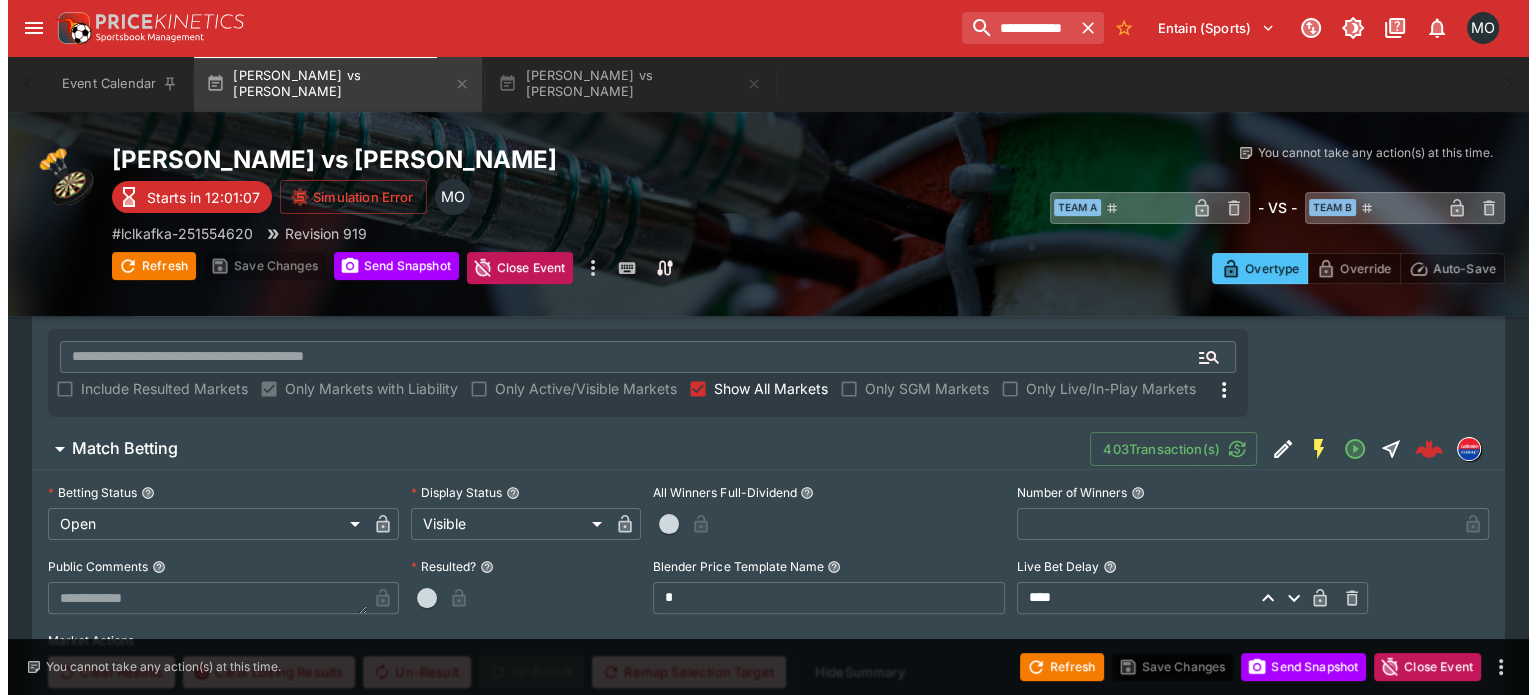 scroll, scrollTop: 353, scrollLeft: 0, axis: vertical 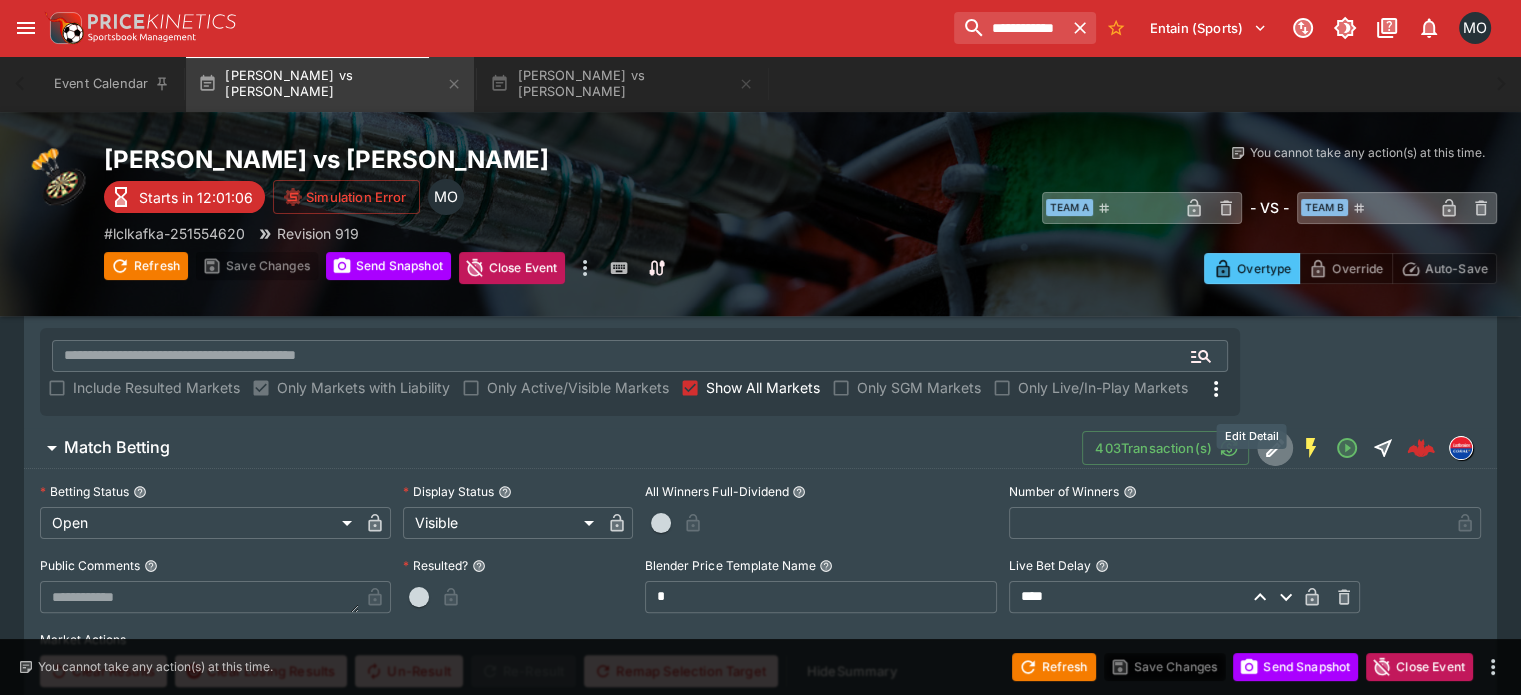 click 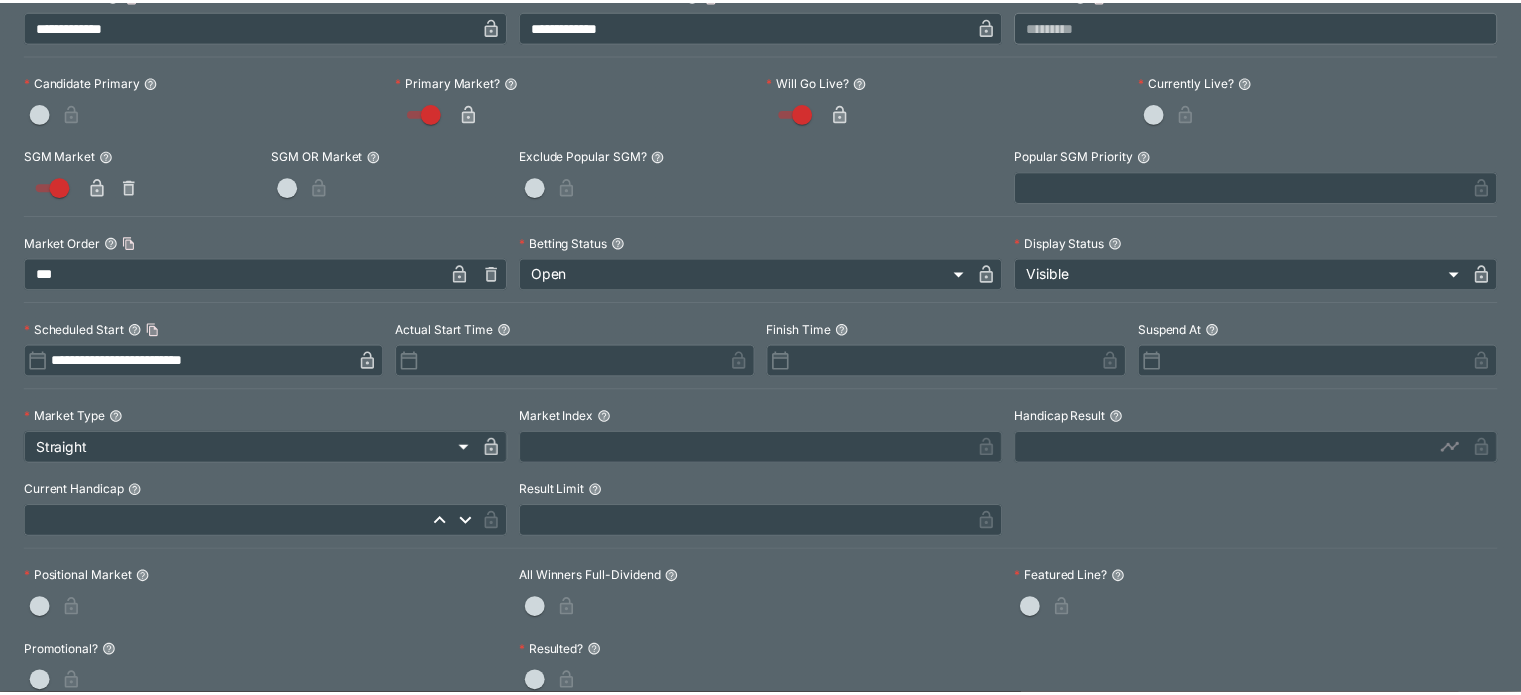 scroll, scrollTop: 0, scrollLeft: 0, axis: both 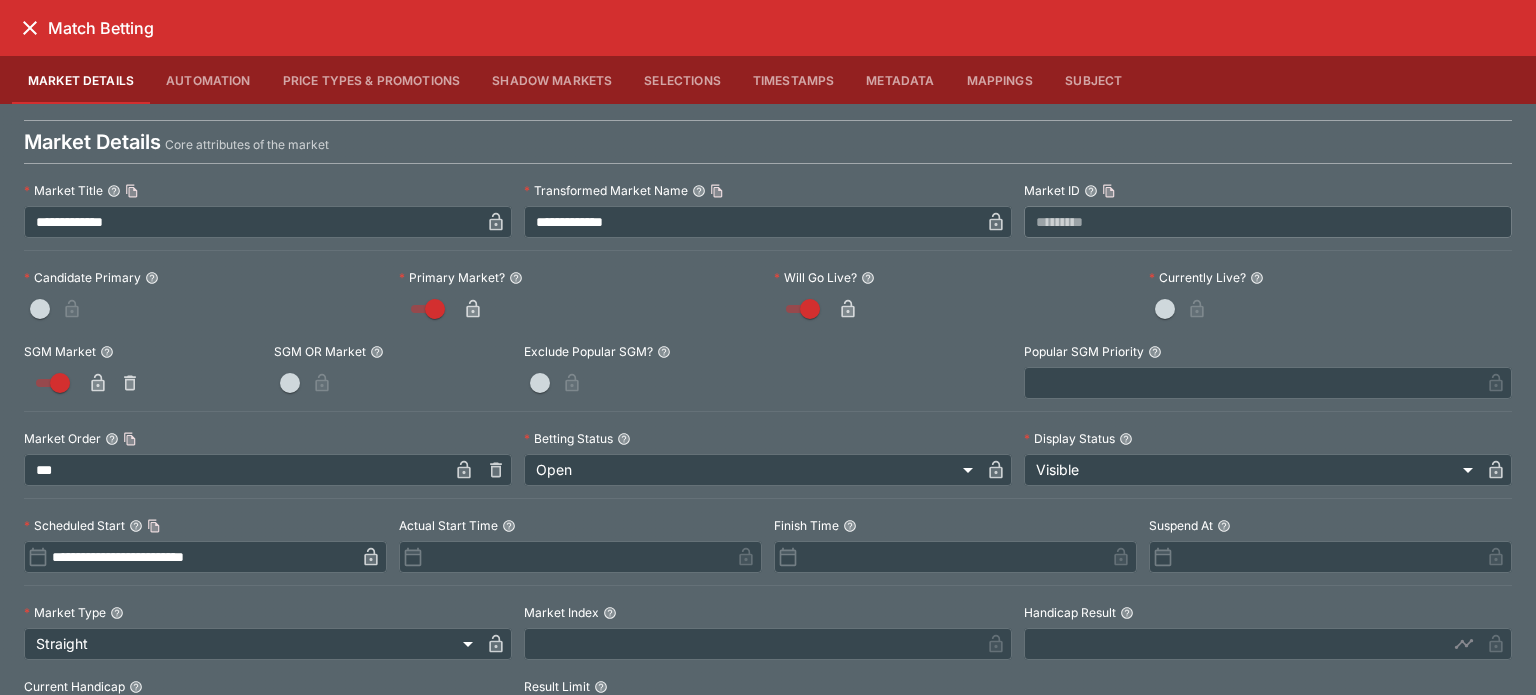 click at bounding box center (30, 28) 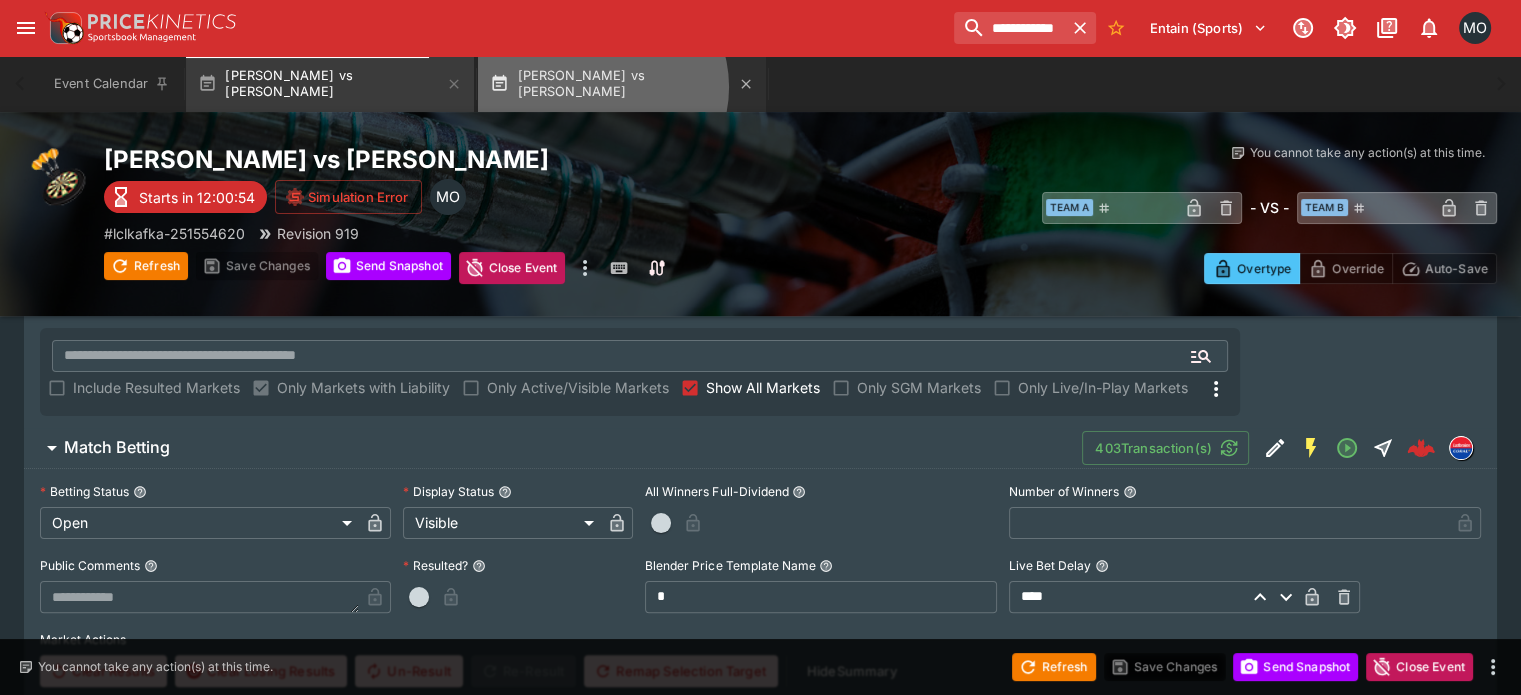 click on "[PERSON_NAME] vs [PERSON_NAME]" at bounding box center (622, 84) 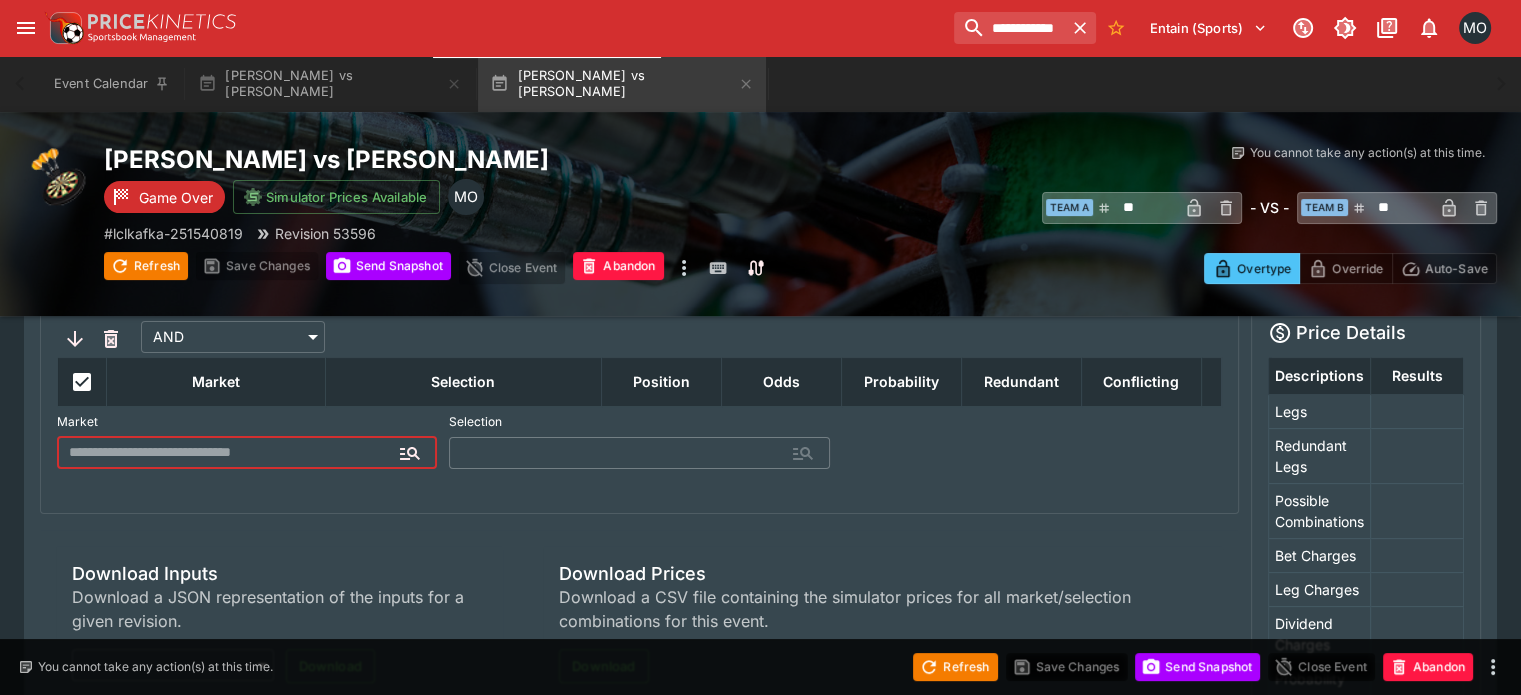 scroll, scrollTop: 355, scrollLeft: 0, axis: vertical 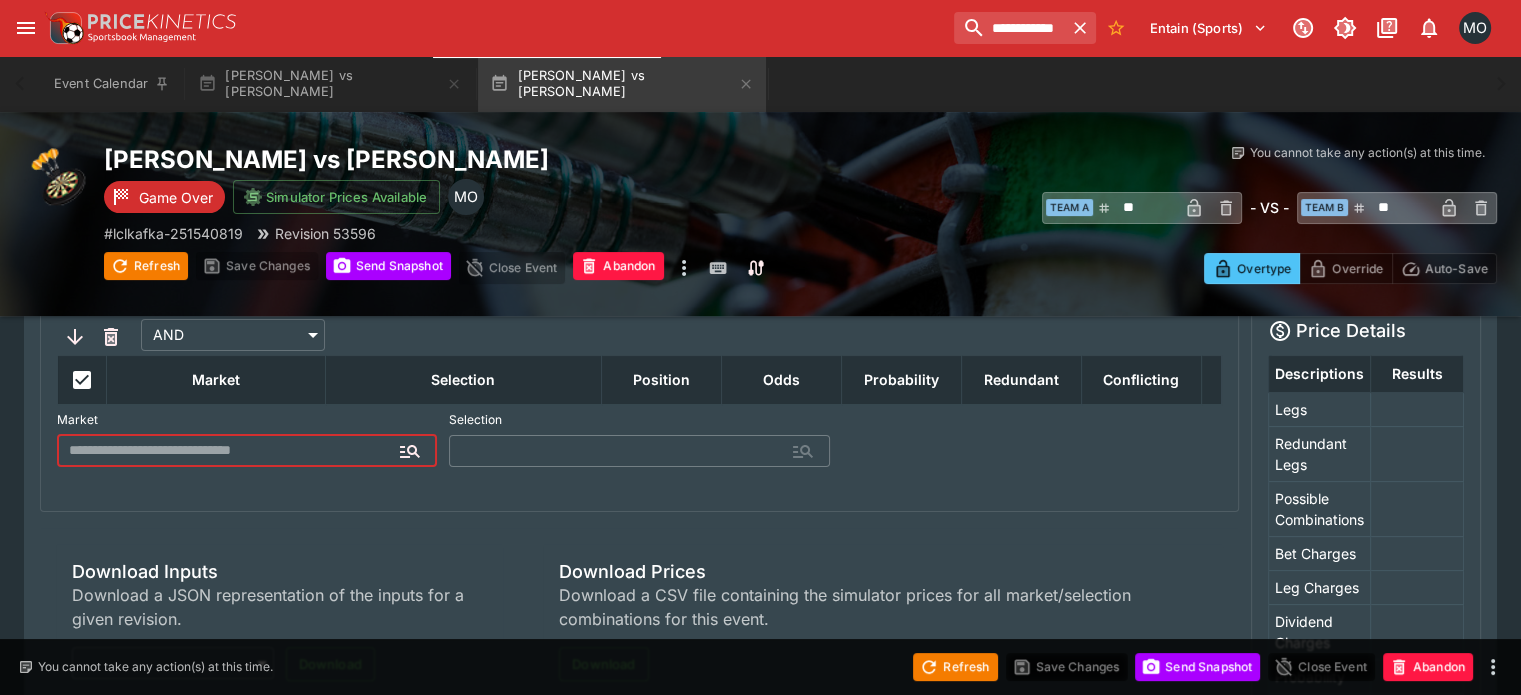 type on "**********" 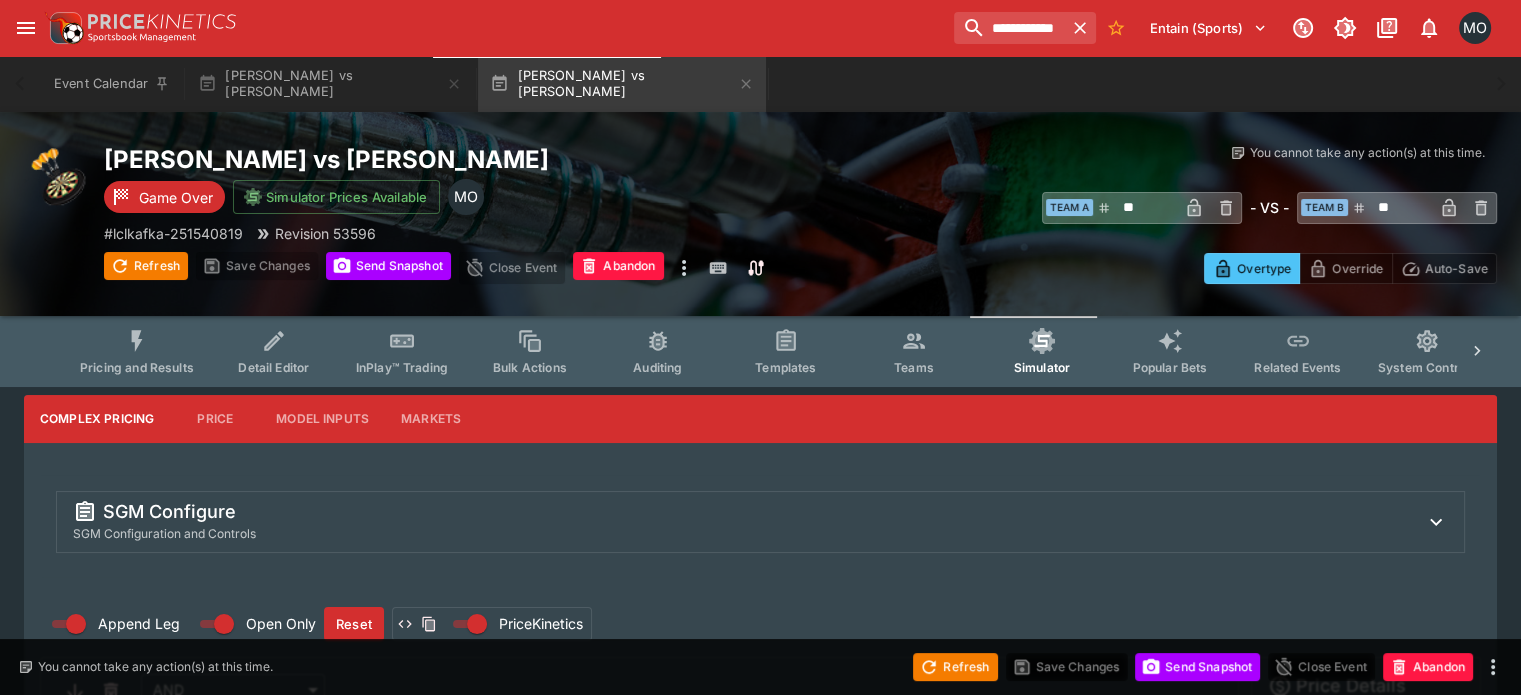 scroll, scrollTop: 0, scrollLeft: 0, axis: both 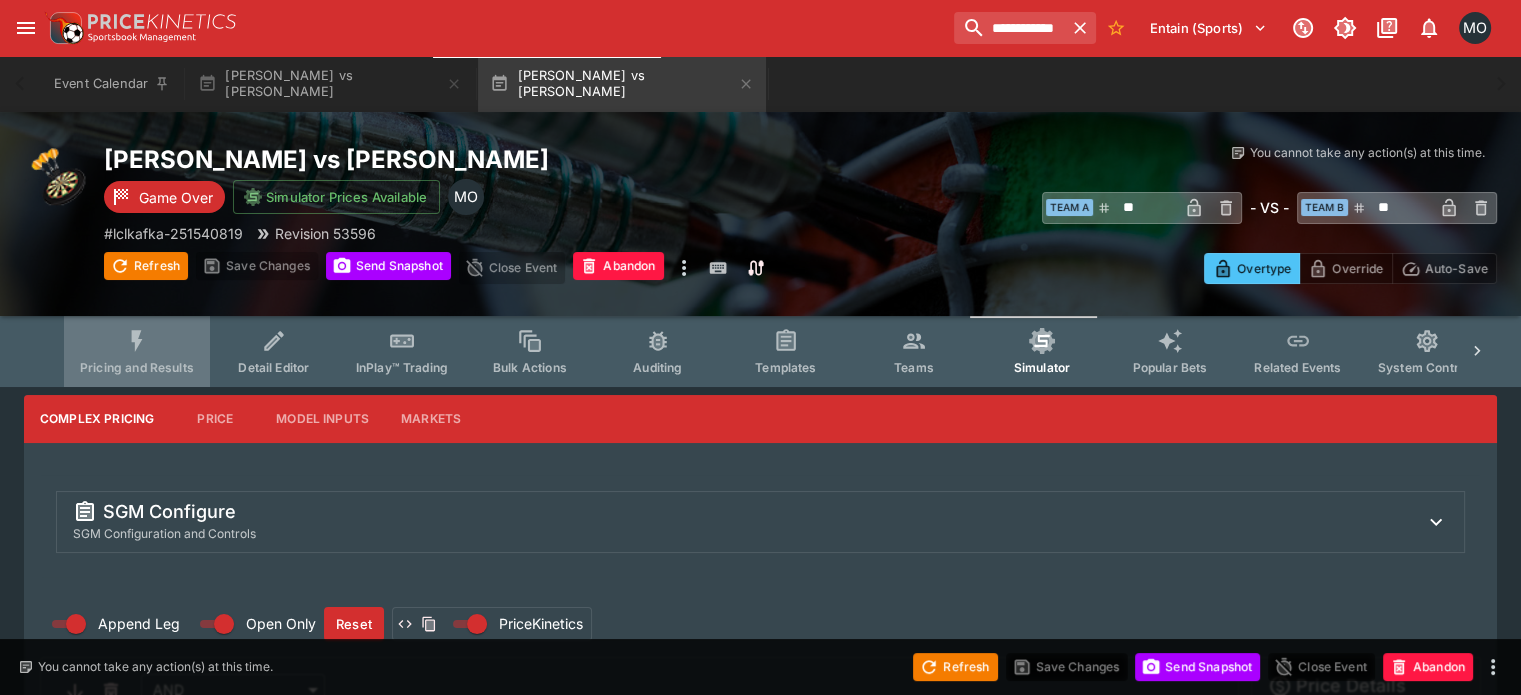 click on "Pricing and Results" at bounding box center [137, 367] 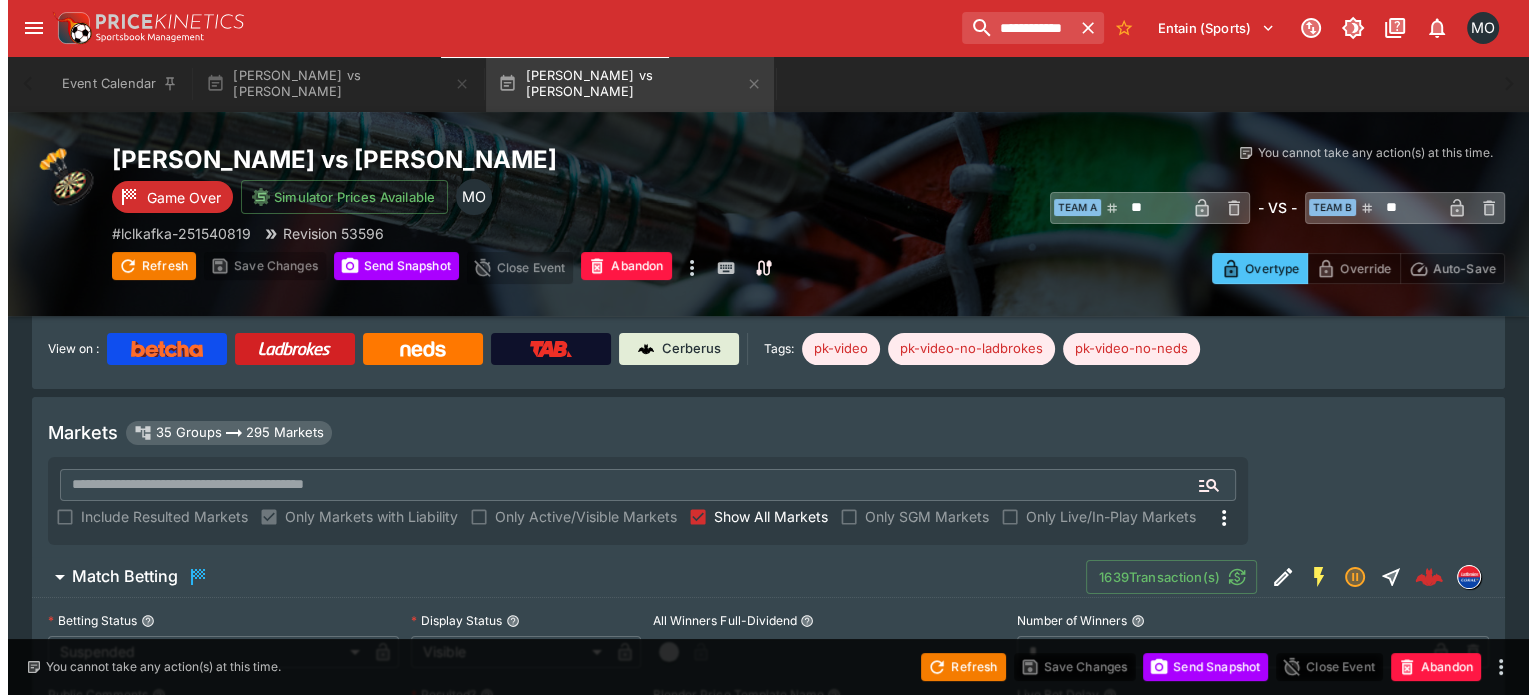 scroll, scrollTop: 275, scrollLeft: 0, axis: vertical 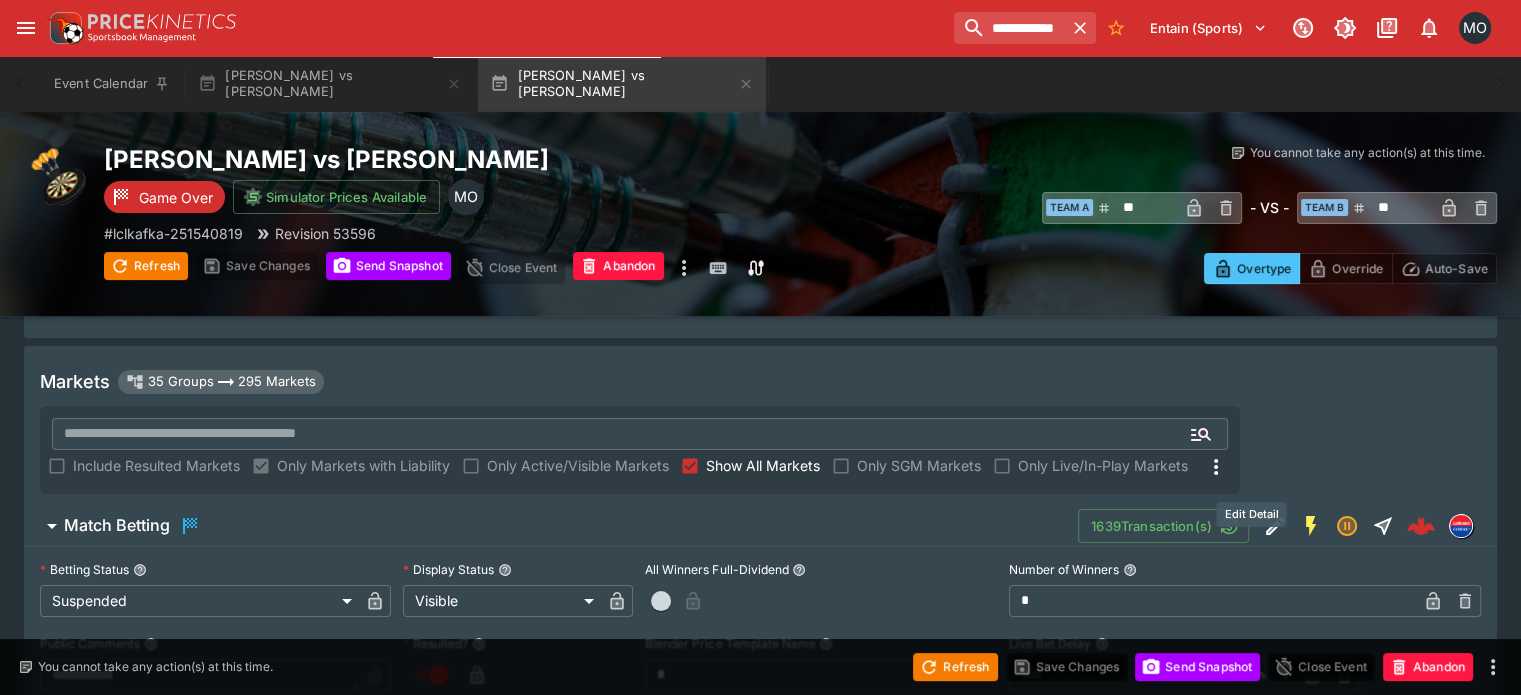 click 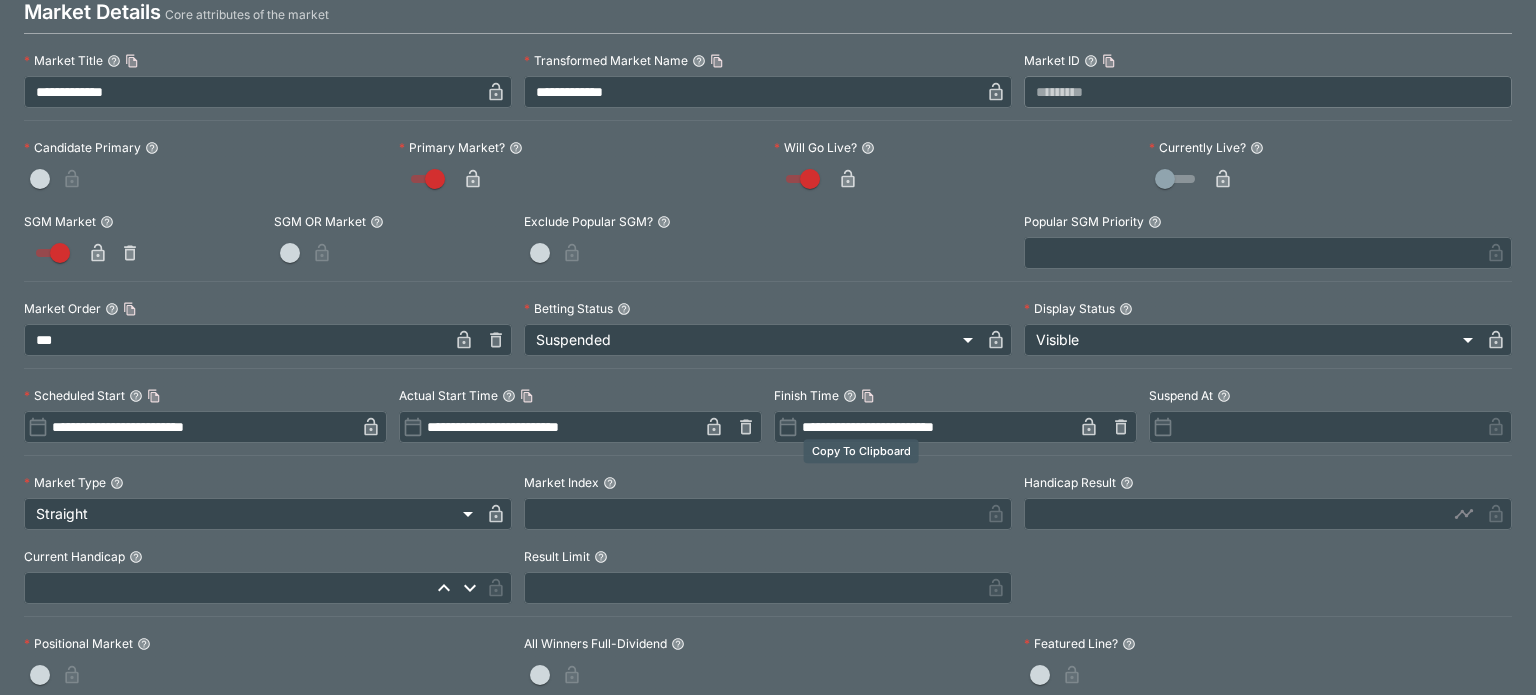 scroll, scrollTop: 0, scrollLeft: 0, axis: both 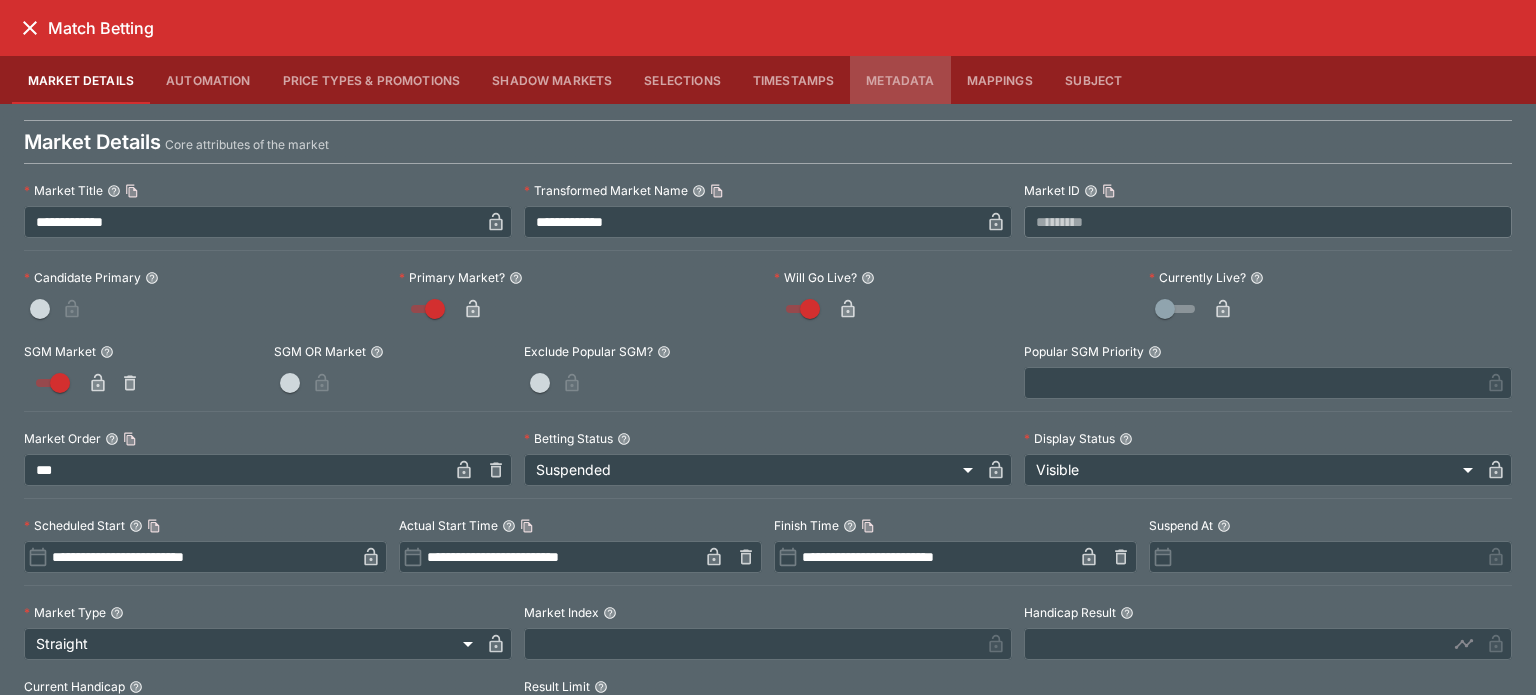 click on "Metadata" at bounding box center [900, 80] 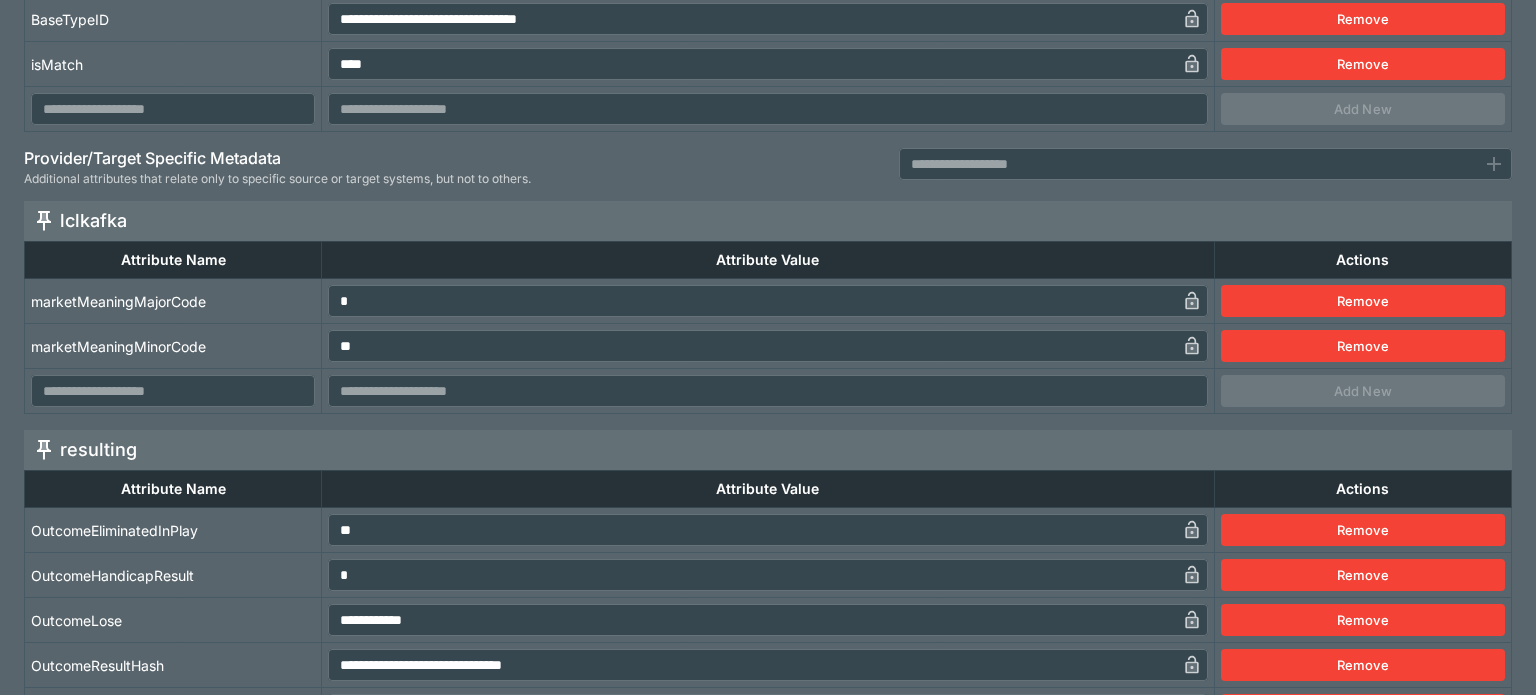 scroll, scrollTop: 0, scrollLeft: 0, axis: both 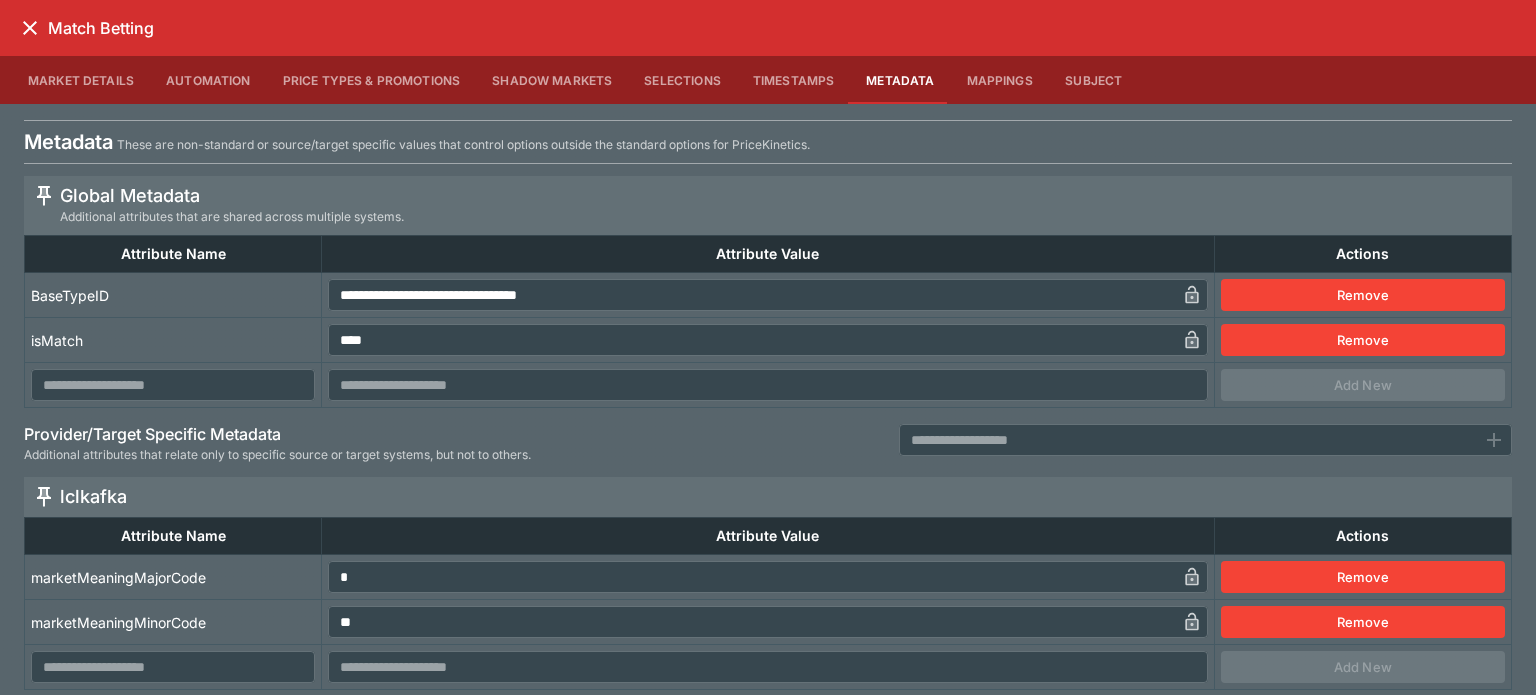 click 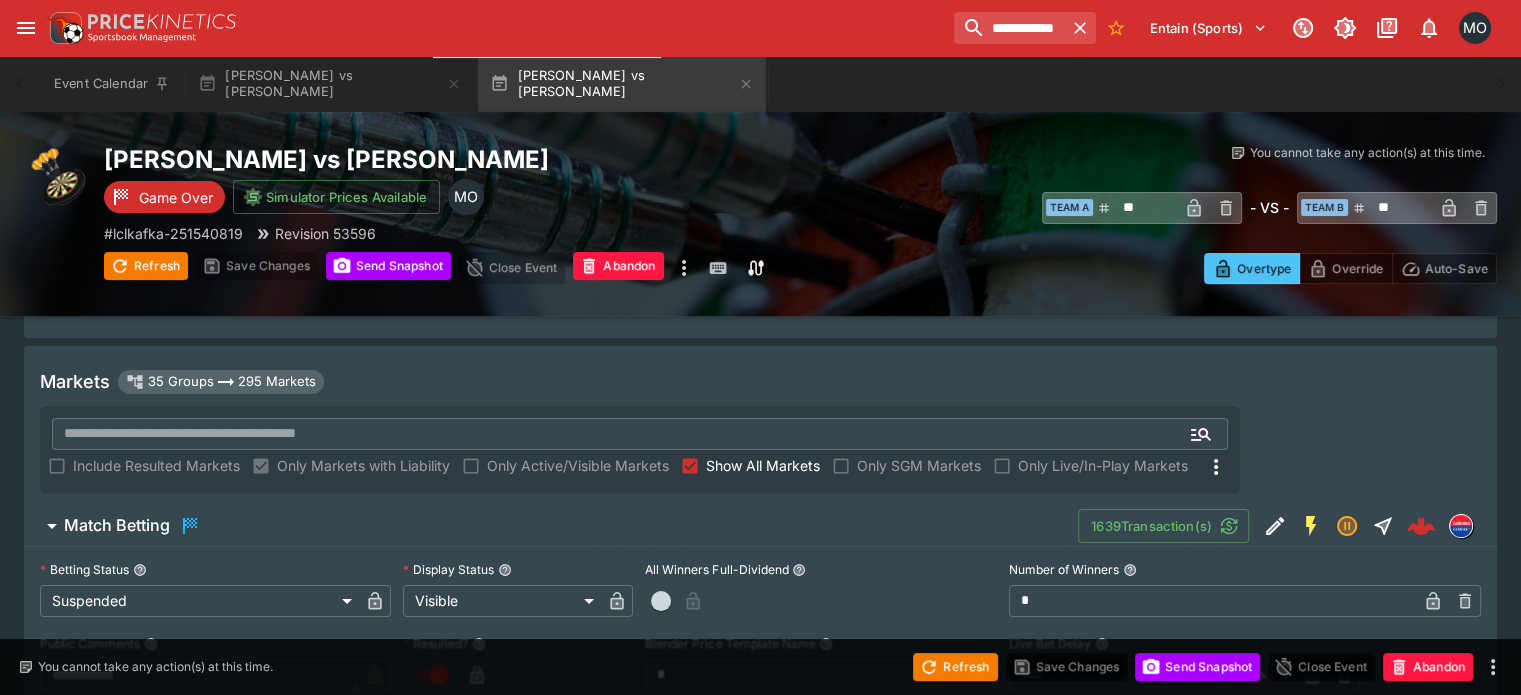 click on "**********" at bounding box center [760, 28] 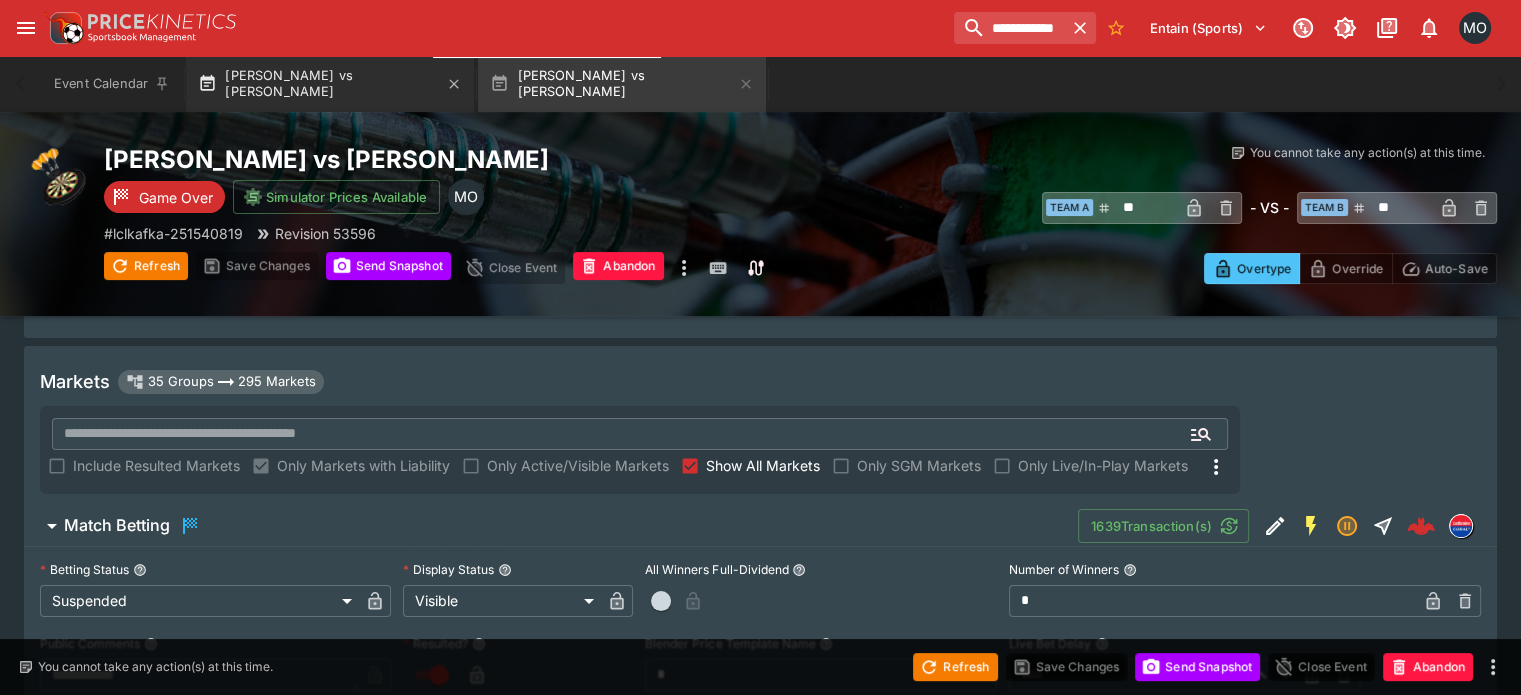 click on "[PERSON_NAME] vs [PERSON_NAME]" at bounding box center (330, 84) 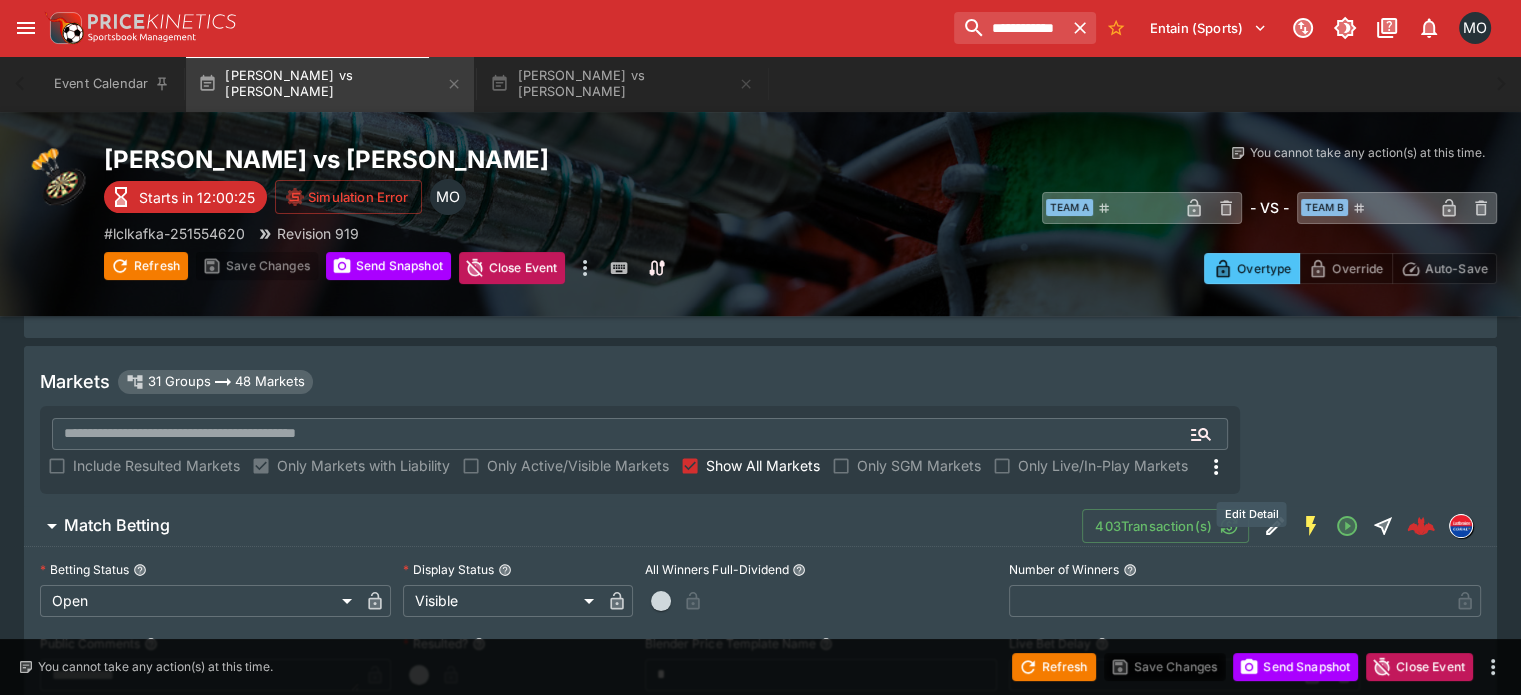 click 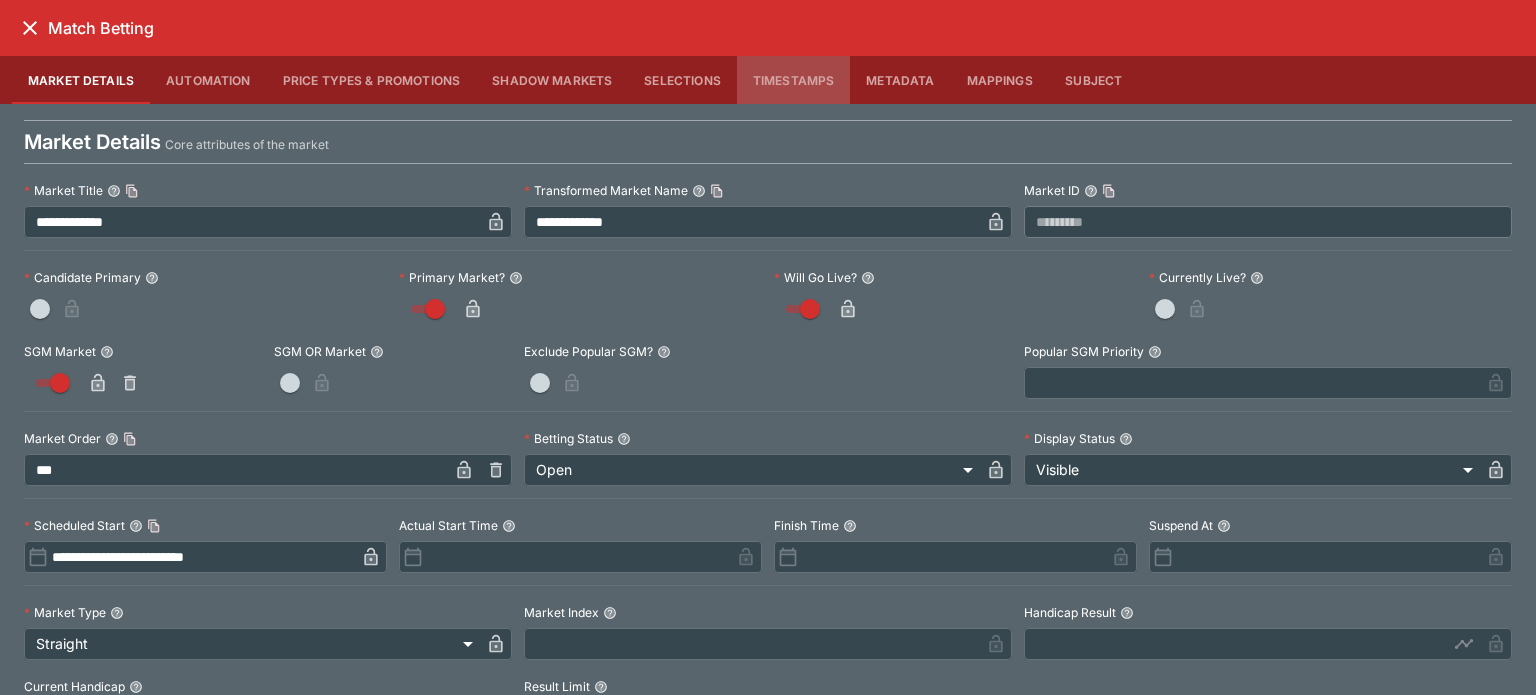 click on "Timestamps" at bounding box center [794, 80] 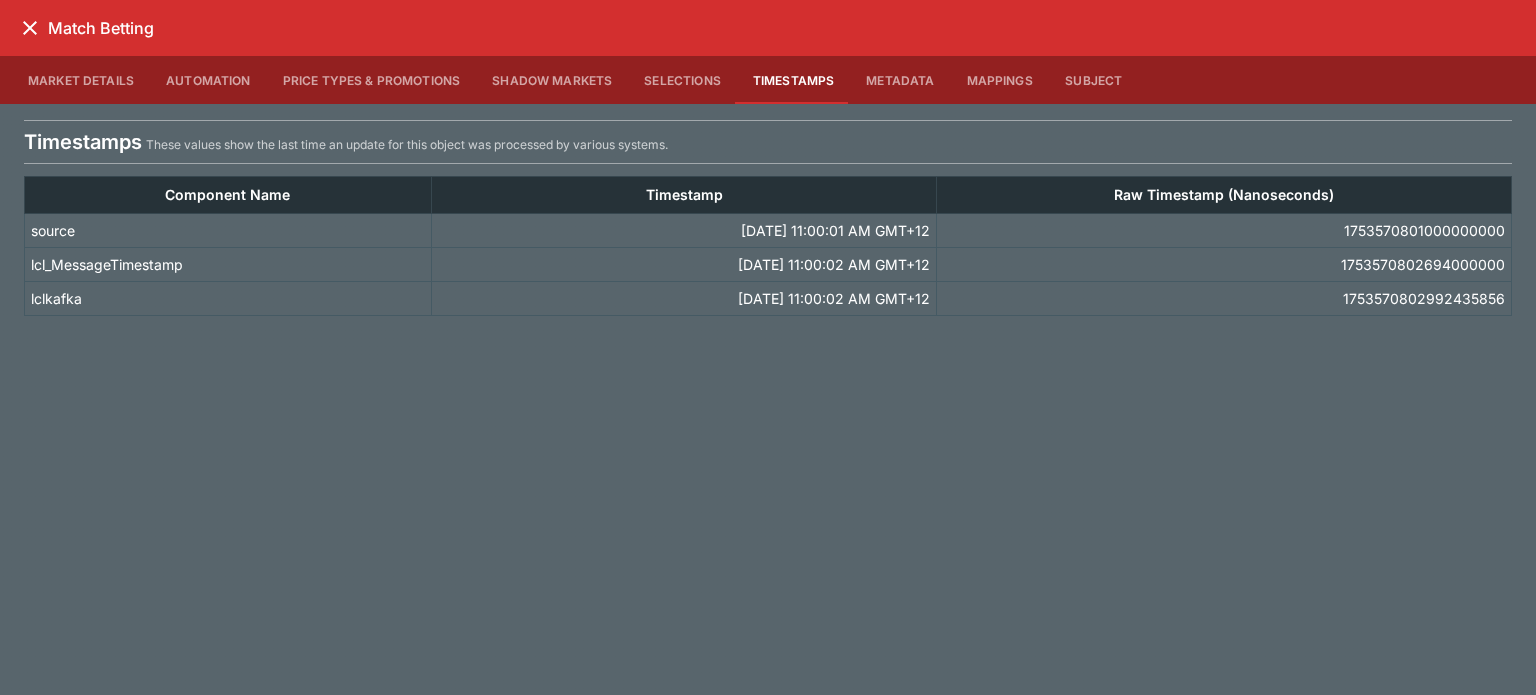click on "Metadata" at bounding box center [900, 80] 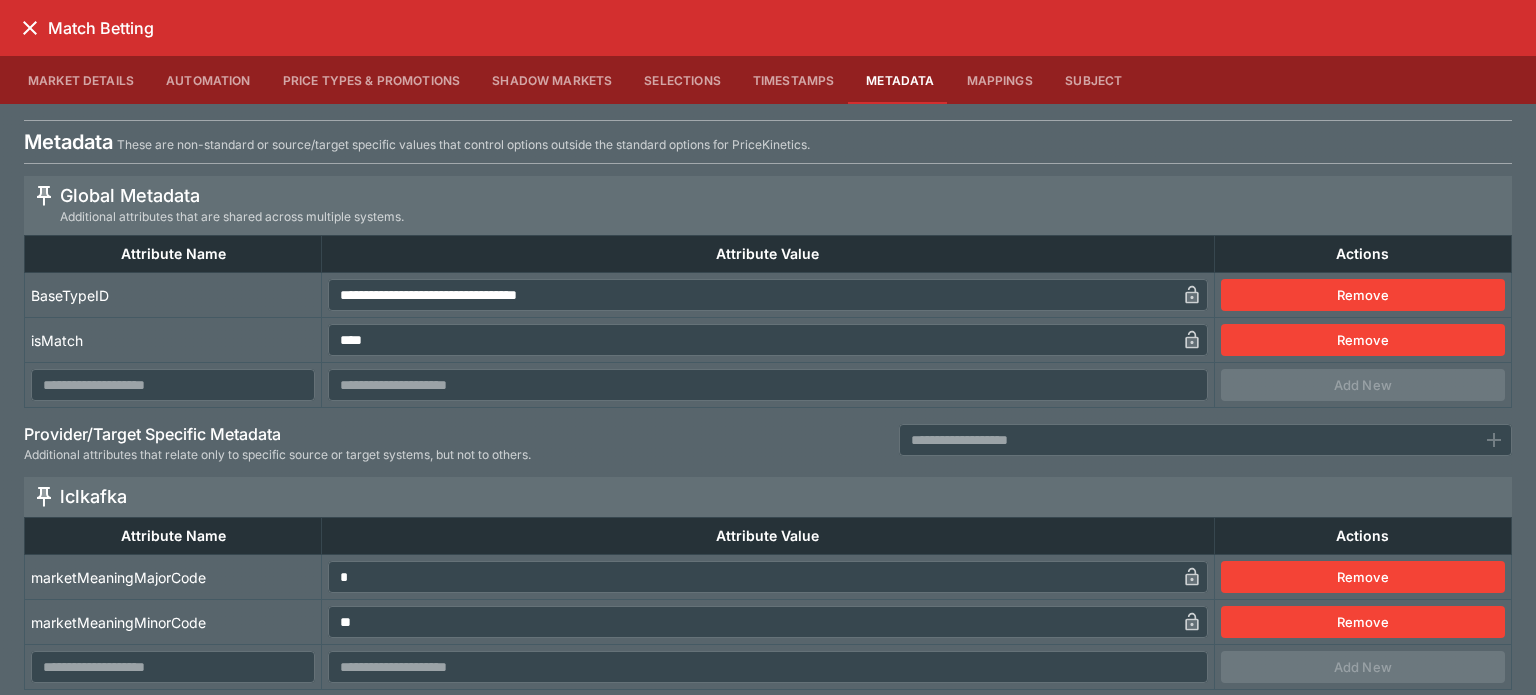 scroll, scrollTop: 24, scrollLeft: 0, axis: vertical 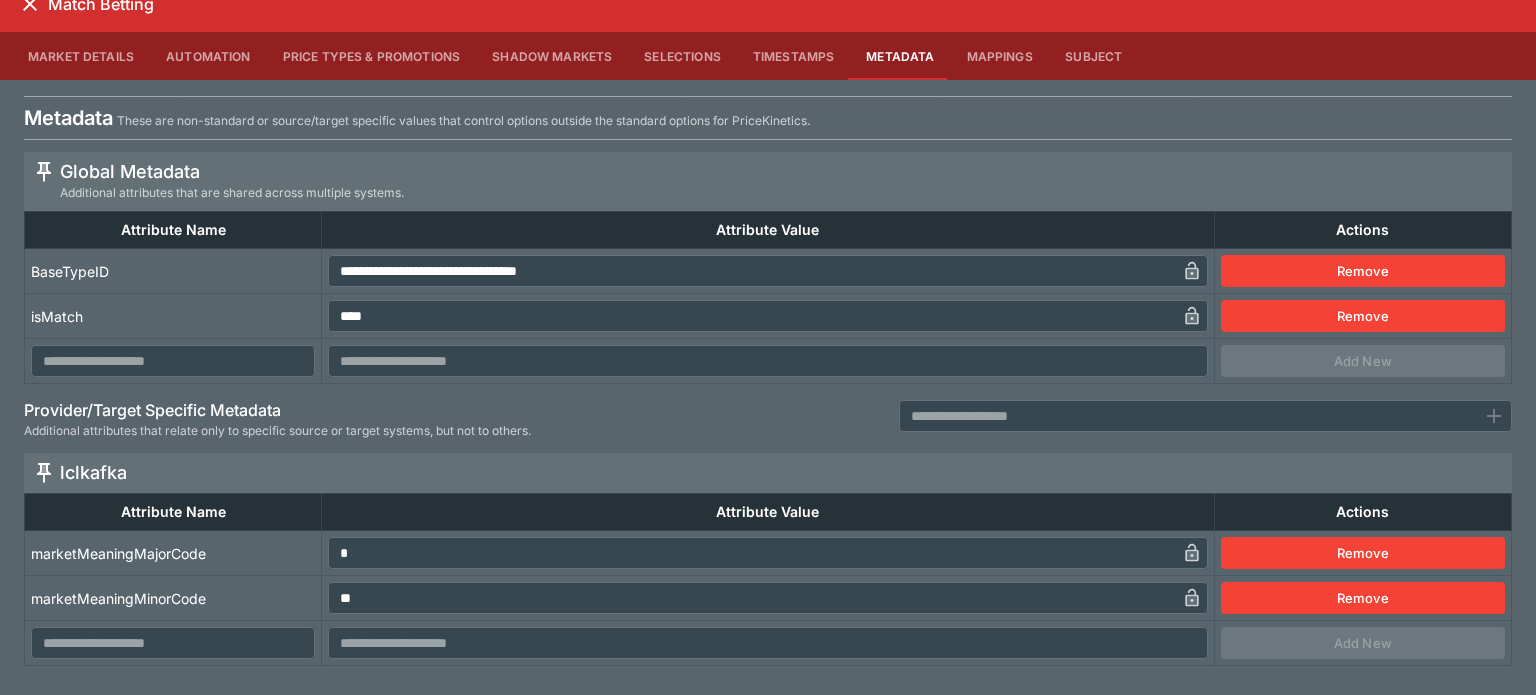 click 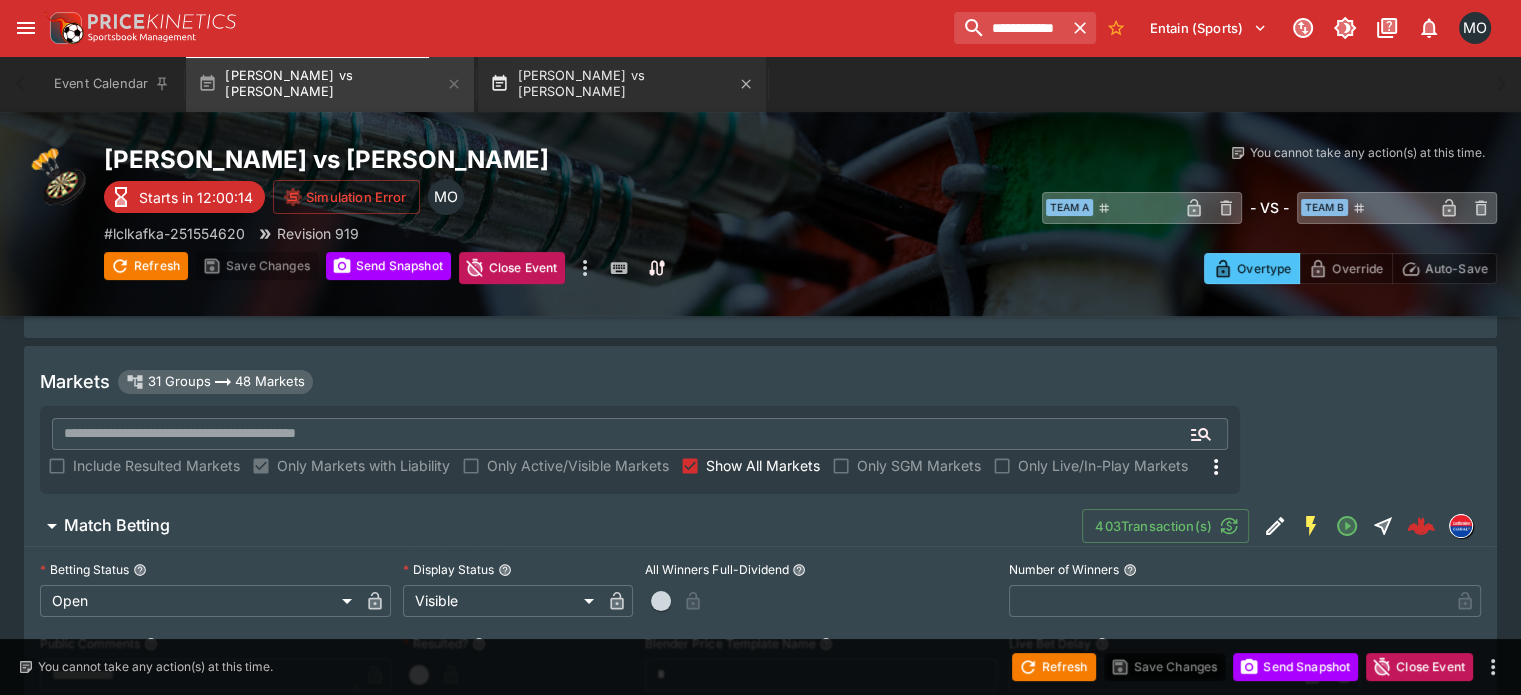 click on "[PERSON_NAME] vs [PERSON_NAME]" at bounding box center [622, 84] 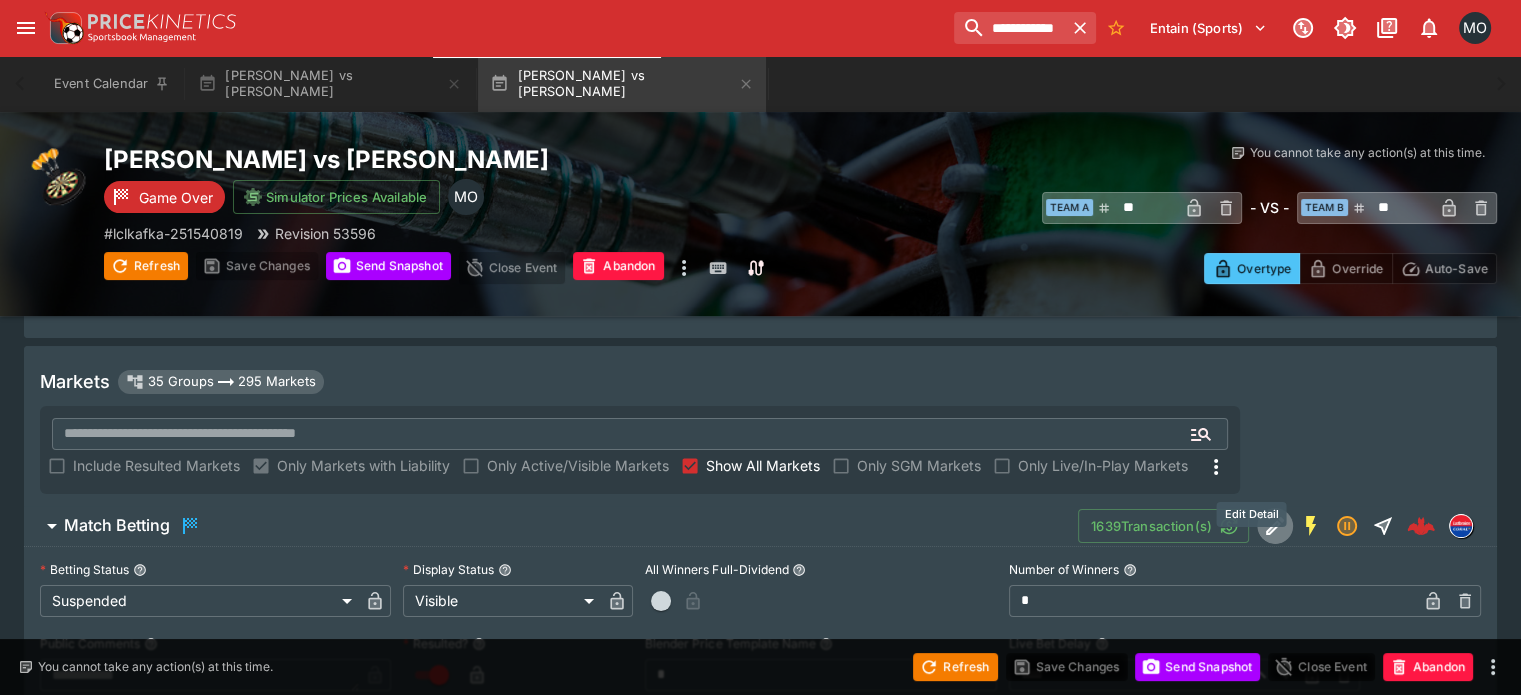 click 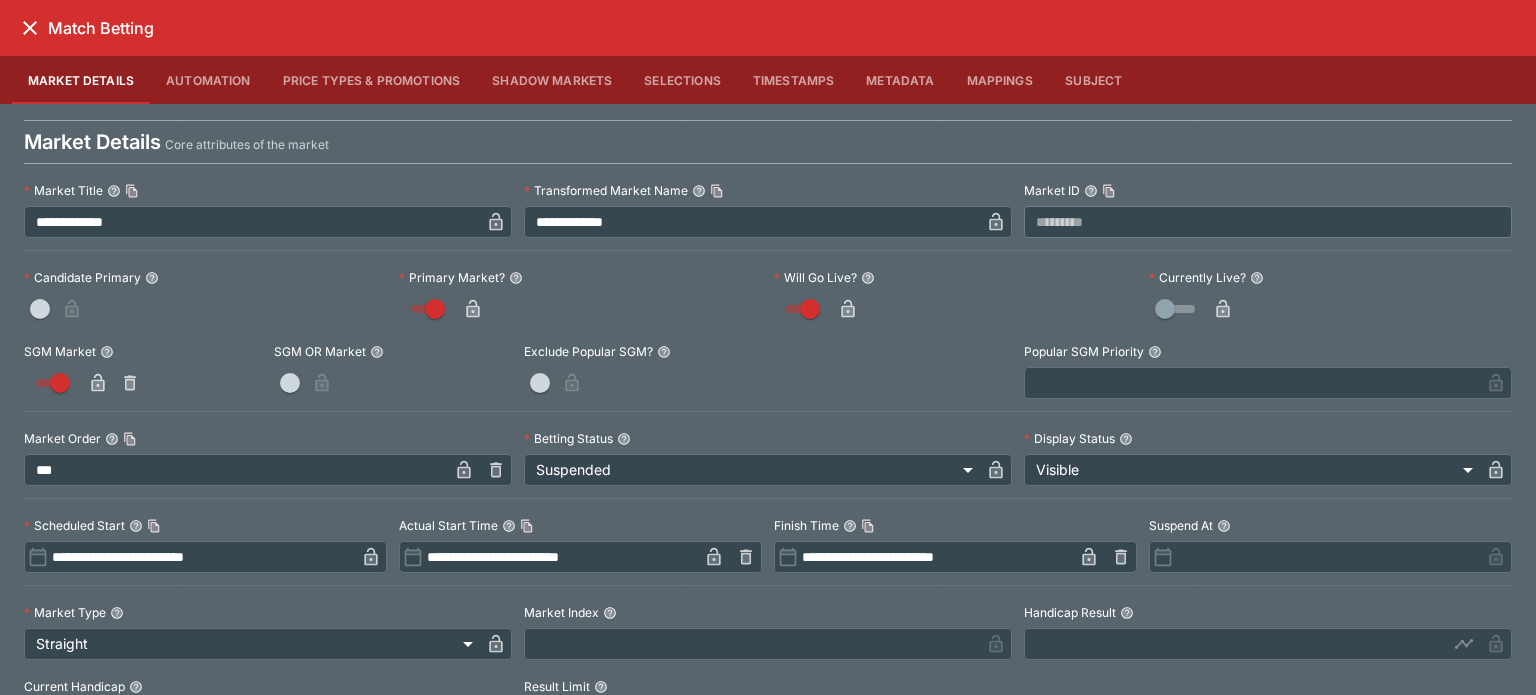 click on "Metadata" at bounding box center [900, 80] 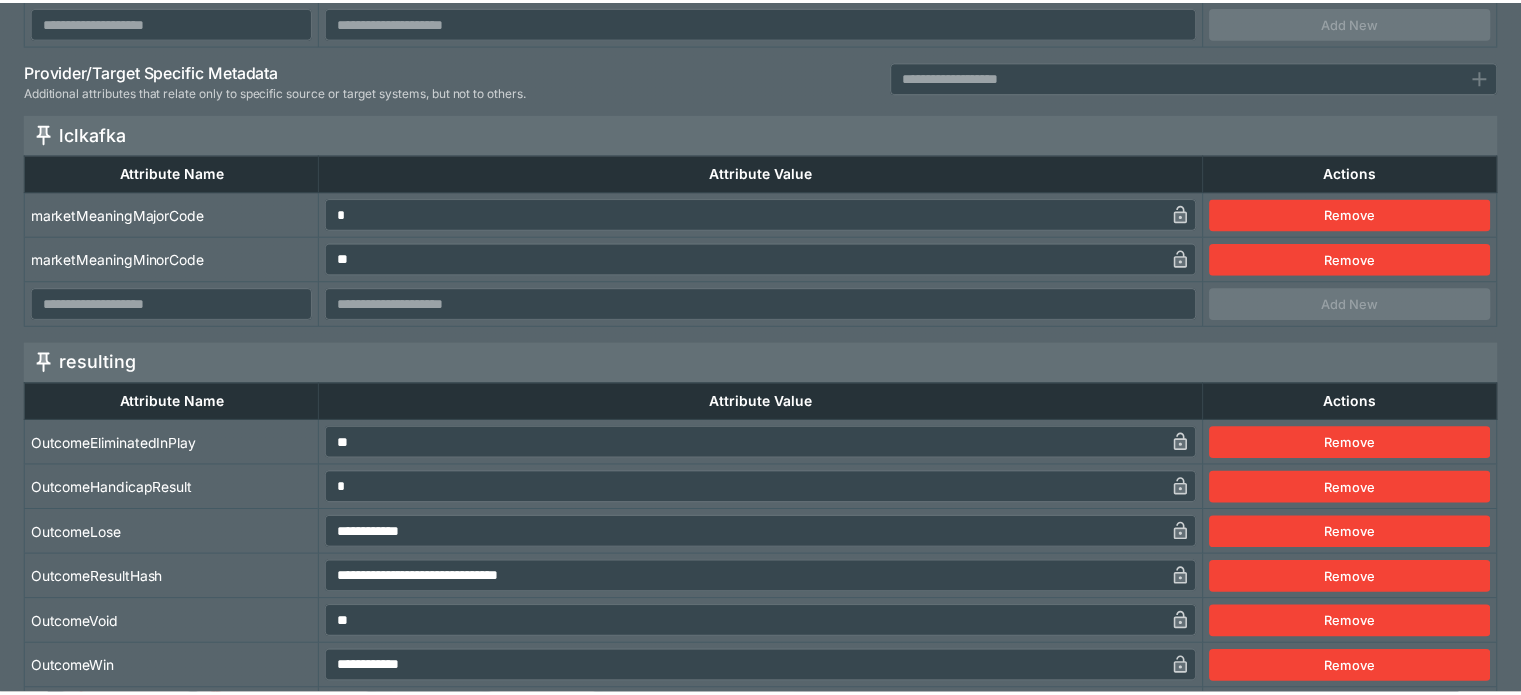 scroll, scrollTop: 0, scrollLeft: 0, axis: both 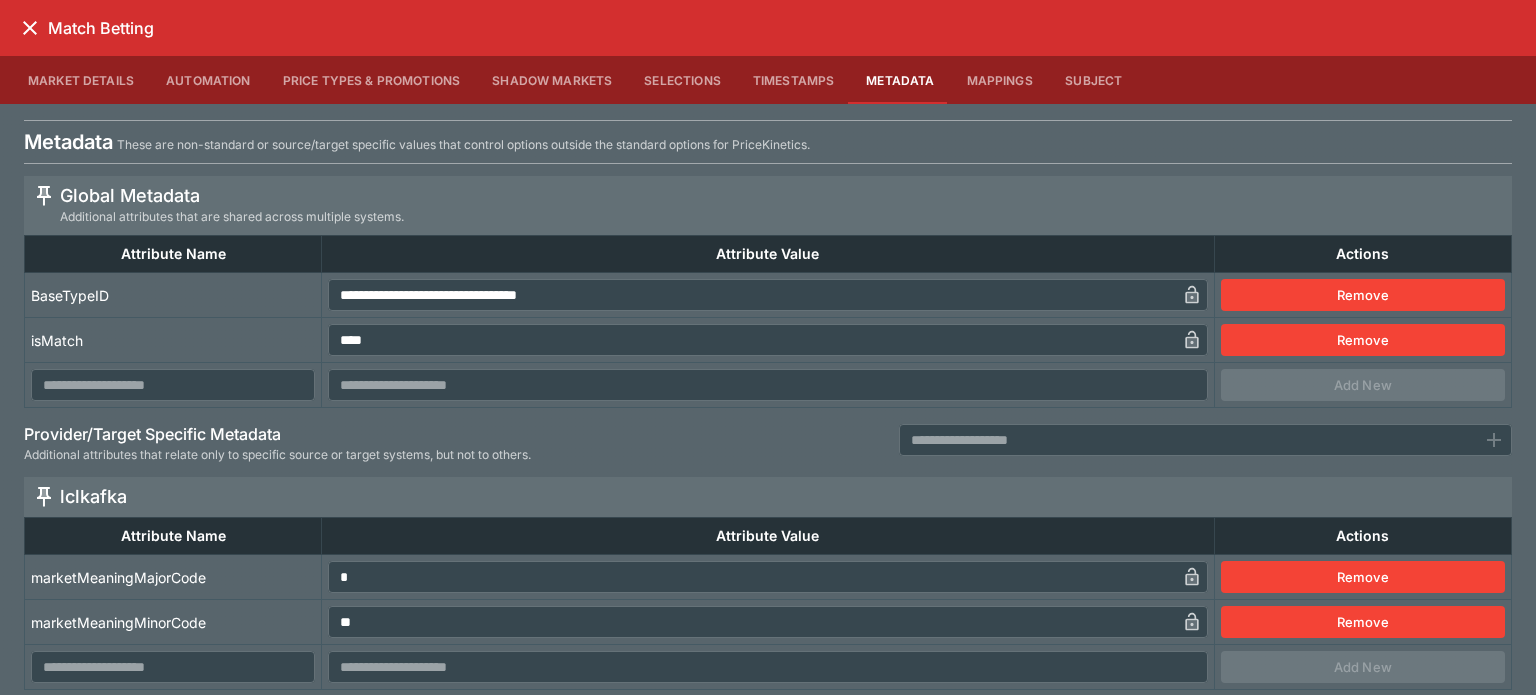 click 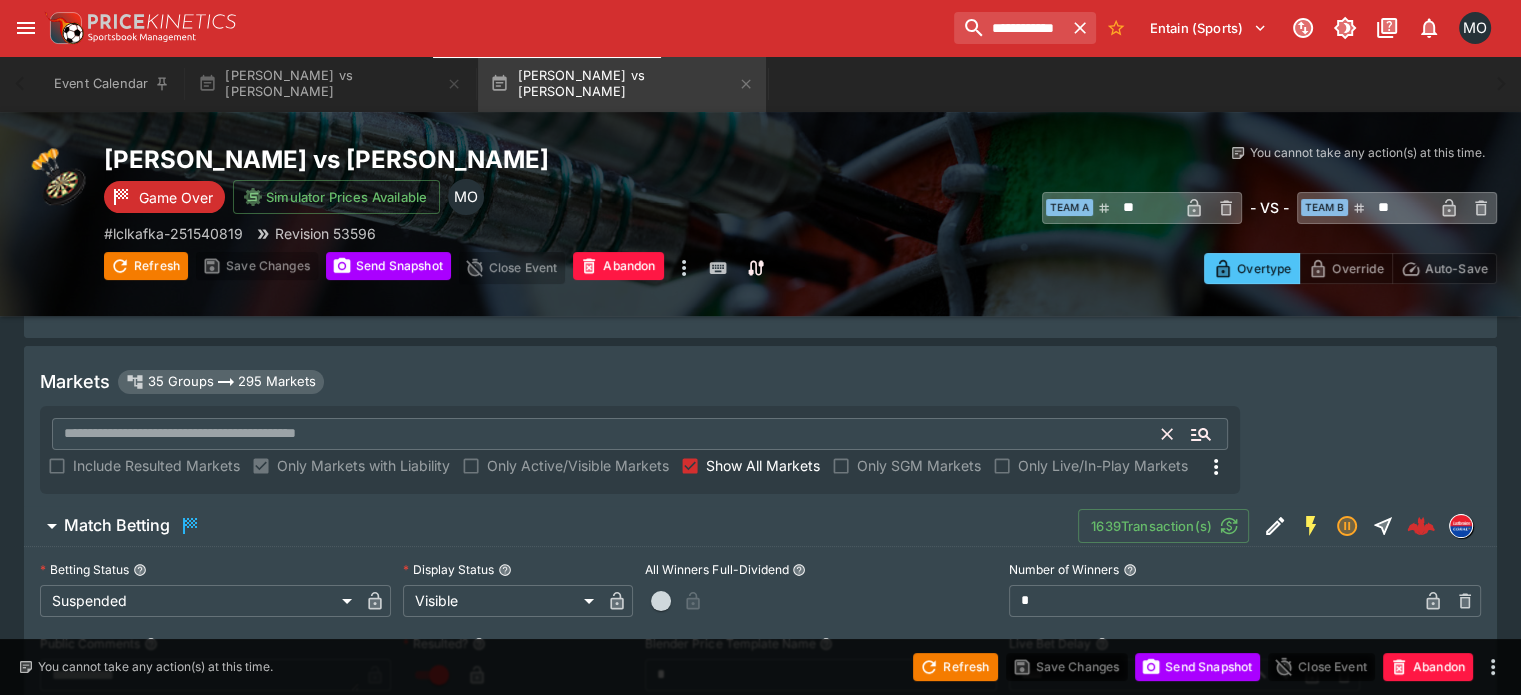 scroll, scrollTop: 0, scrollLeft: 0, axis: both 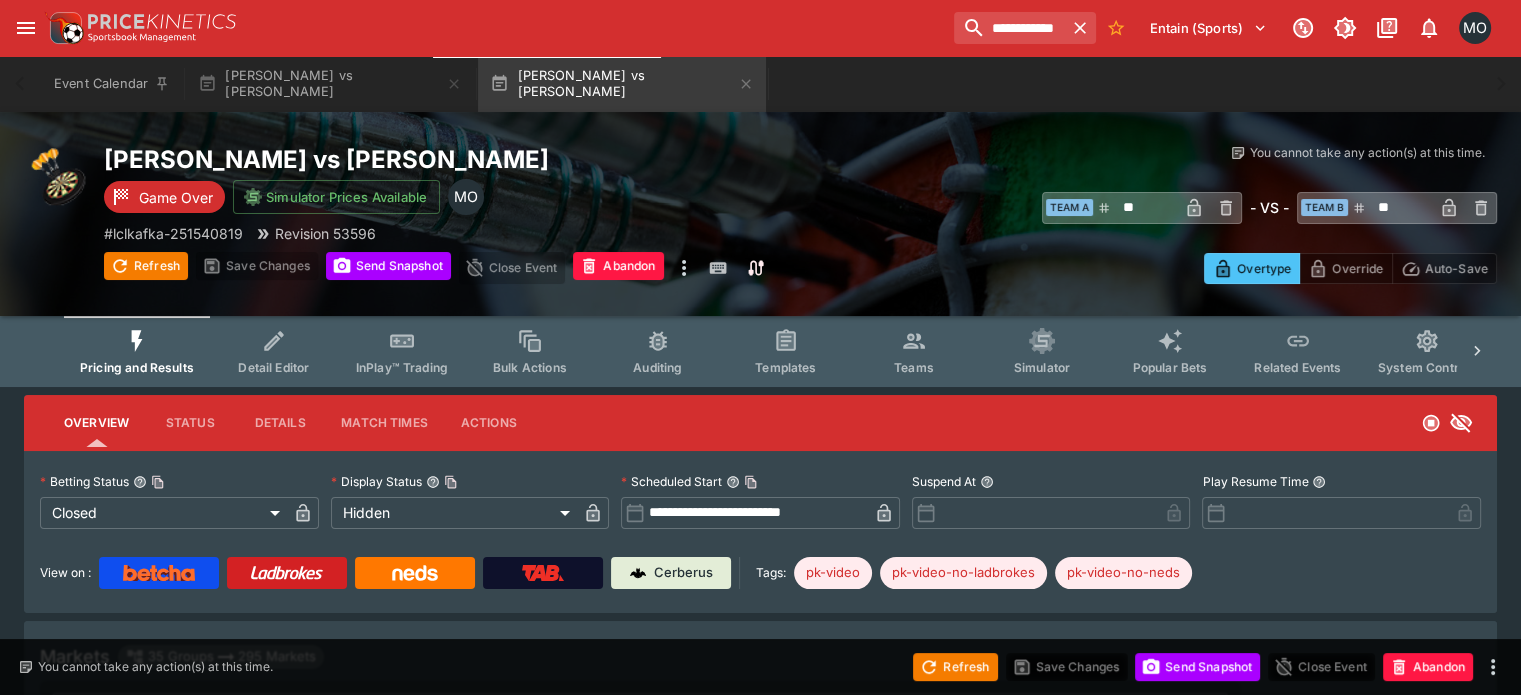 click on "Detail Editor" at bounding box center [274, 351] 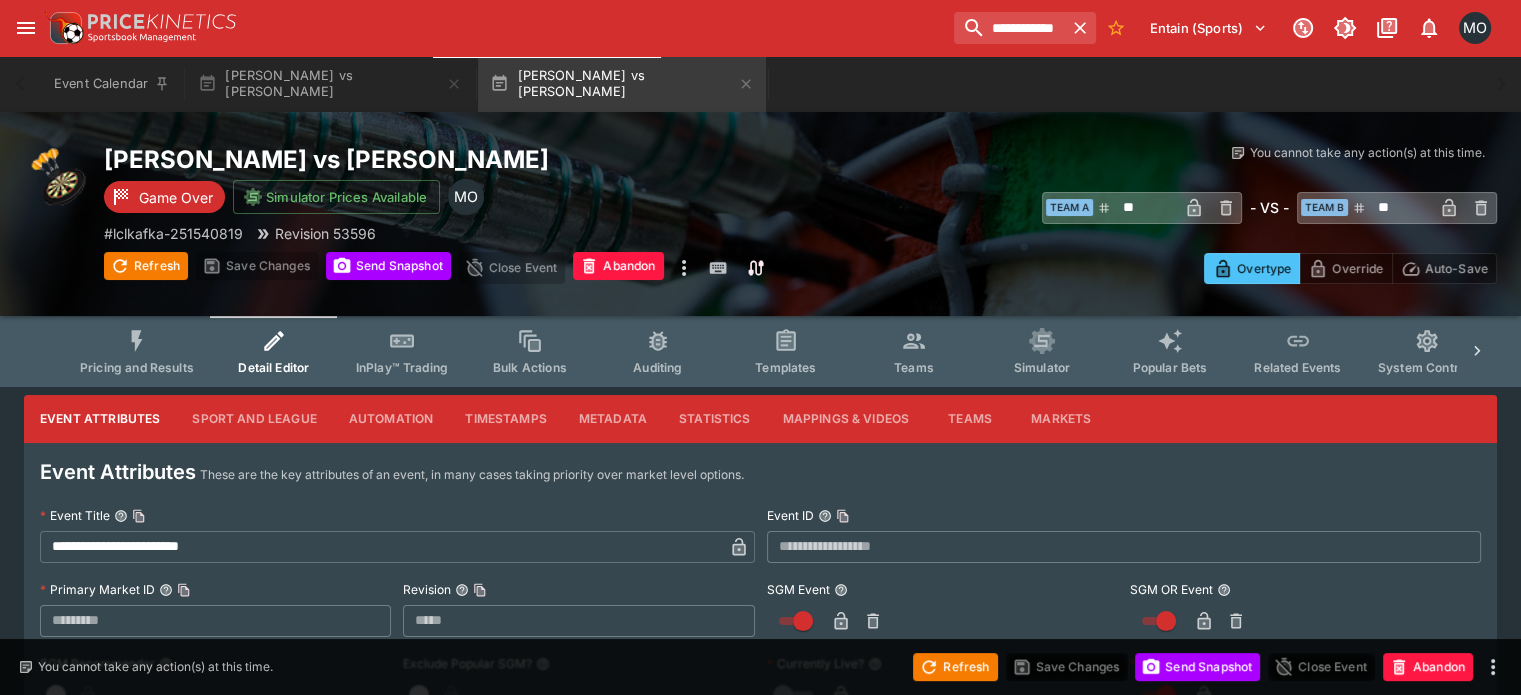 click on "Metadata" at bounding box center [613, 419] 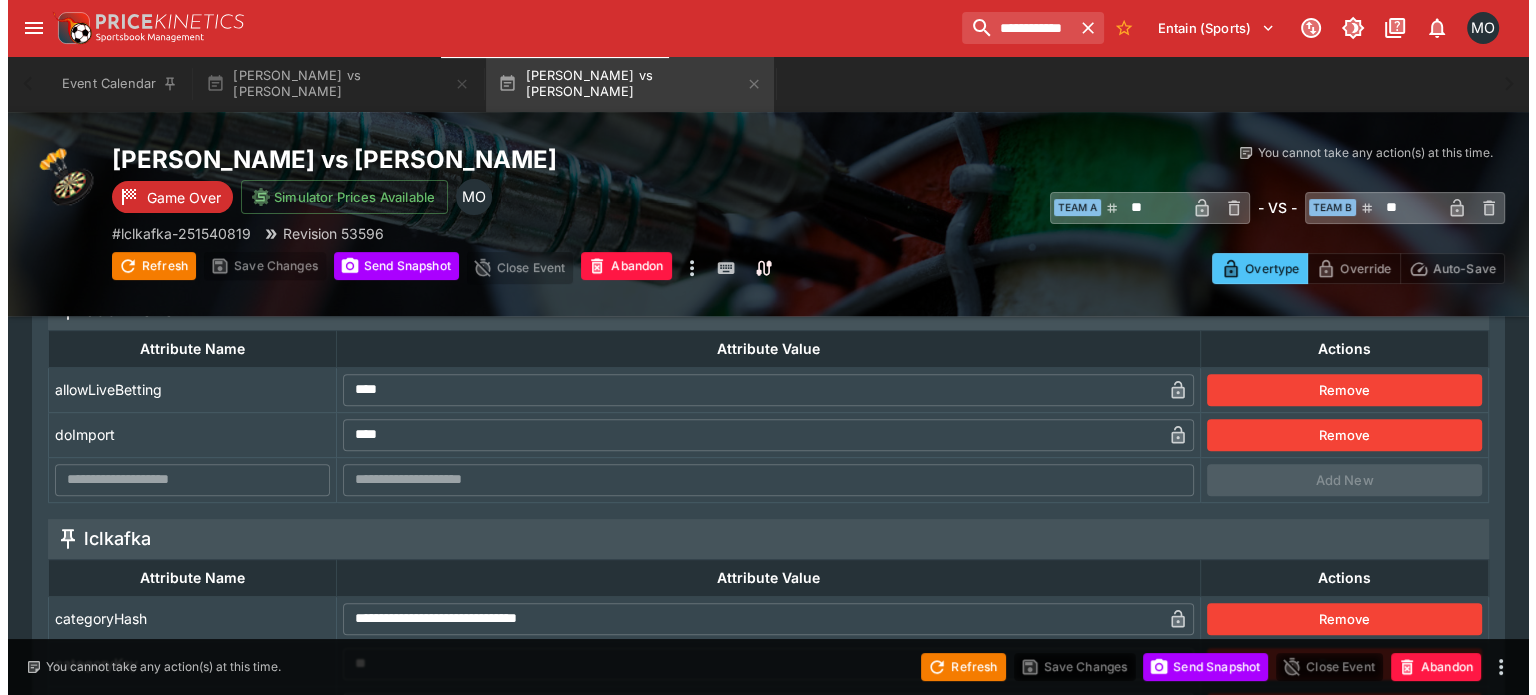 scroll, scrollTop: 650, scrollLeft: 0, axis: vertical 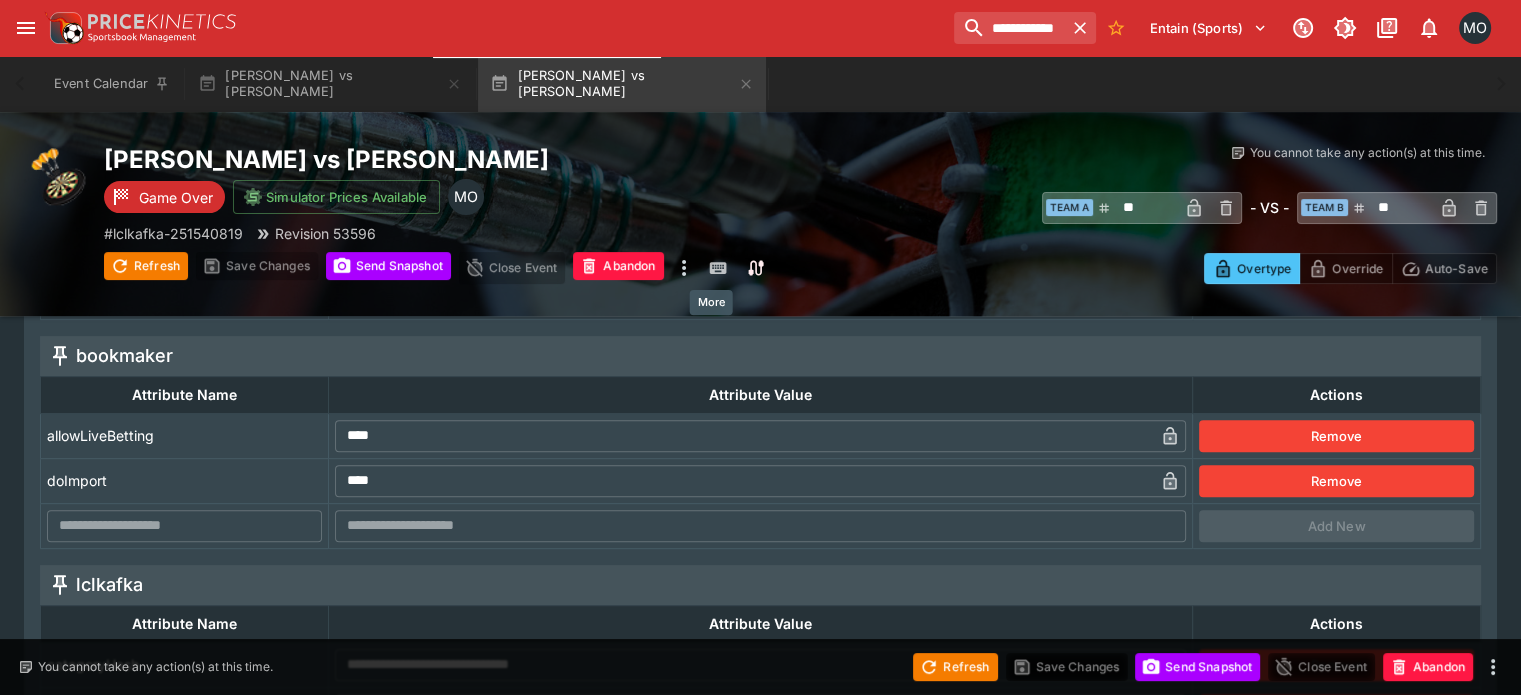 click 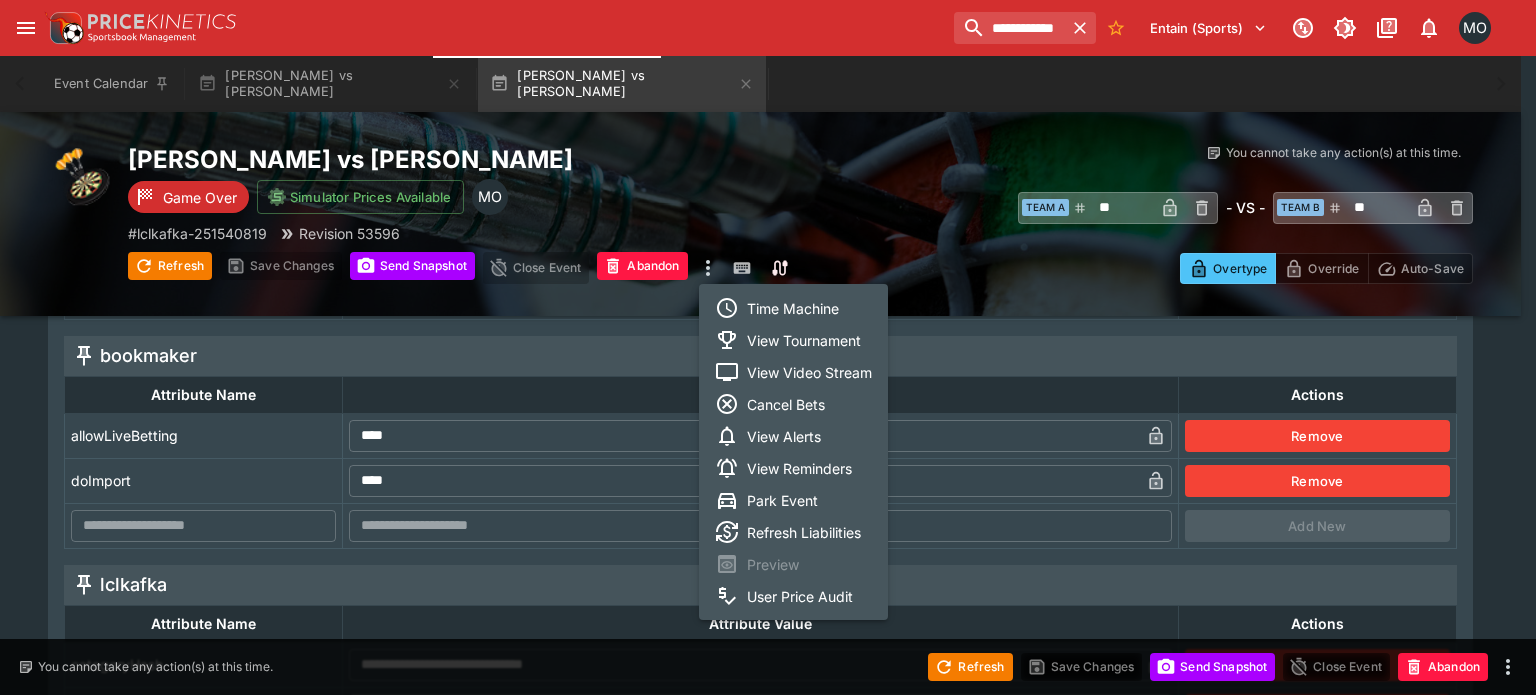 click on "Time Machine" at bounding box center [793, 308] 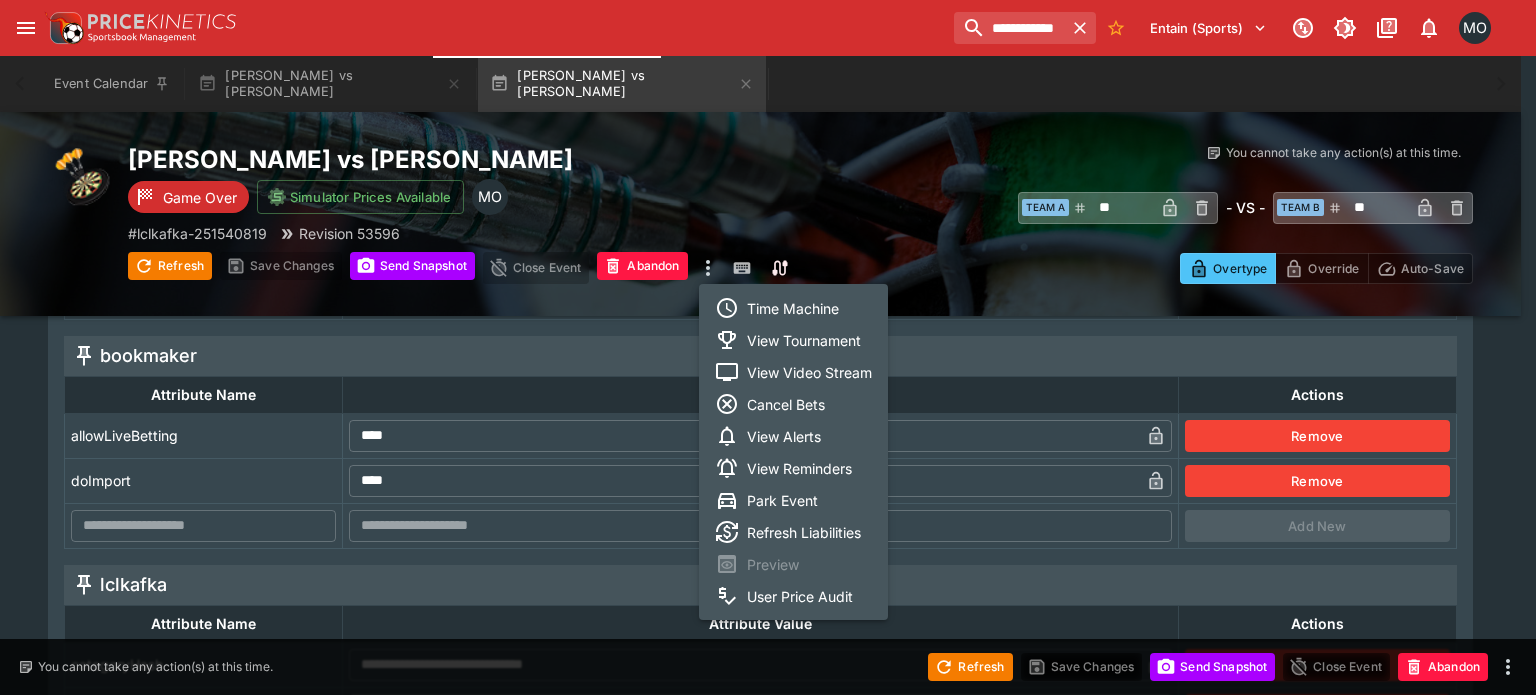scroll, scrollTop: 0, scrollLeft: 0, axis: both 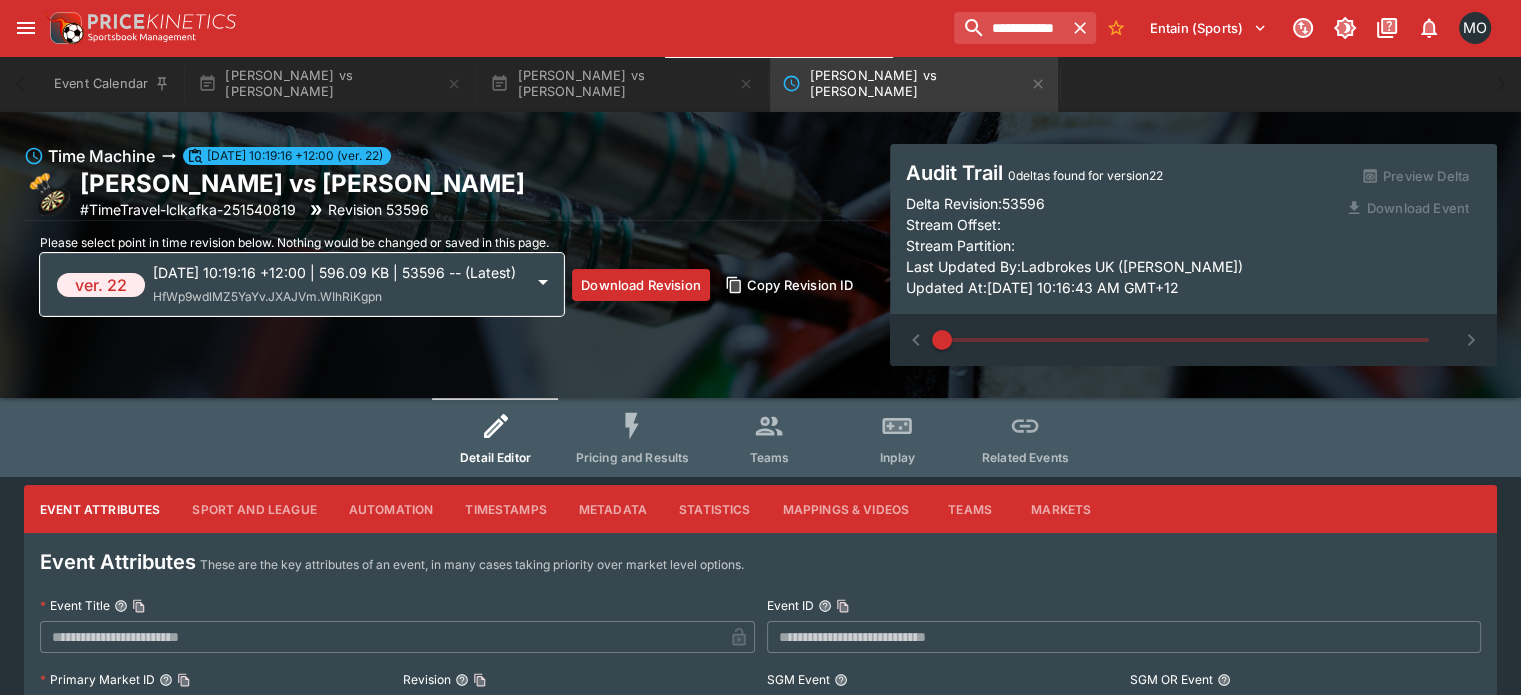 click on "[DATE] 10:19:16 +12:00 | 596.09 KB | 53596 -- (Latest)" at bounding box center (338, 272) 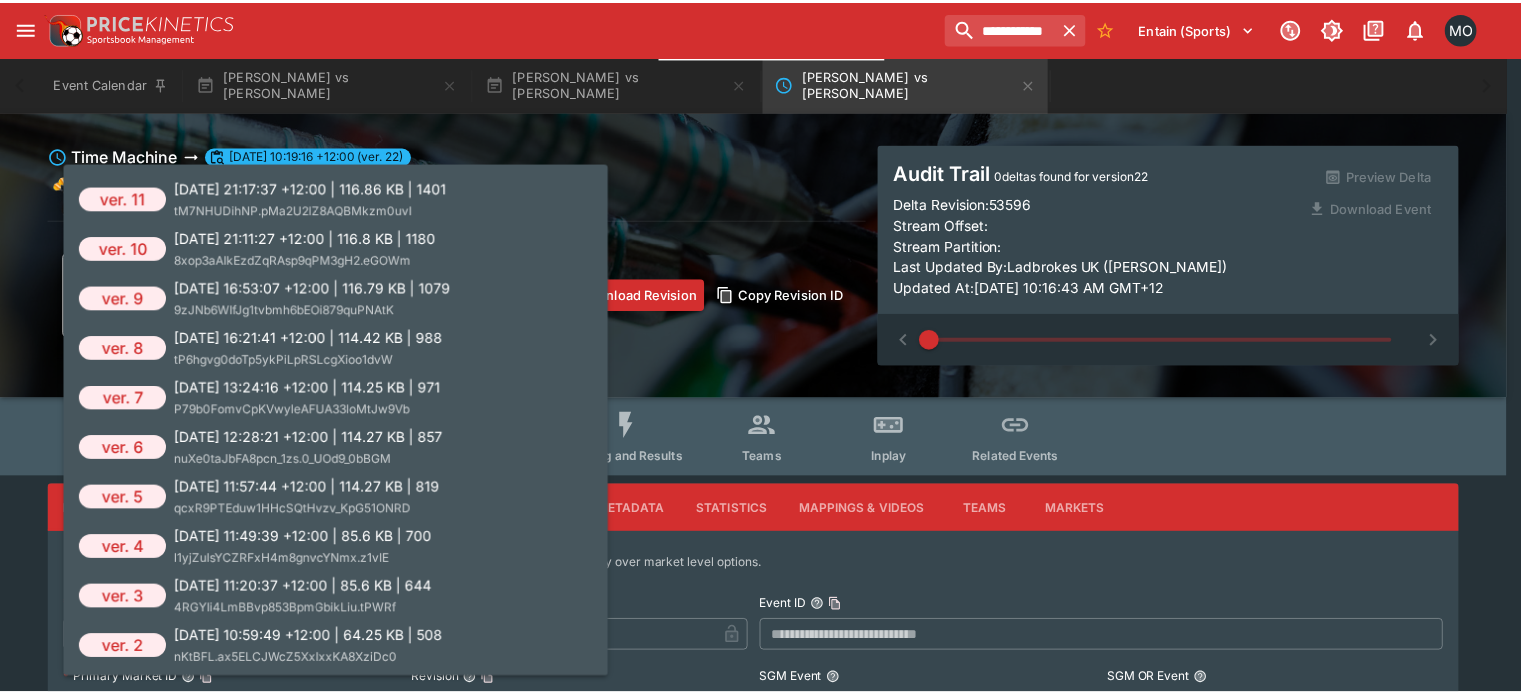 scroll, scrollTop: 600, scrollLeft: 0, axis: vertical 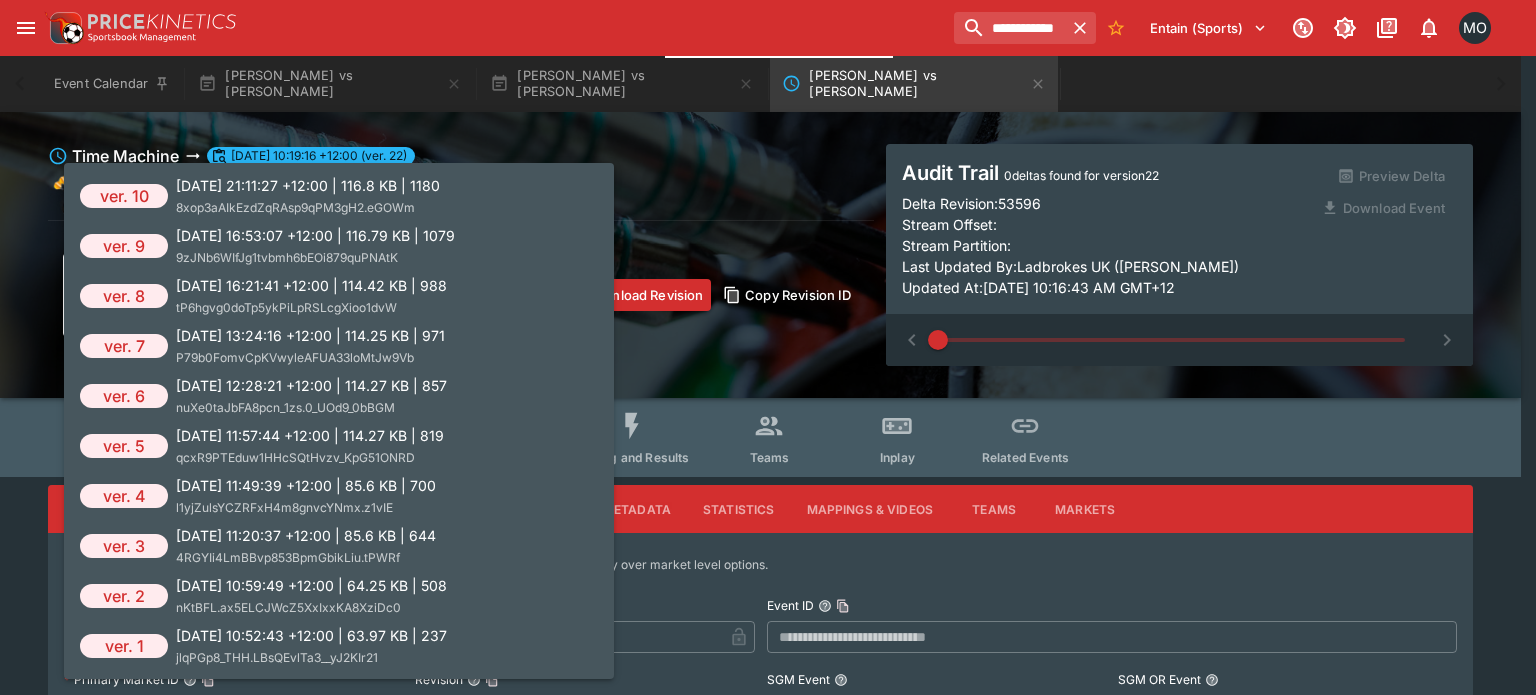 click on "[DATE] 10:59:49 +12:00 | 64.25 KB | 508" at bounding box center (311, 585) 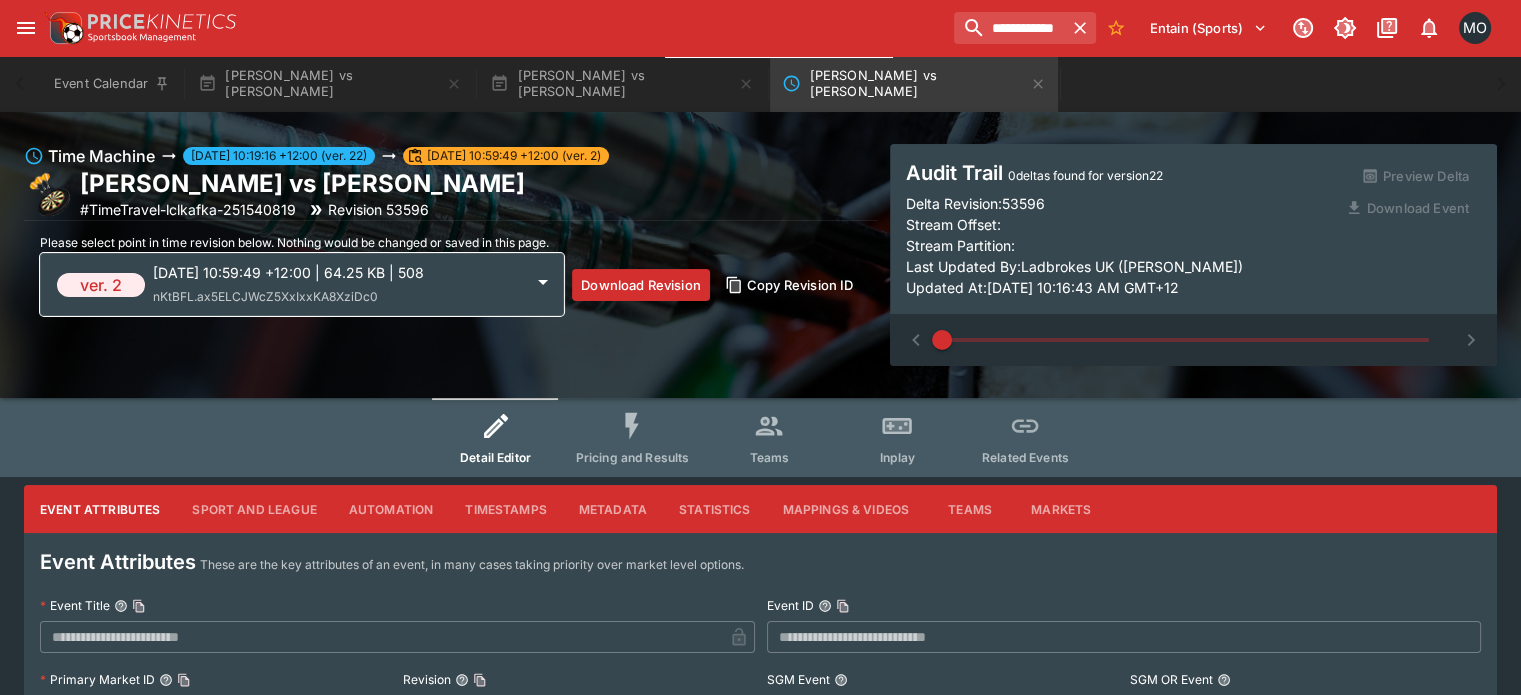 type 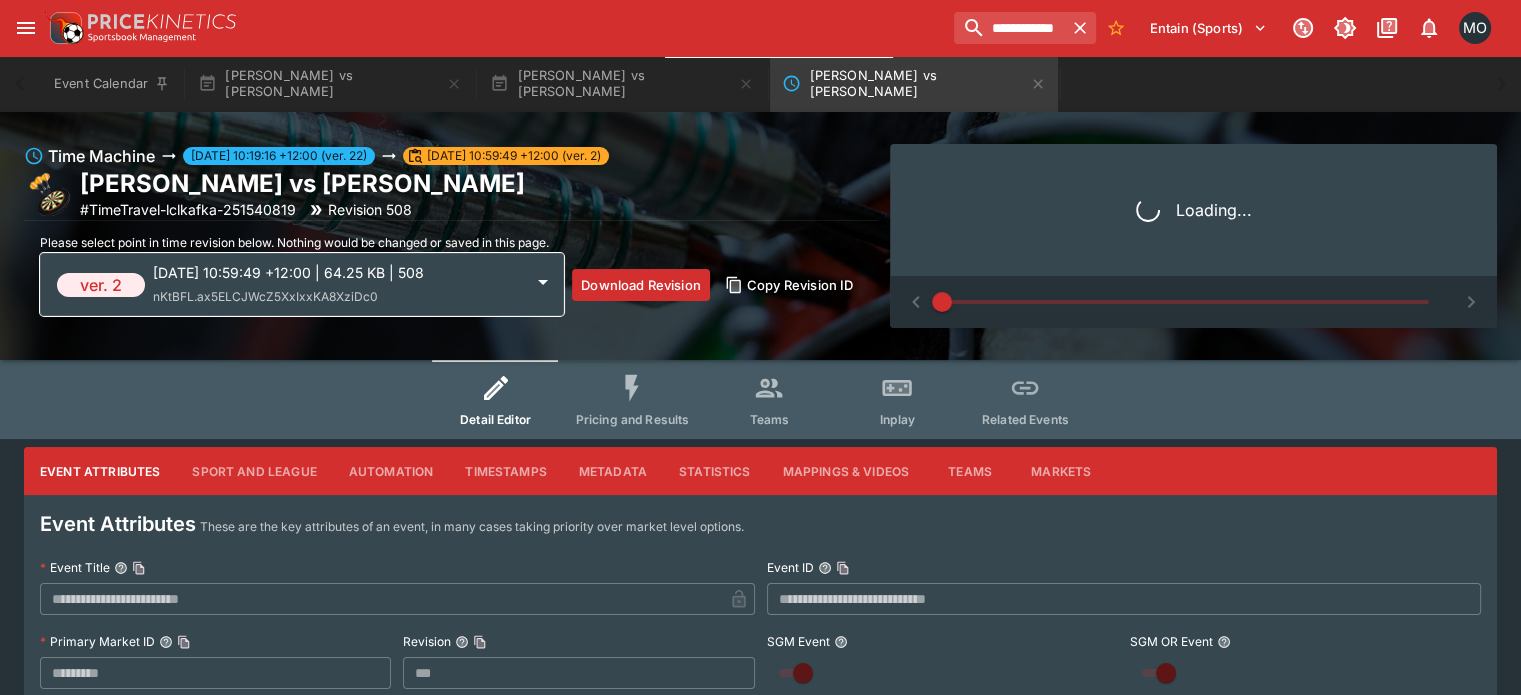 type on "***" 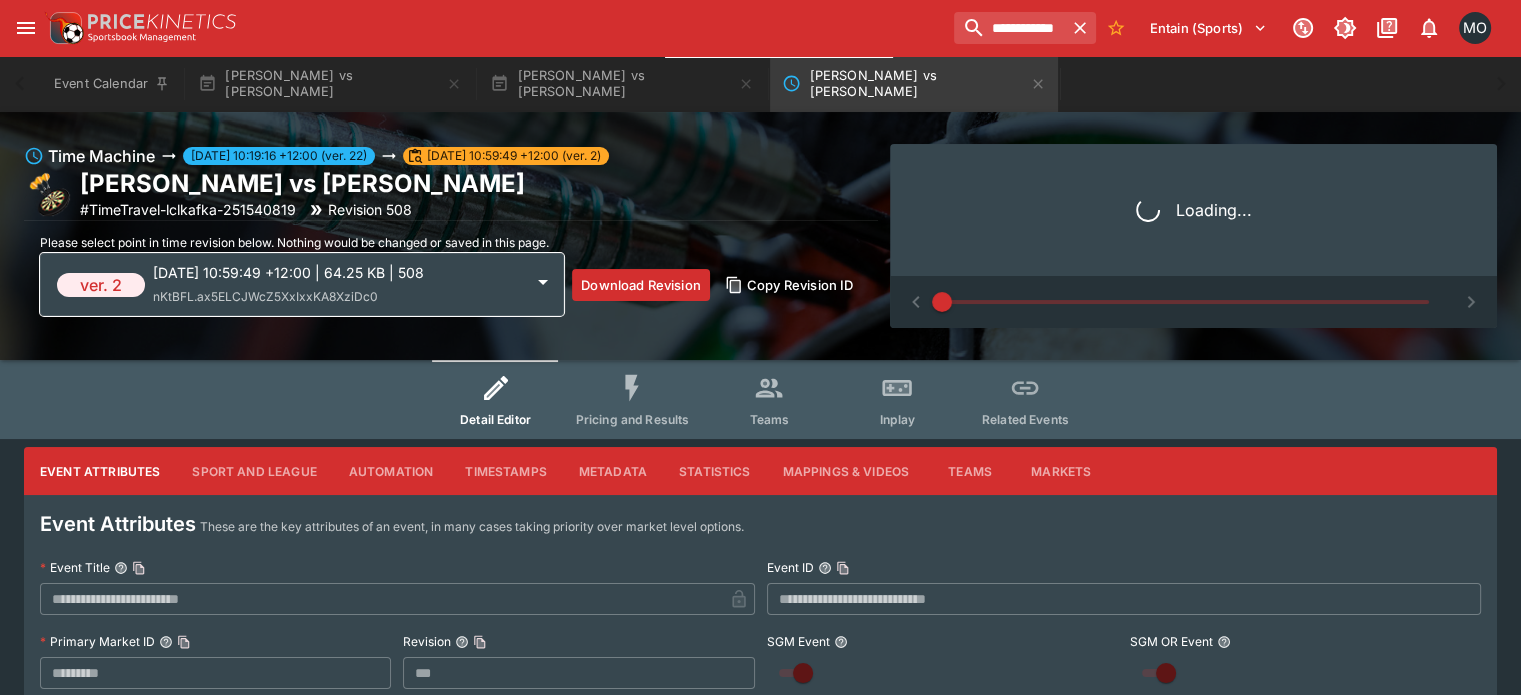 type on "**********" 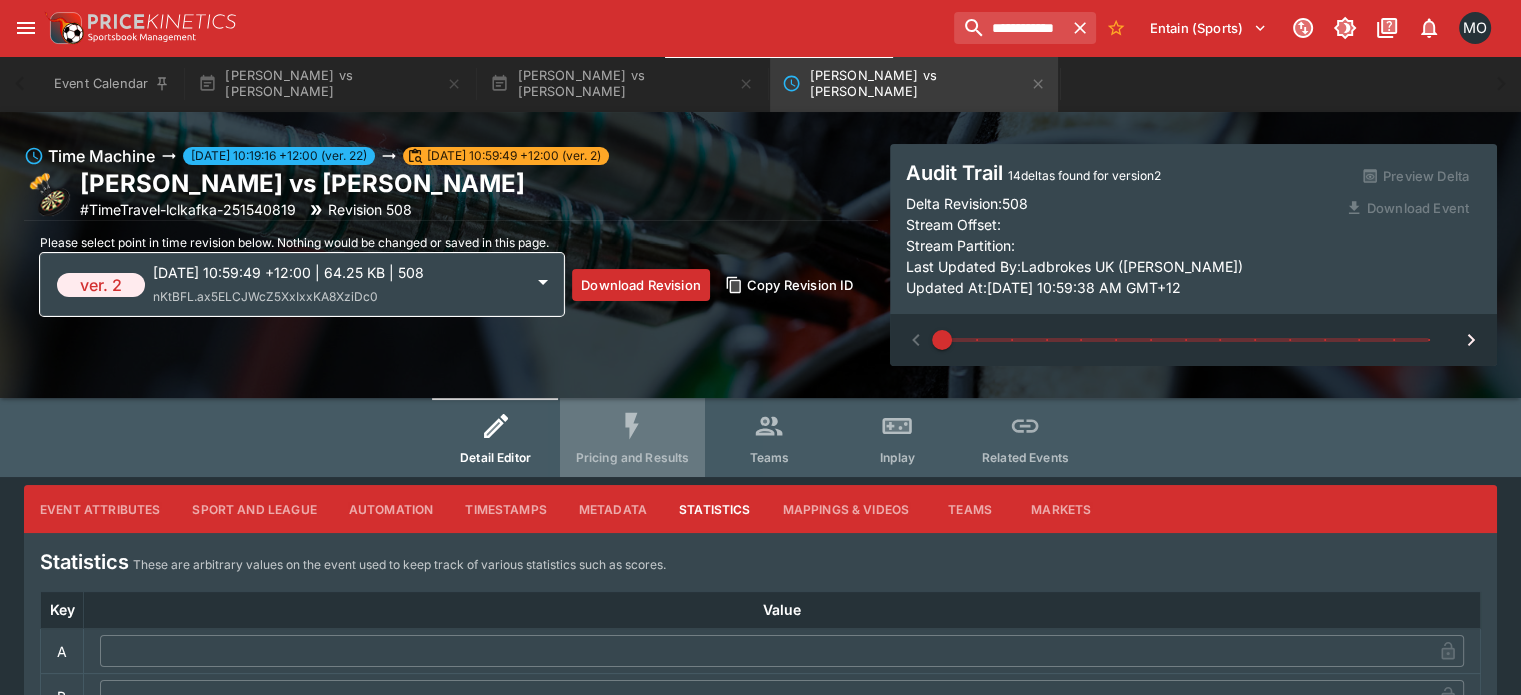 click on "Pricing and Results" at bounding box center (633, 437) 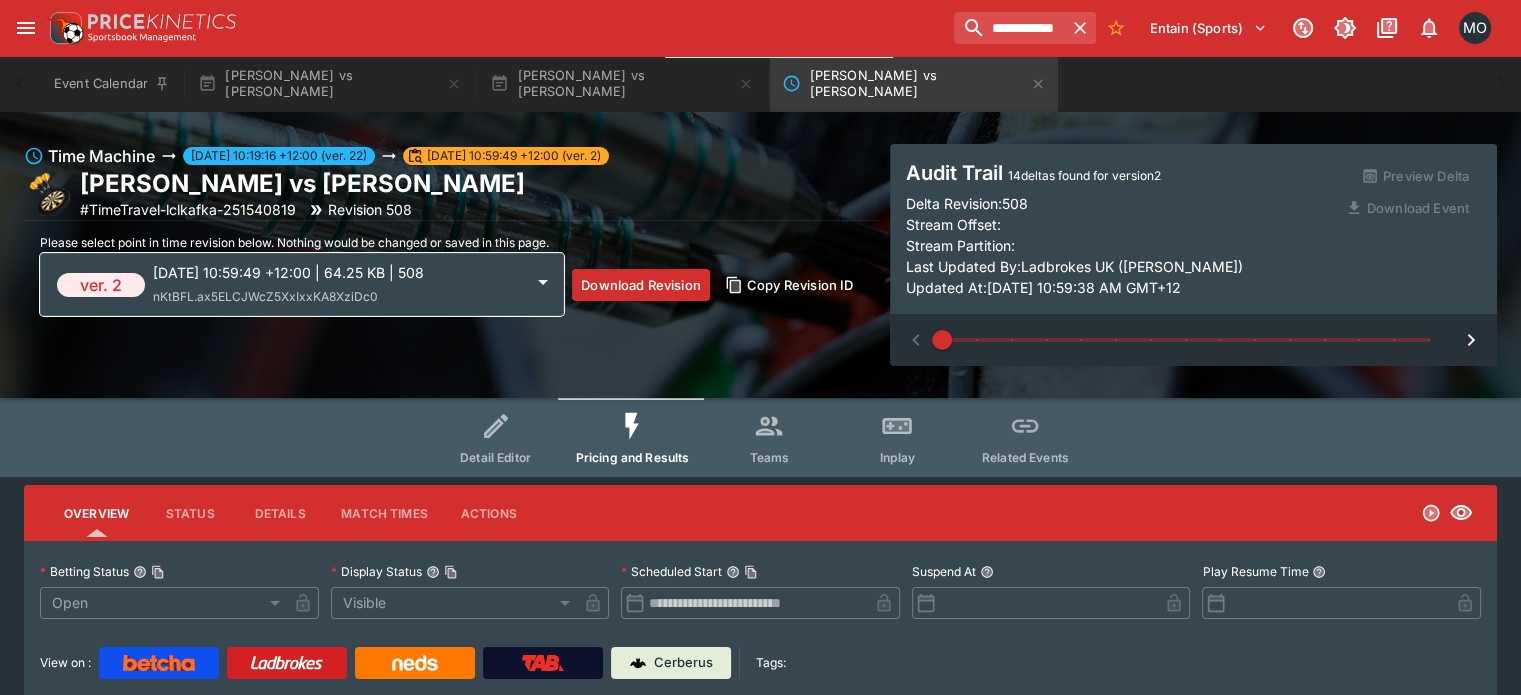 click on "Detail Editor" at bounding box center (496, 437) 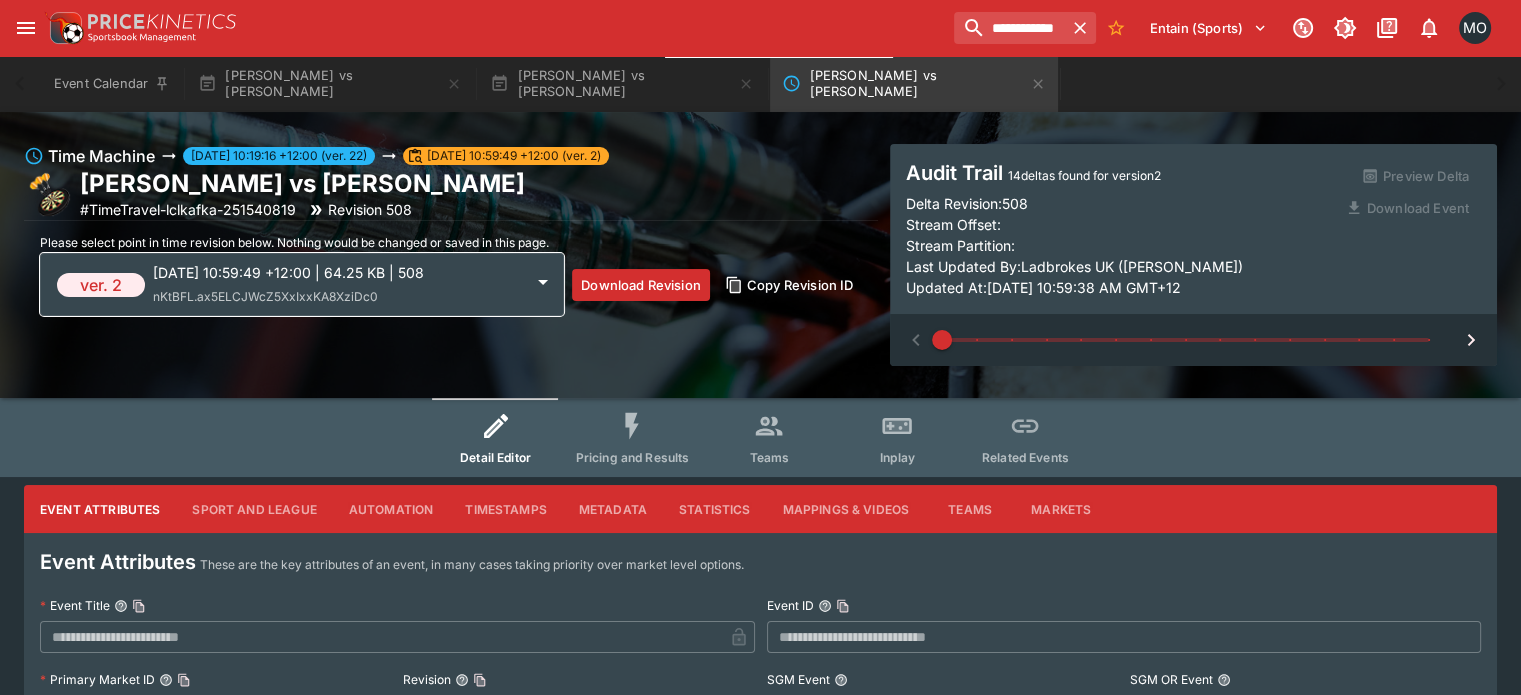 click on "**********" at bounding box center (760, 1084) 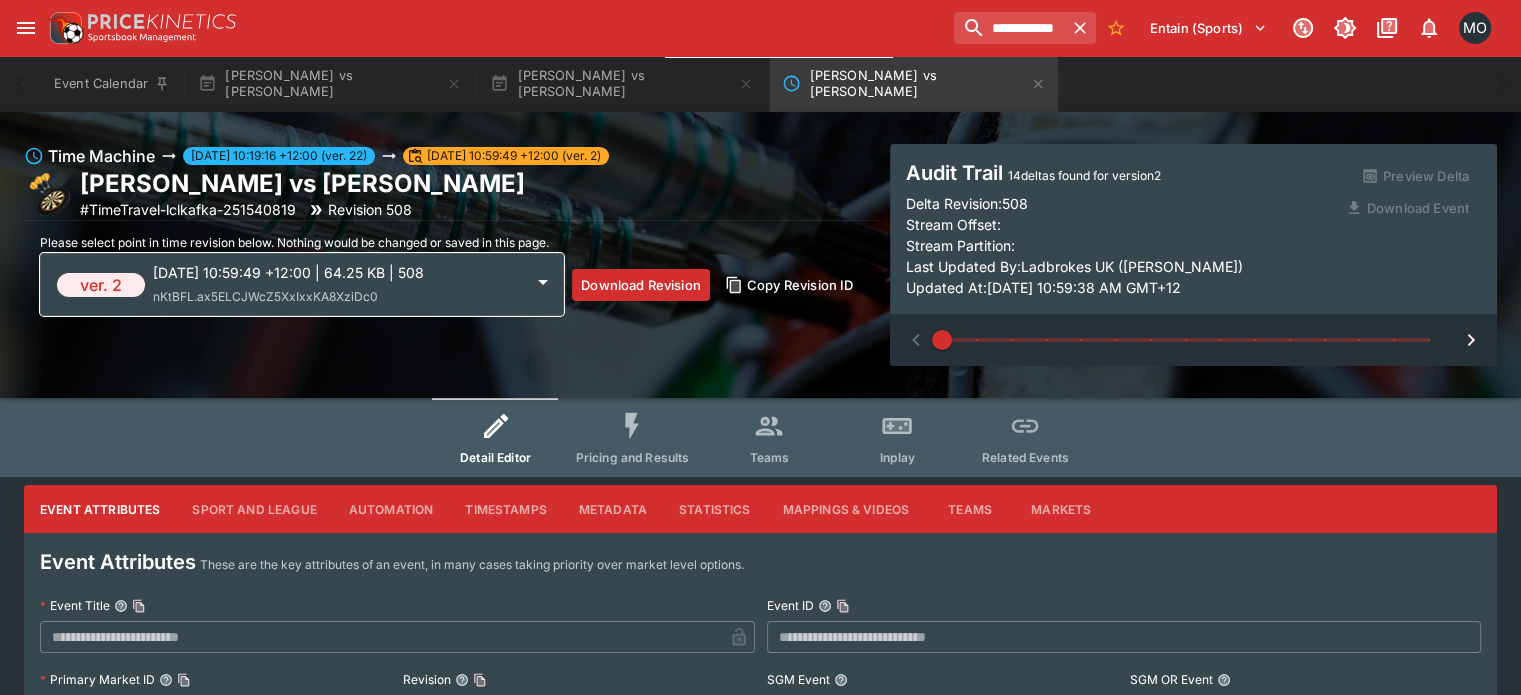 click on "Metadata" at bounding box center [613, 509] 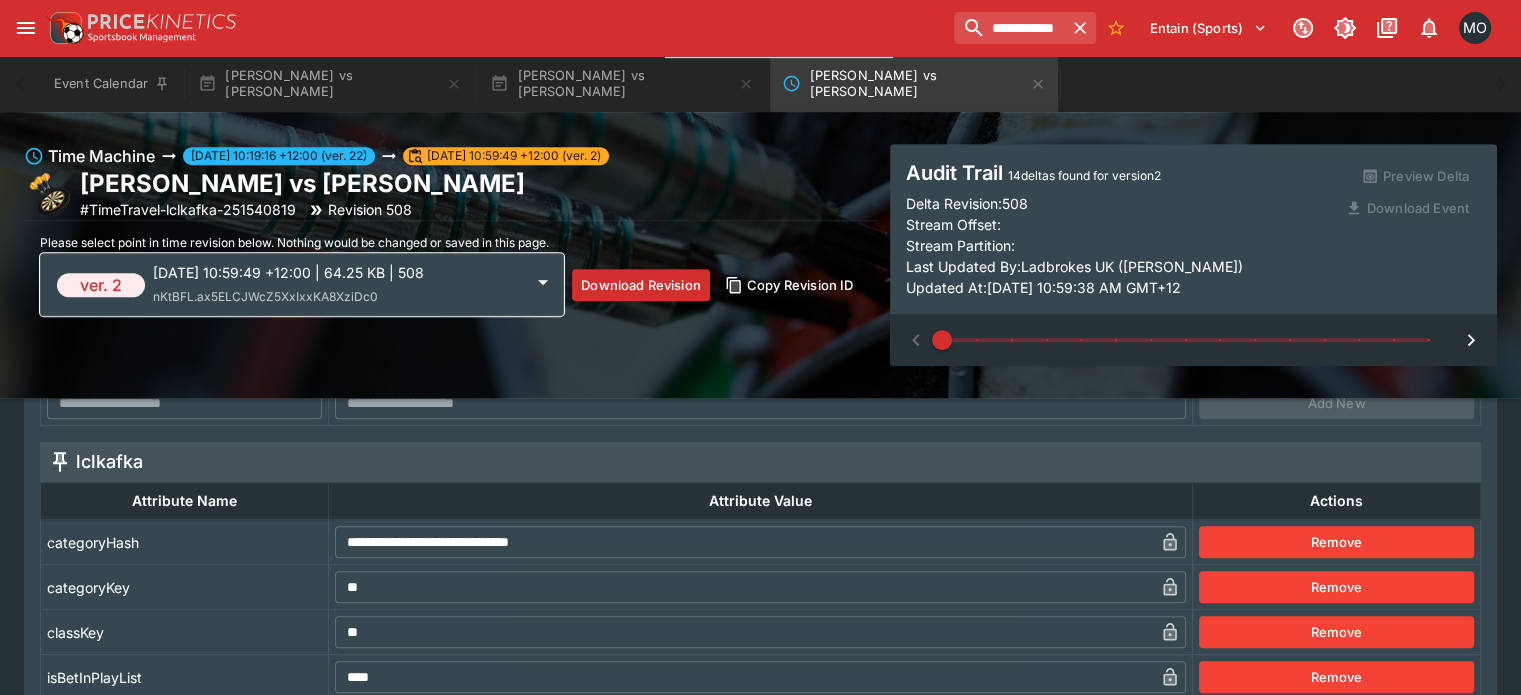 scroll, scrollTop: 893, scrollLeft: 0, axis: vertical 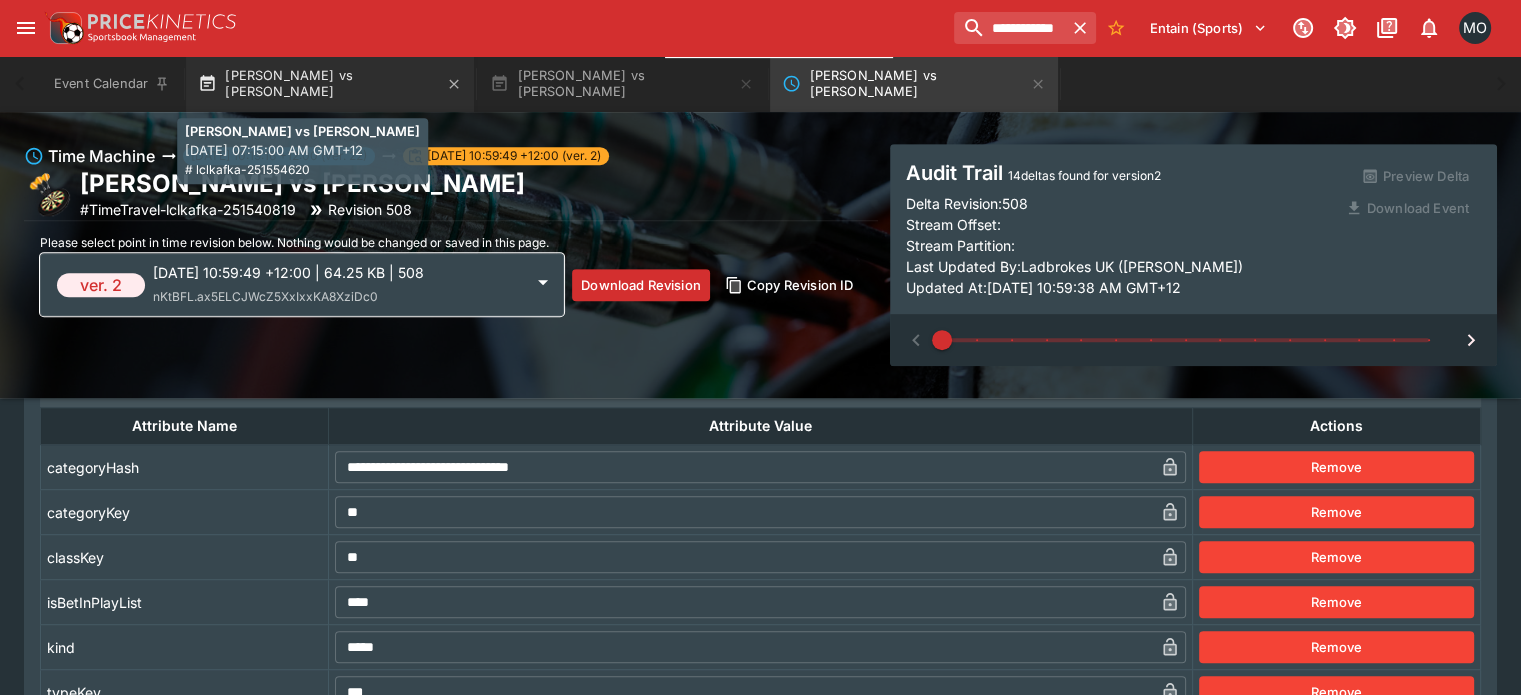 click on "[PERSON_NAME] vs [PERSON_NAME]" at bounding box center [330, 84] 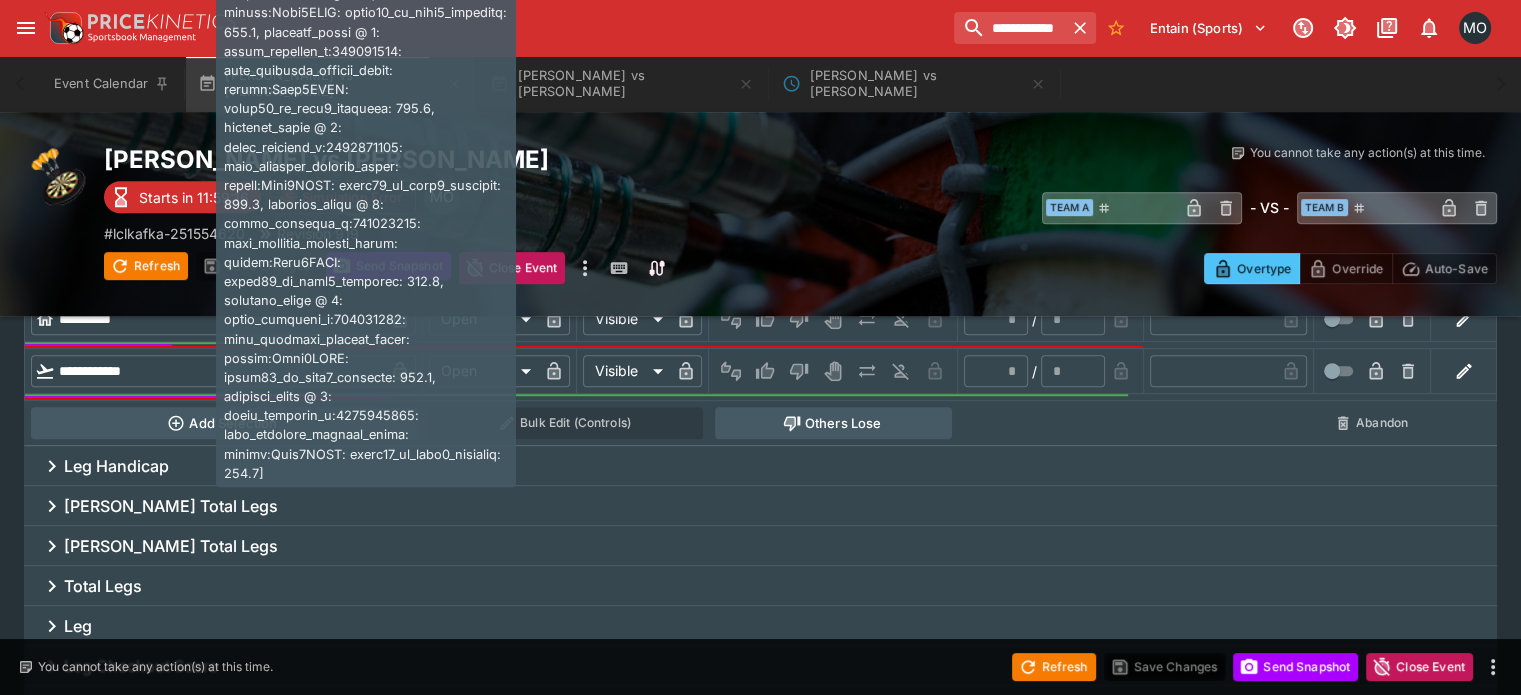 scroll, scrollTop: 0, scrollLeft: 0, axis: both 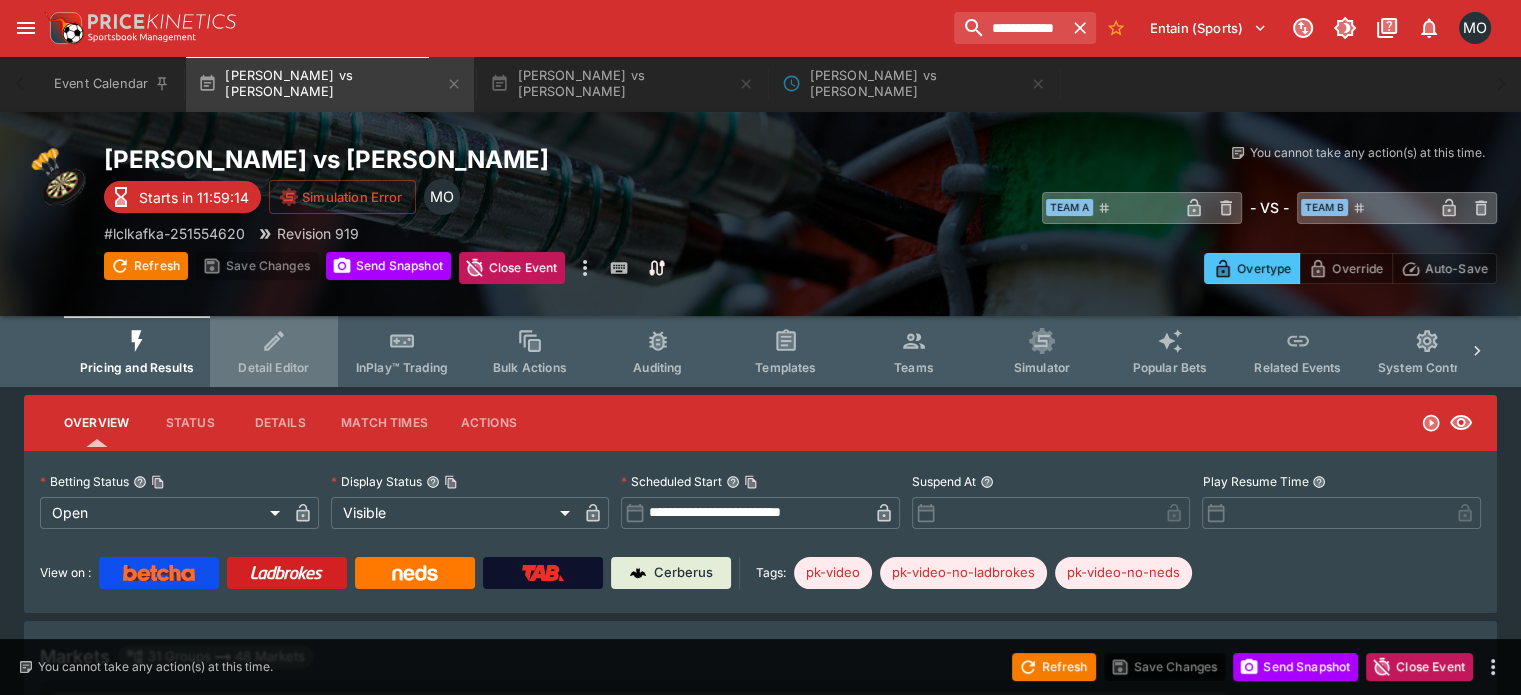 click on "Detail Editor" at bounding box center (274, 351) 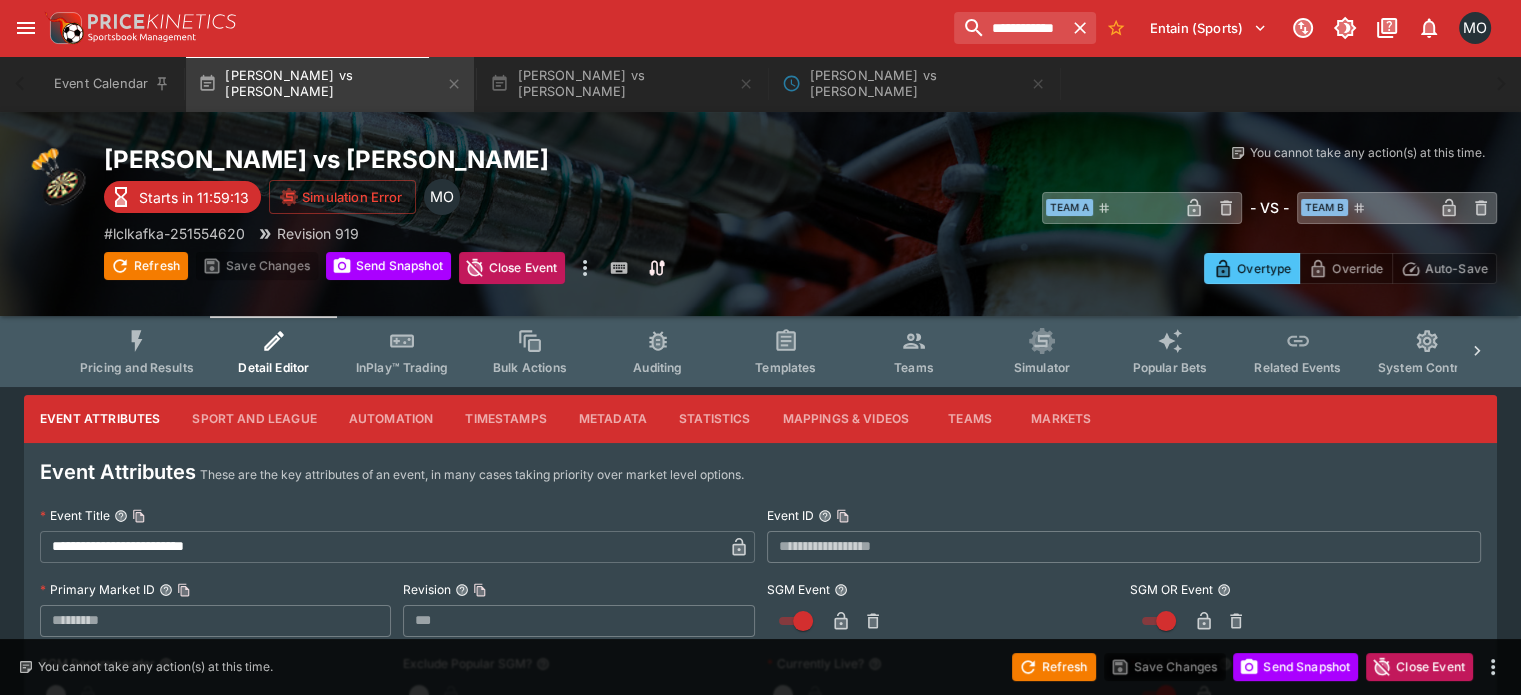 click on "Metadata" at bounding box center (613, 419) 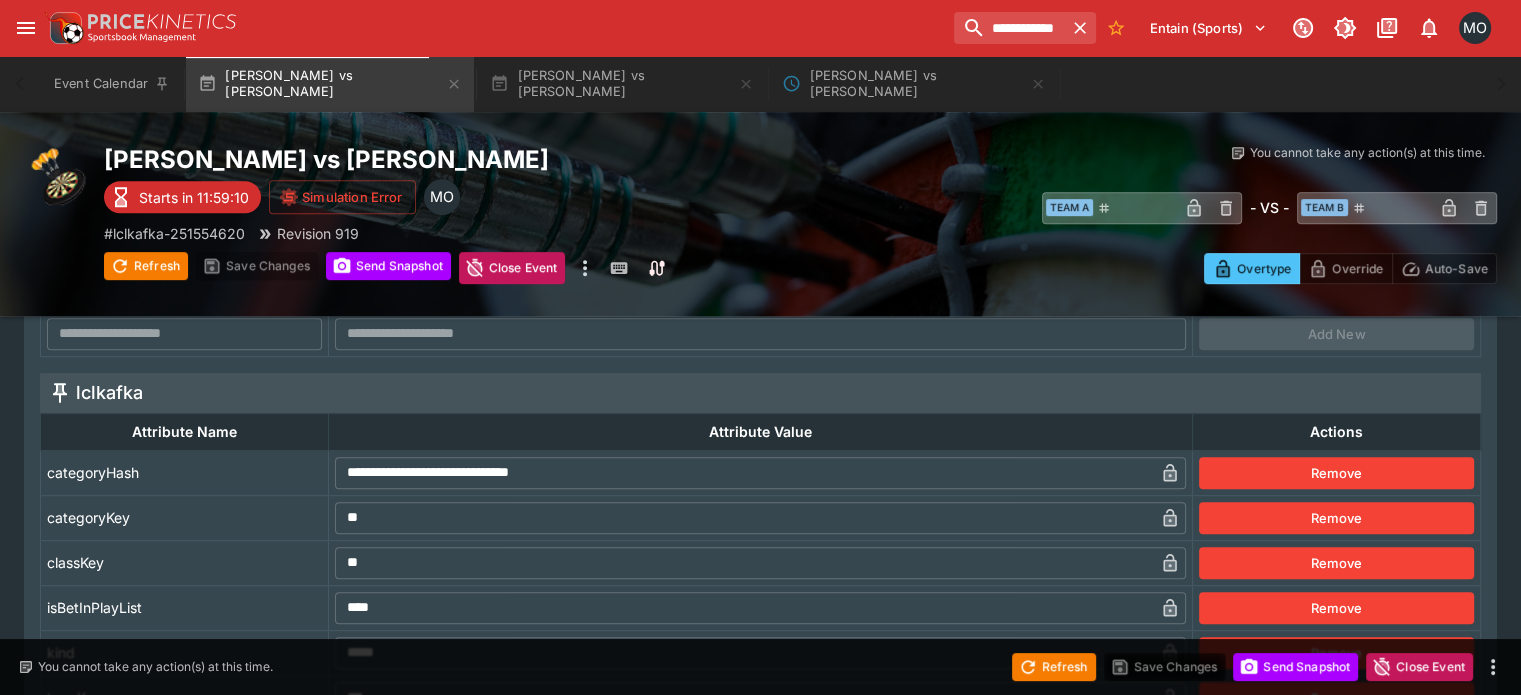 scroll, scrollTop: 954, scrollLeft: 0, axis: vertical 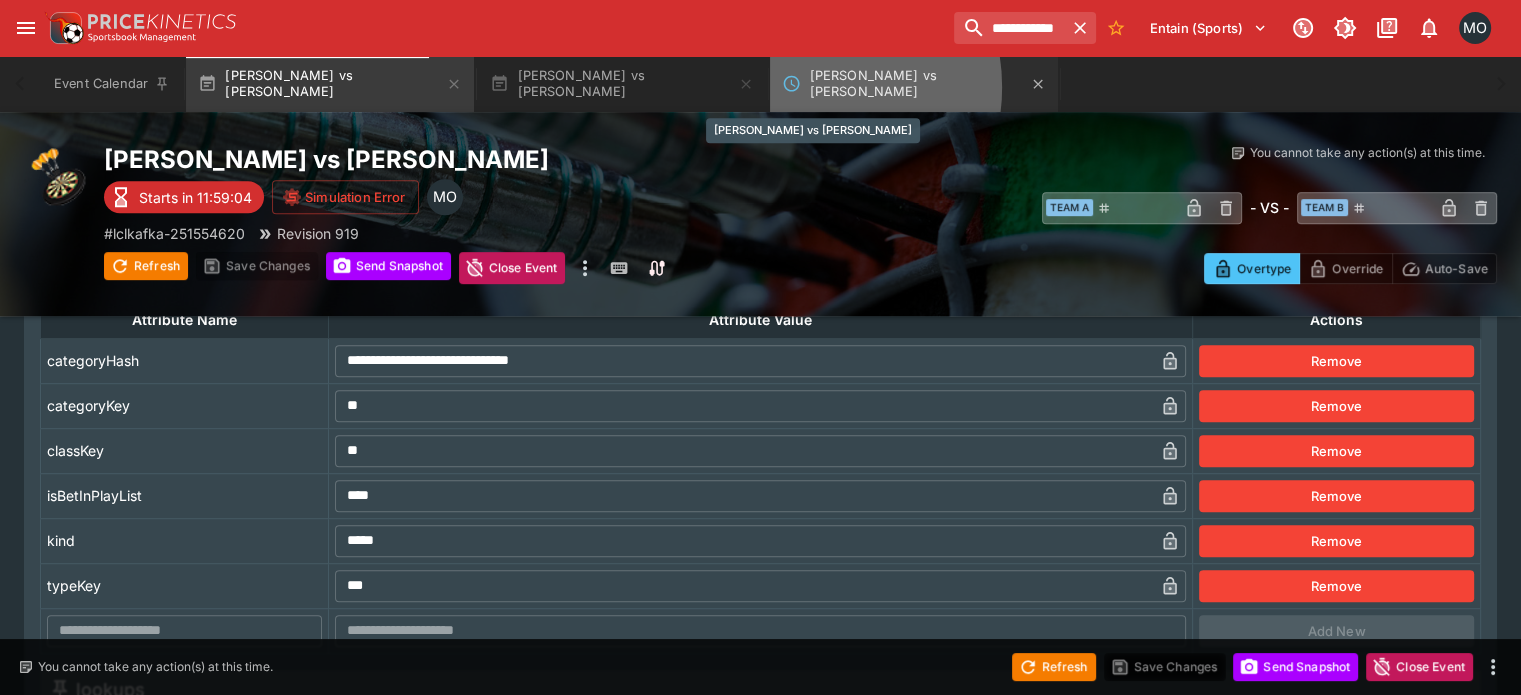 click on "[PERSON_NAME] vs [PERSON_NAME]" at bounding box center [914, 84] 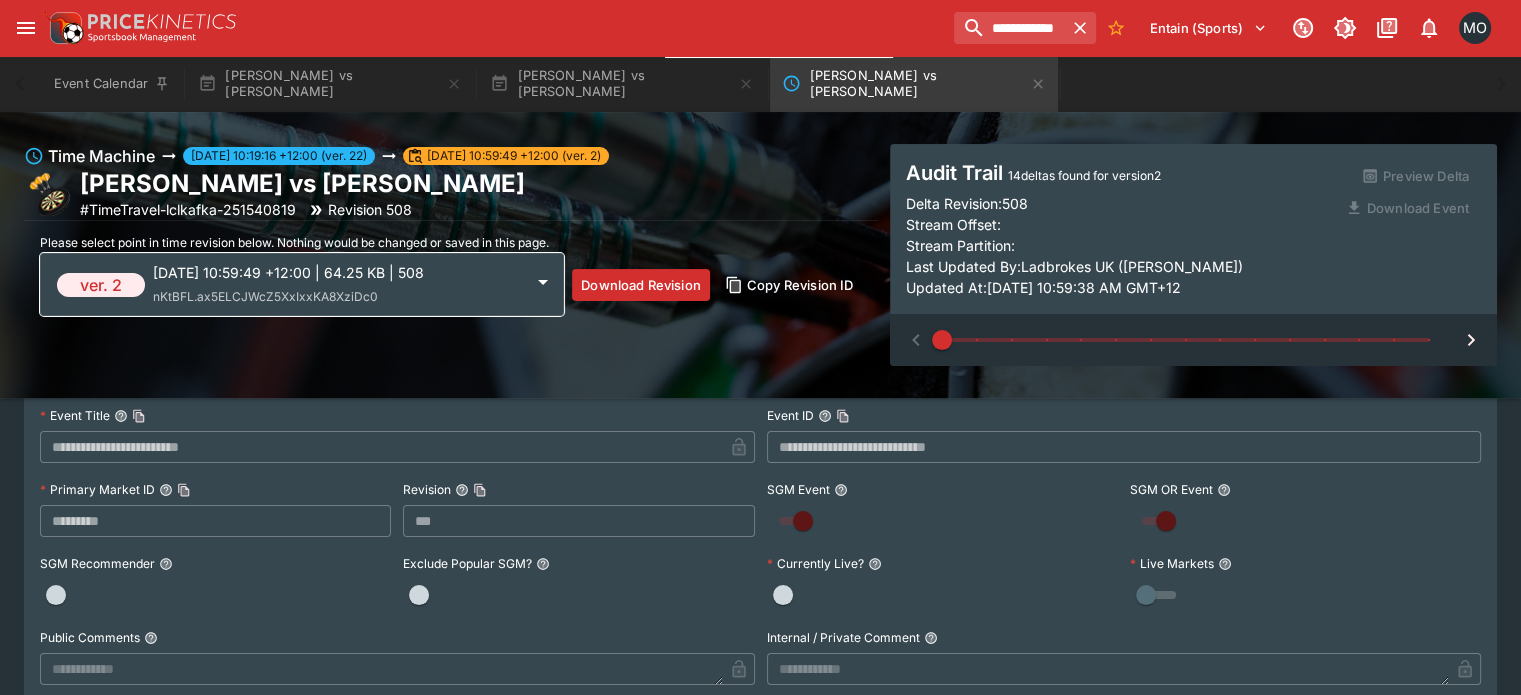 scroll, scrollTop: 189, scrollLeft: 0, axis: vertical 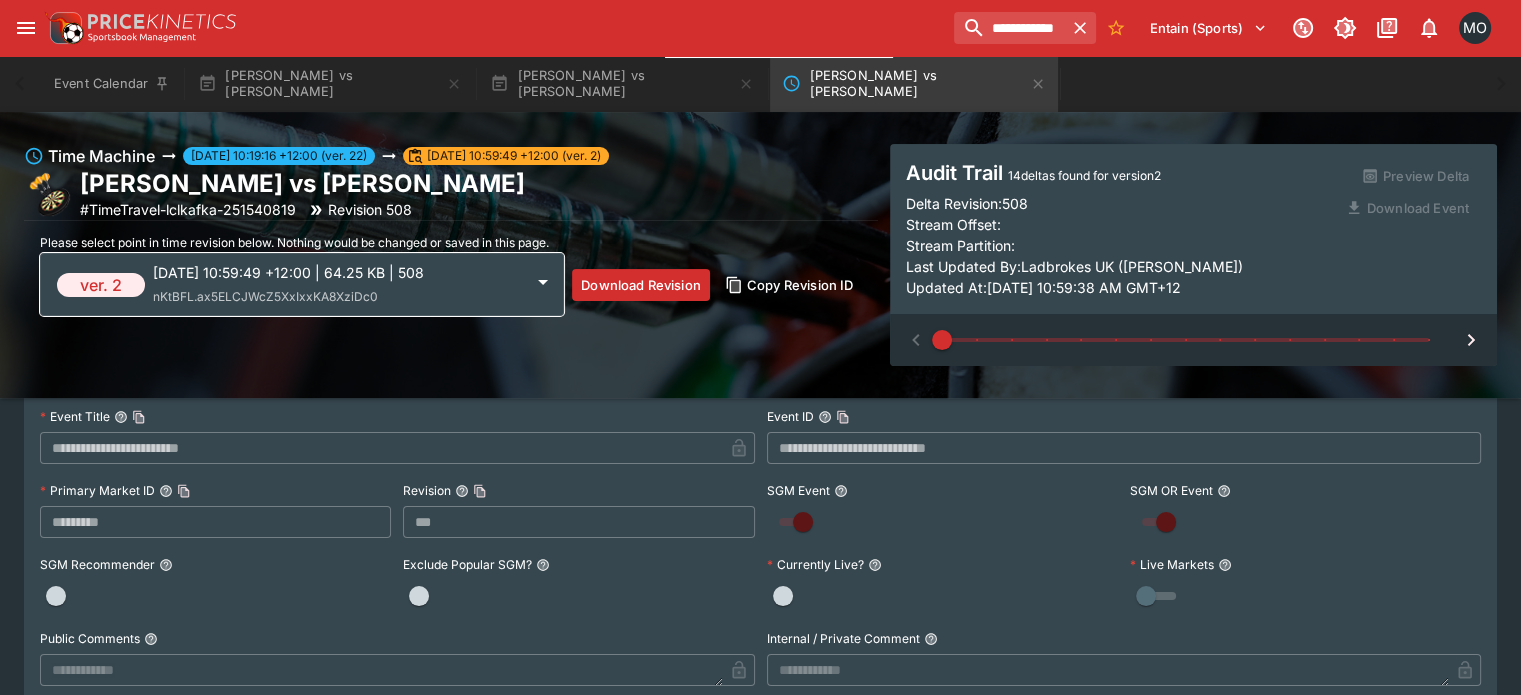 type on "**" 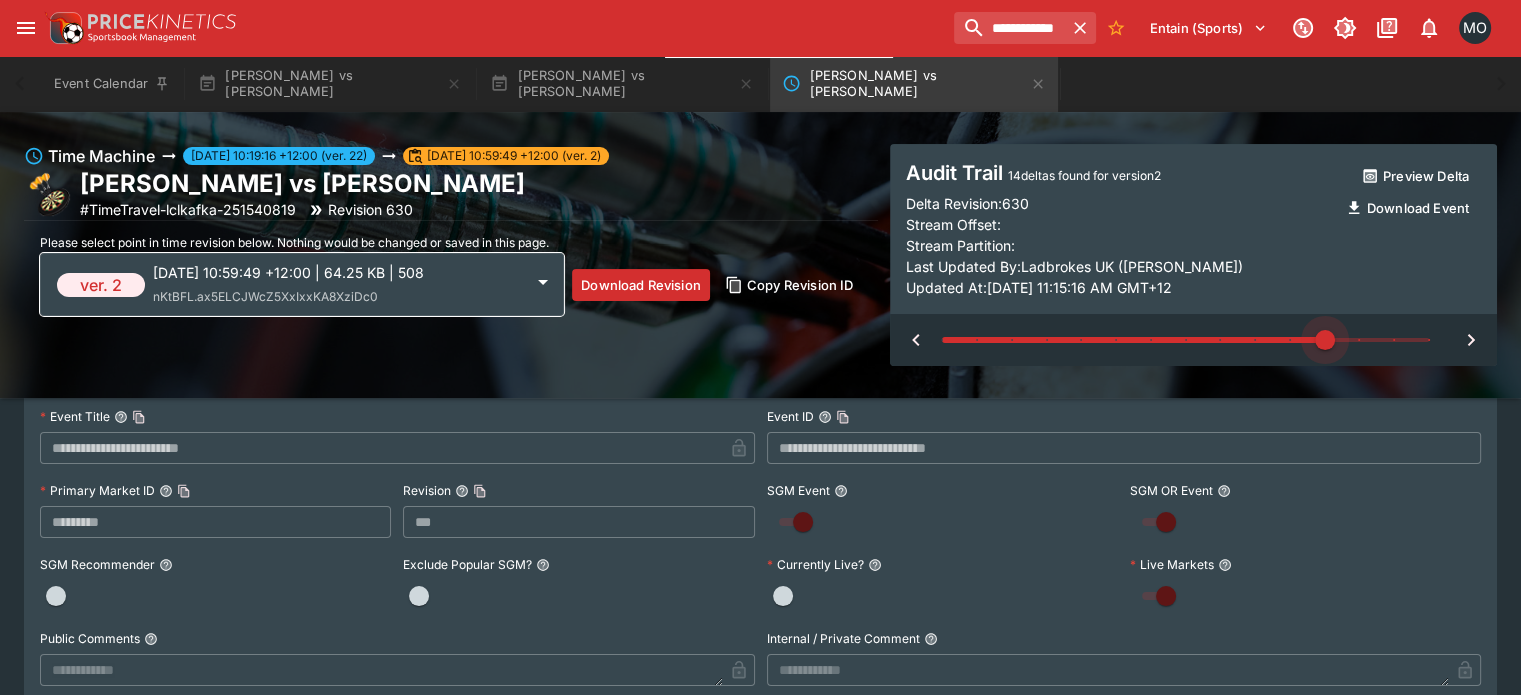 click at bounding box center (1185, 340) 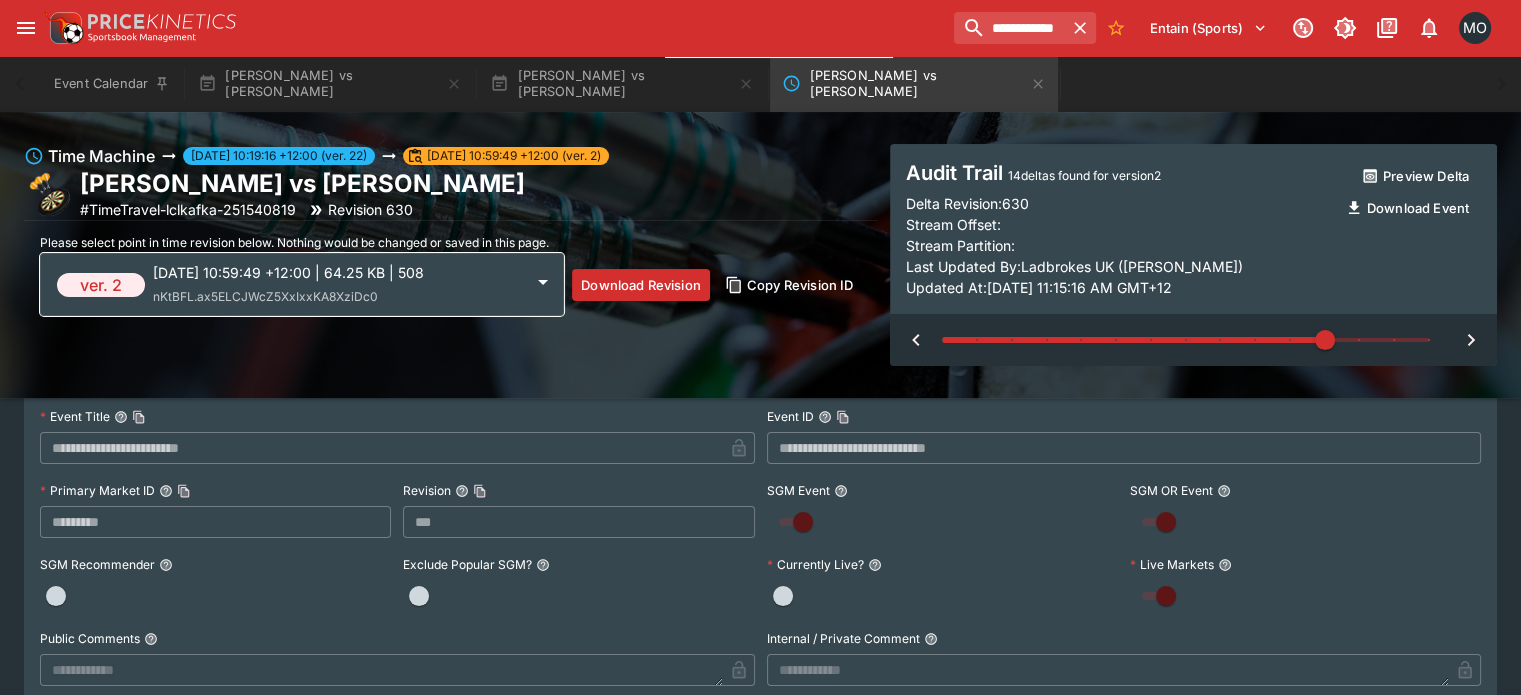 type on "*" 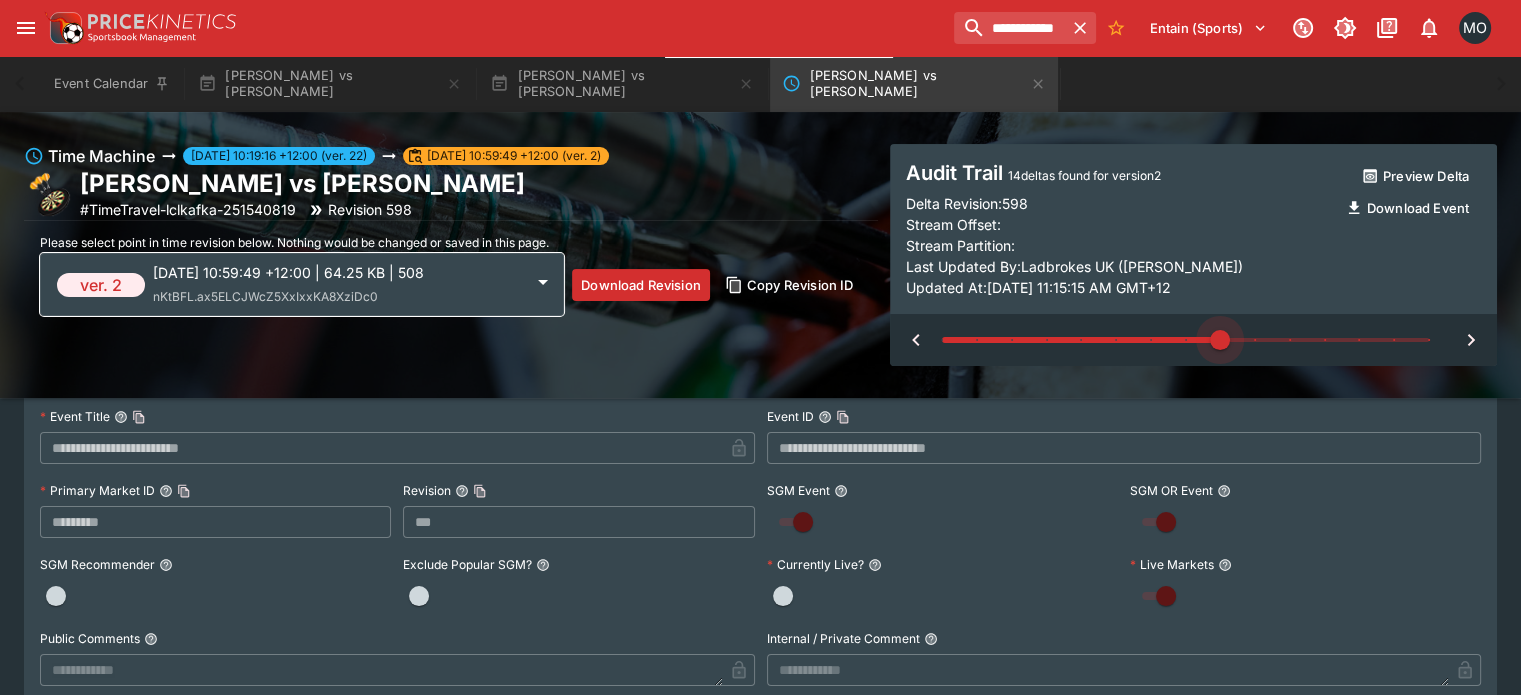 click at bounding box center (1185, 340) 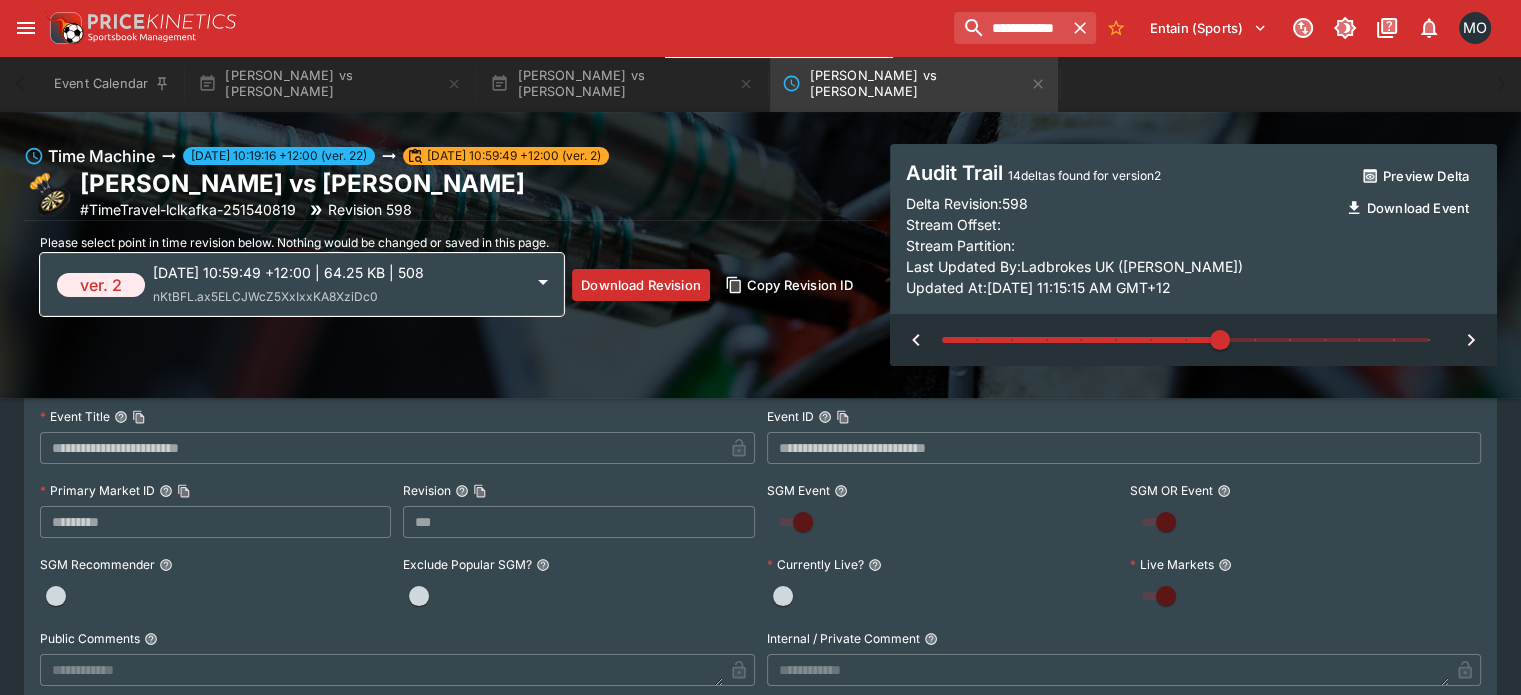 scroll, scrollTop: 0, scrollLeft: 0, axis: both 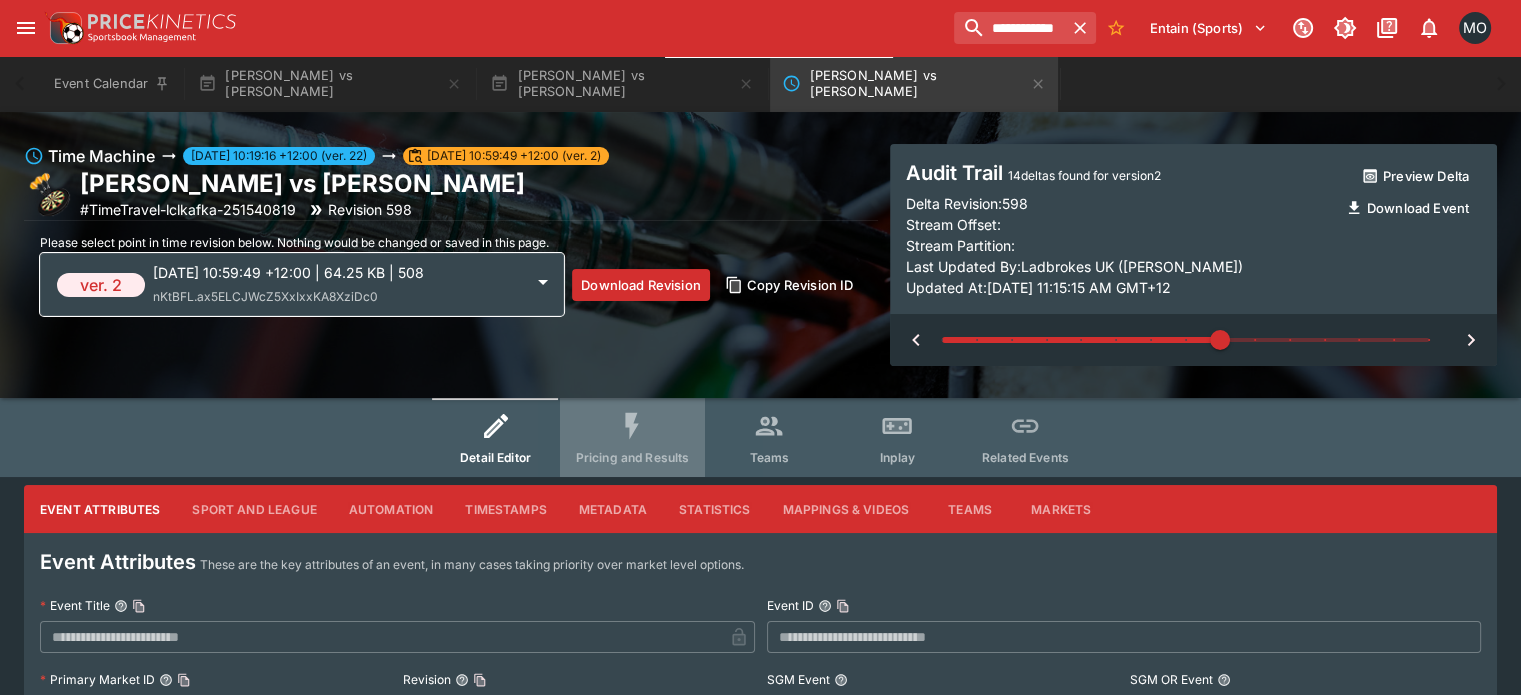 click on "Pricing and Results" at bounding box center [633, 437] 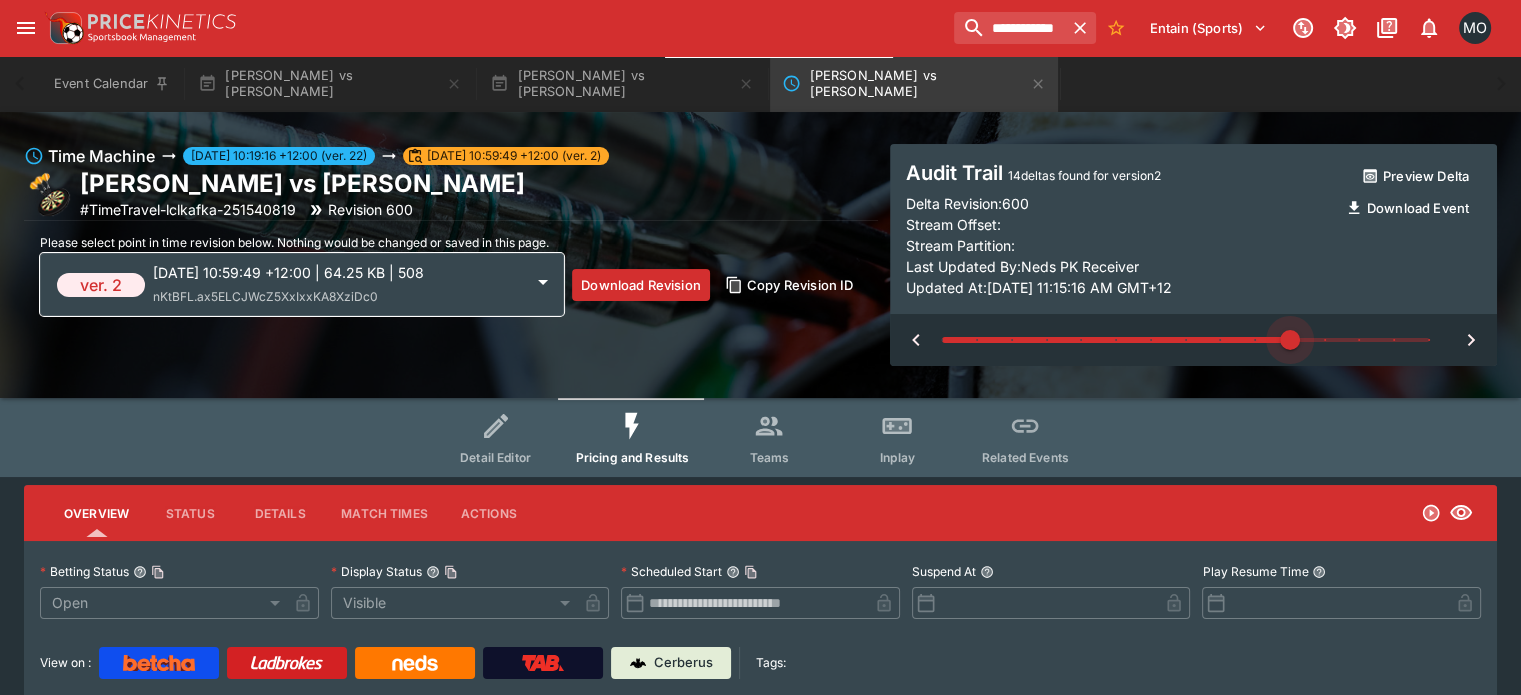 click at bounding box center [1185, 340] 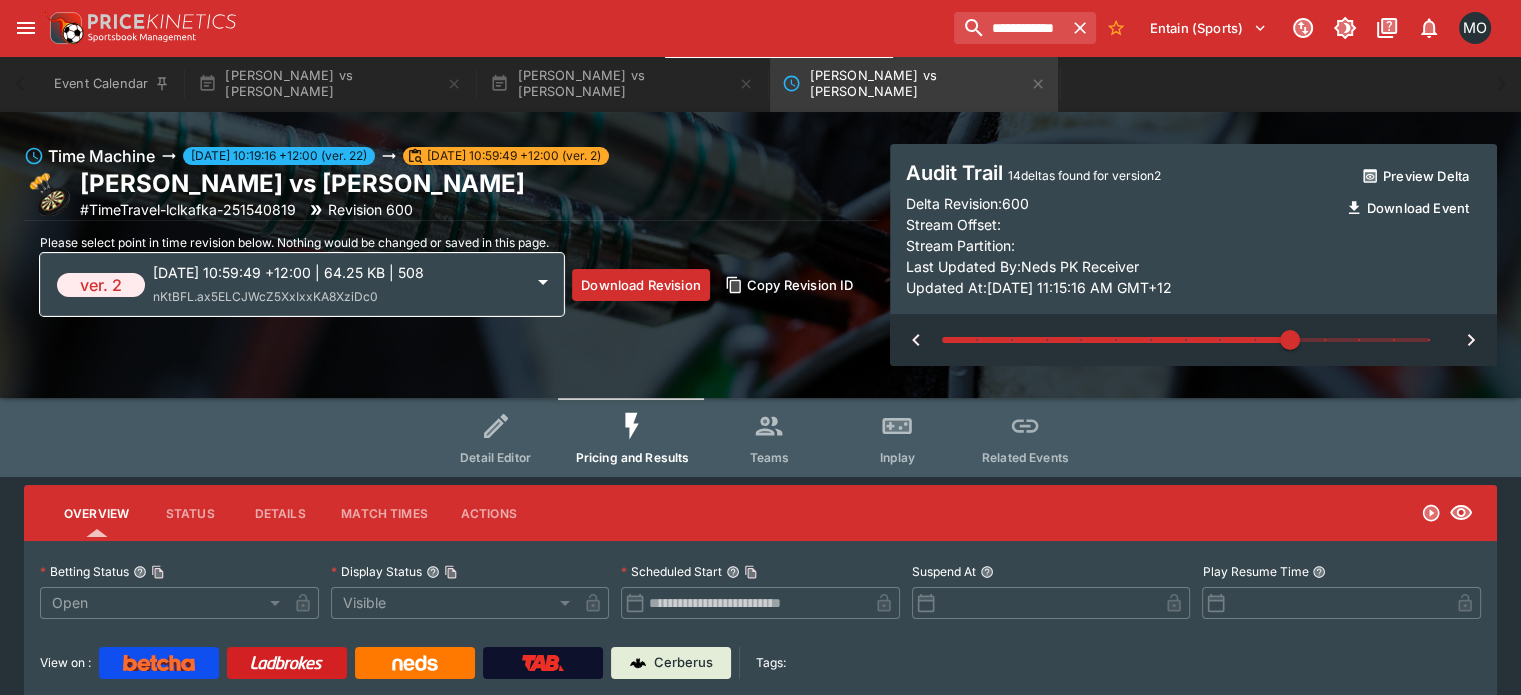 click at bounding box center (1185, 340) 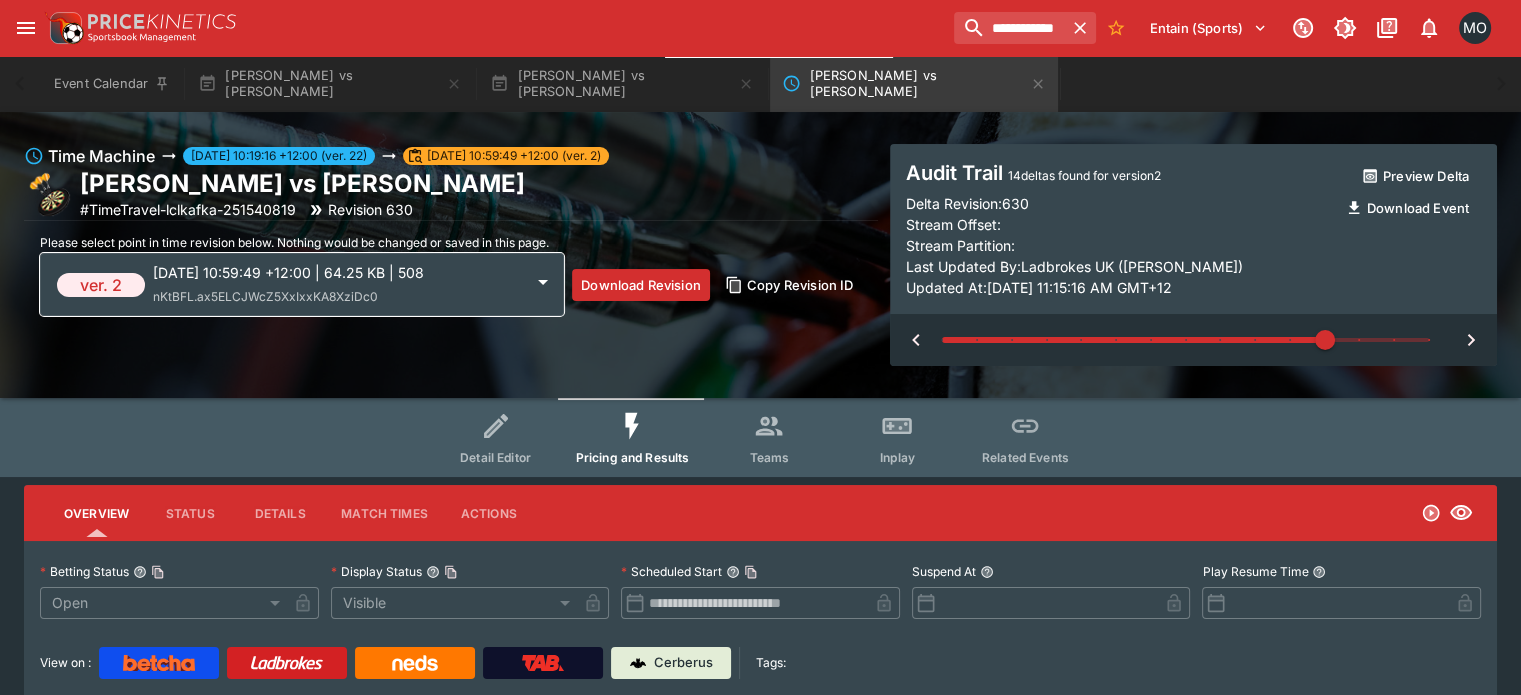 type on "**" 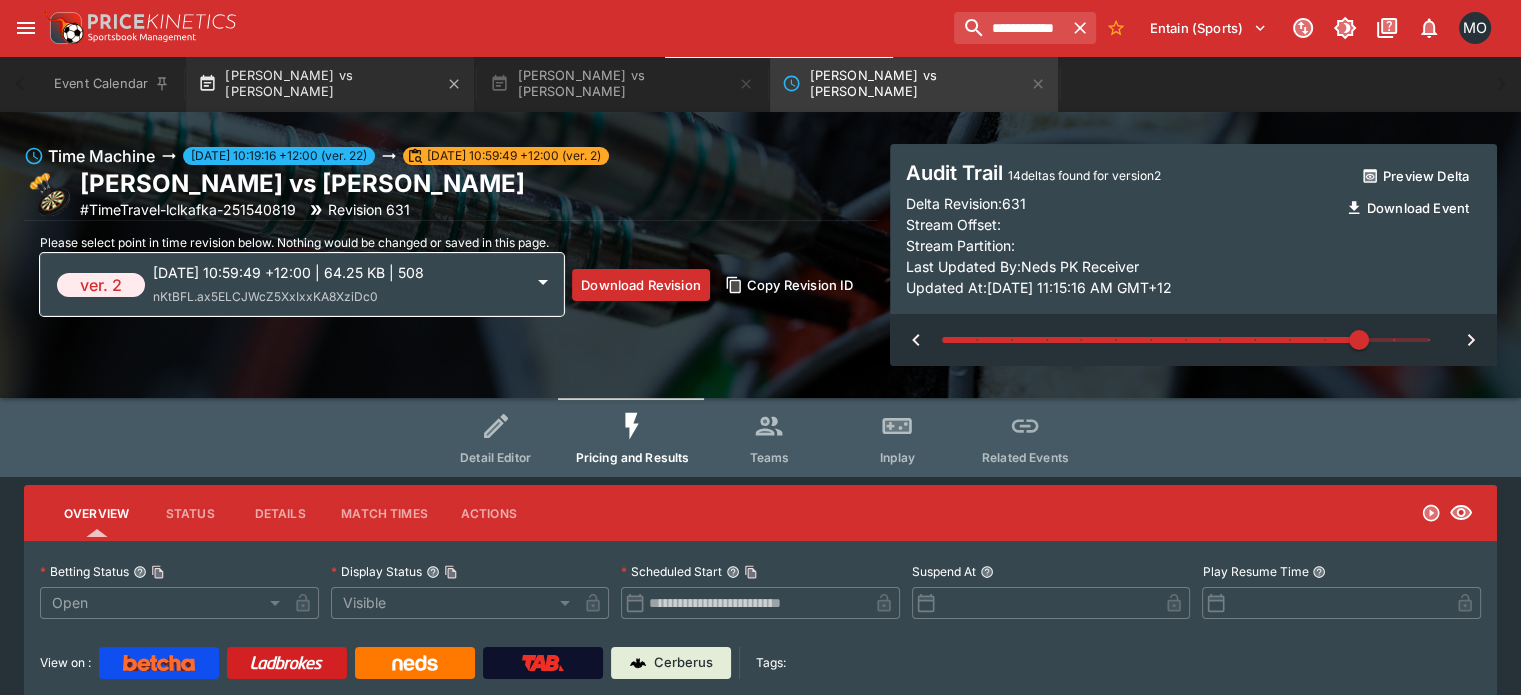 click on "[PERSON_NAME] vs [PERSON_NAME]" at bounding box center [330, 84] 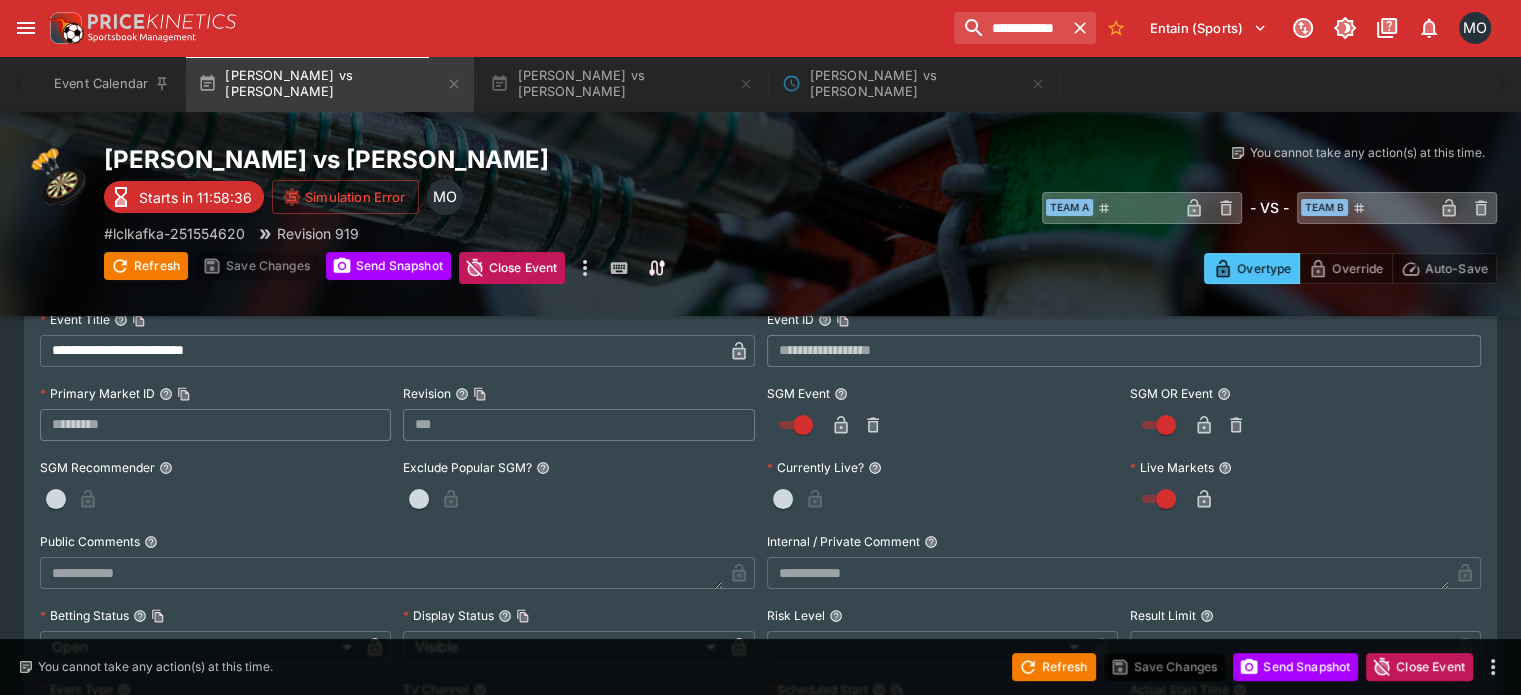 scroll, scrollTop: 220, scrollLeft: 0, axis: vertical 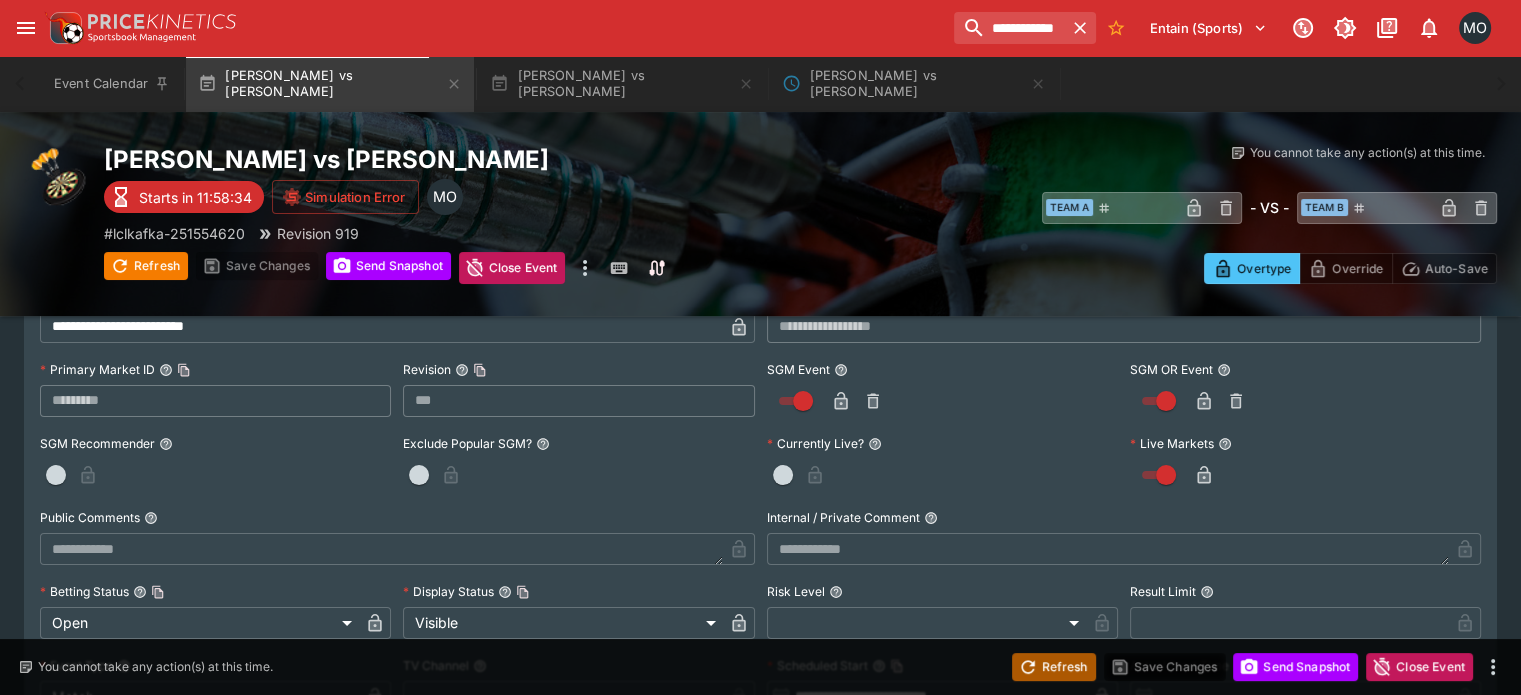 click on "Refresh" at bounding box center (1054, 667) 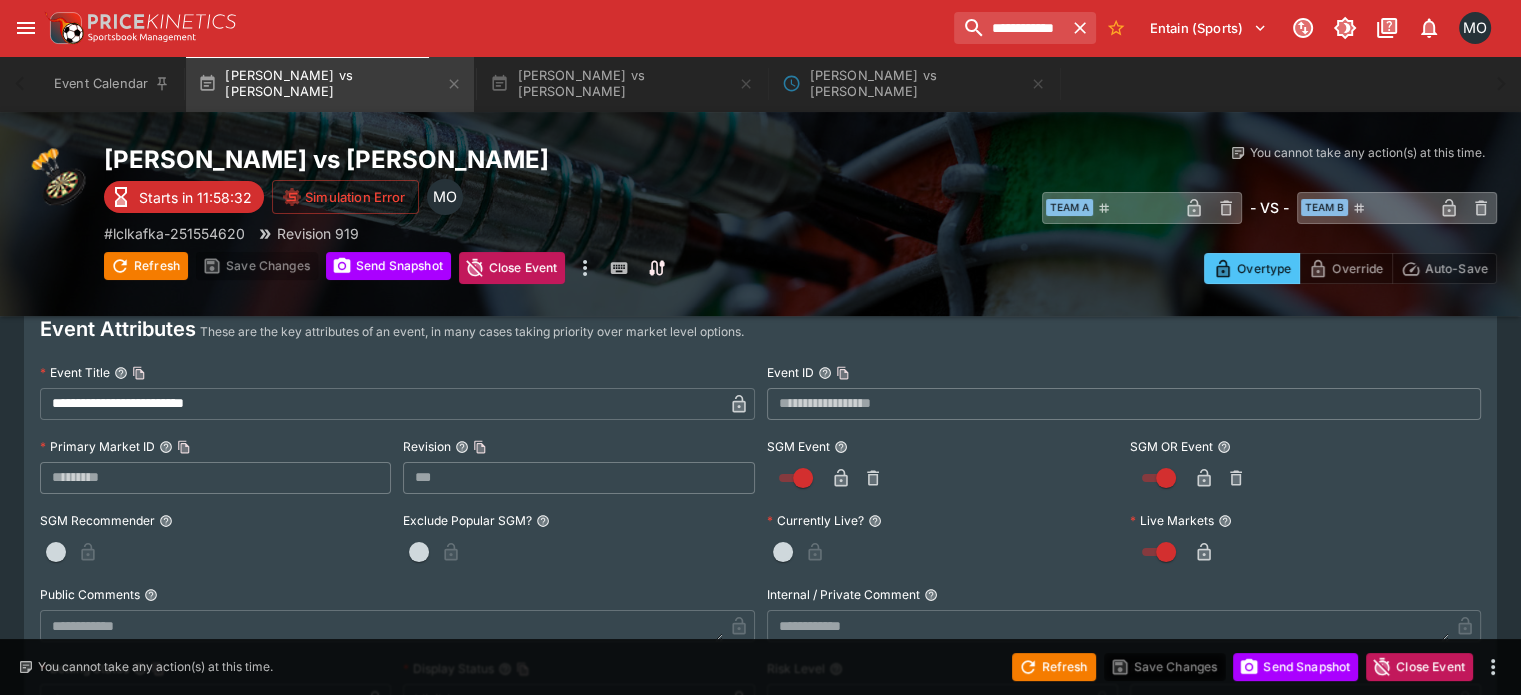 scroll, scrollTop: 144, scrollLeft: 0, axis: vertical 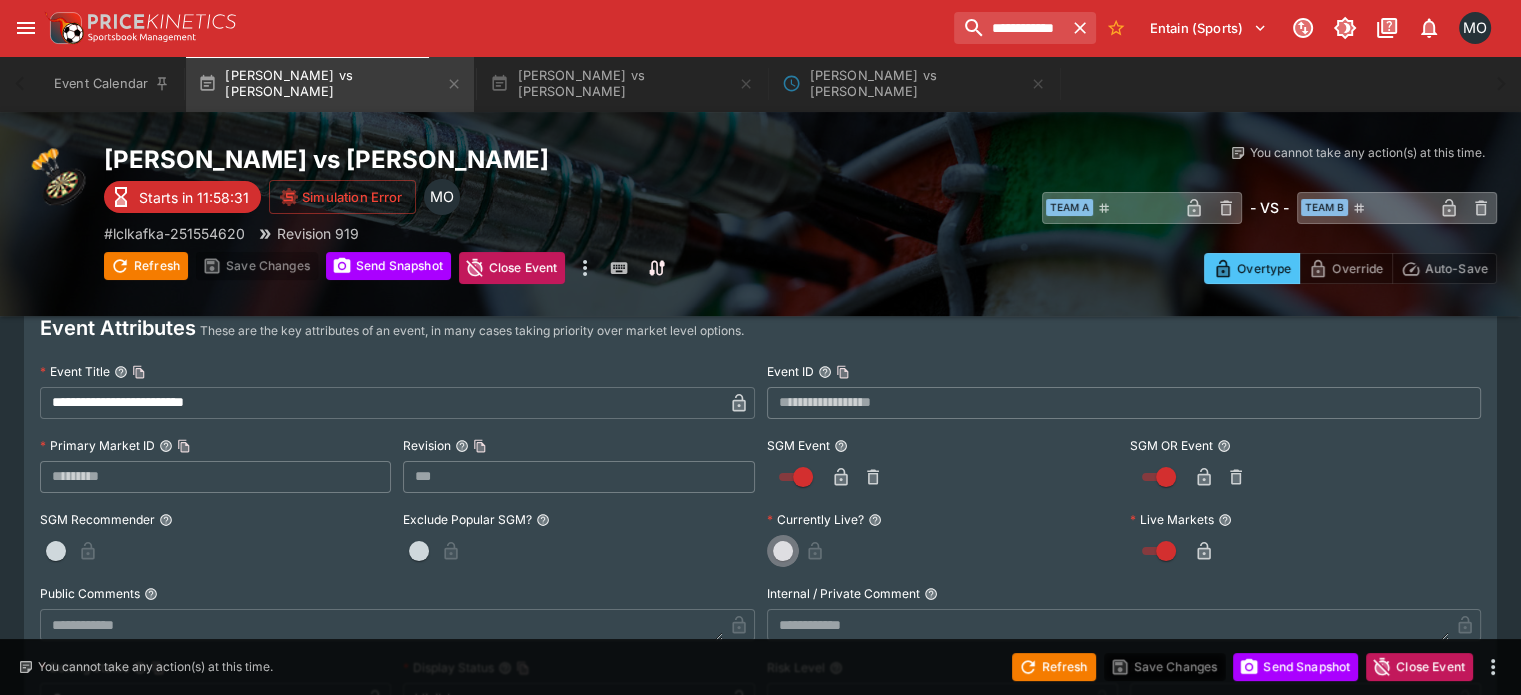 click at bounding box center [783, 551] 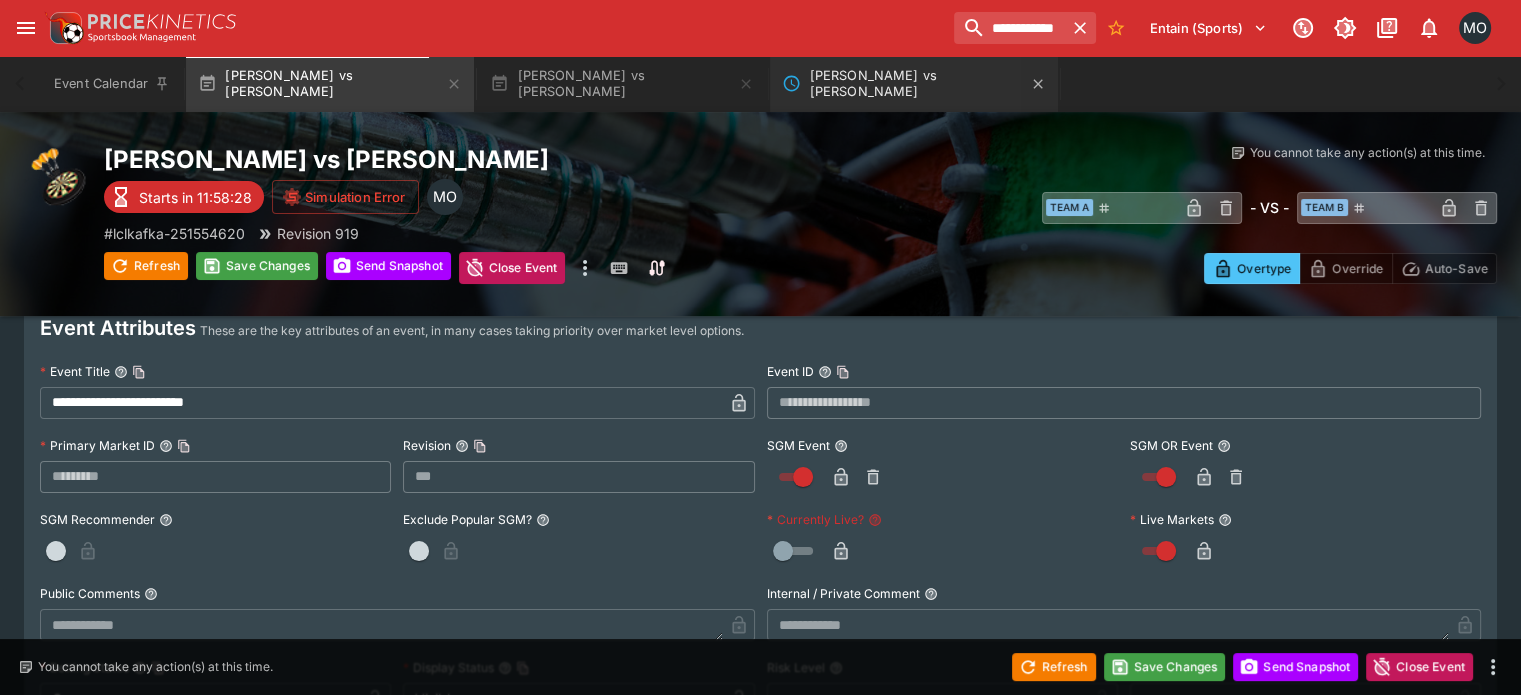 click on "[PERSON_NAME] vs [PERSON_NAME]" at bounding box center (914, 84) 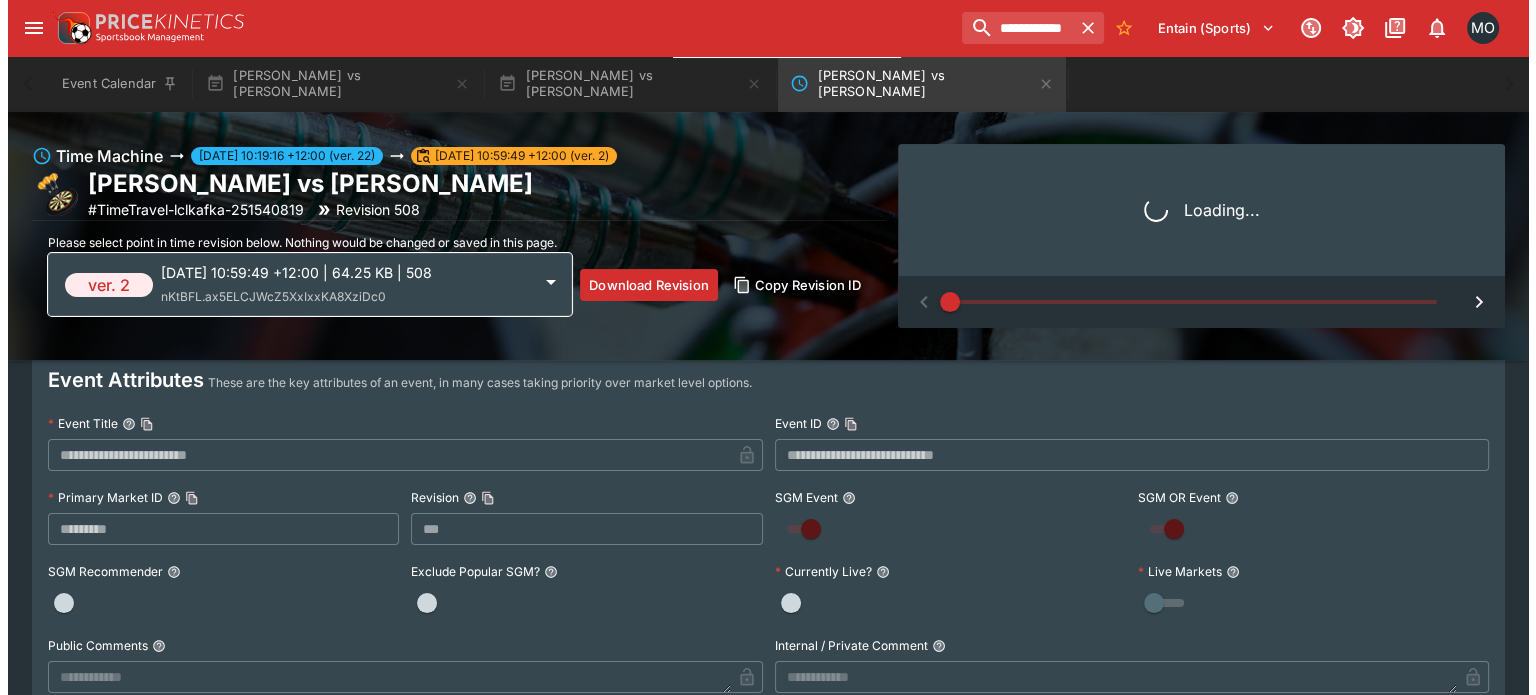 scroll, scrollTop: 186, scrollLeft: 0, axis: vertical 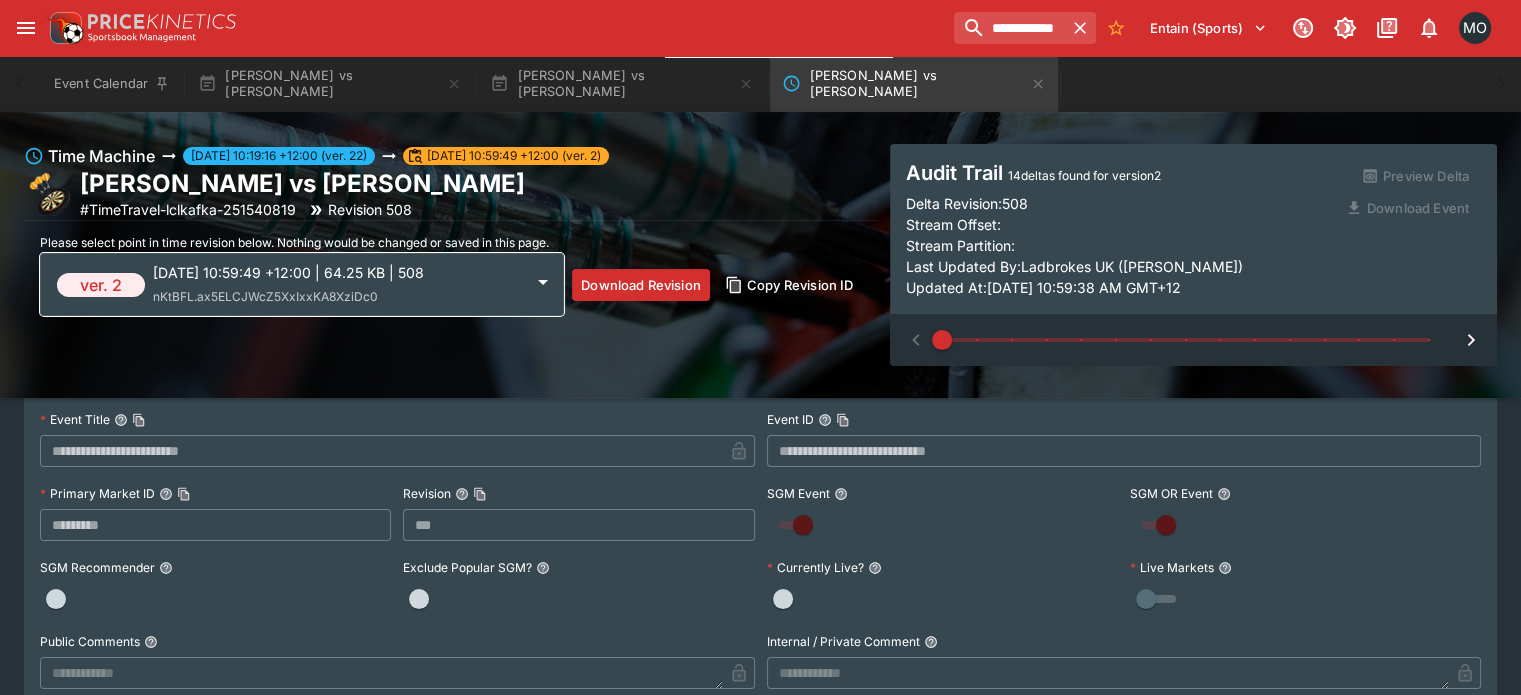 type on "*" 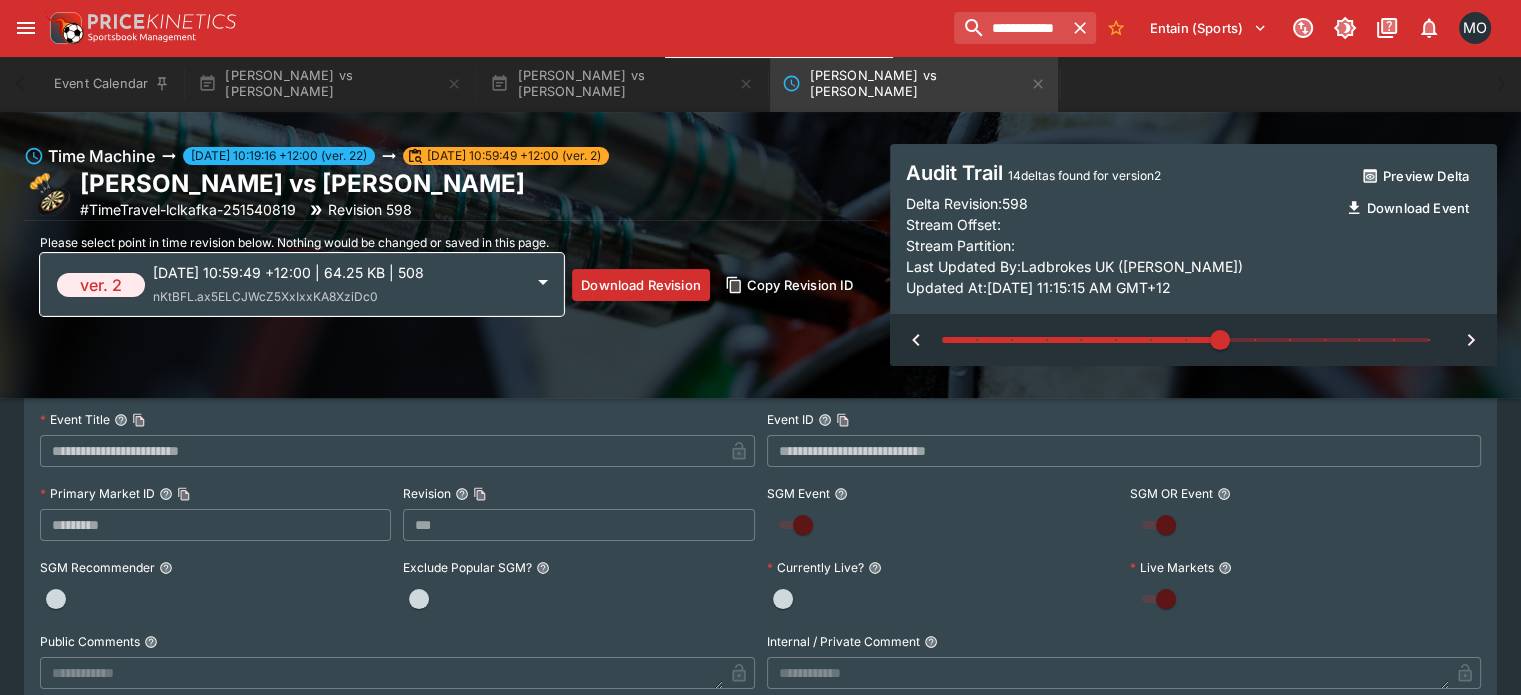type on "**" 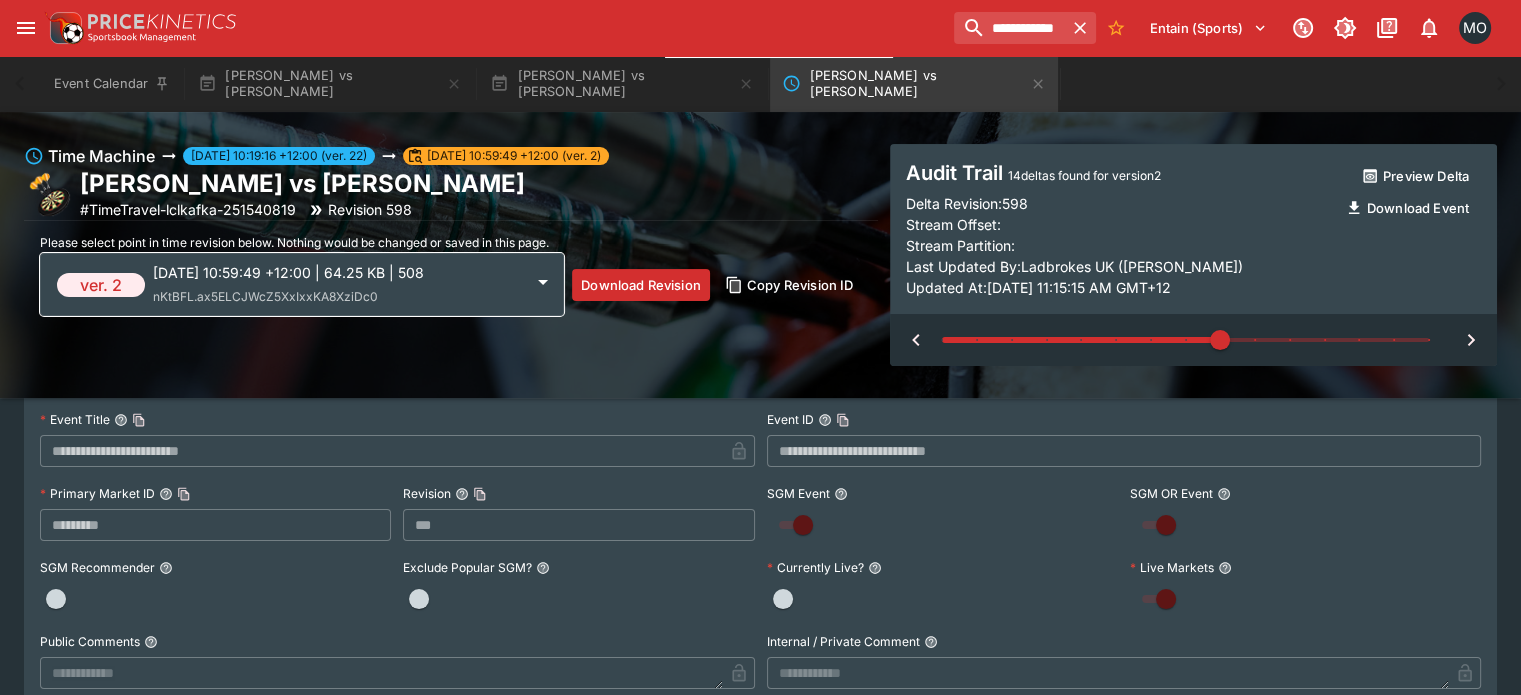type on "***" 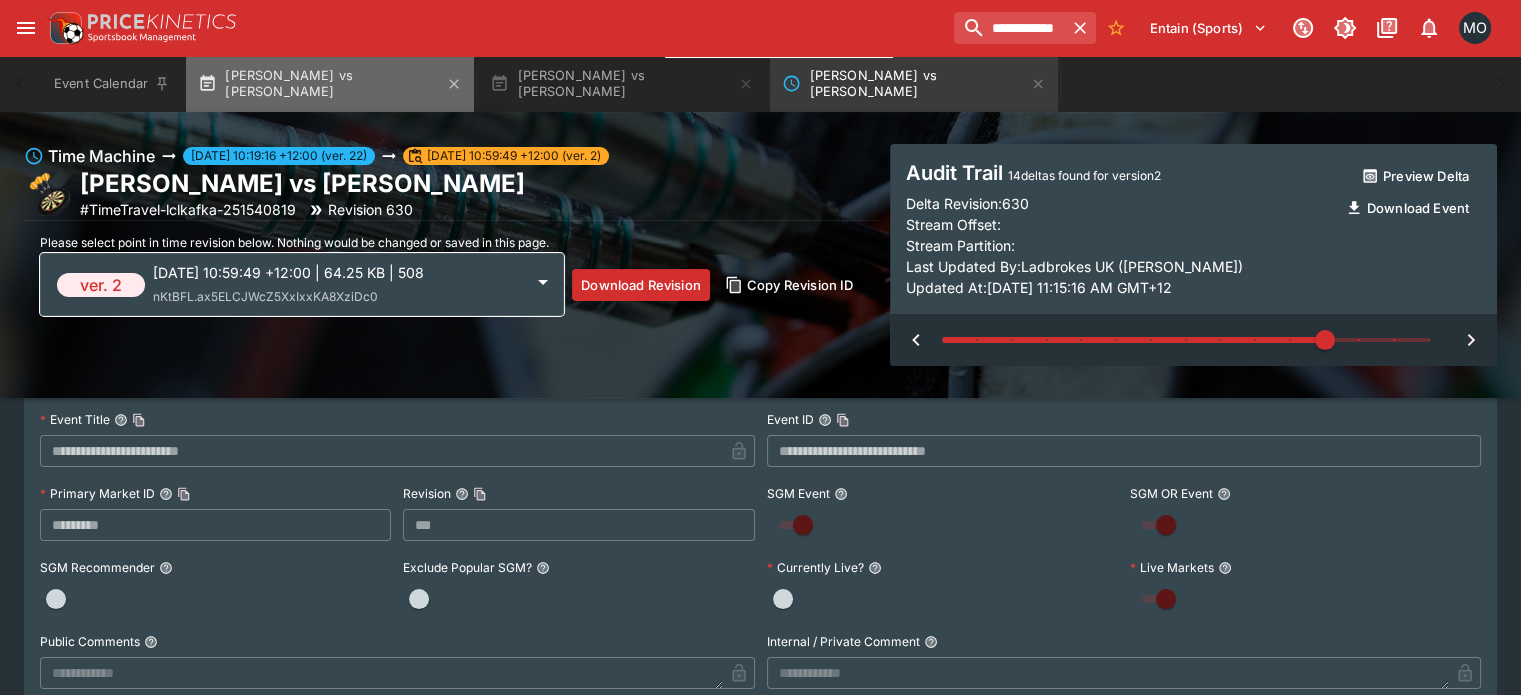 click on "[PERSON_NAME] vs [PERSON_NAME]" at bounding box center [330, 84] 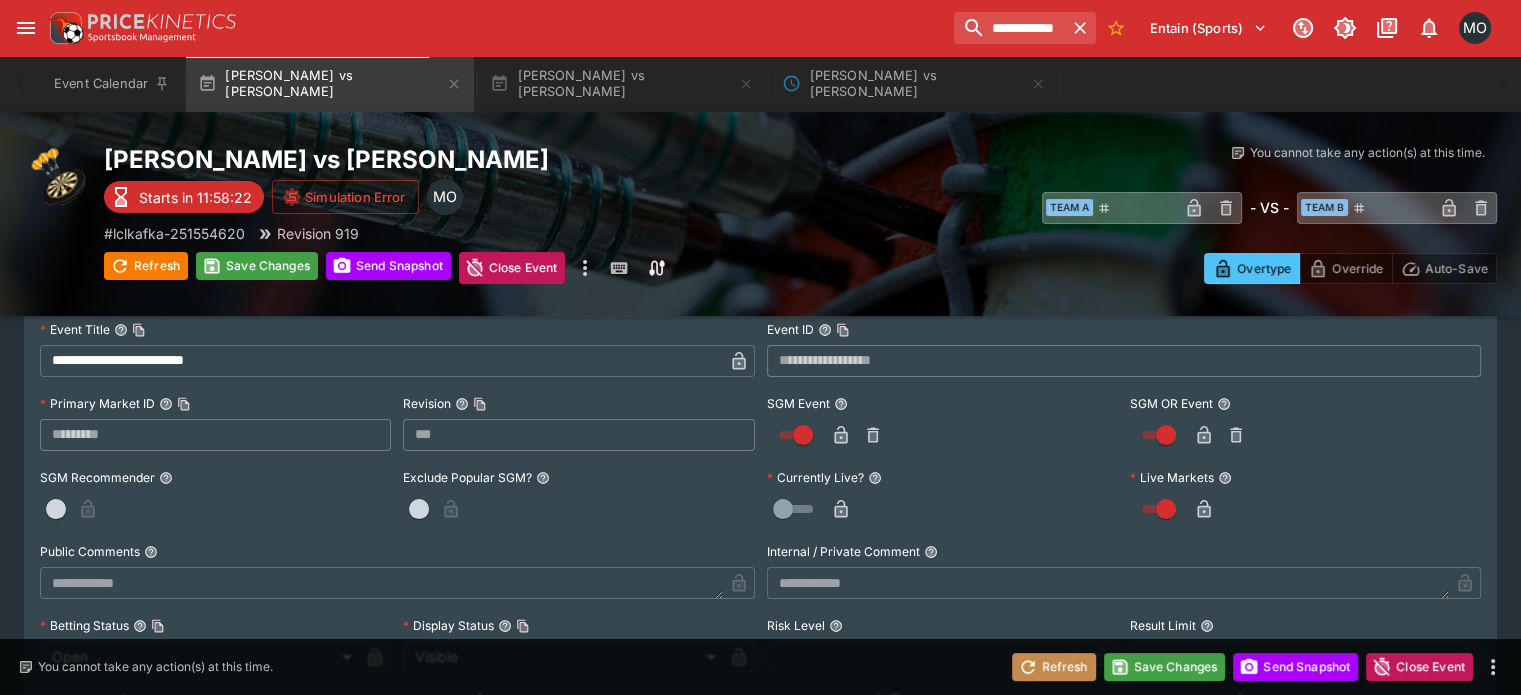 click on "Refresh" at bounding box center (1054, 667) 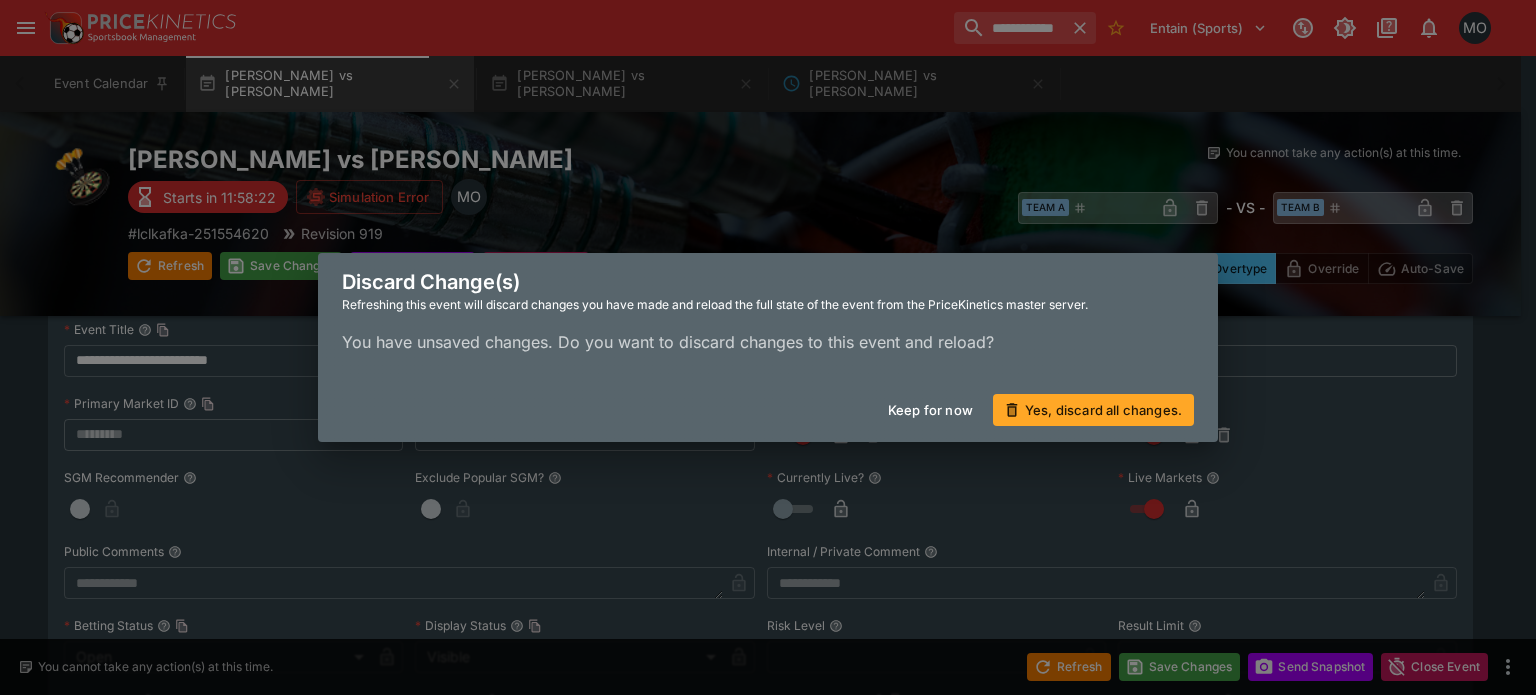 click on "Yes, discard all changes." at bounding box center (1093, 410) 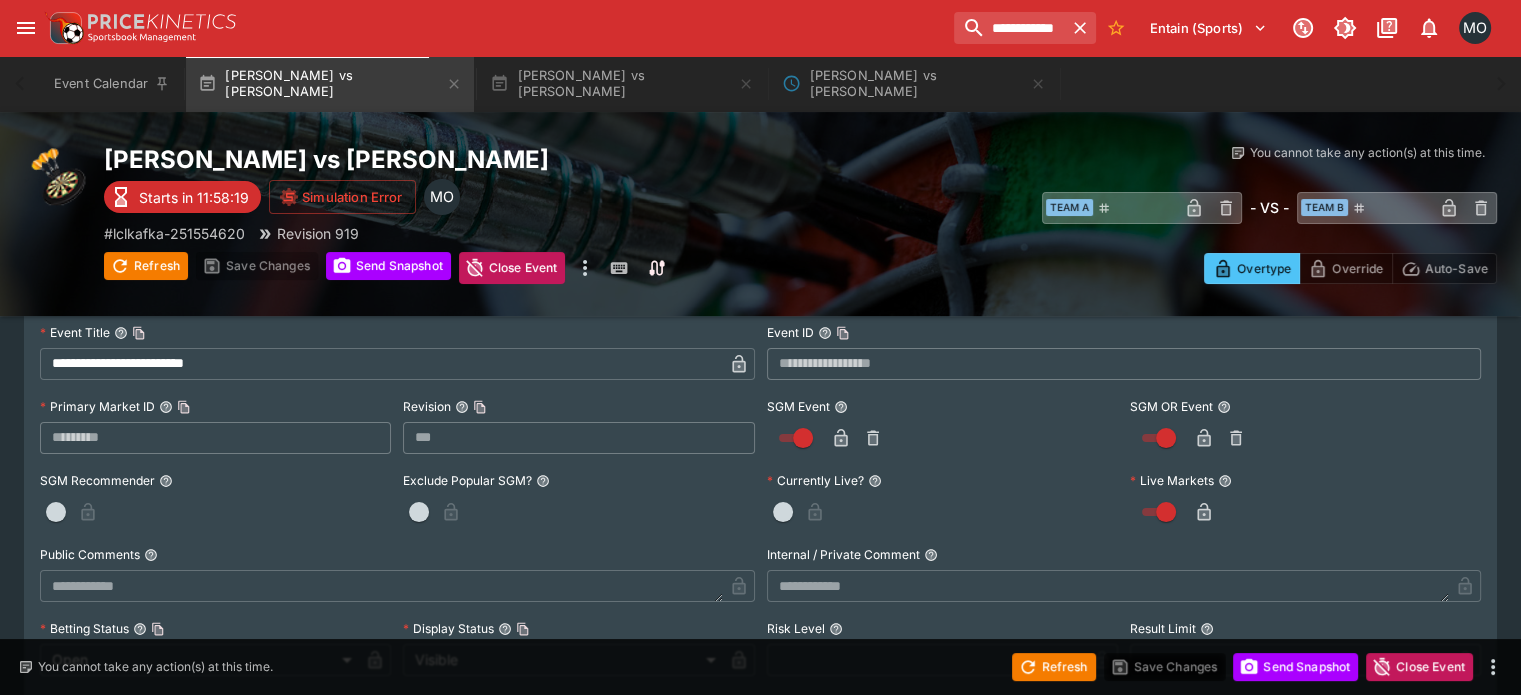 scroll, scrollTop: 184, scrollLeft: 0, axis: vertical 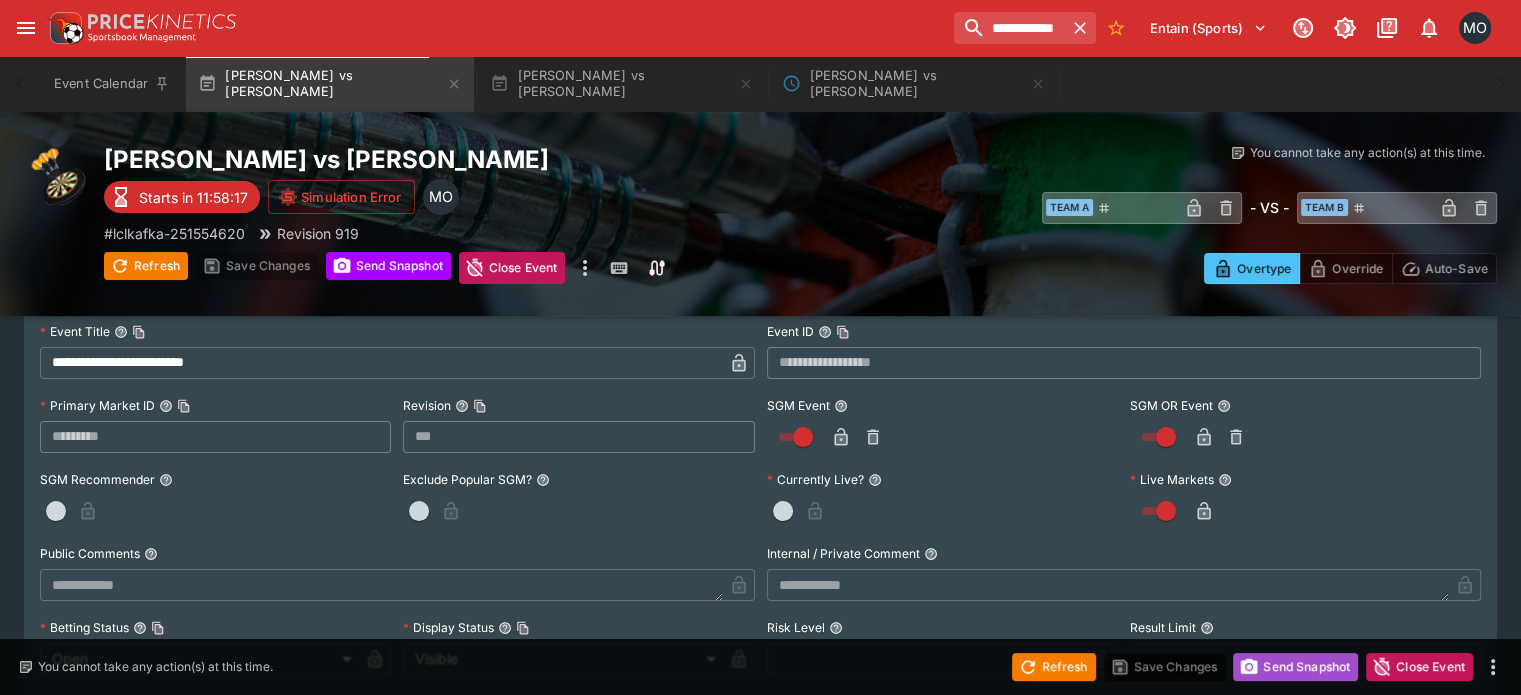 click on "Send Snapshot" at bounding box center [1295, 667] 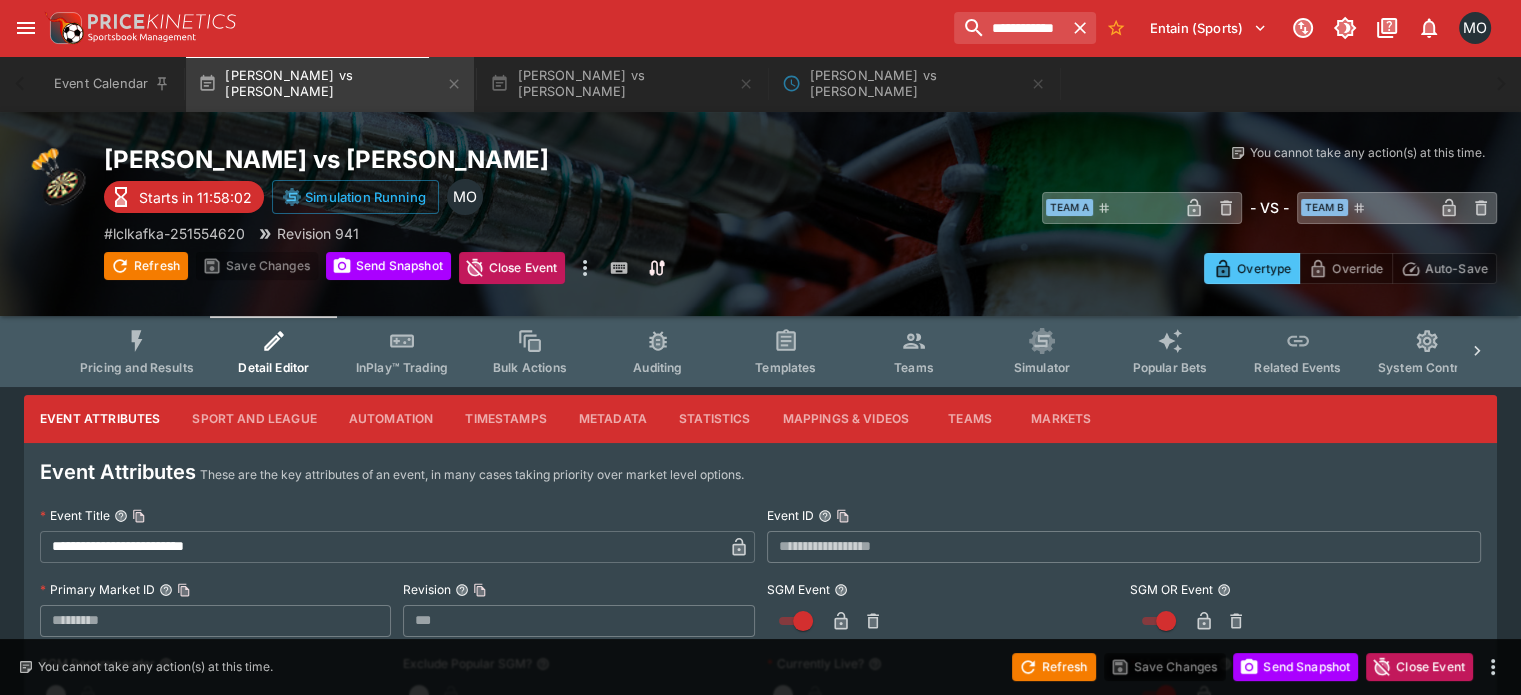 type on "***" 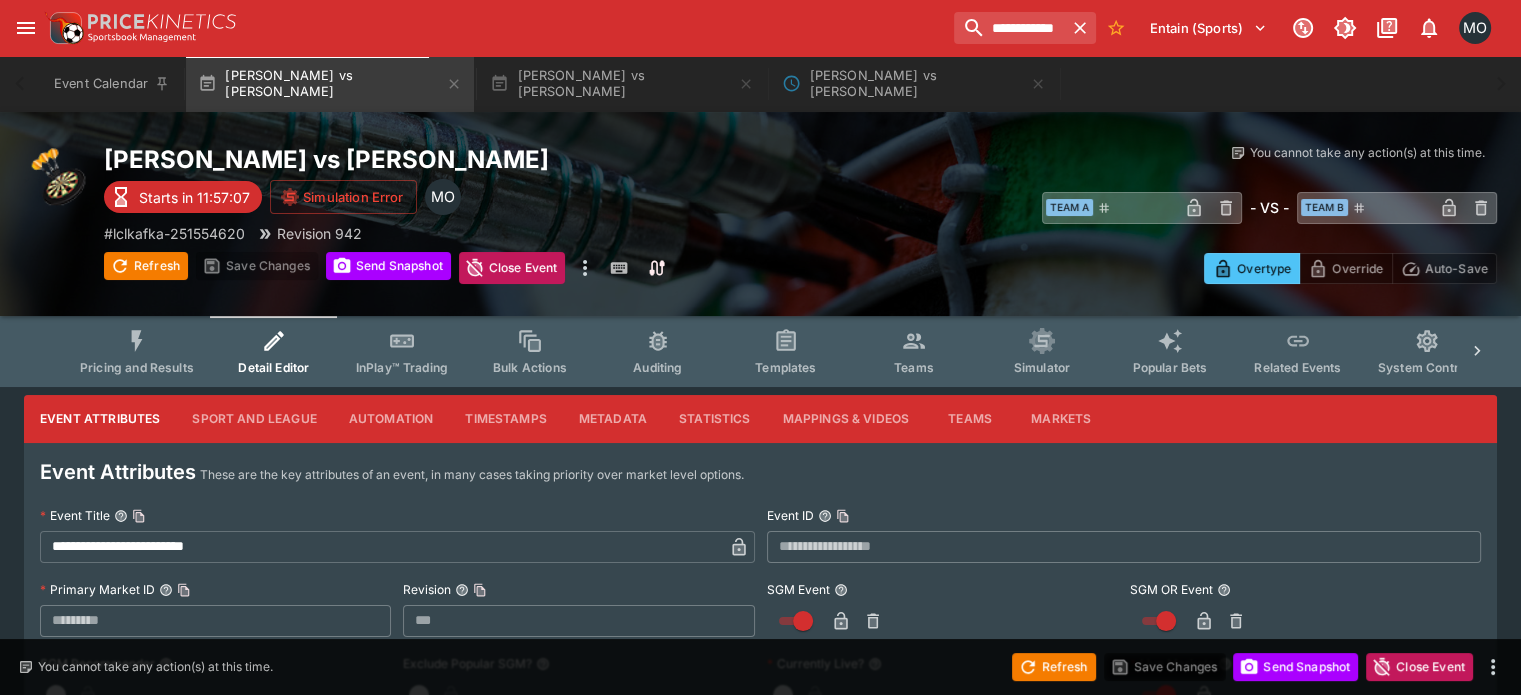 click on "System Controls" at bounding box center (1427, 351) 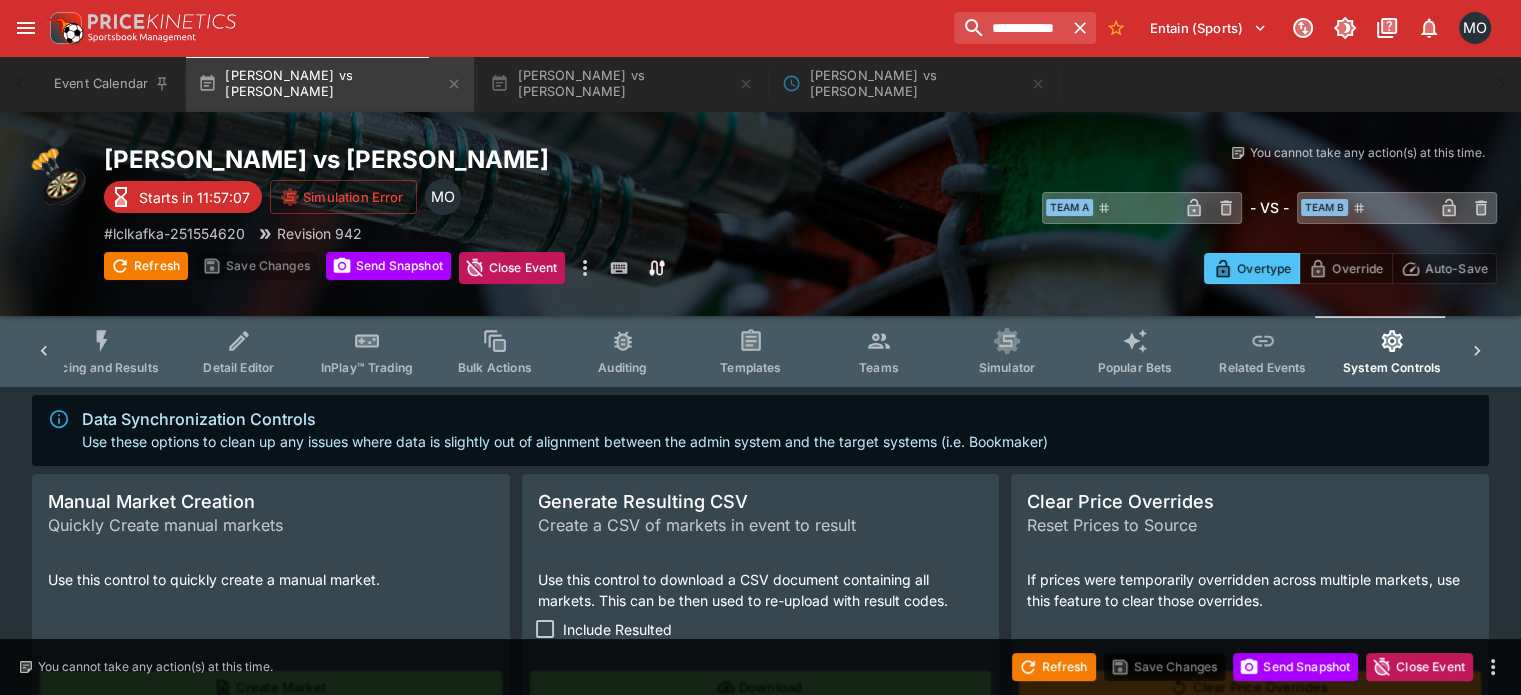 scroll, scrollTop: 0, scrollLeft: 56, axis: horizontal 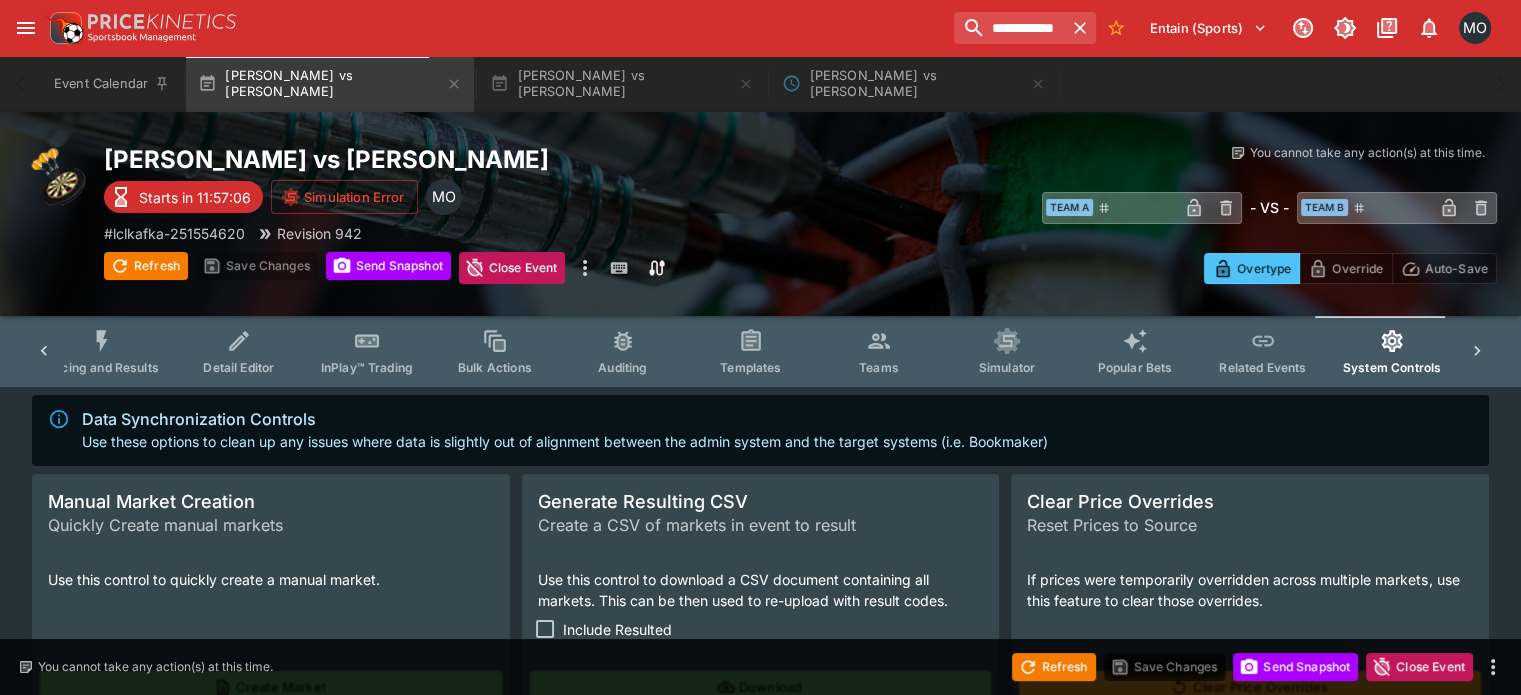 click on "Simulator" at bounding box center (1007, 351) 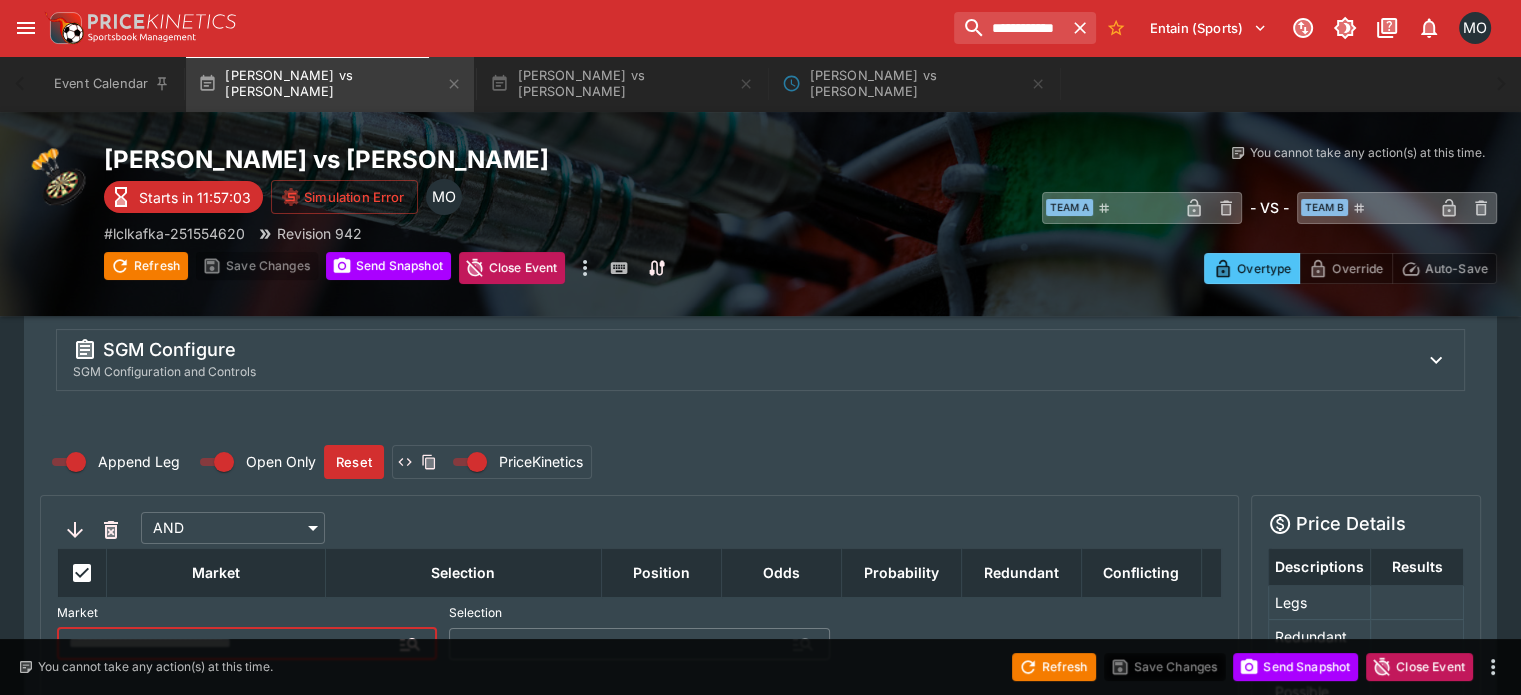 scroll, scrollTop: 135, scrollLeft: 0, axis: vertical 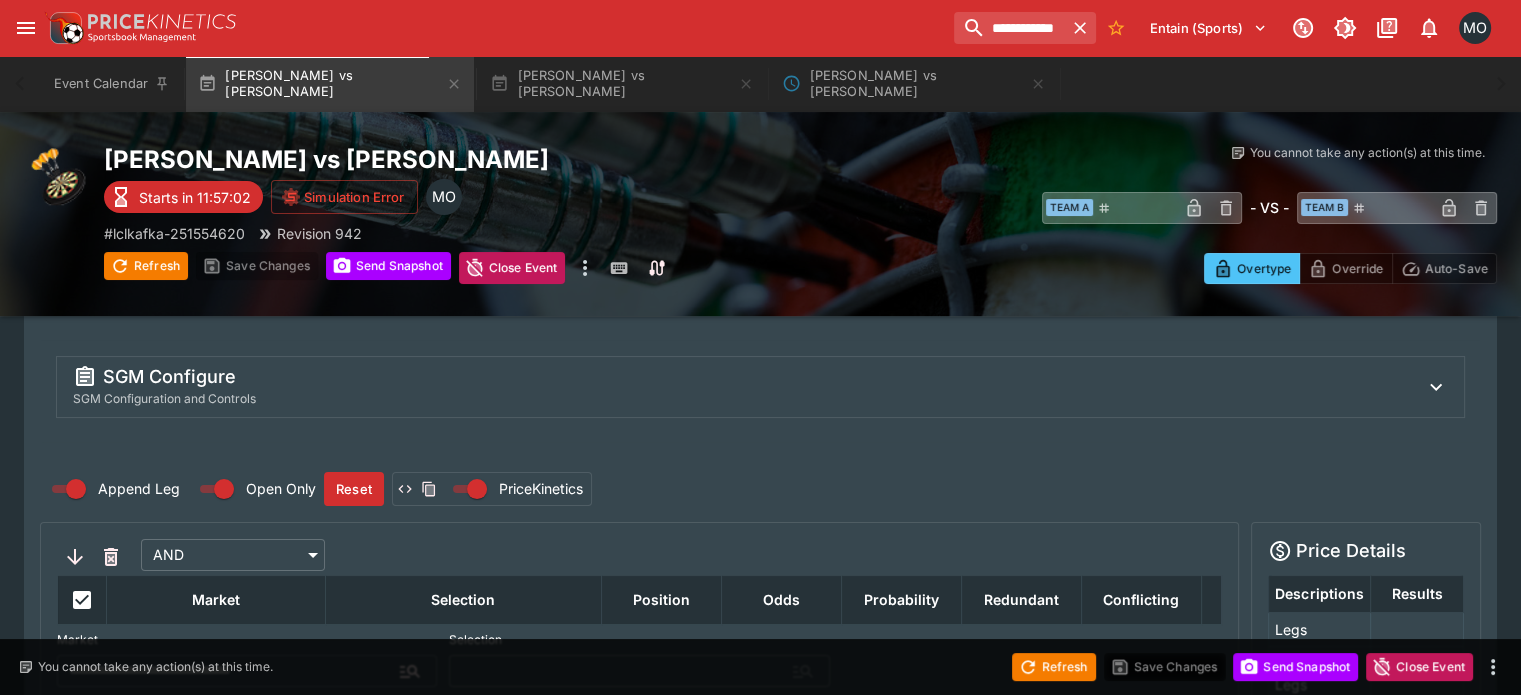 click on "SGM Configure" at bounding box center [740, 377] 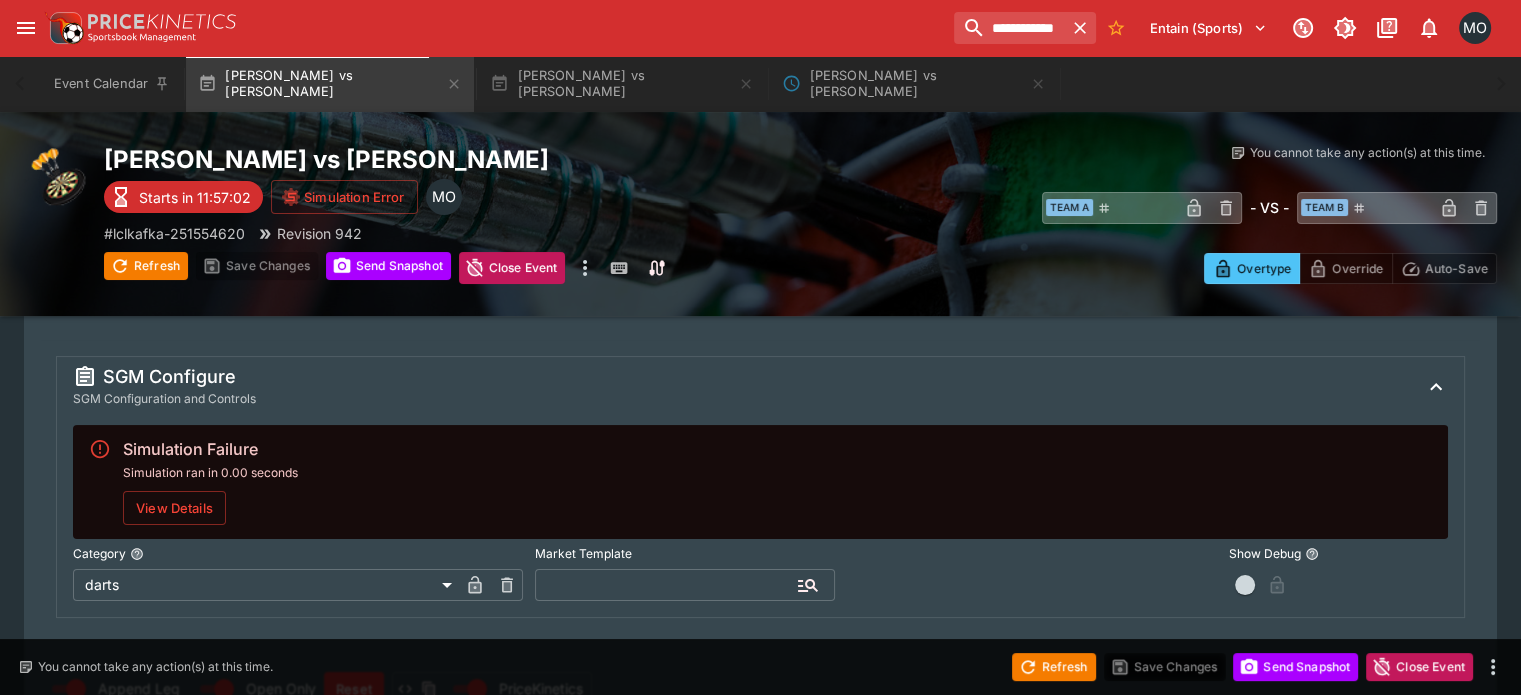 click on "View Details" at bounding box center [174, 508] 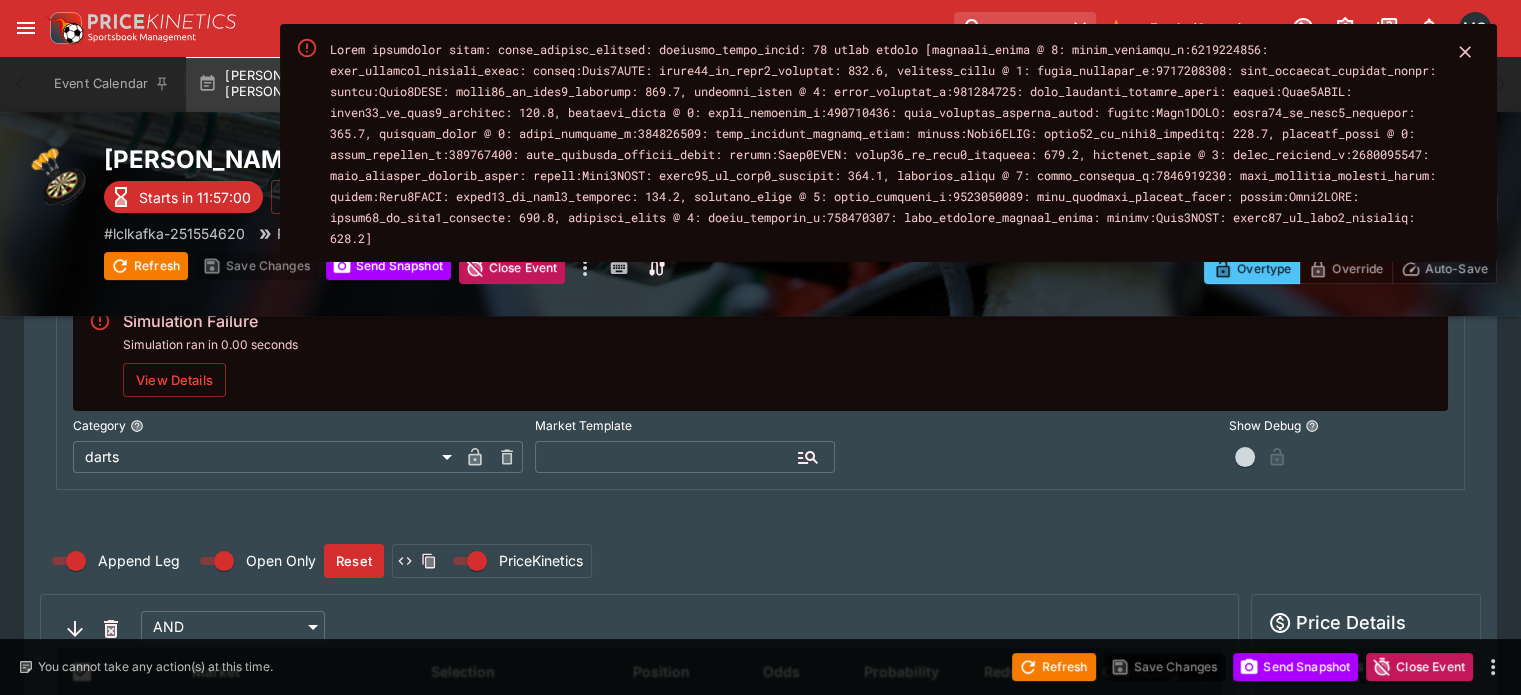scroll, scrollTop: 273, scrollLeft: 0, axis: vertical 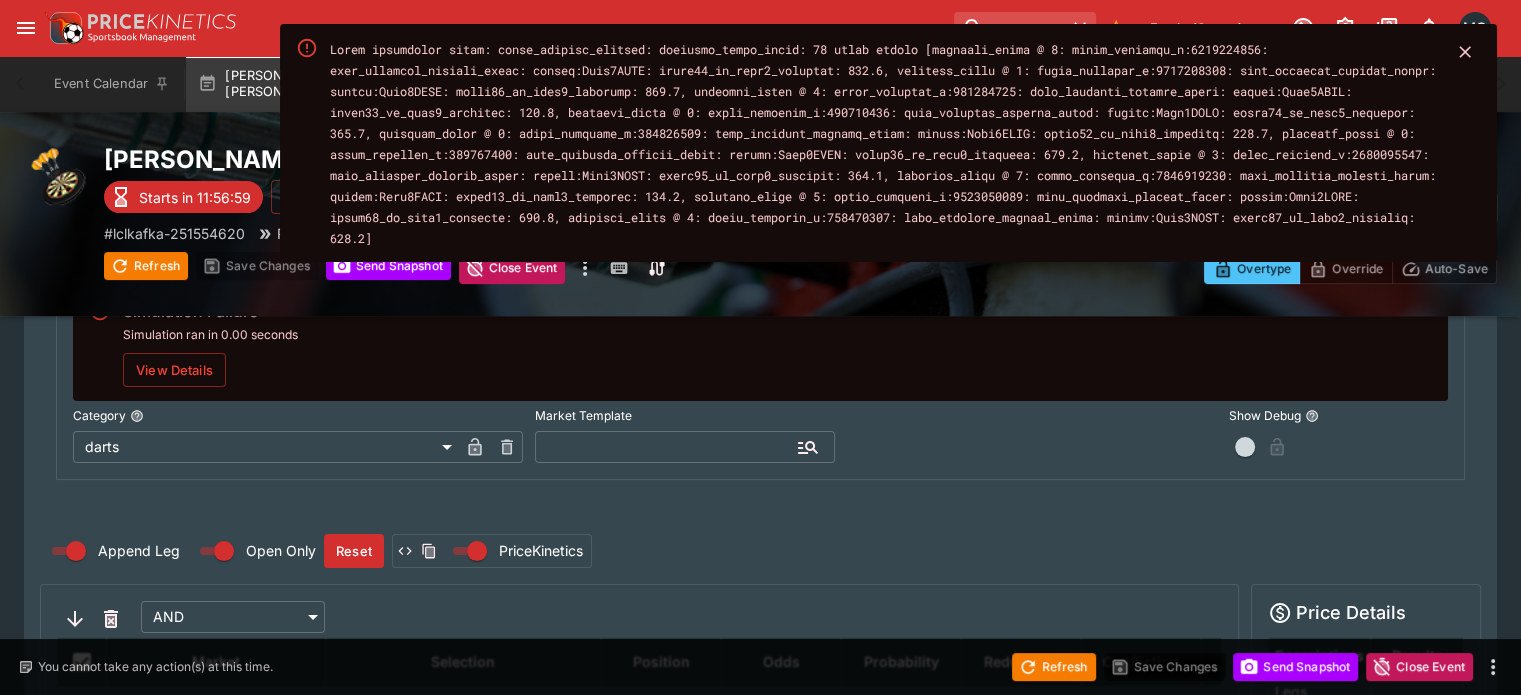 click at bounding box center [1277, 447] 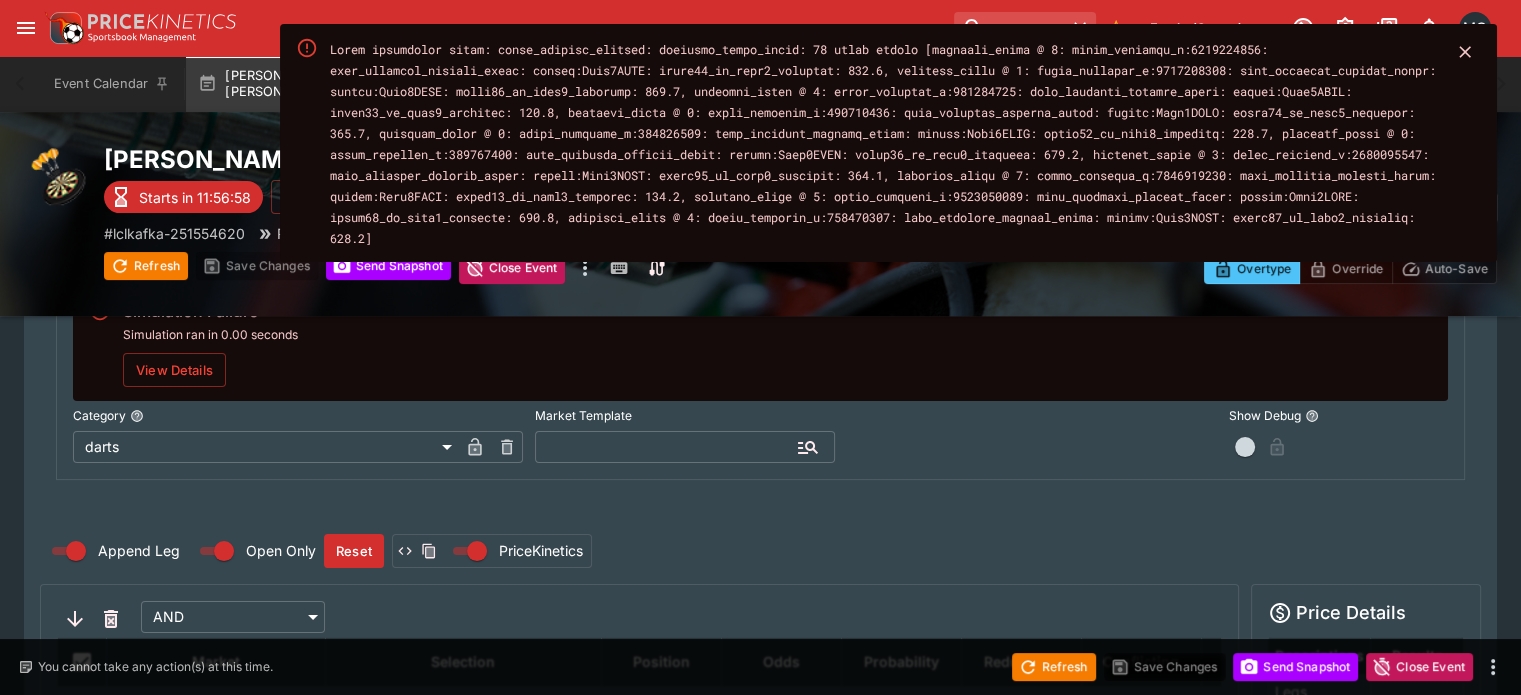 click at bounding box center (1245, 447) 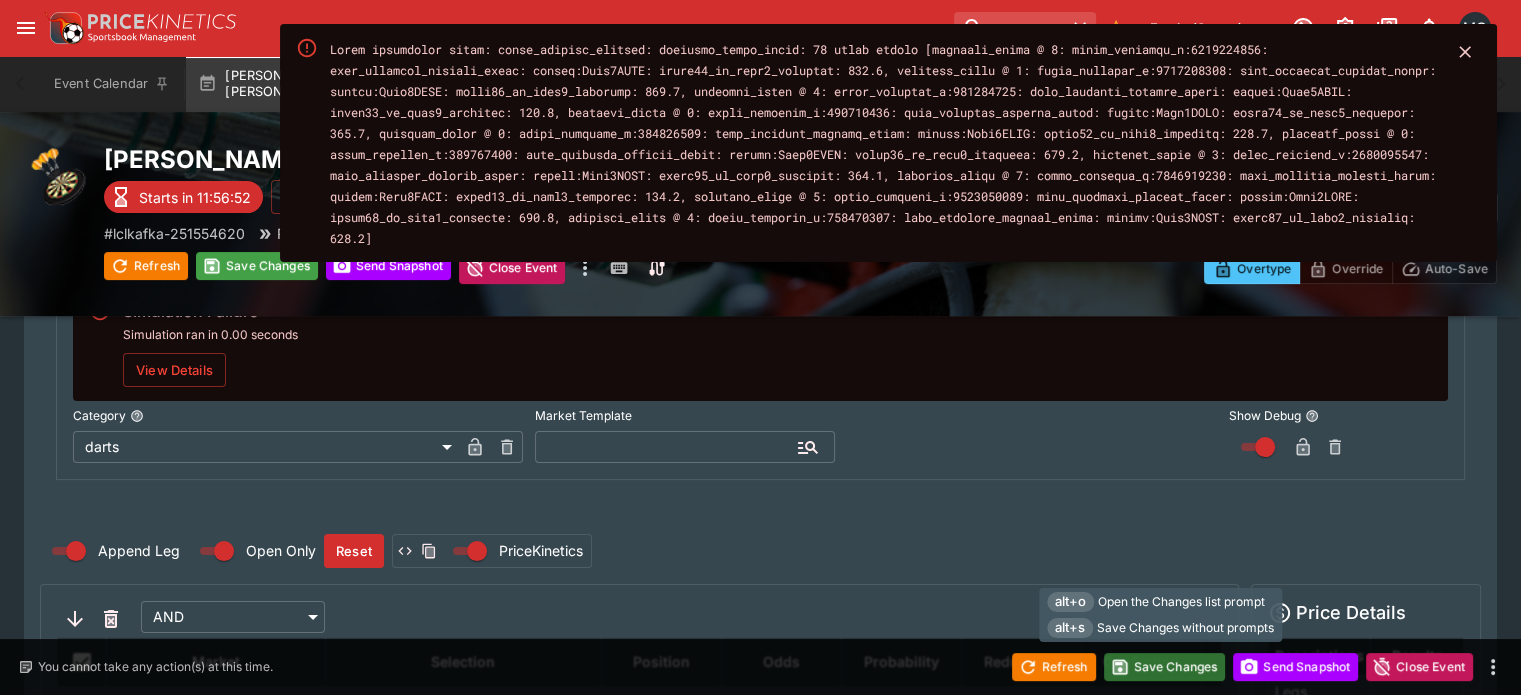 click on "Save Changes" at bounding box center [1165, 667] 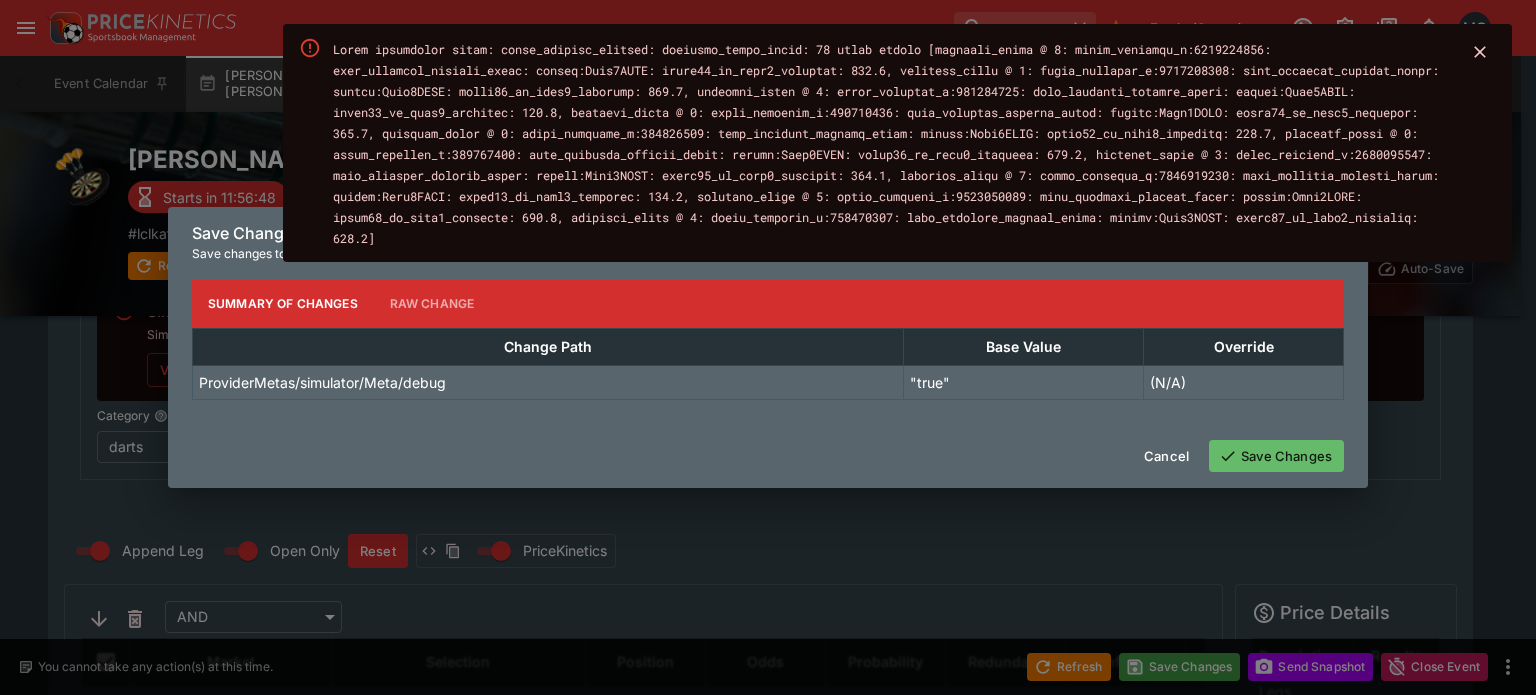 click on "Save Changes" at bounding box center [1276, 456] 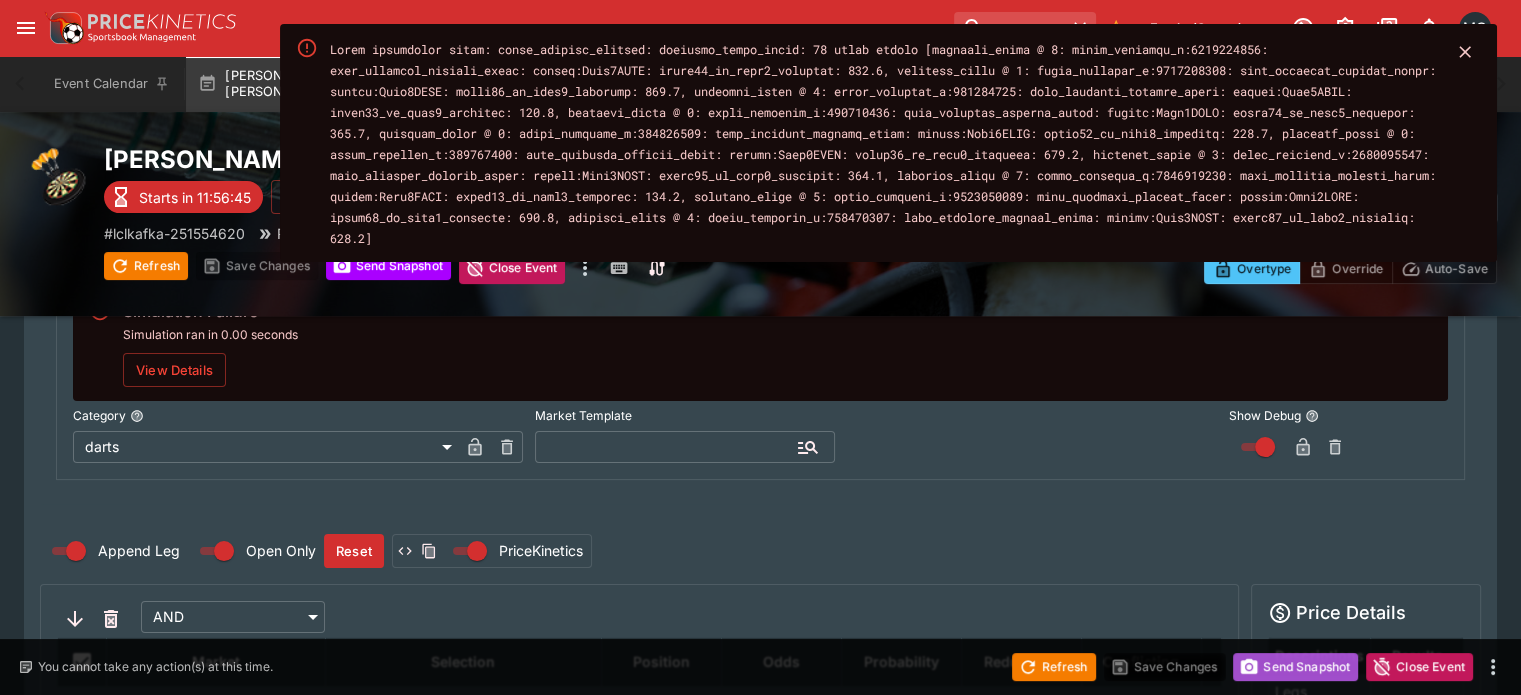 click on "Send Snapshot" at bounding box center (1295, 667) 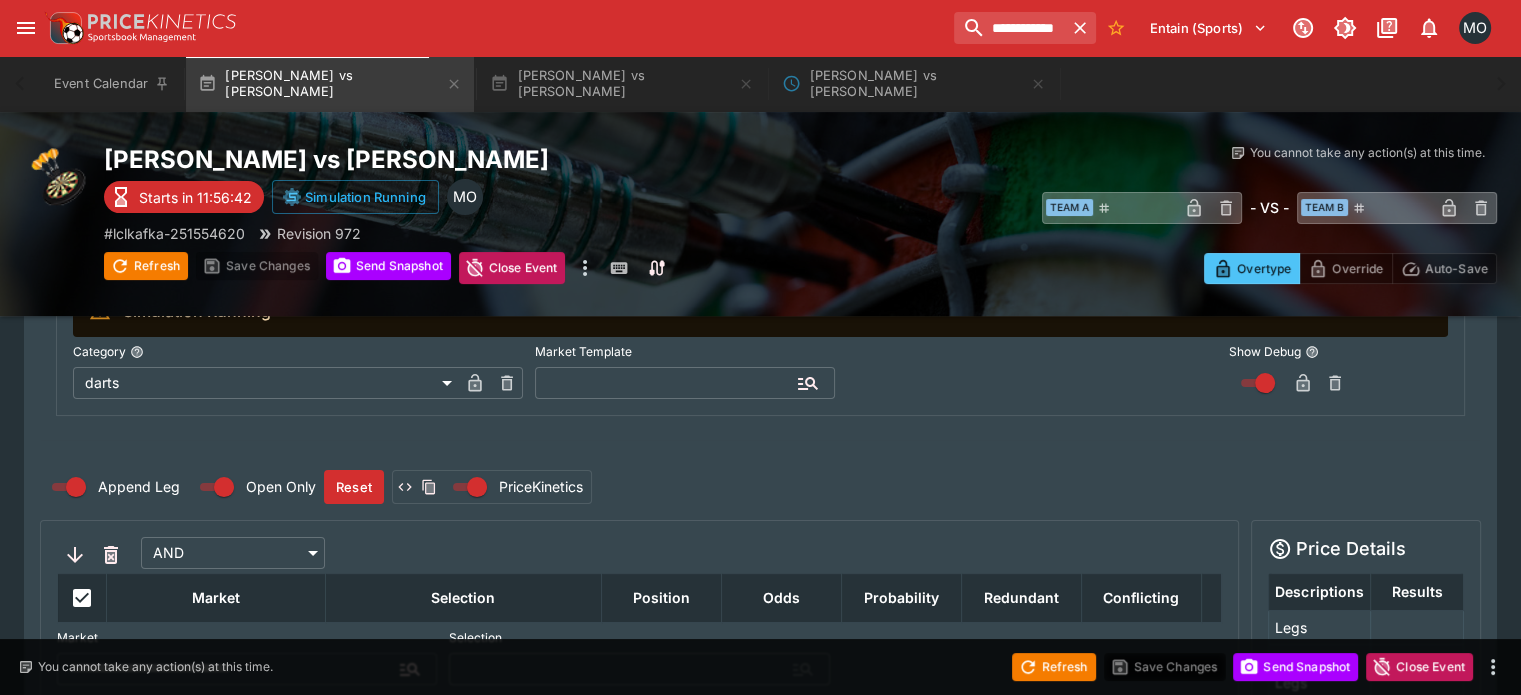 scroll, scrollTop: 139, scrollLeft: 0, axis: vertical 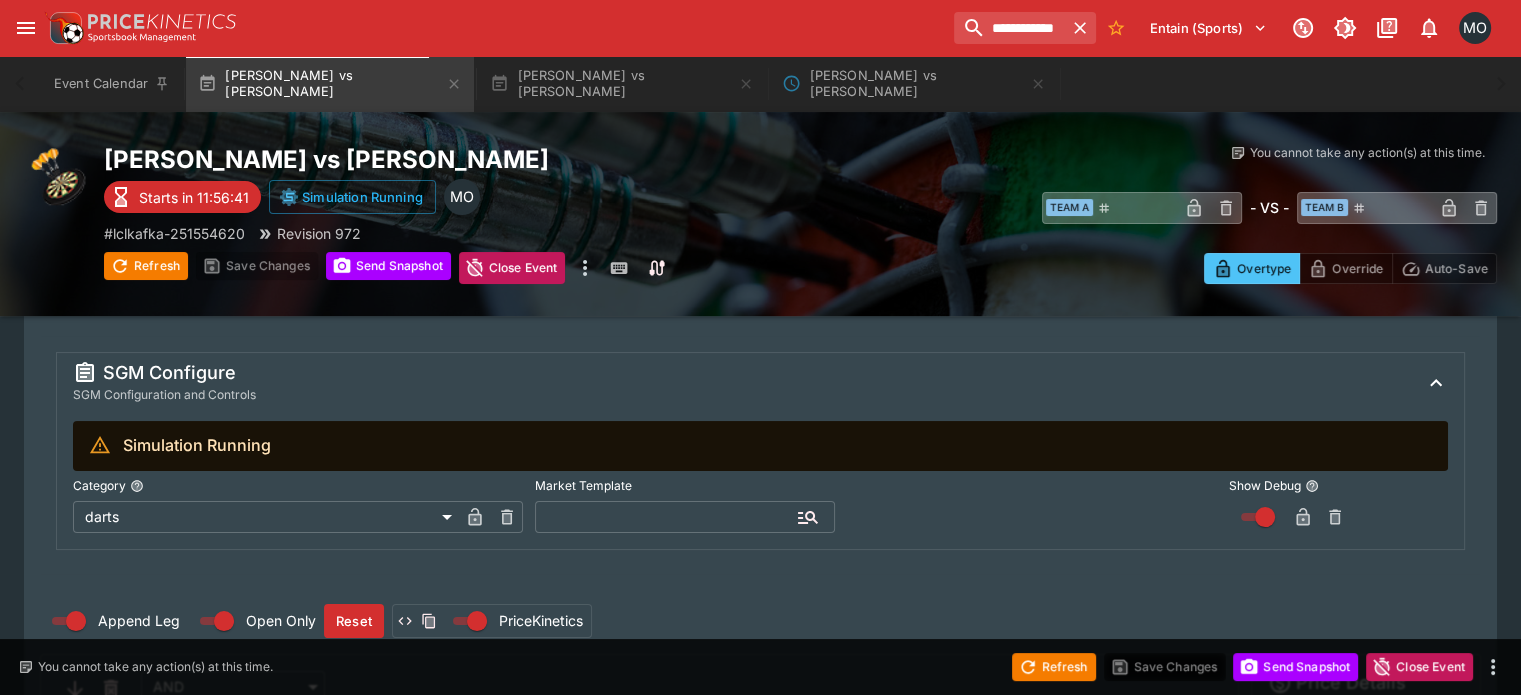 click on "Simulation Running" at bounding box center (760, 446) 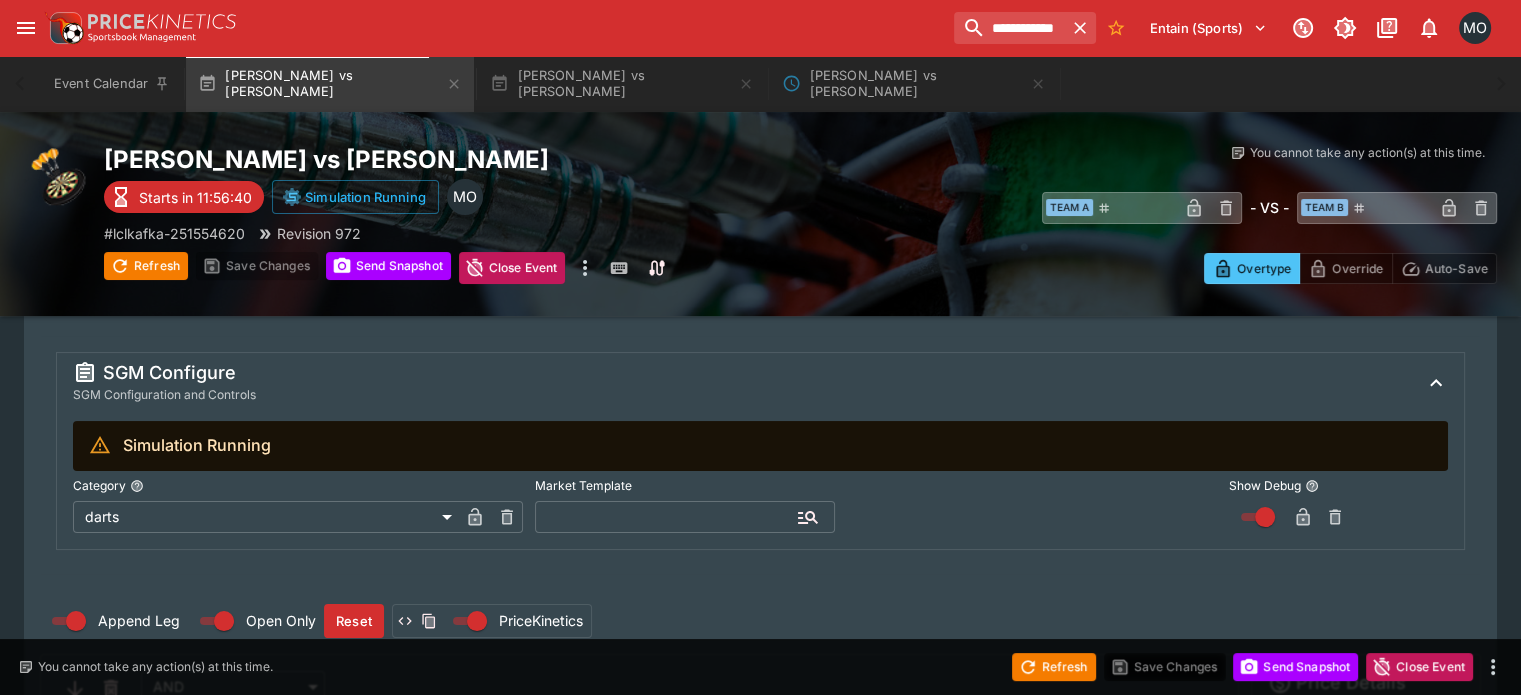 click on "Simulation Running" at bounding box center [760, 446] 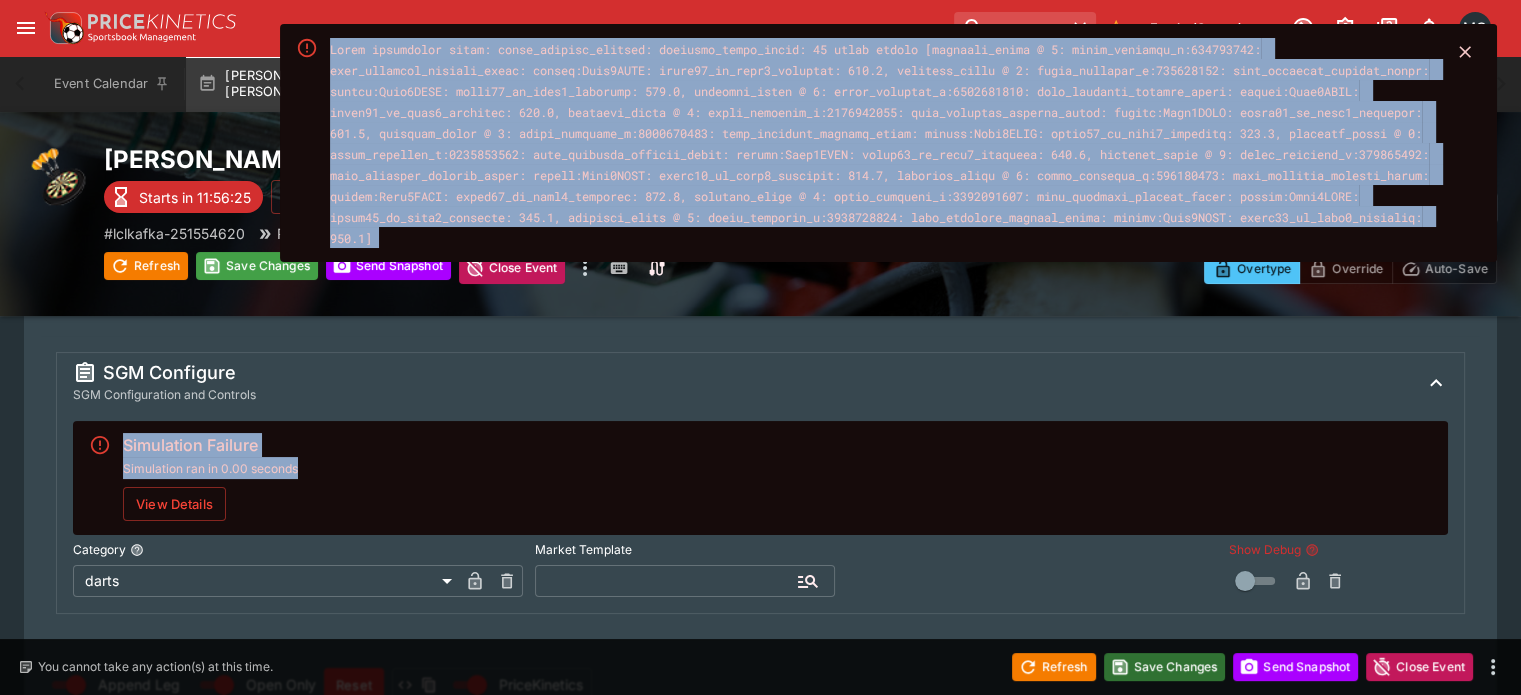 click on "Save Changes" at bounding box center [1165, 667] 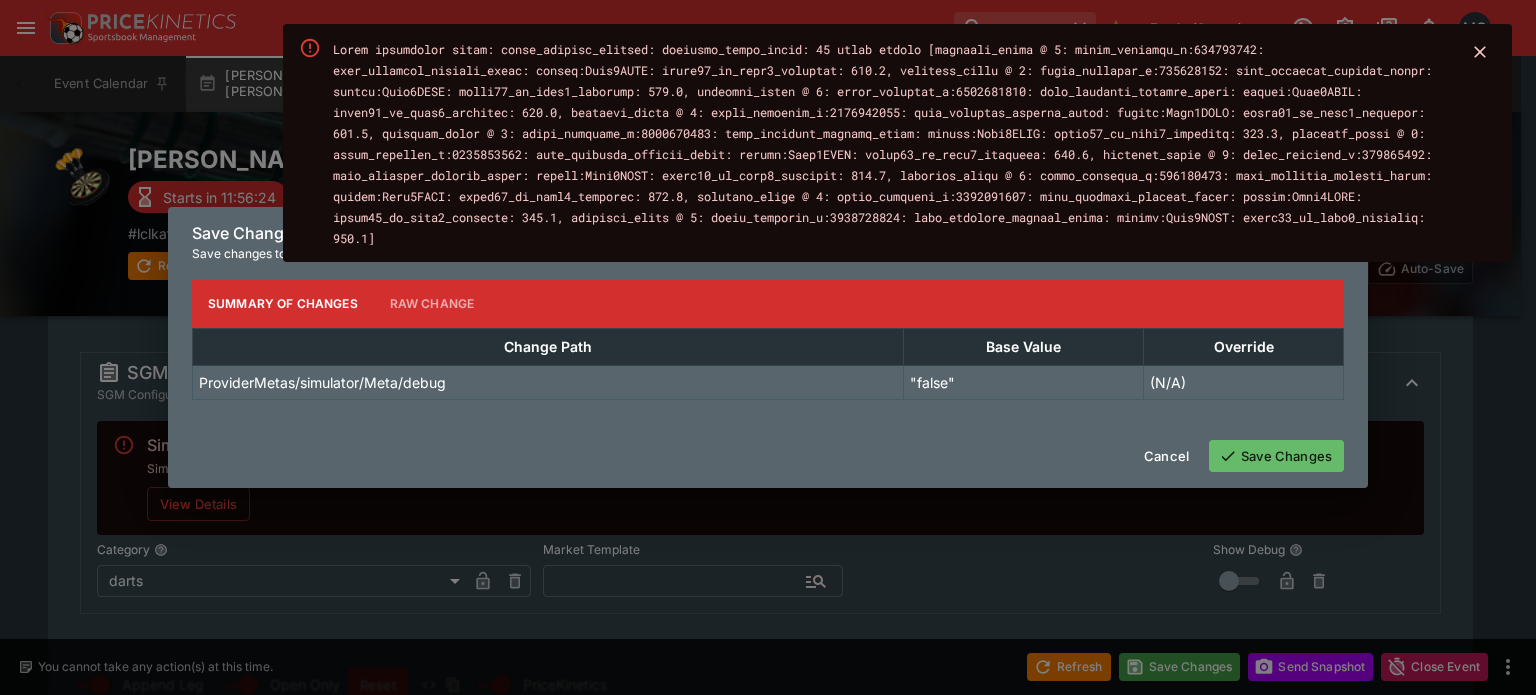 click on "Cancel Save Changes" at bounding box center [768, 456] 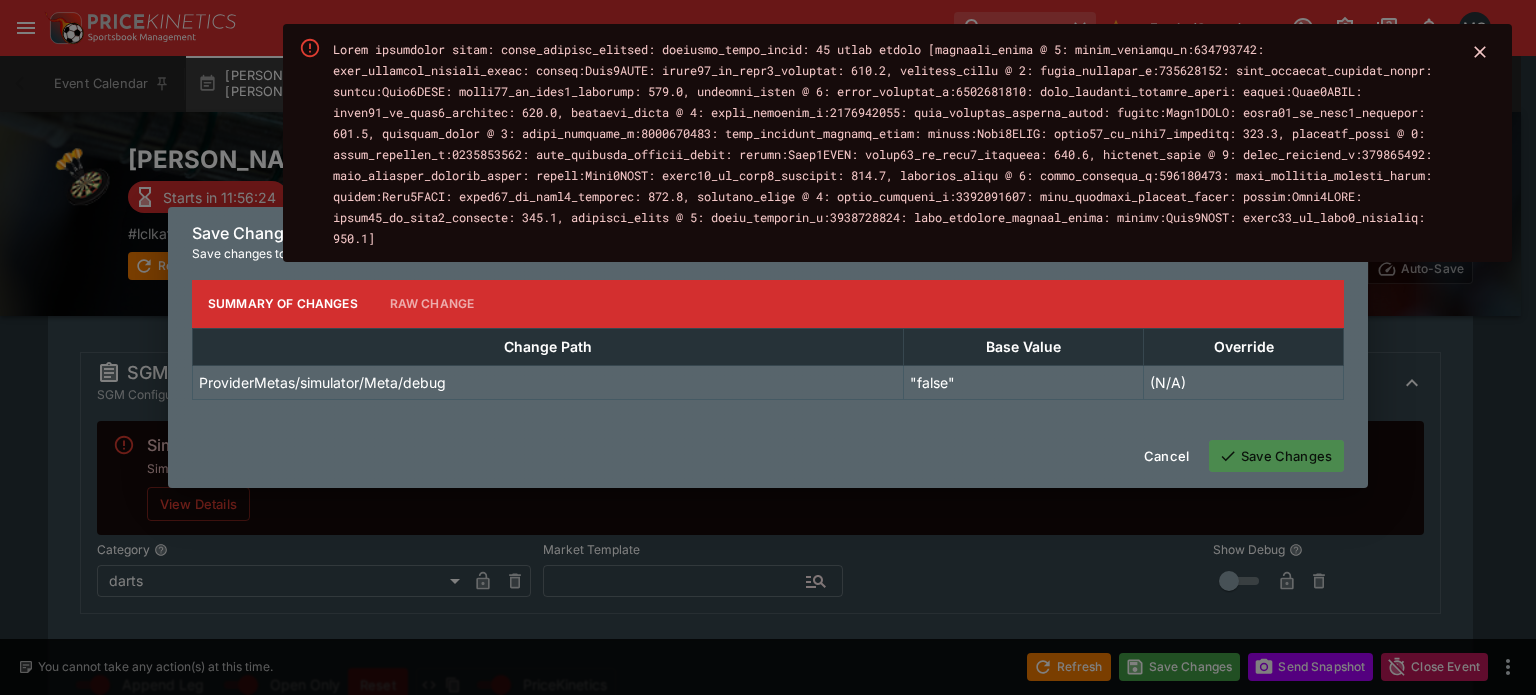 click on "Save Changes" at bounding box center (1276, 456) 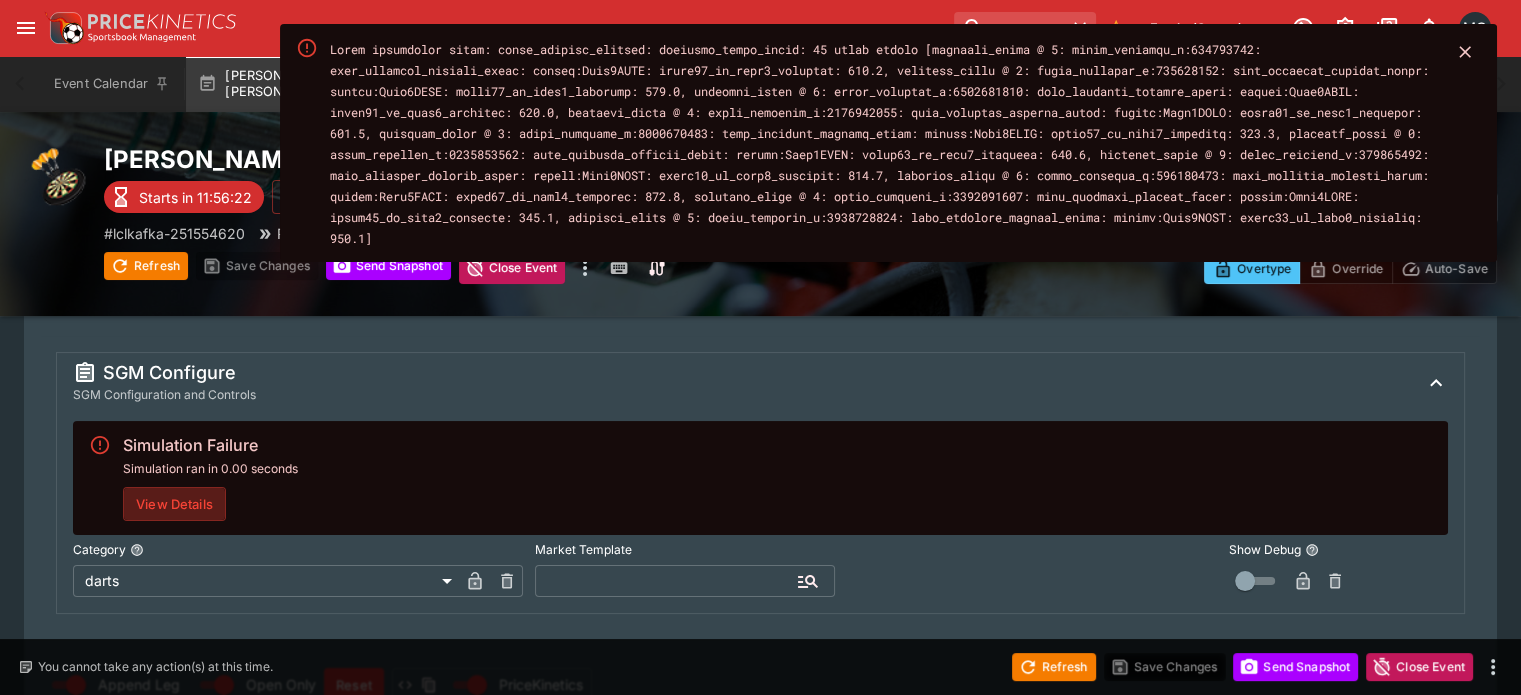 click on "View Details" at bounding box center [174, 504] 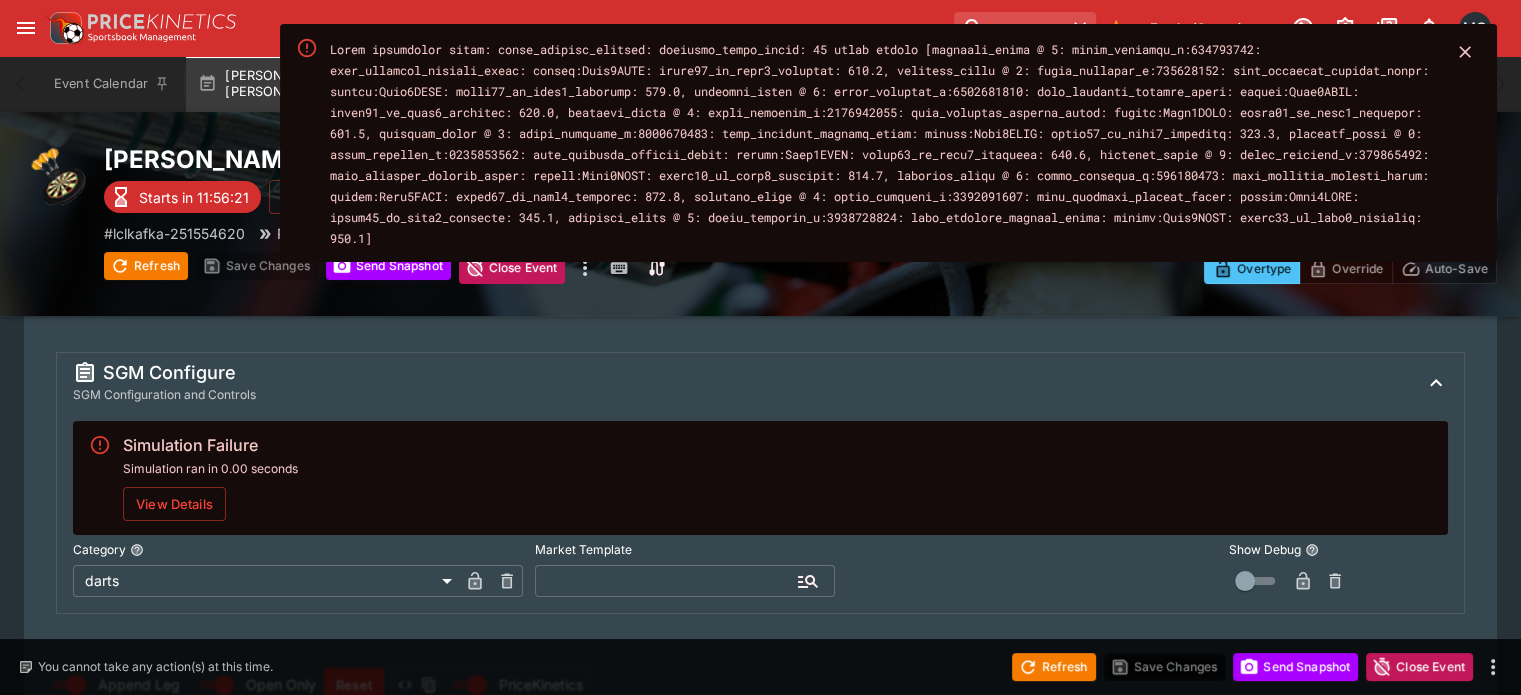click on "View Details" at bounding box center (174, 504) 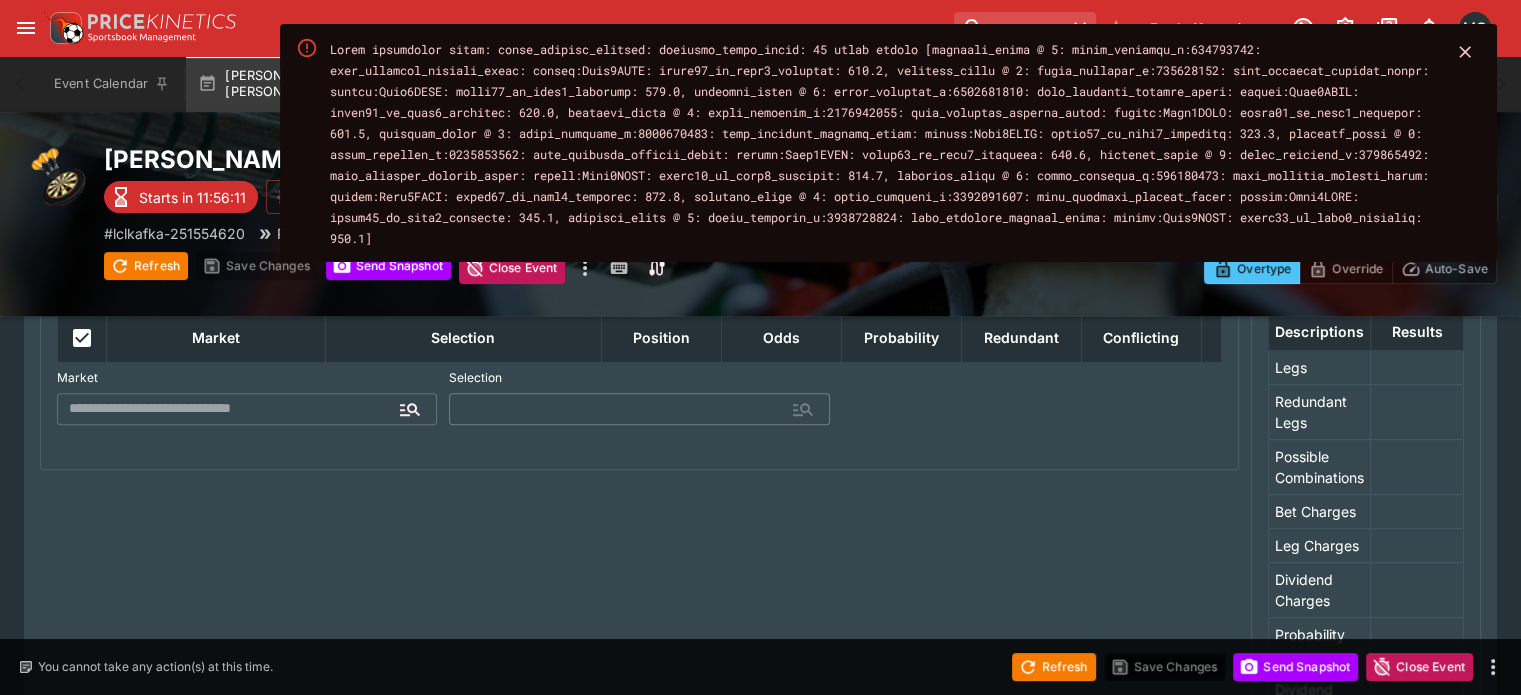 scroll, scrollTop: 563, scrollLeft: 0, axis: vertical 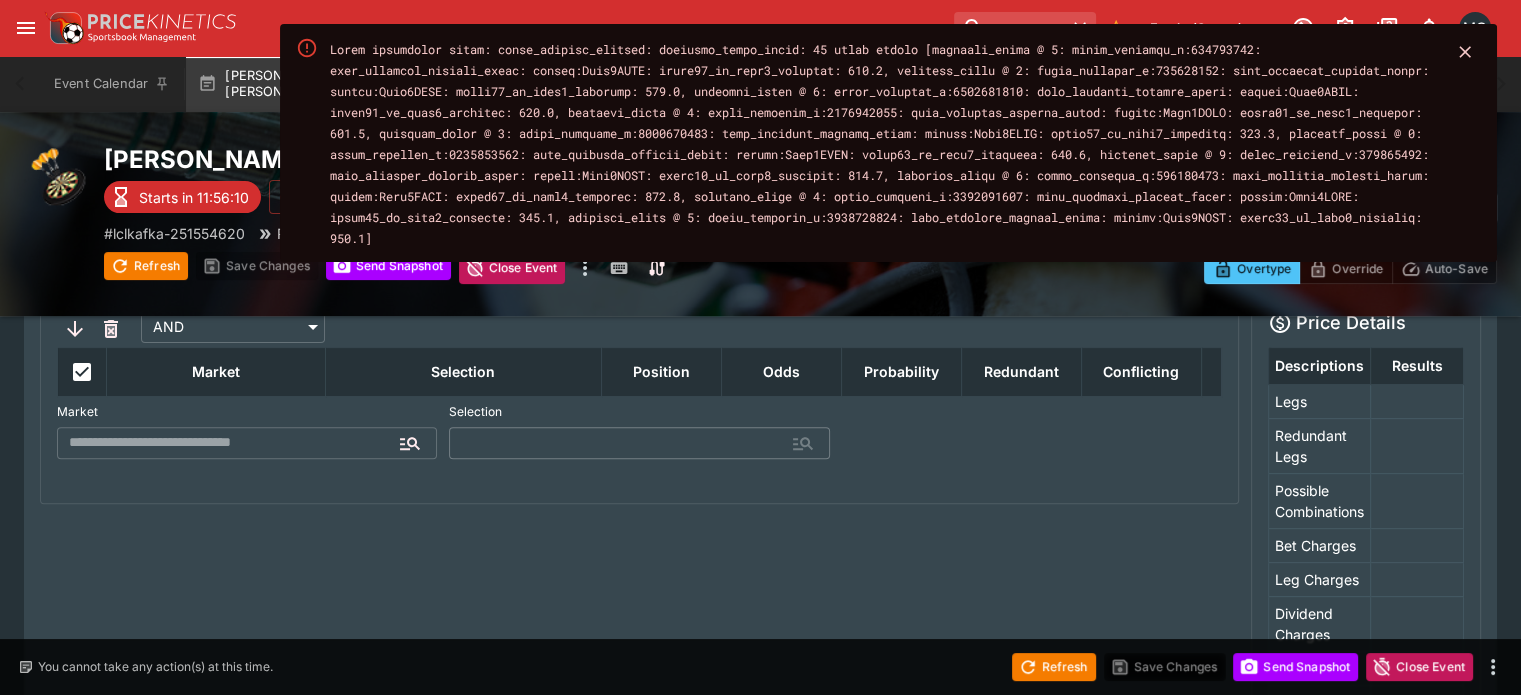 click at bounding box center [231, 443] 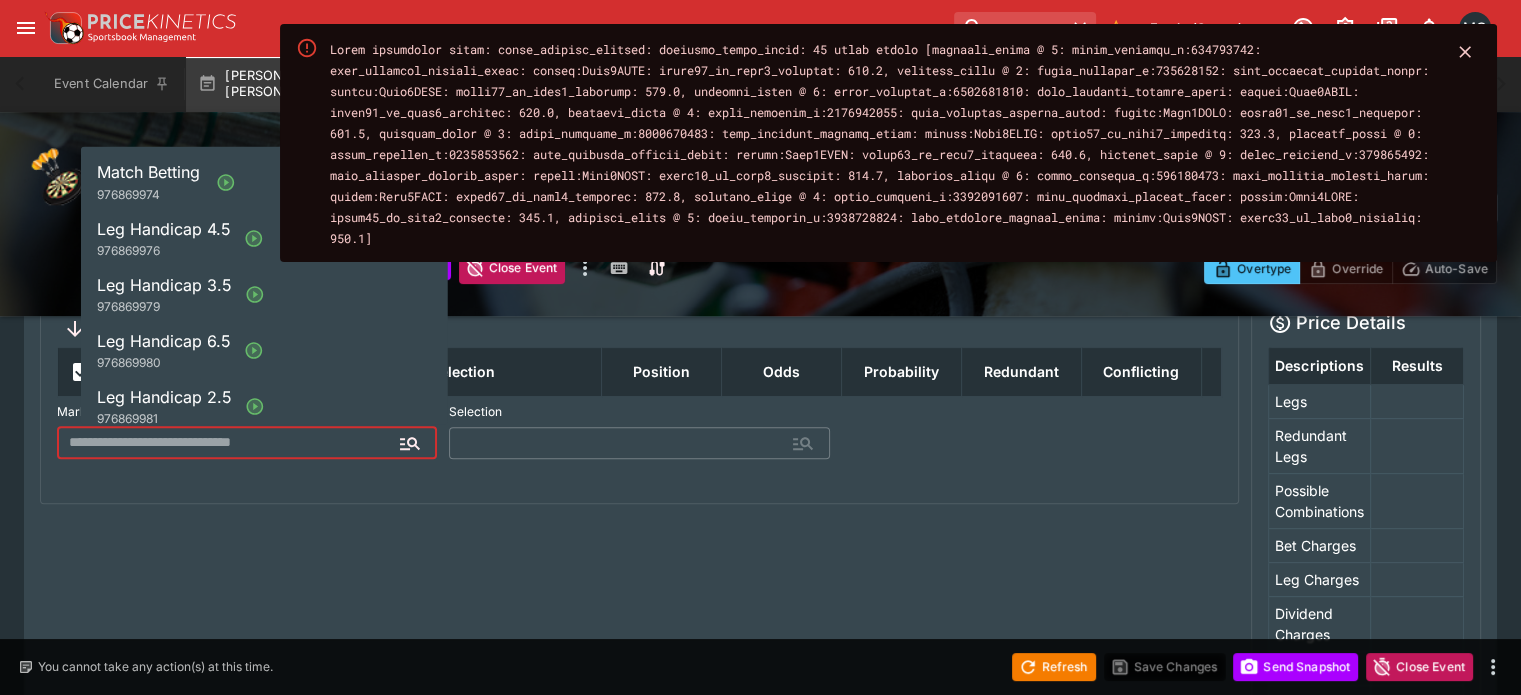 click on "Match Betting" at bounding box center (148, 172) 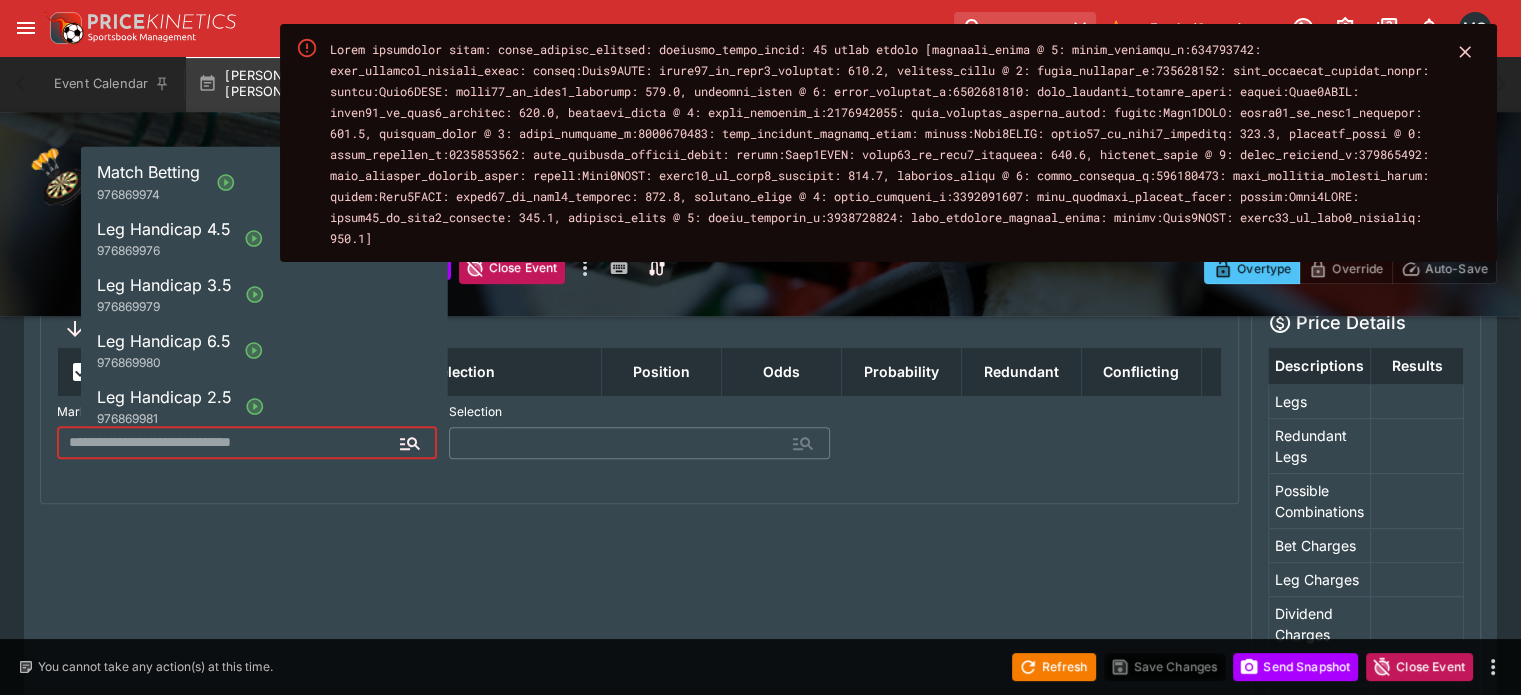 type on "**********" 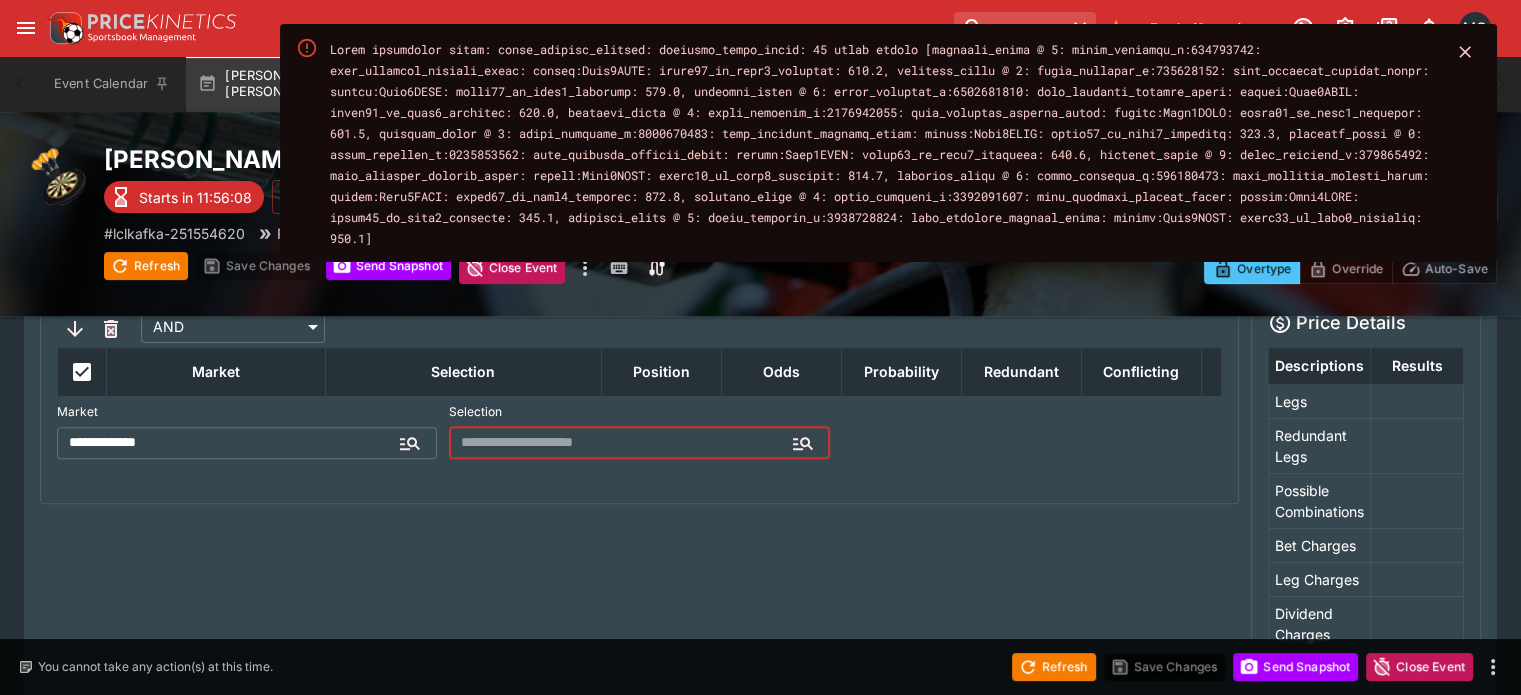 click at bounding box center [623, 443] 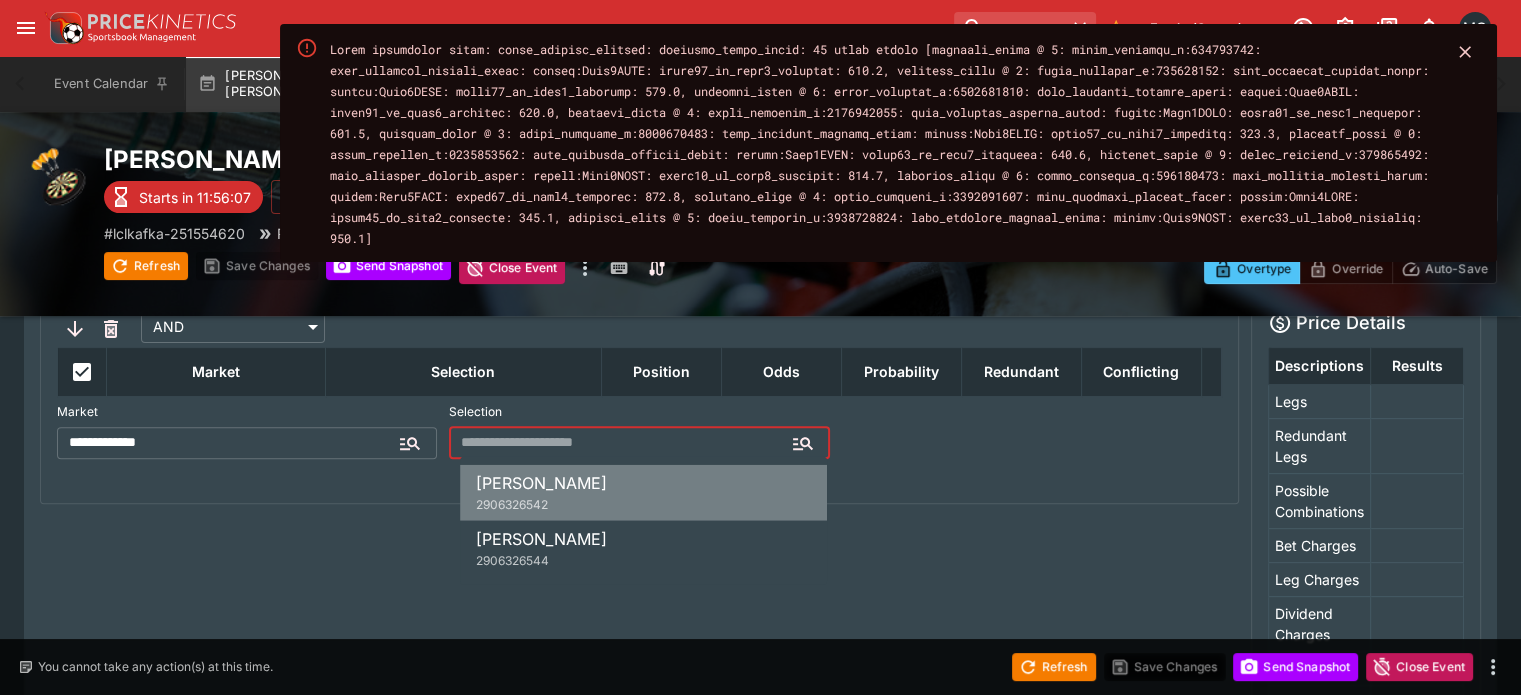 click on "[PERSON_NAME]" at bounding box center (541, 483) 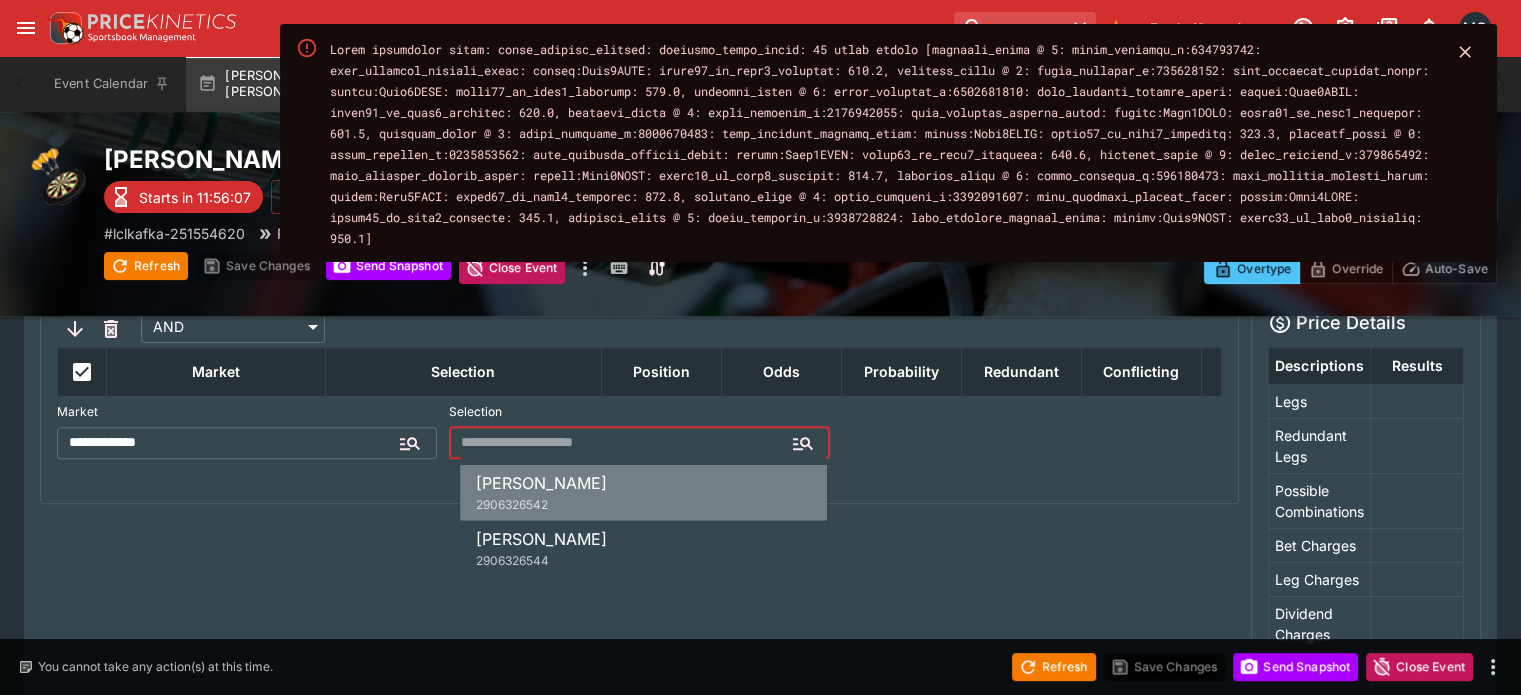 type on "**********" 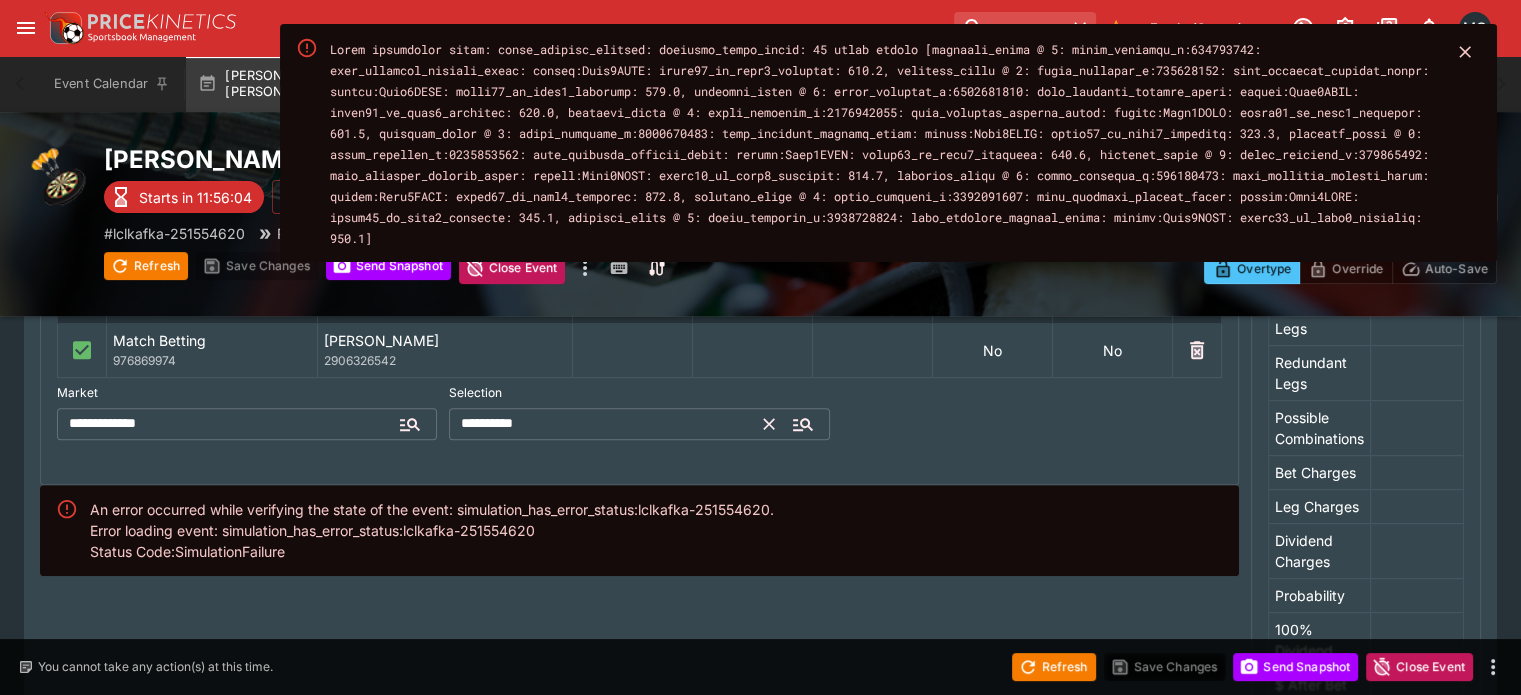 scroll, scrollTop: 640, scrollLeft: 0, axis: vertical 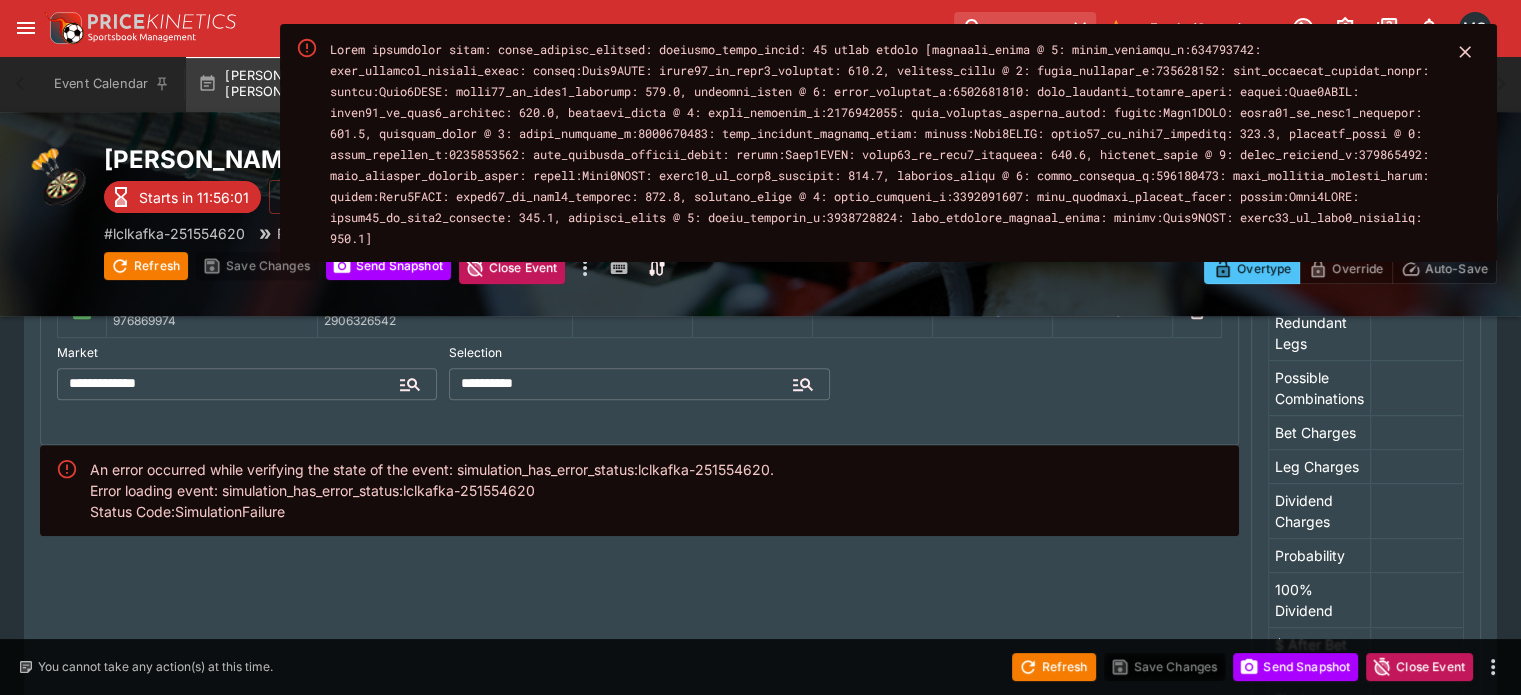 click on "Error loading event: simulation_has_error_status:lclkafka-251554620" at bounding box center (432, 490) 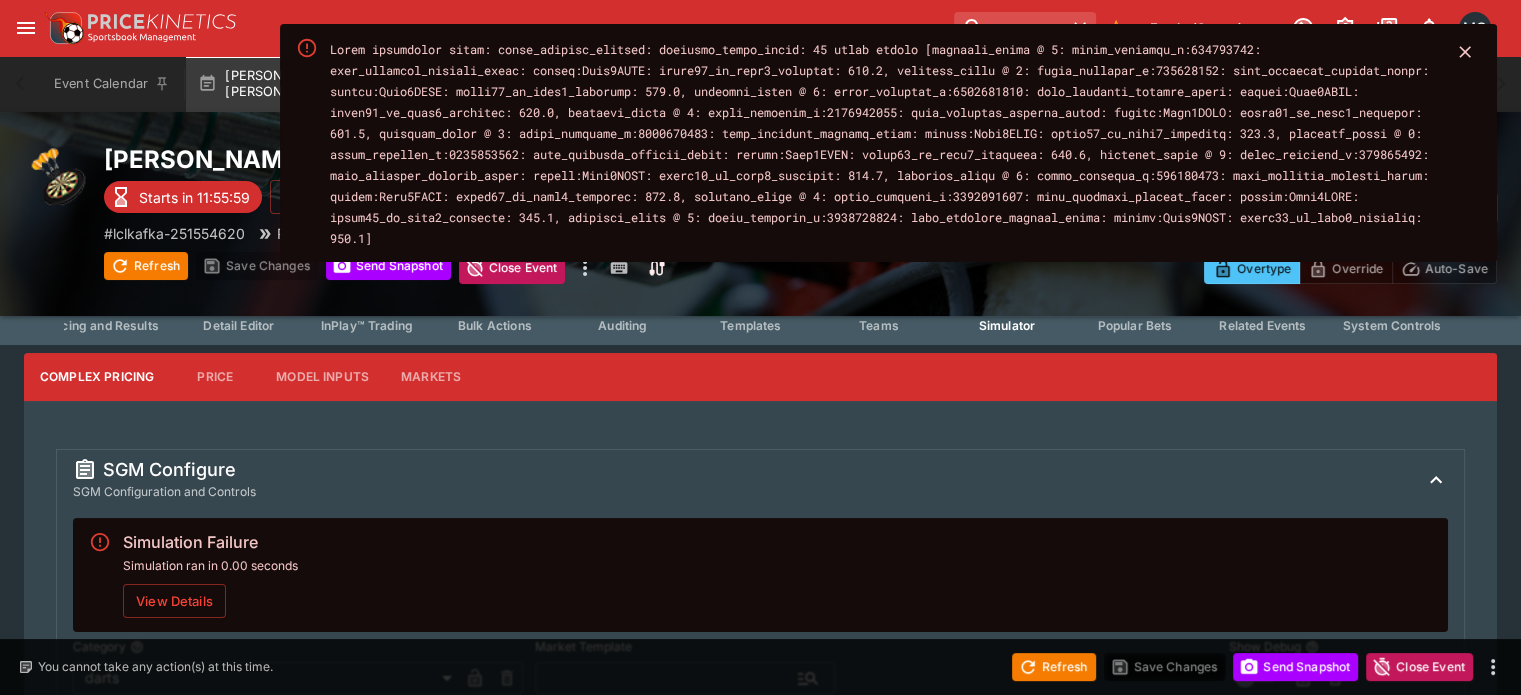 scroll, scrollTop: 39, scrollLeft: 0, axis: vertical 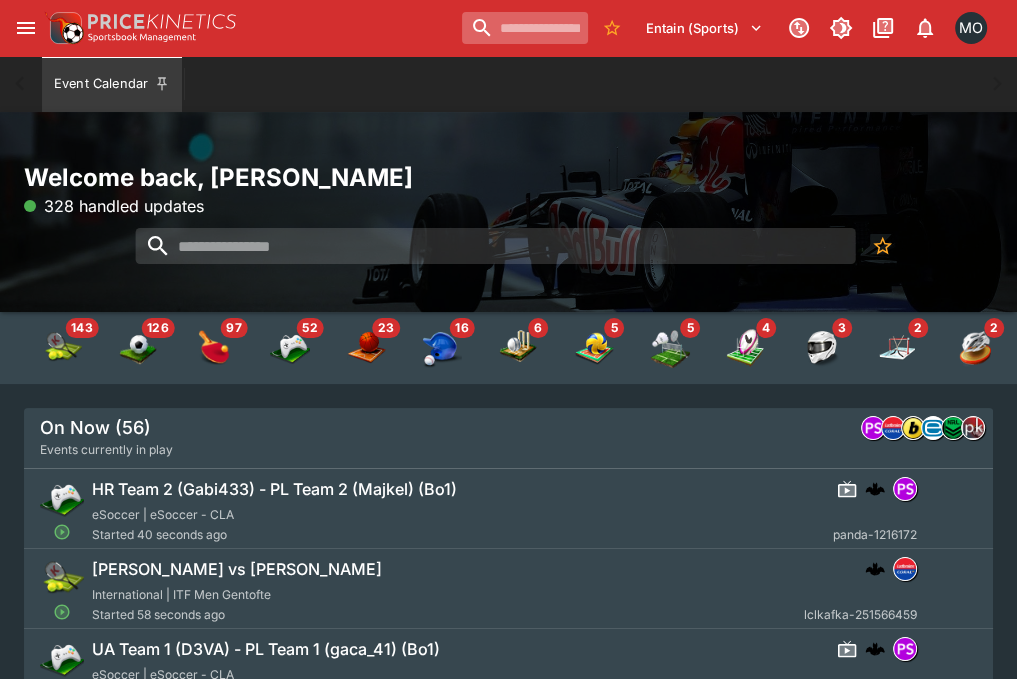 click at bounding box center [525, 28] 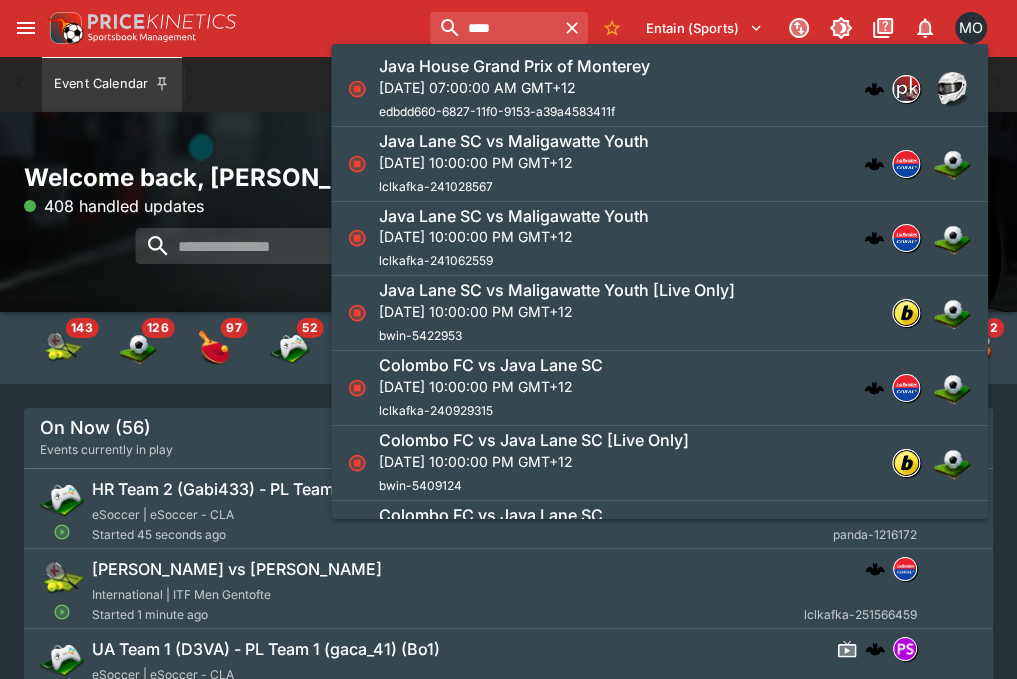 type on "****" 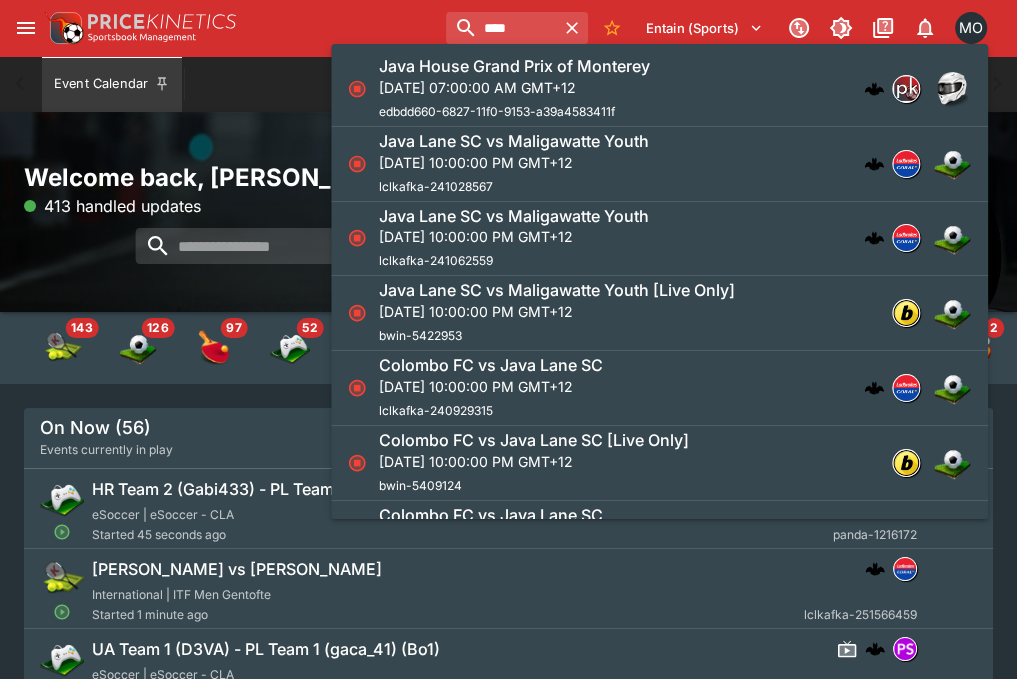 click on "Java House Grand Prix of Monterey" at bounding box center (514, 66) 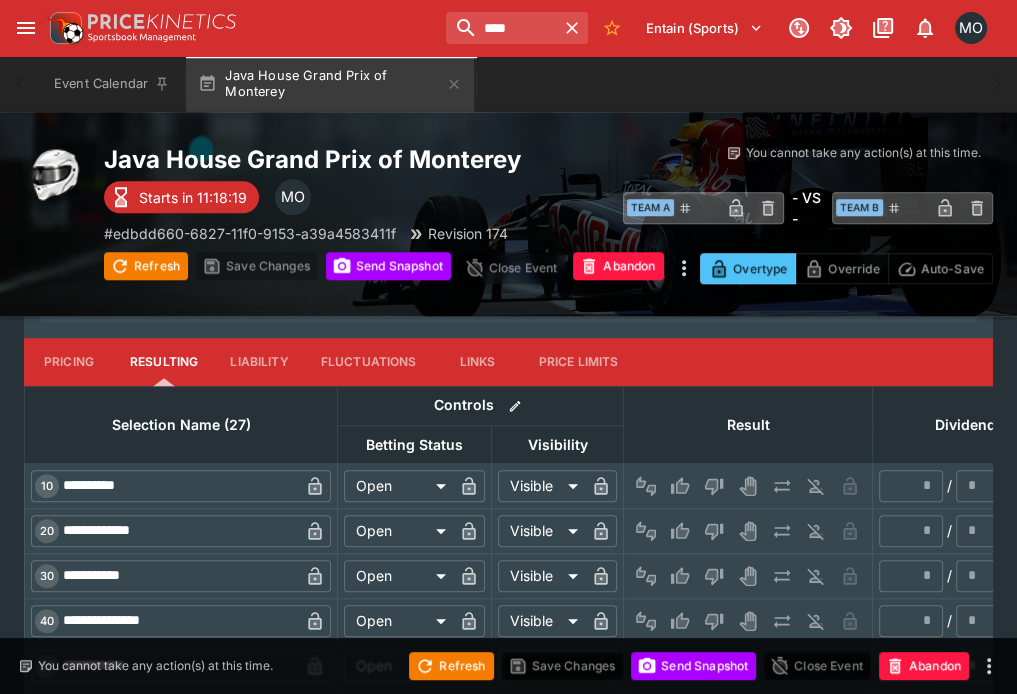 scroll, scrollTop: 1023, scrollLeft: 0, axis: vertical 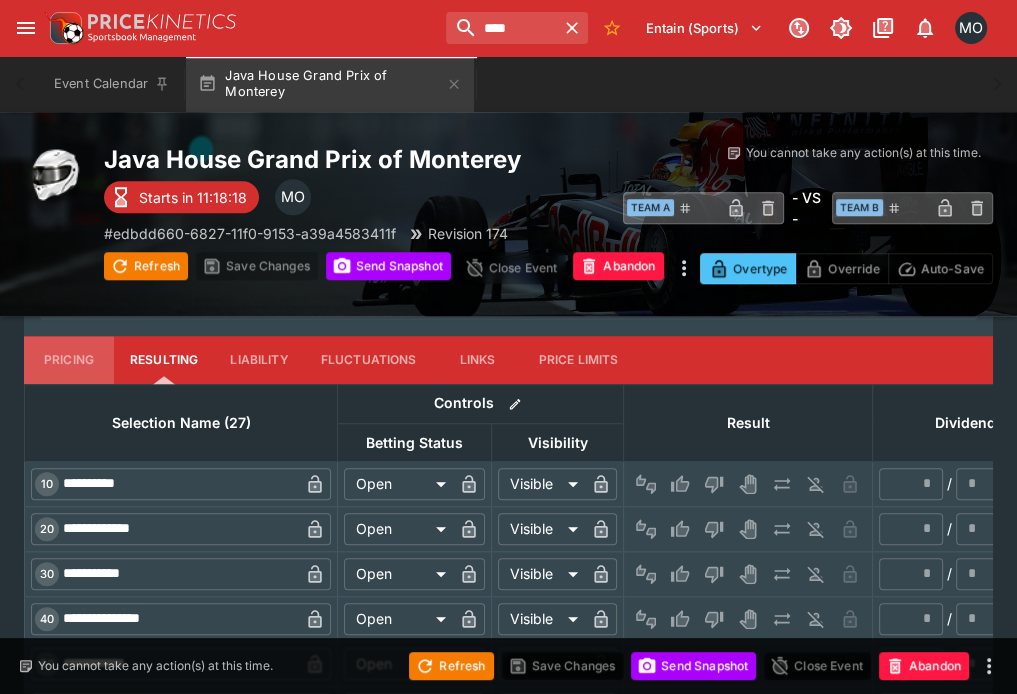 click on "Pricing" at bounding box center [69, 360] 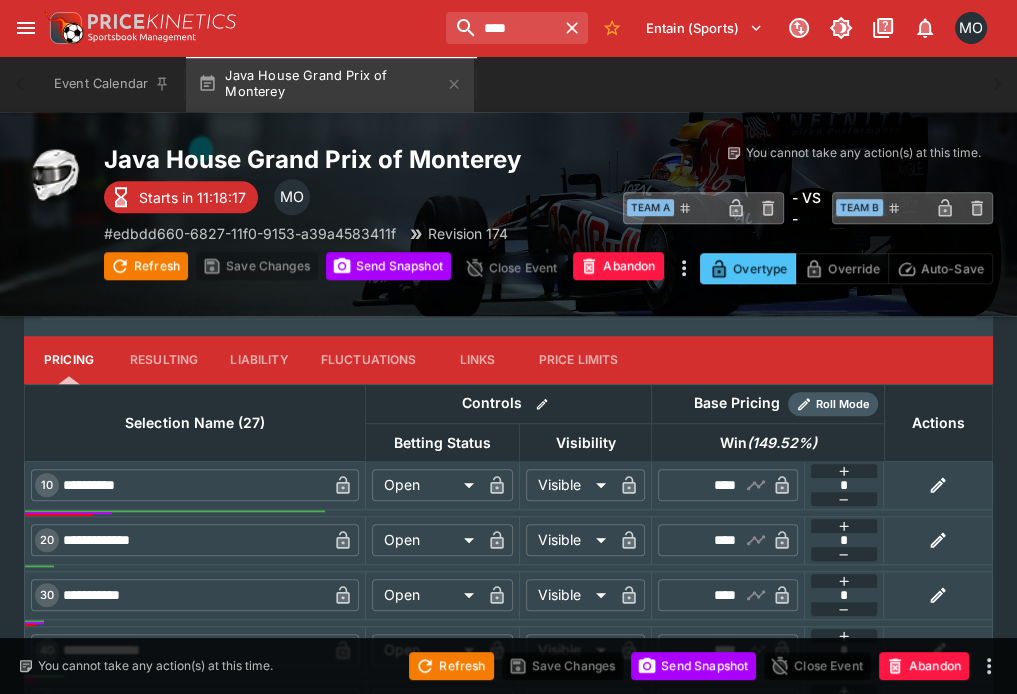 click on "****" at bounding box center [711, 485] 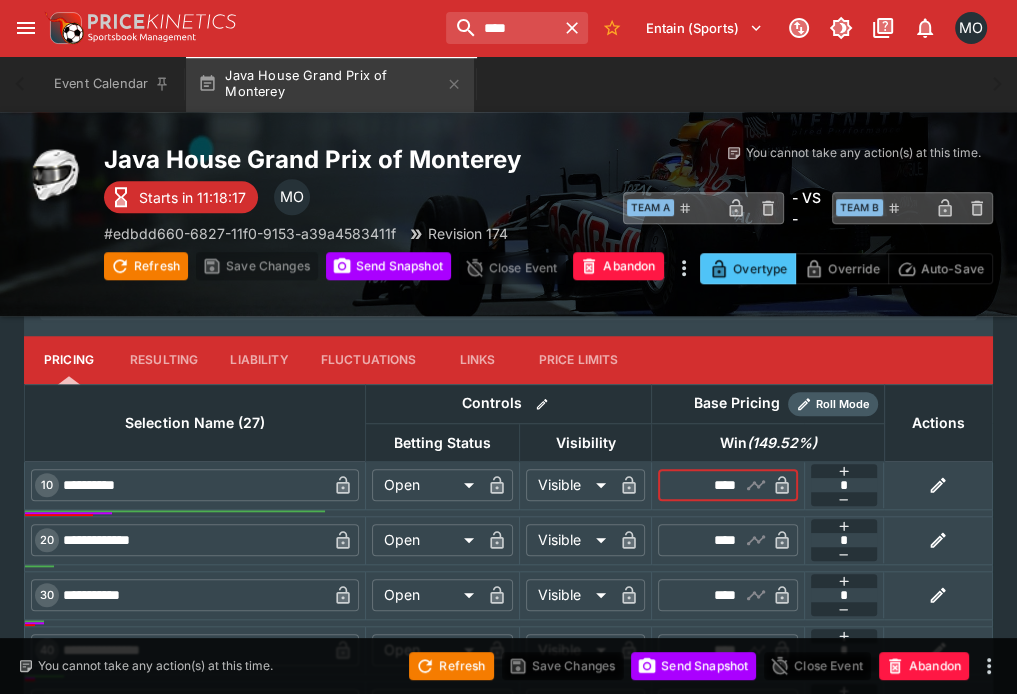 click on "****" at bounding box center [711, 485] 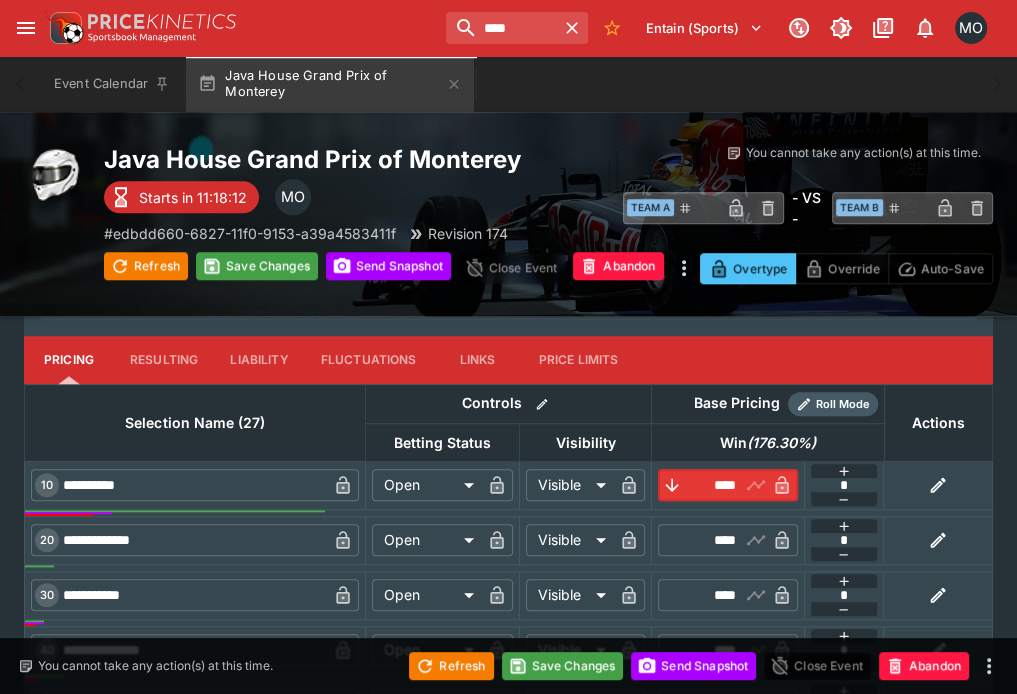 type on "****" 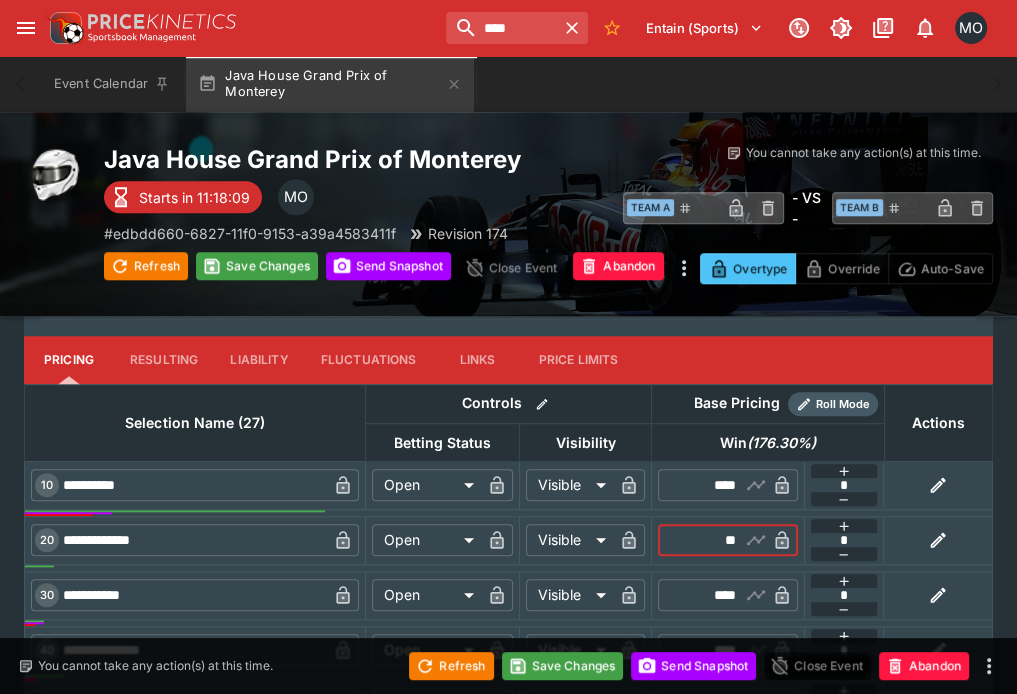 type on "**" 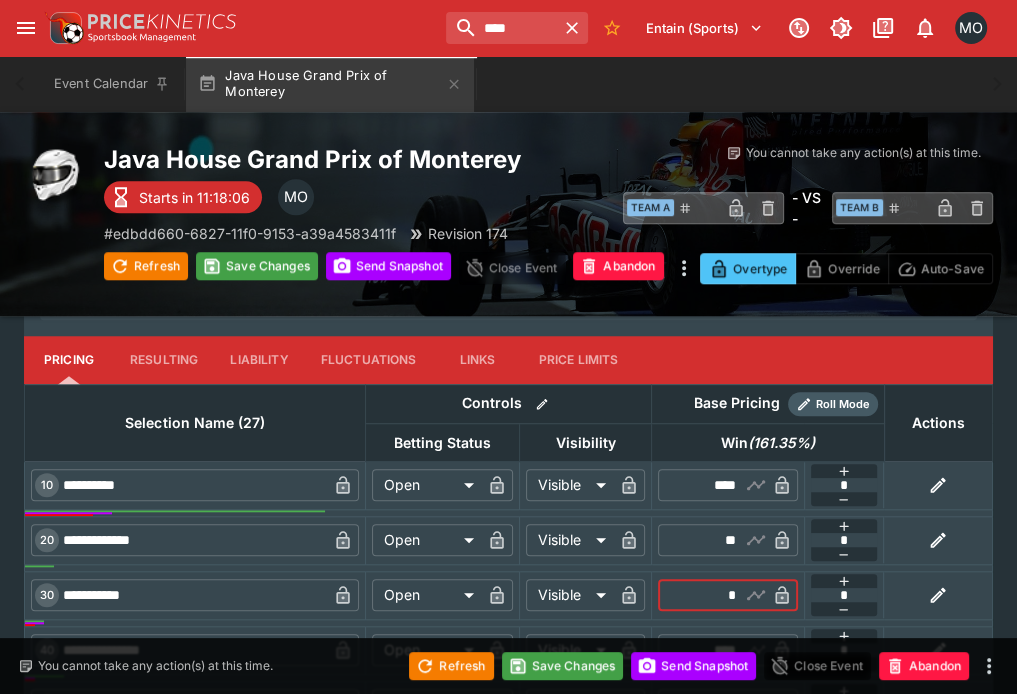 type on "*" 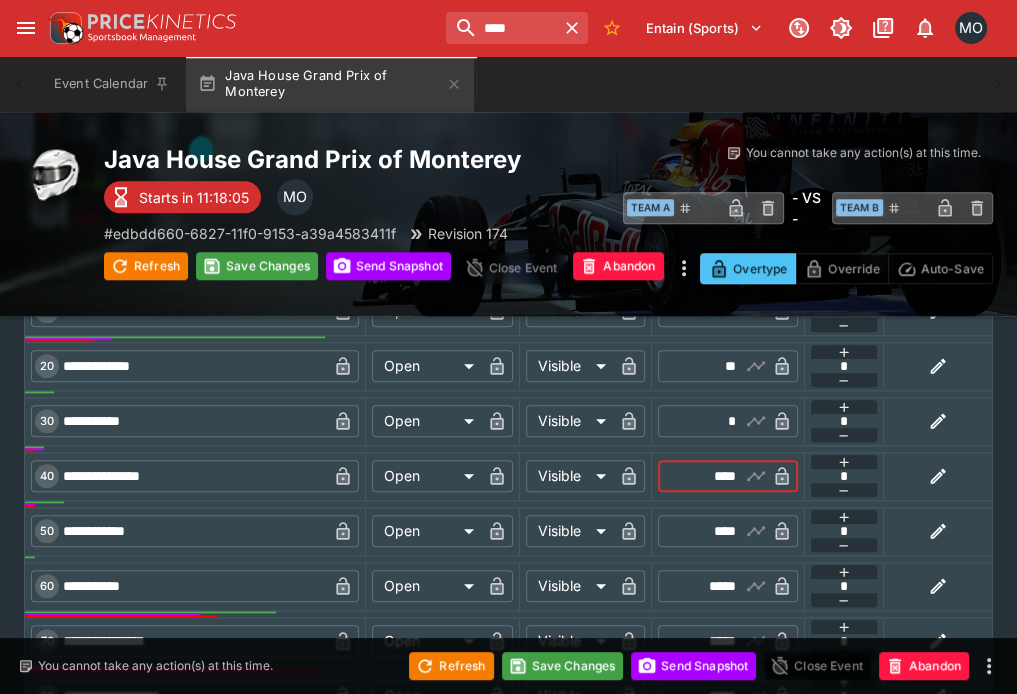 scroll, scrollTop: 1209, scrollLeft: 0, axis: vertical 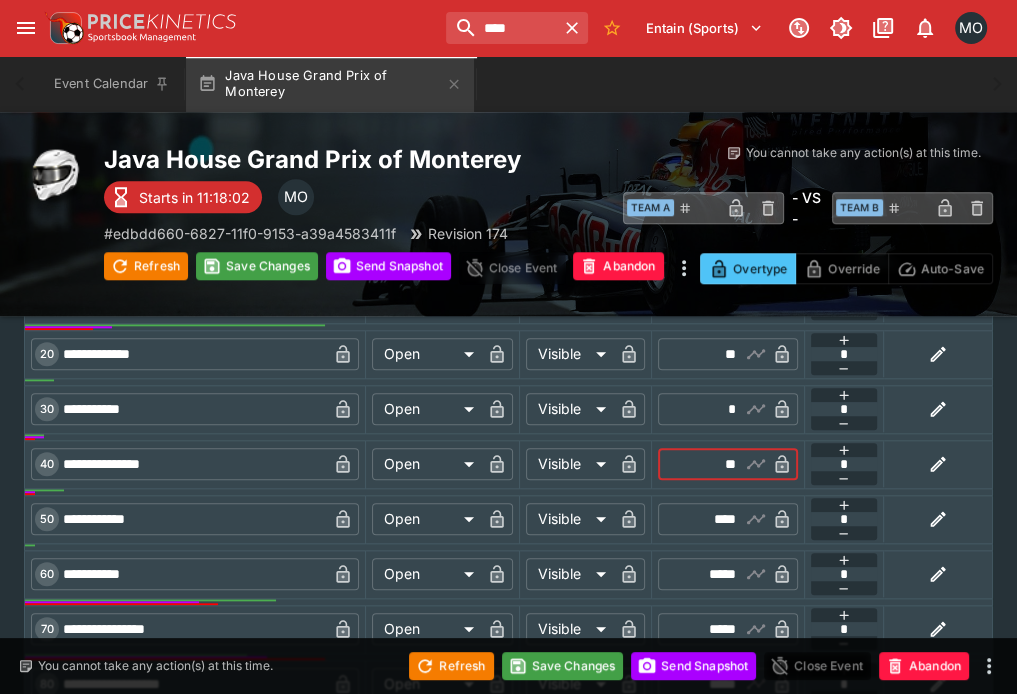type on "**" 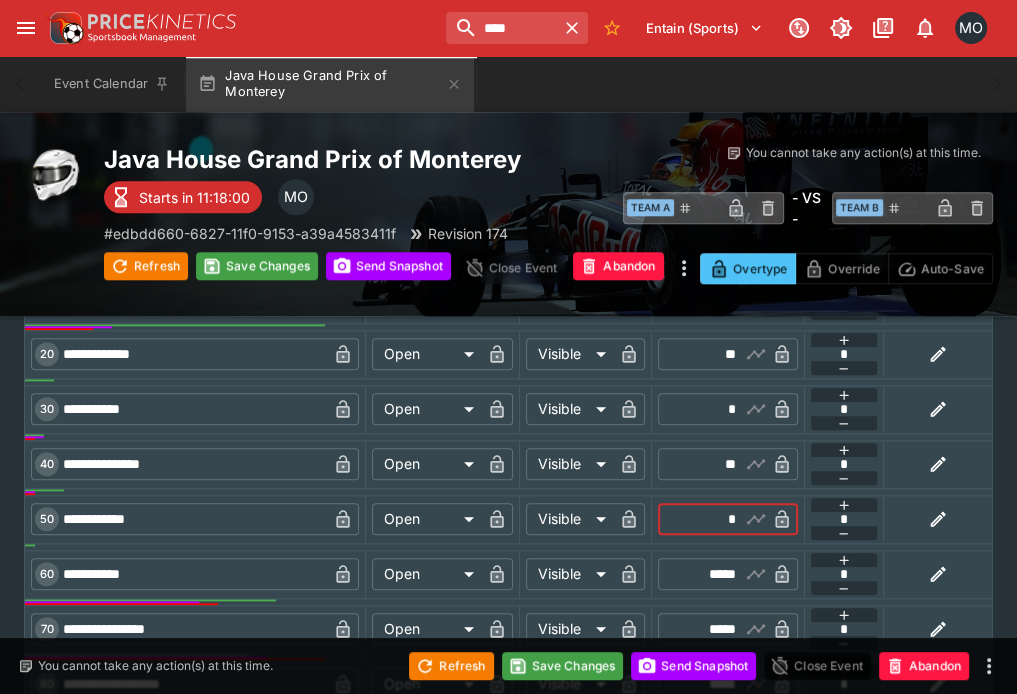 type on "*" 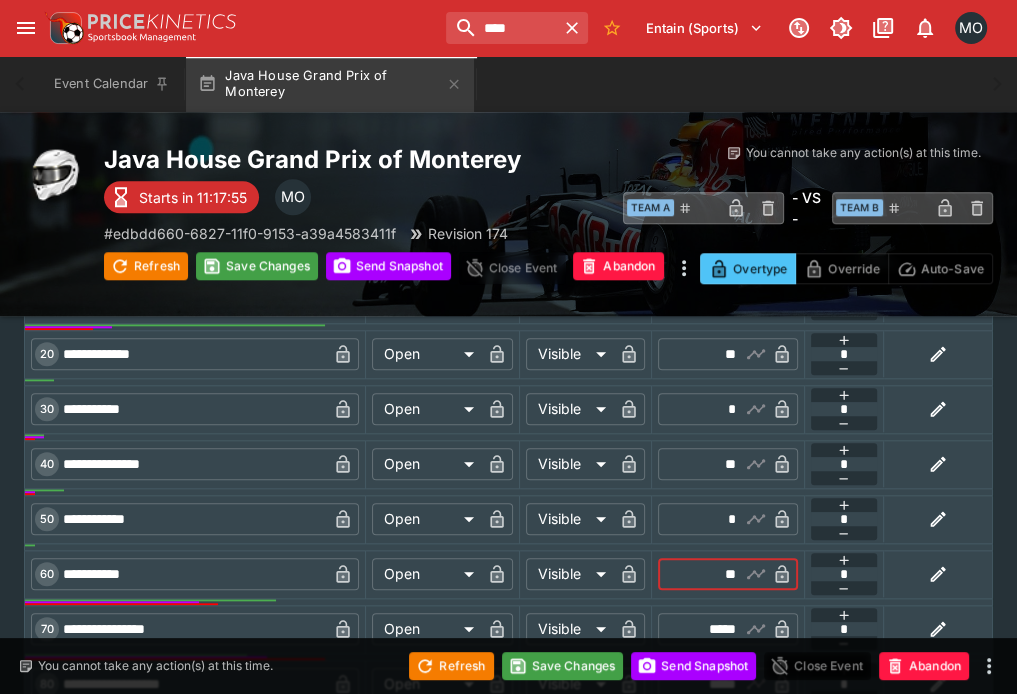 type on "**" 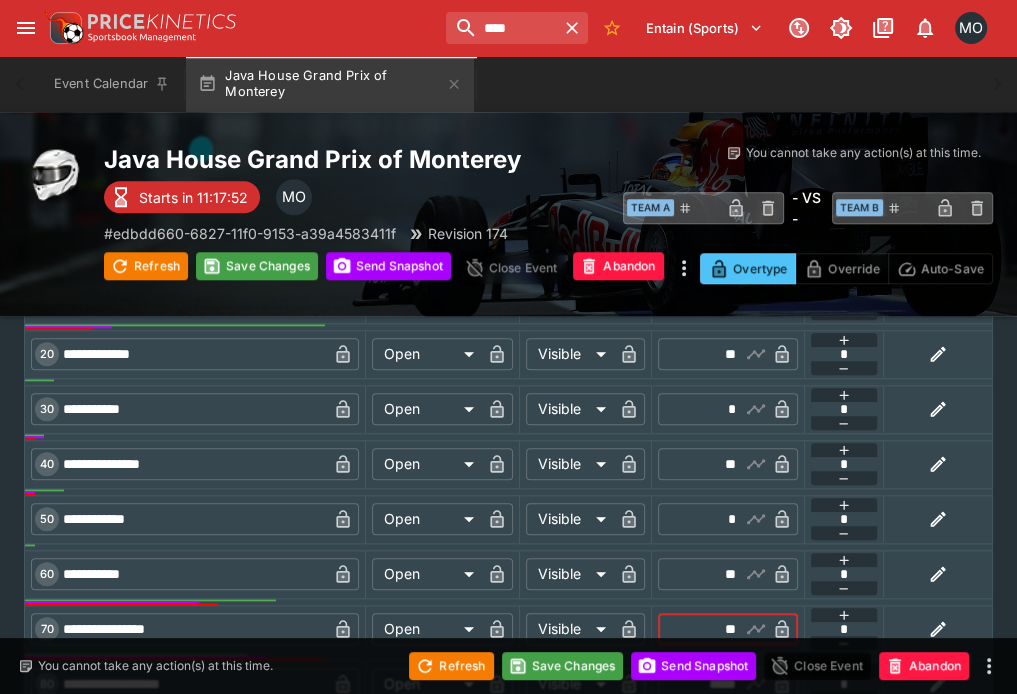 type on "**" 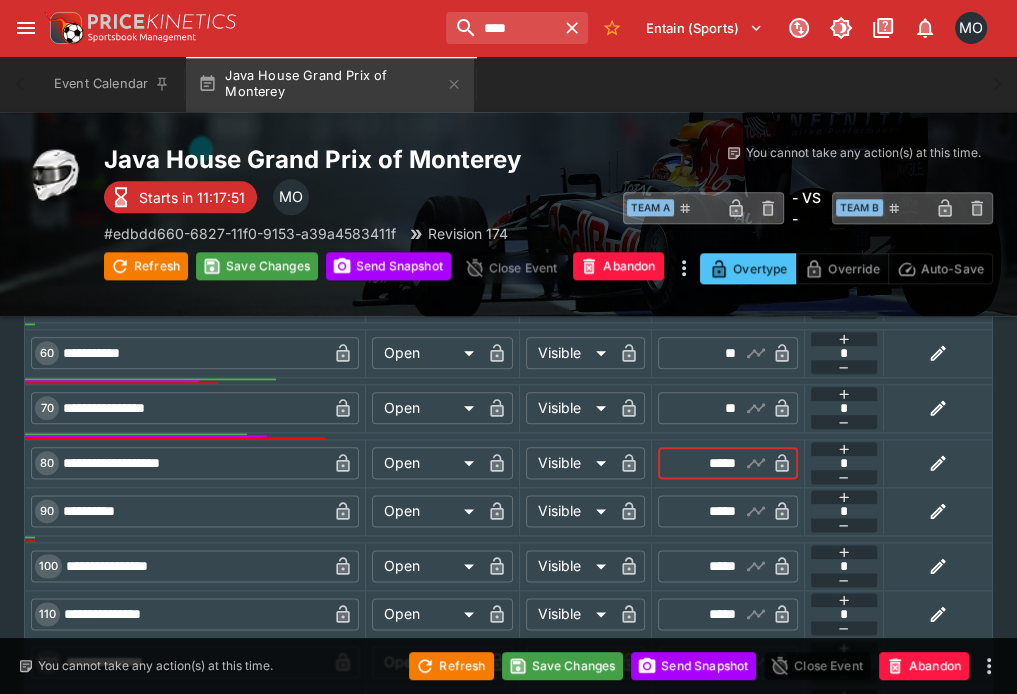 scroll, scrollTop: 1430, scrollLeft: 0, axis: vertical 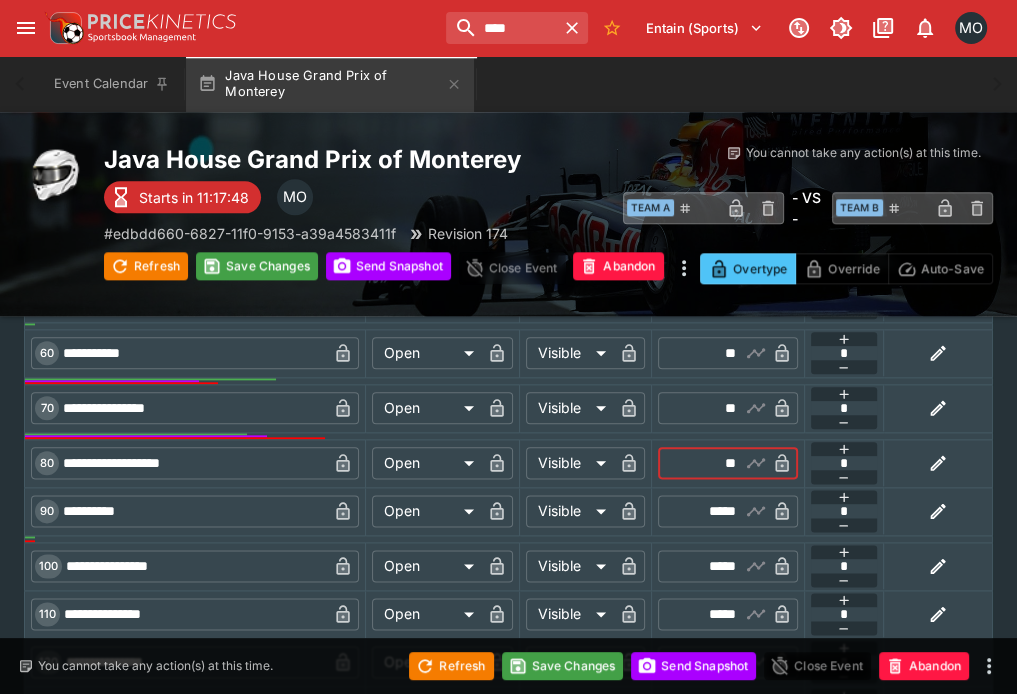 type on "**" 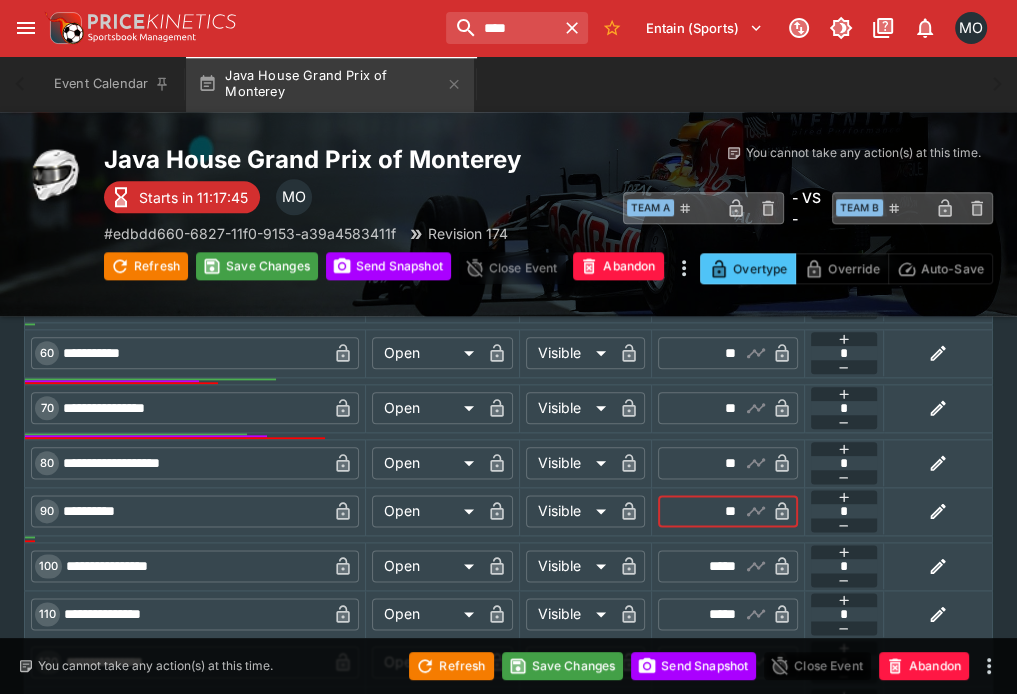 type on "**" 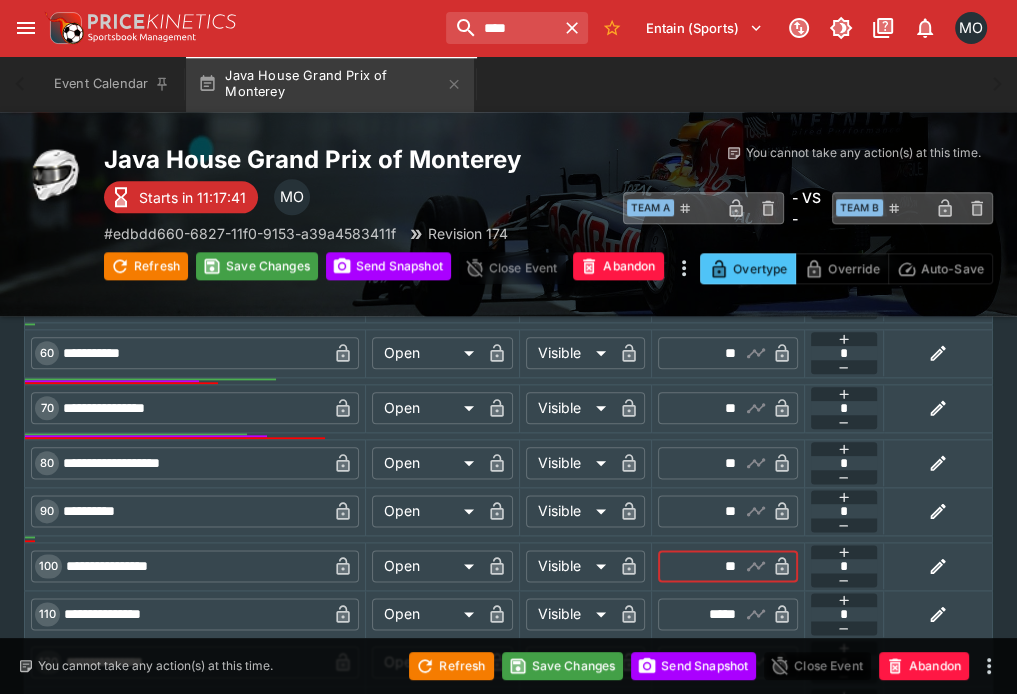 type on "**" 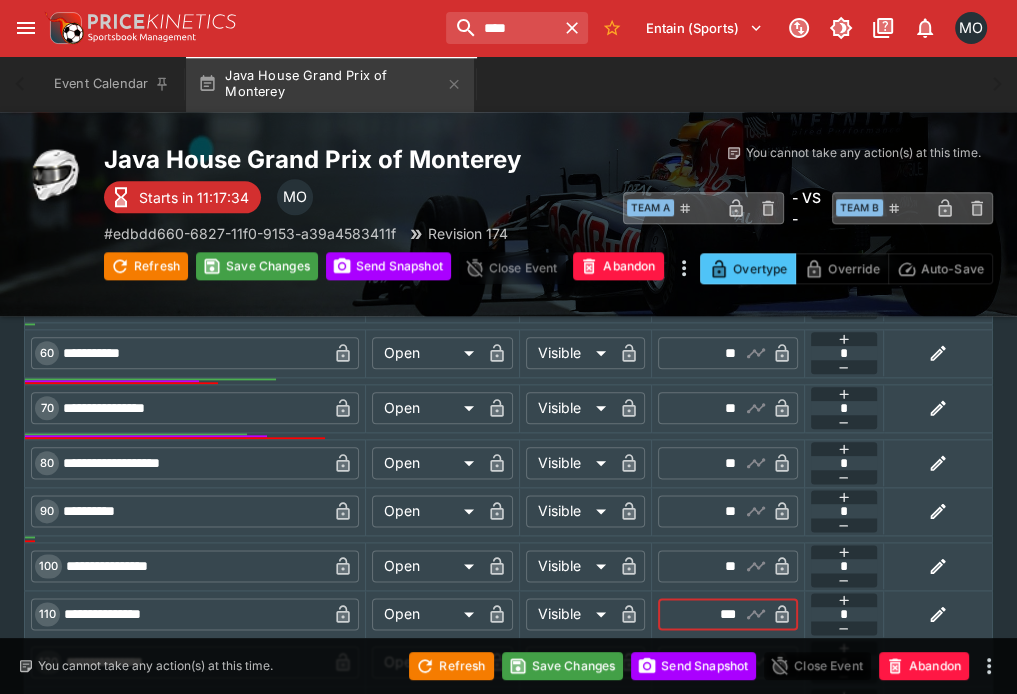 type on "***" 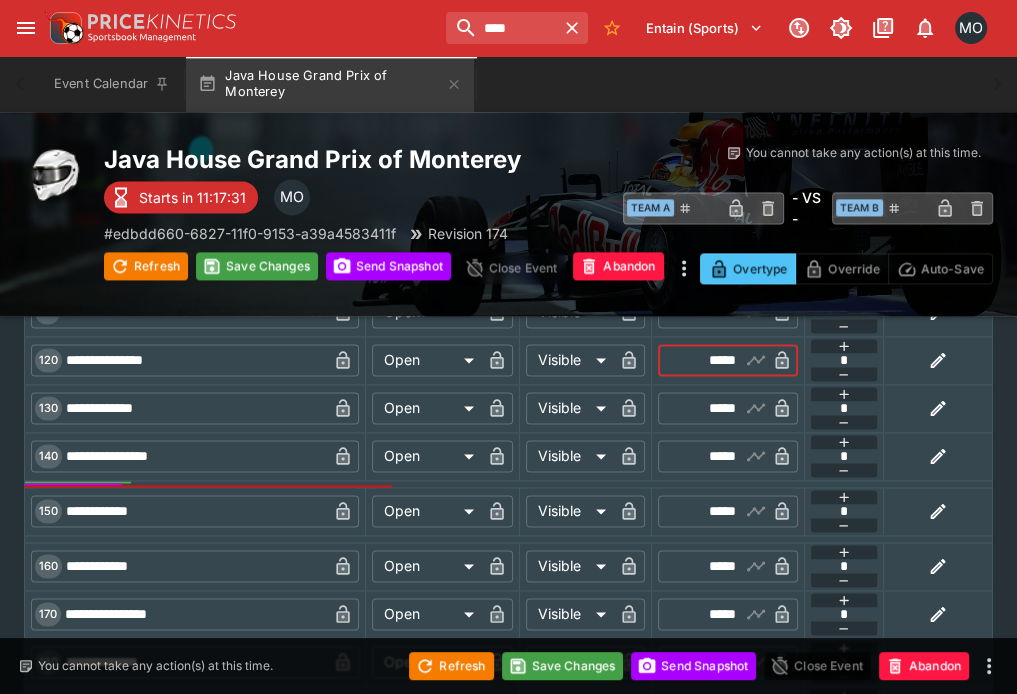 scroll, scrollTop: 1730, scrollLeft: 0, axis: vertical 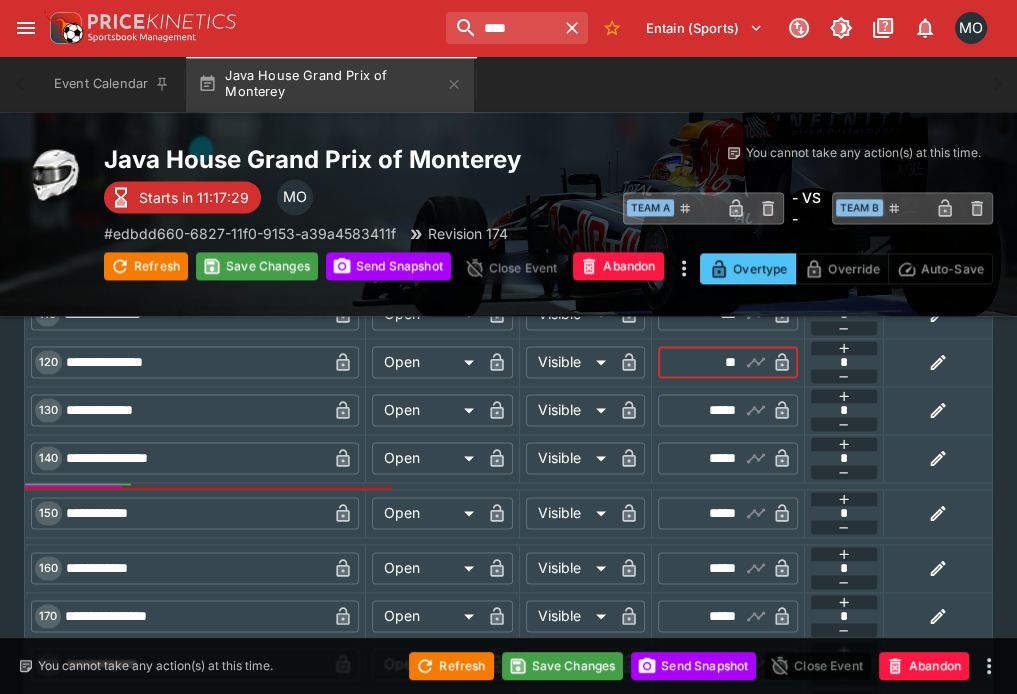 type on "**" 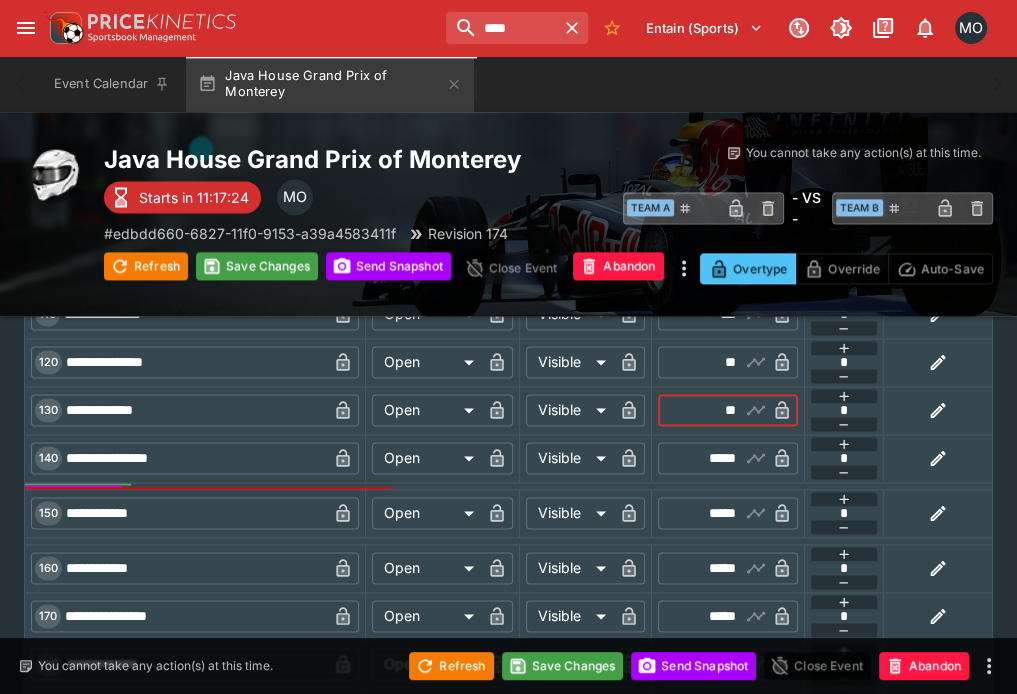 type on "**" 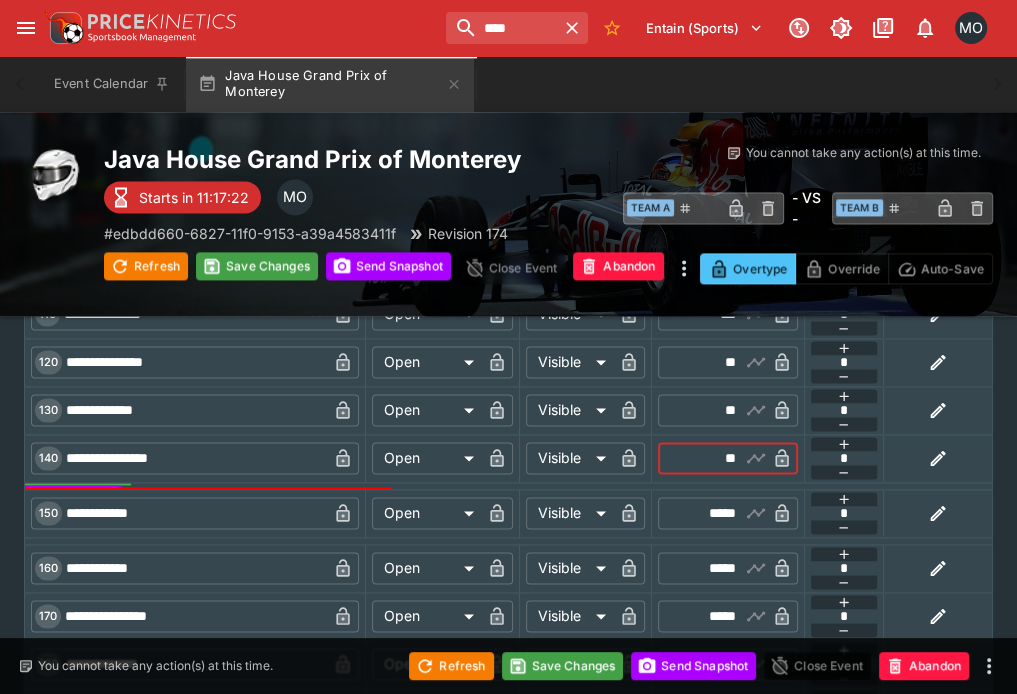 type on "**" 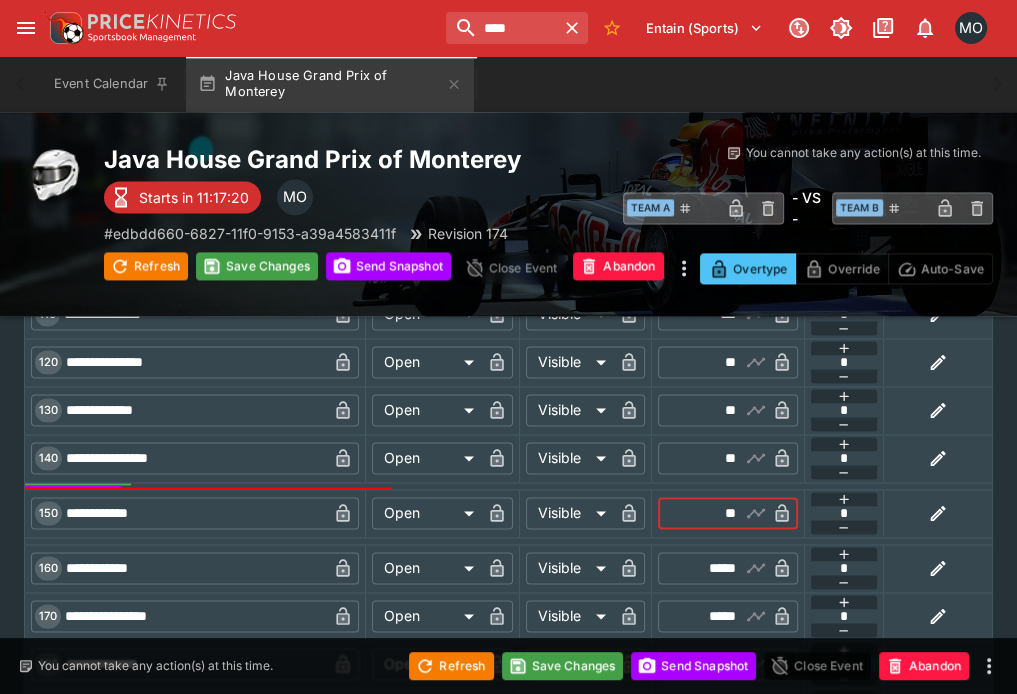 type on "**" 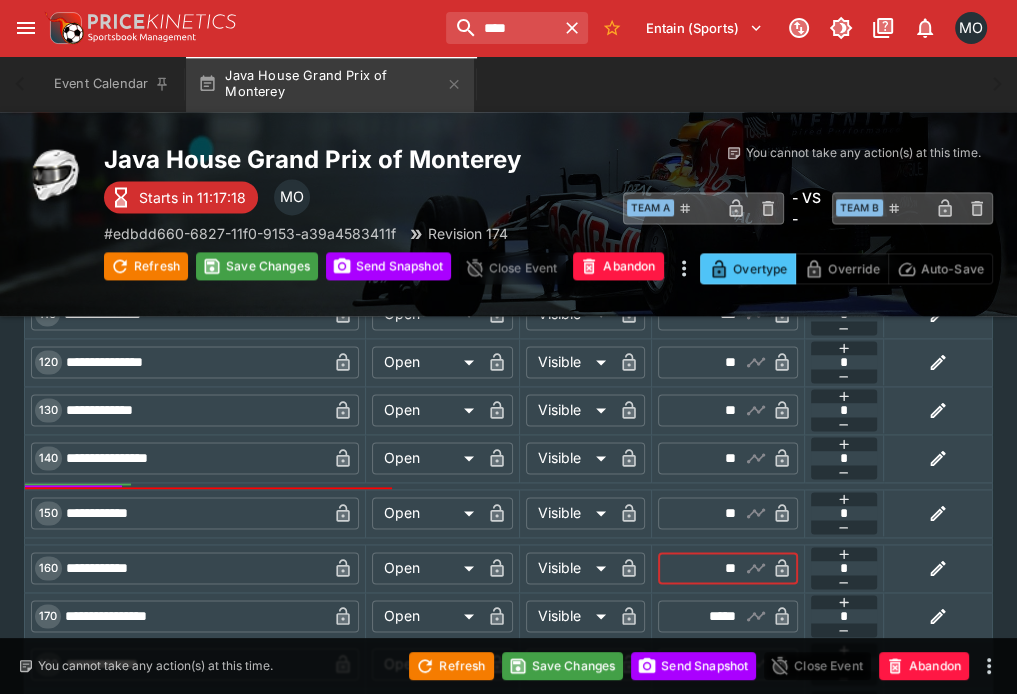 type on "**" 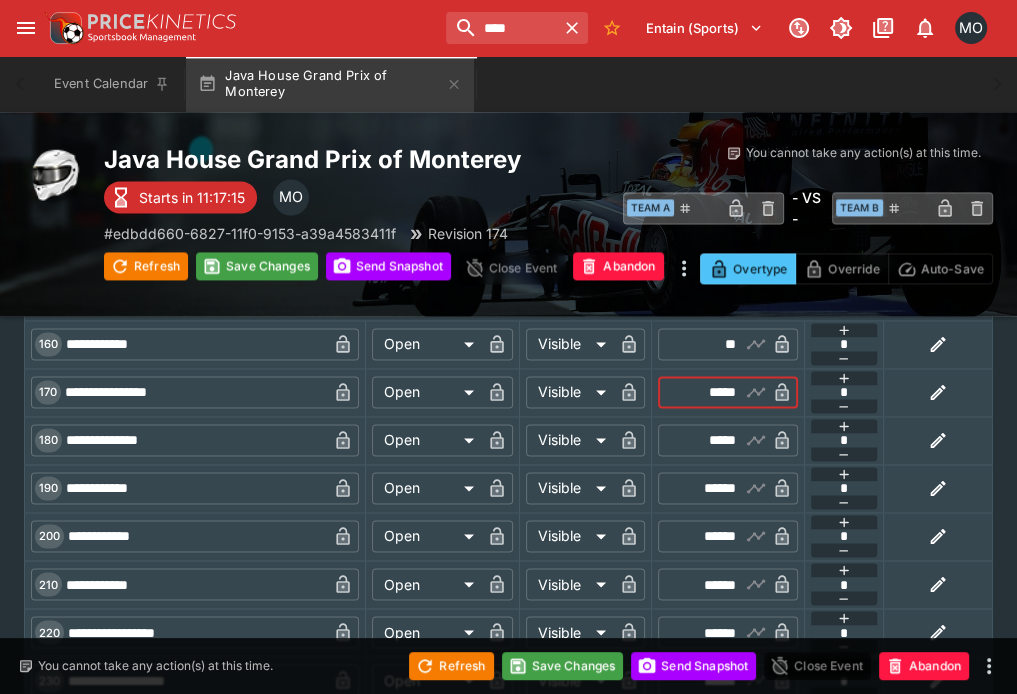 scroll, scrollTop: 1956, scrollLeft: 0, axis: vertical 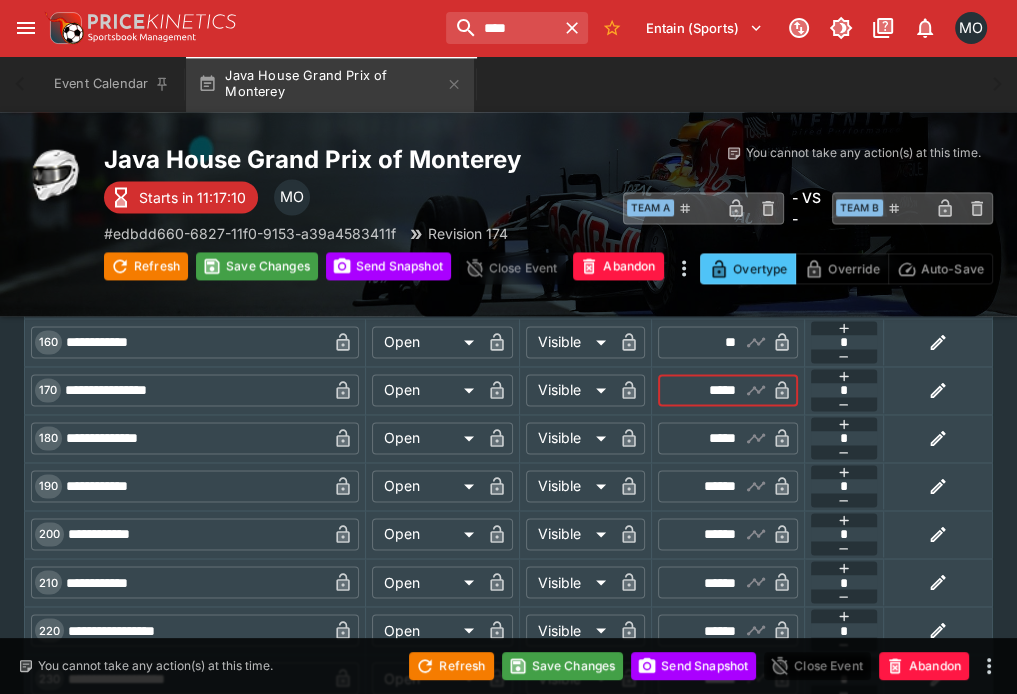 click on "*****" at bounding box center [711, 390] 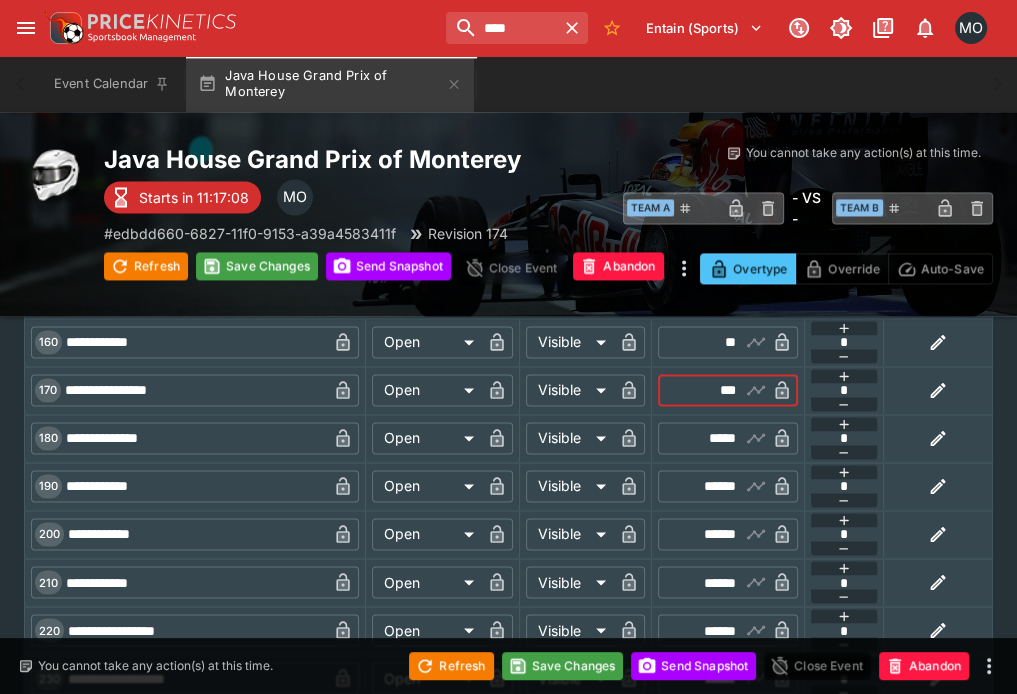 type on "***" 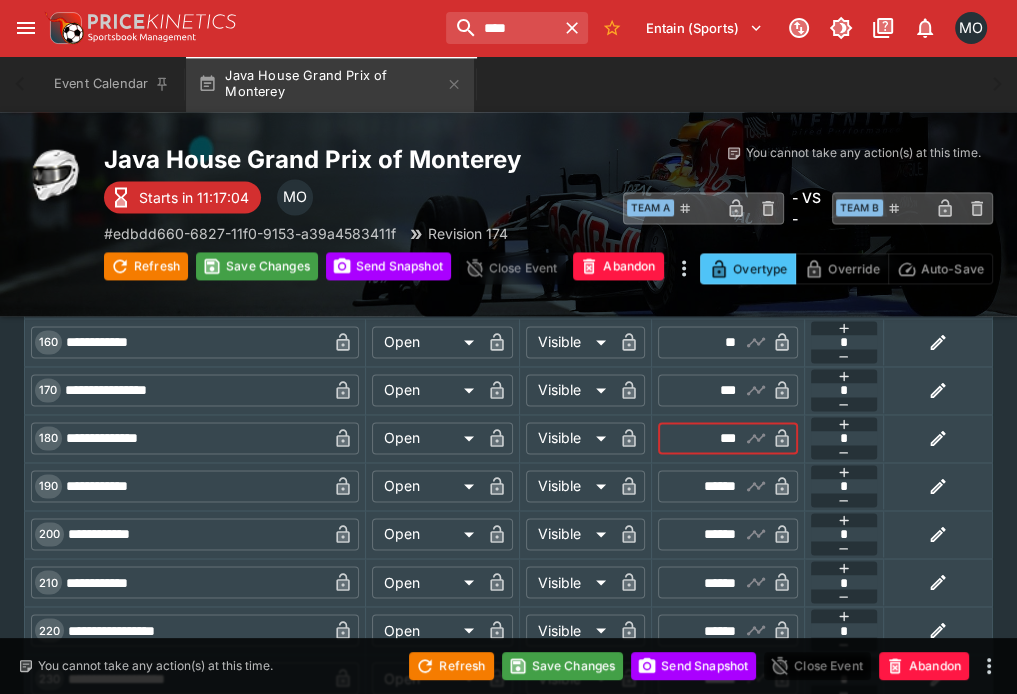 type on "***" 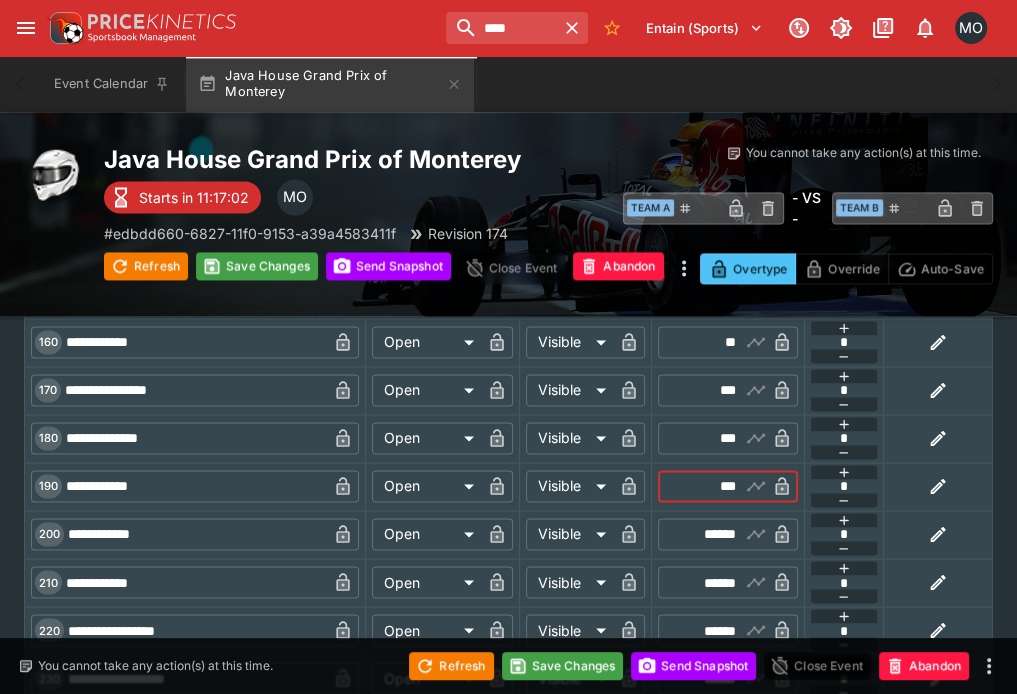 type on "***" 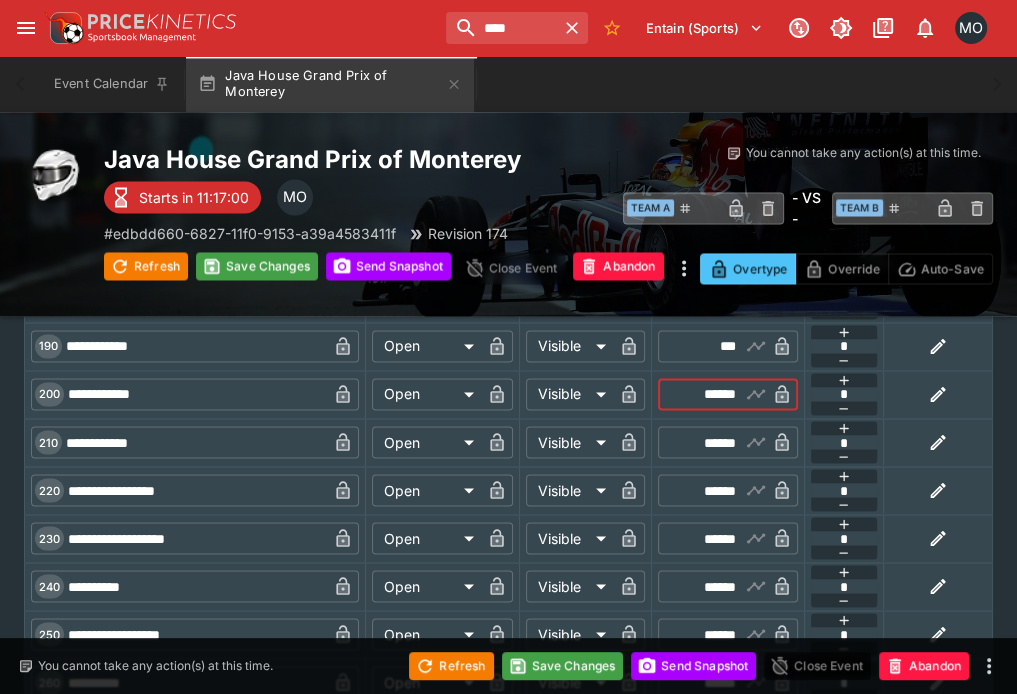 scroll, scrollTop: 2098, scrollLeft: 0, axis: vertical 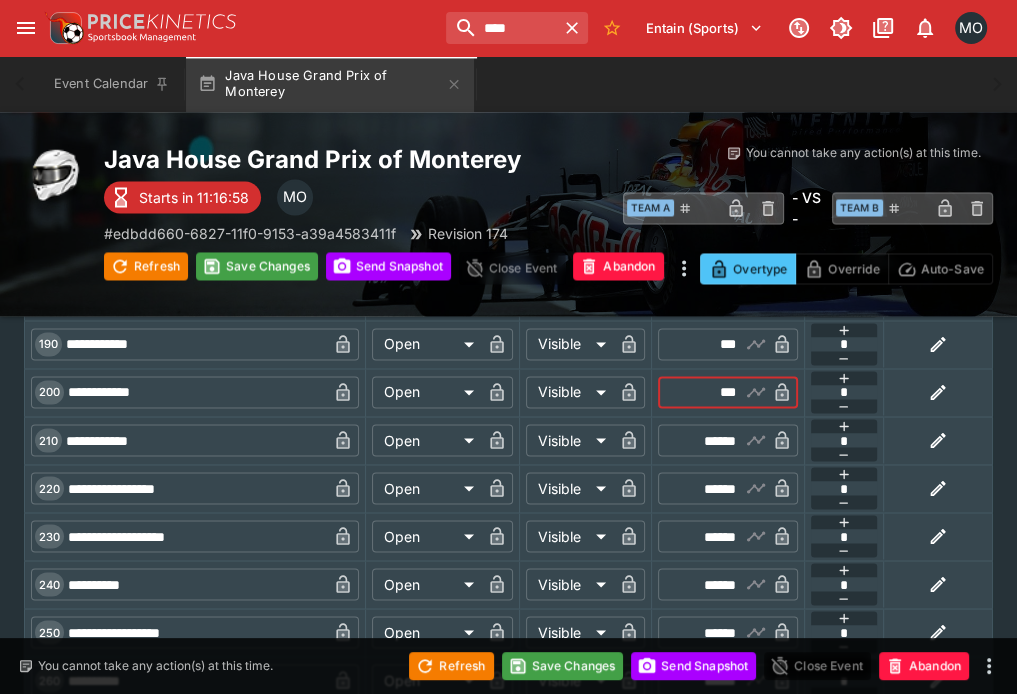 type on "***" 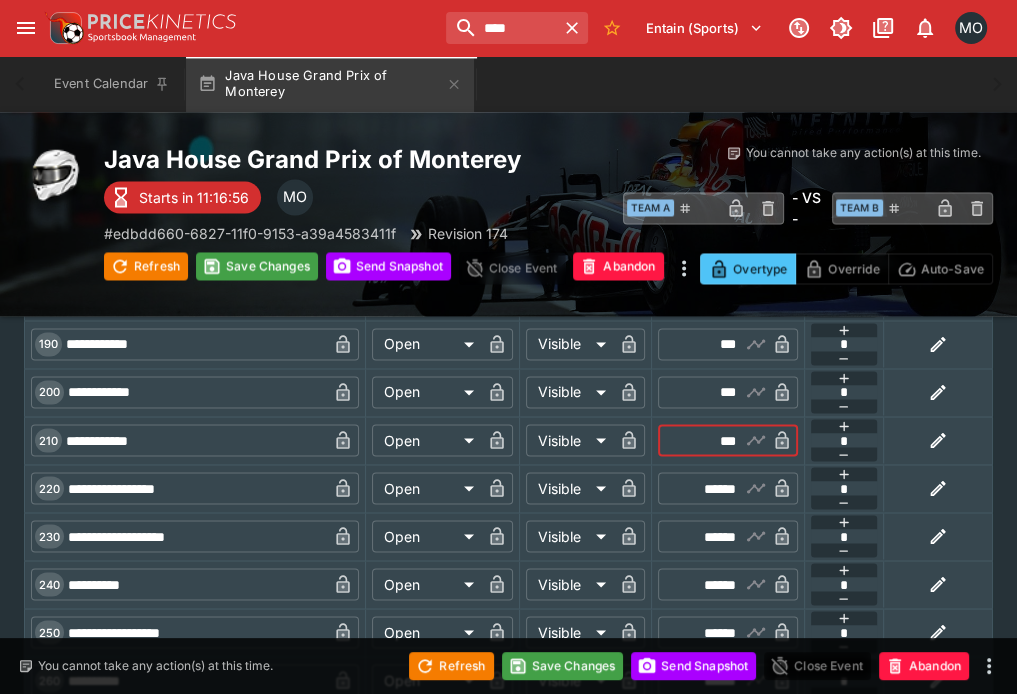 type on "***" 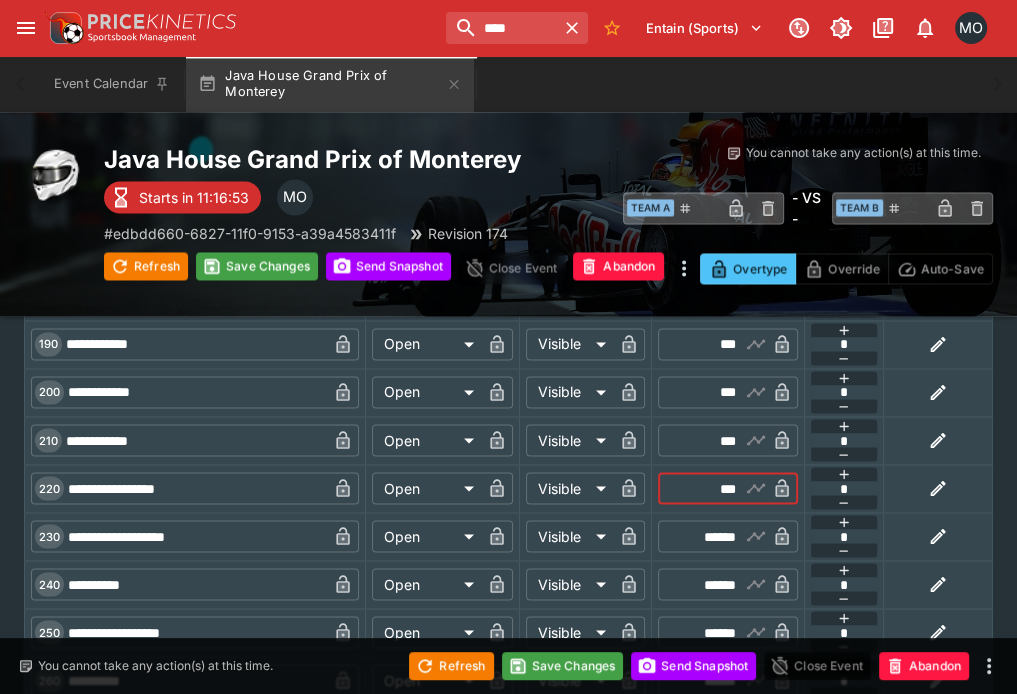 type on "***" 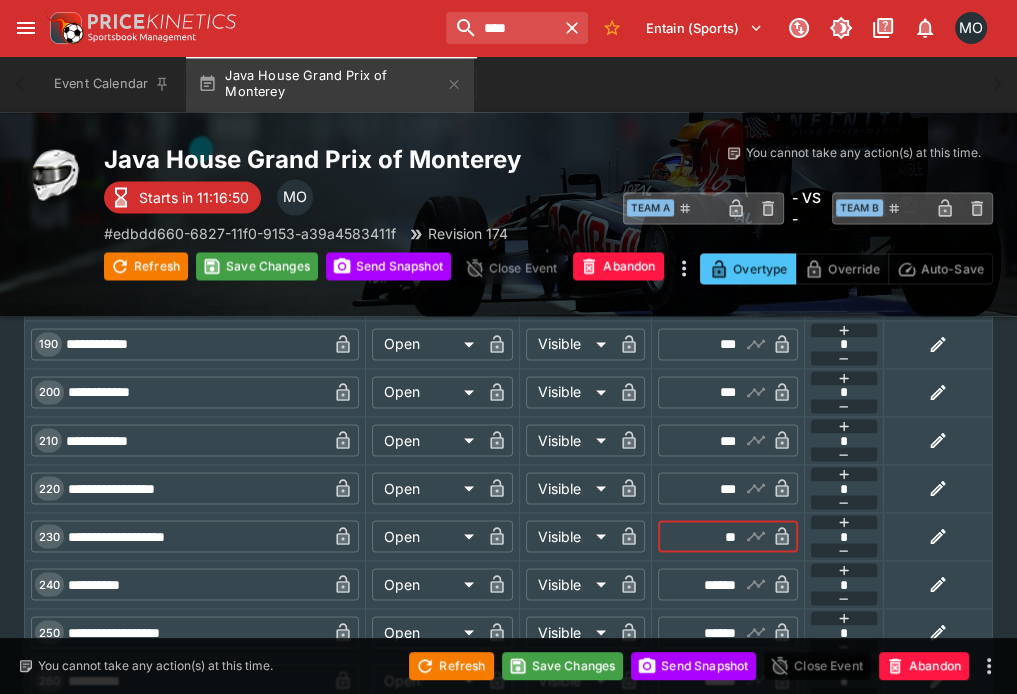 type on "**" 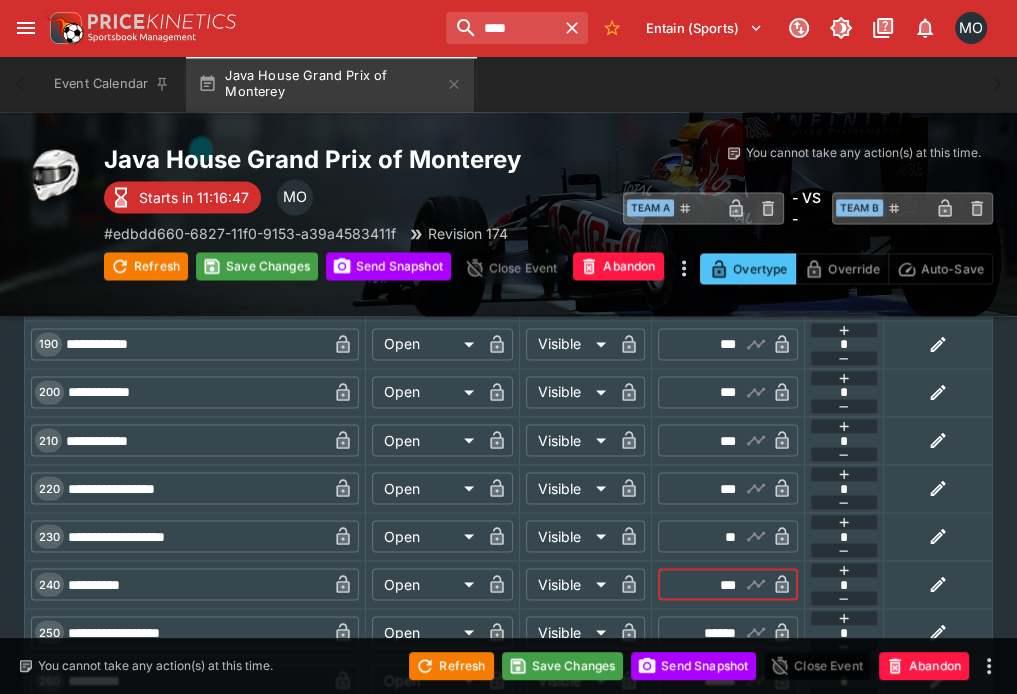 type on "***" 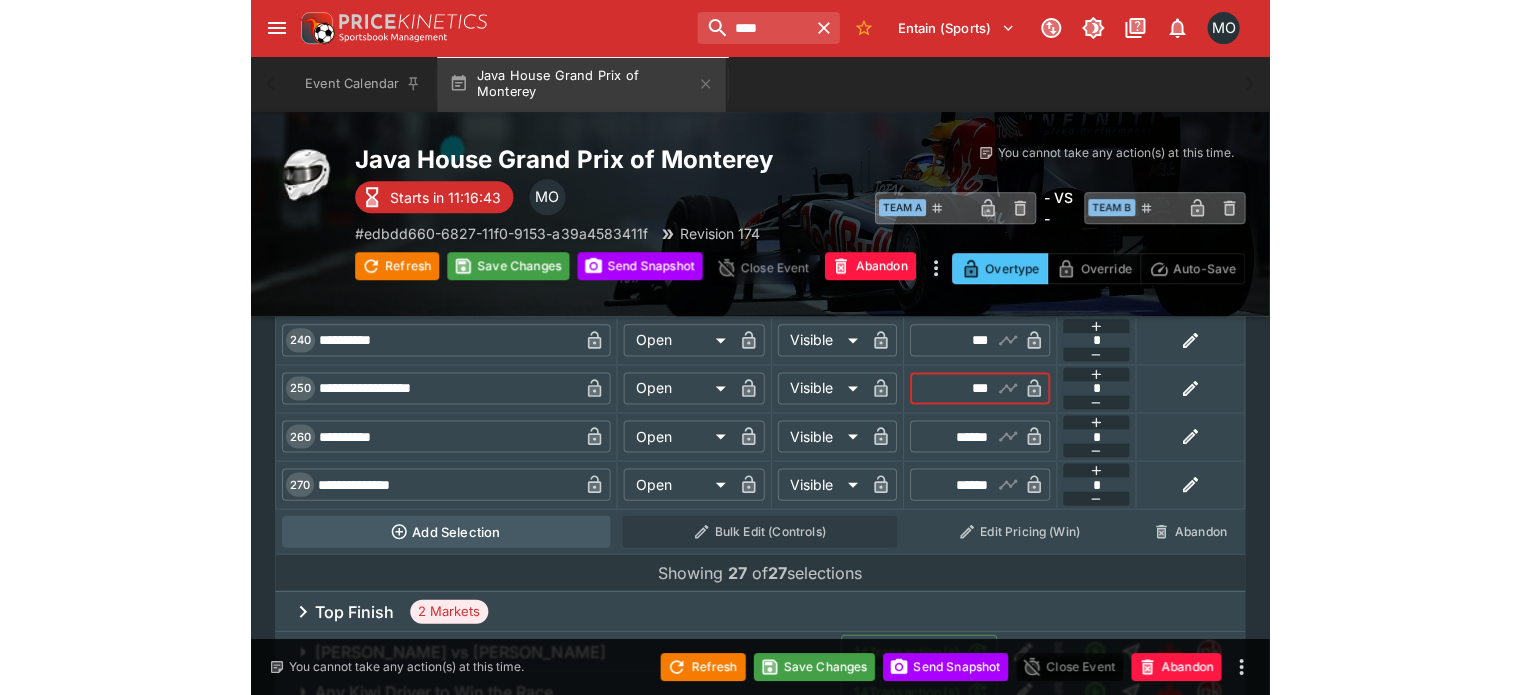 scroll, scrollTop: 2344, scrollLeft: 0, axis: vertical 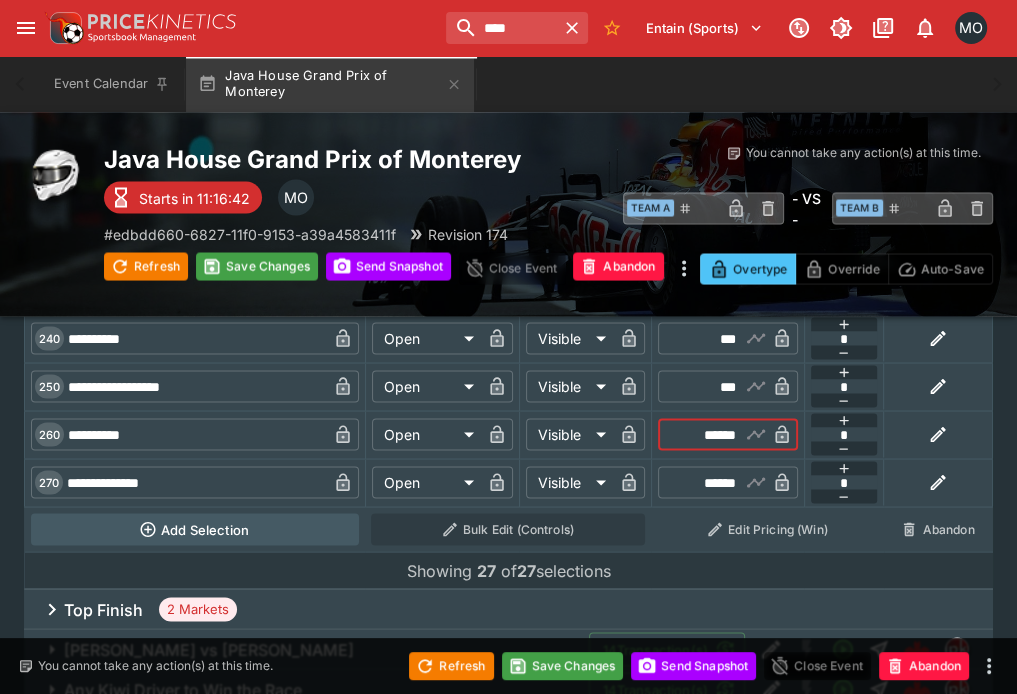 type on "******" 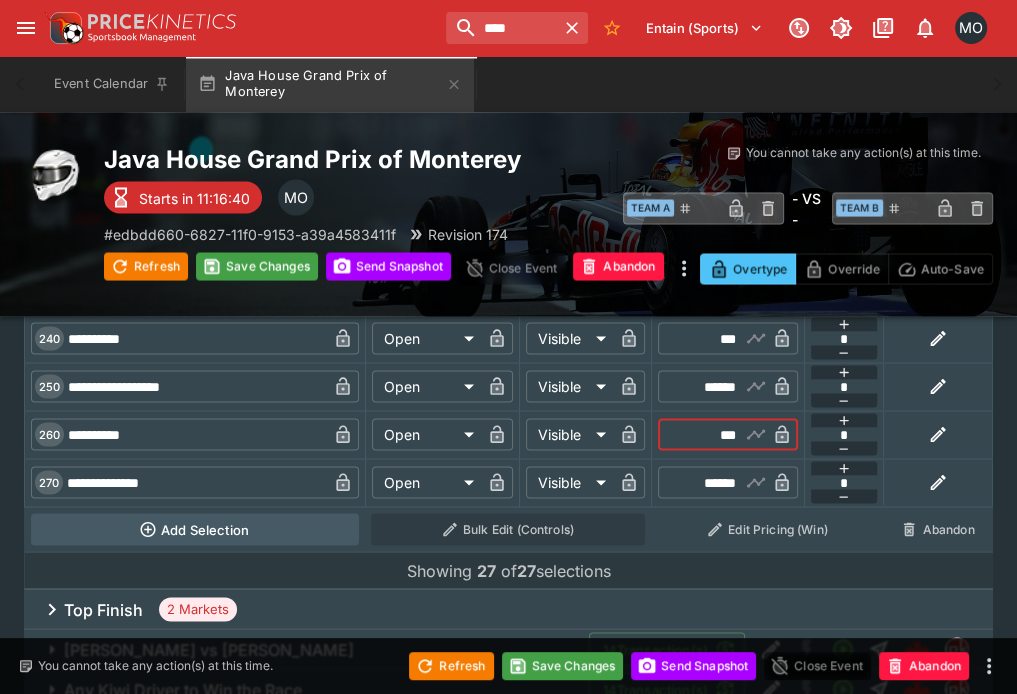 type on "***" 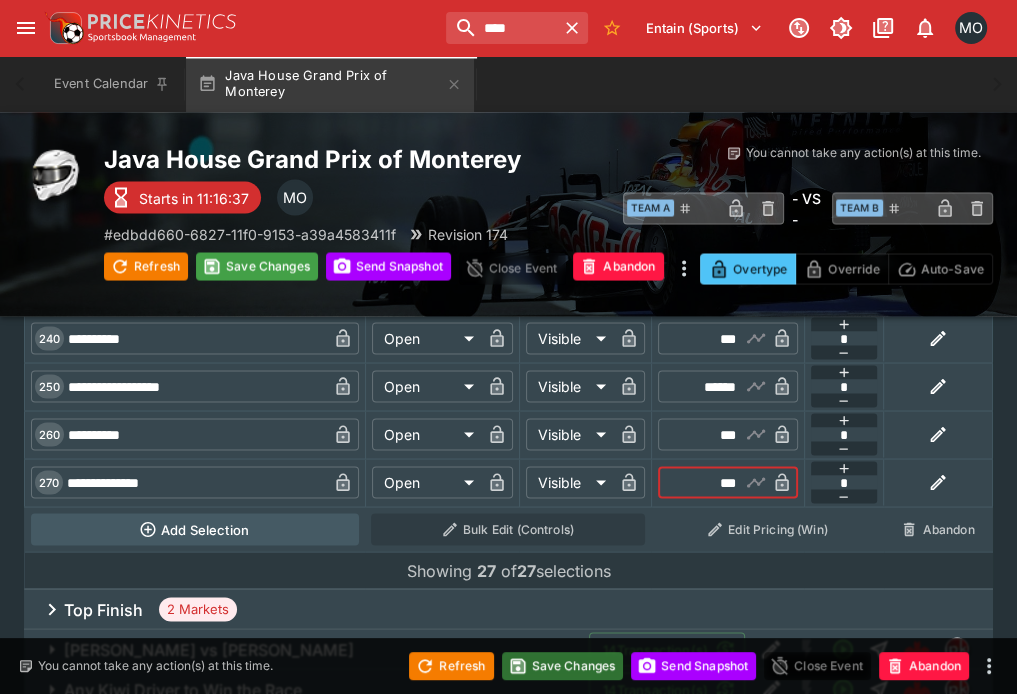 type on "******" 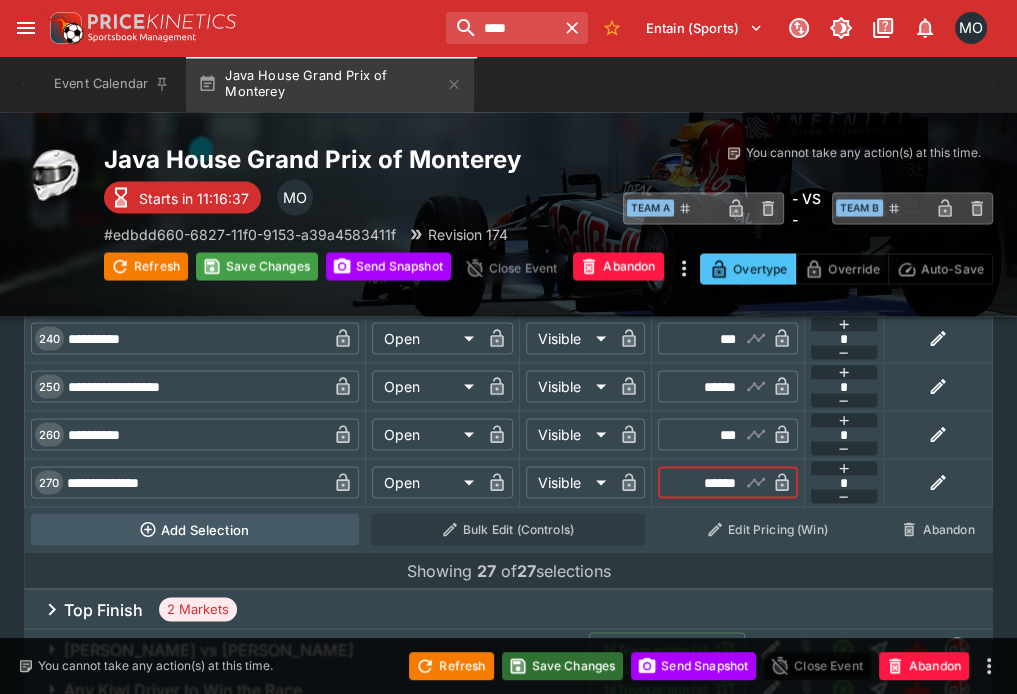 click on "Save Changes" at bounding box center (563, 666) 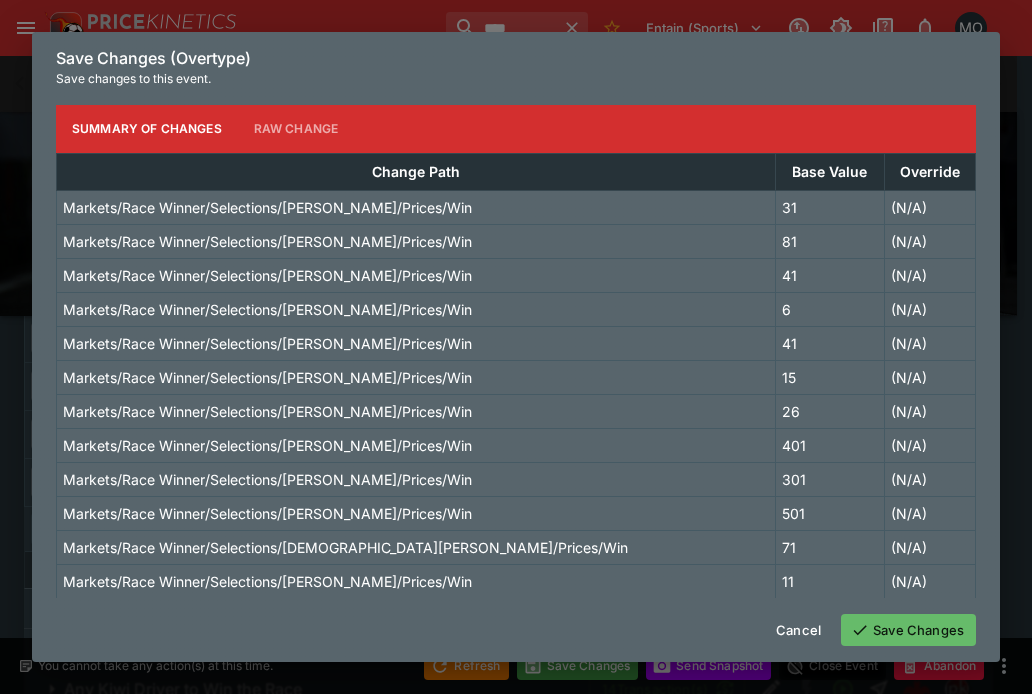 click on "Save Changes" at bounding box center (908, 630) 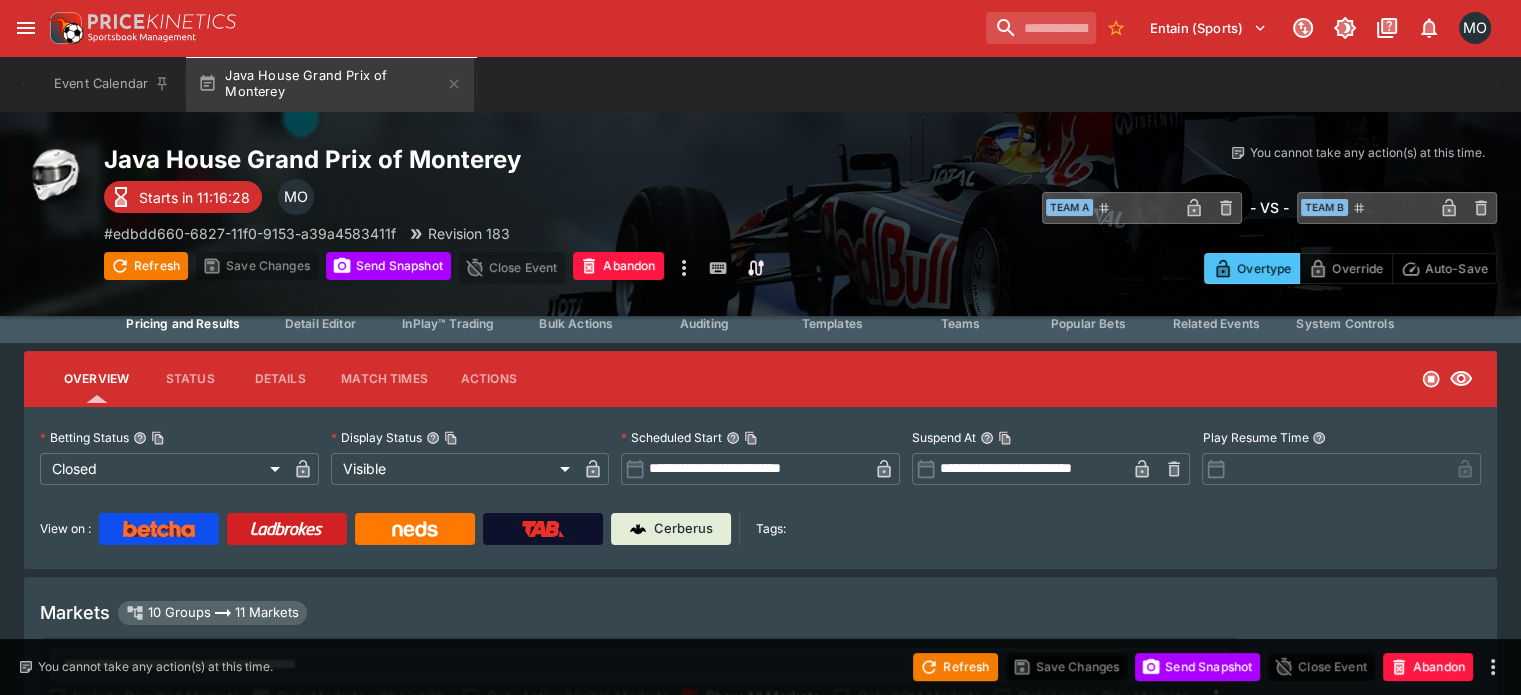 scroll, scrollTop: 0, scrollLeft: 0, axis: both 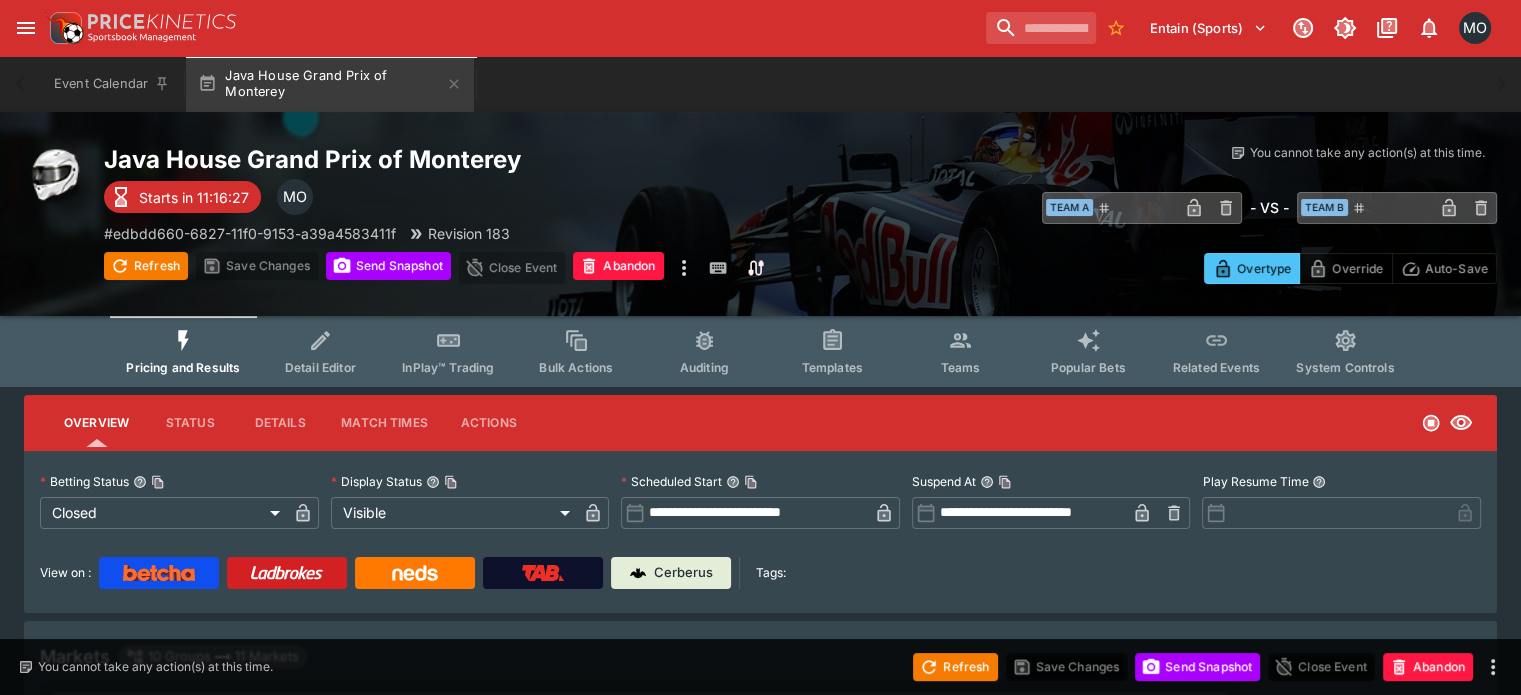 click 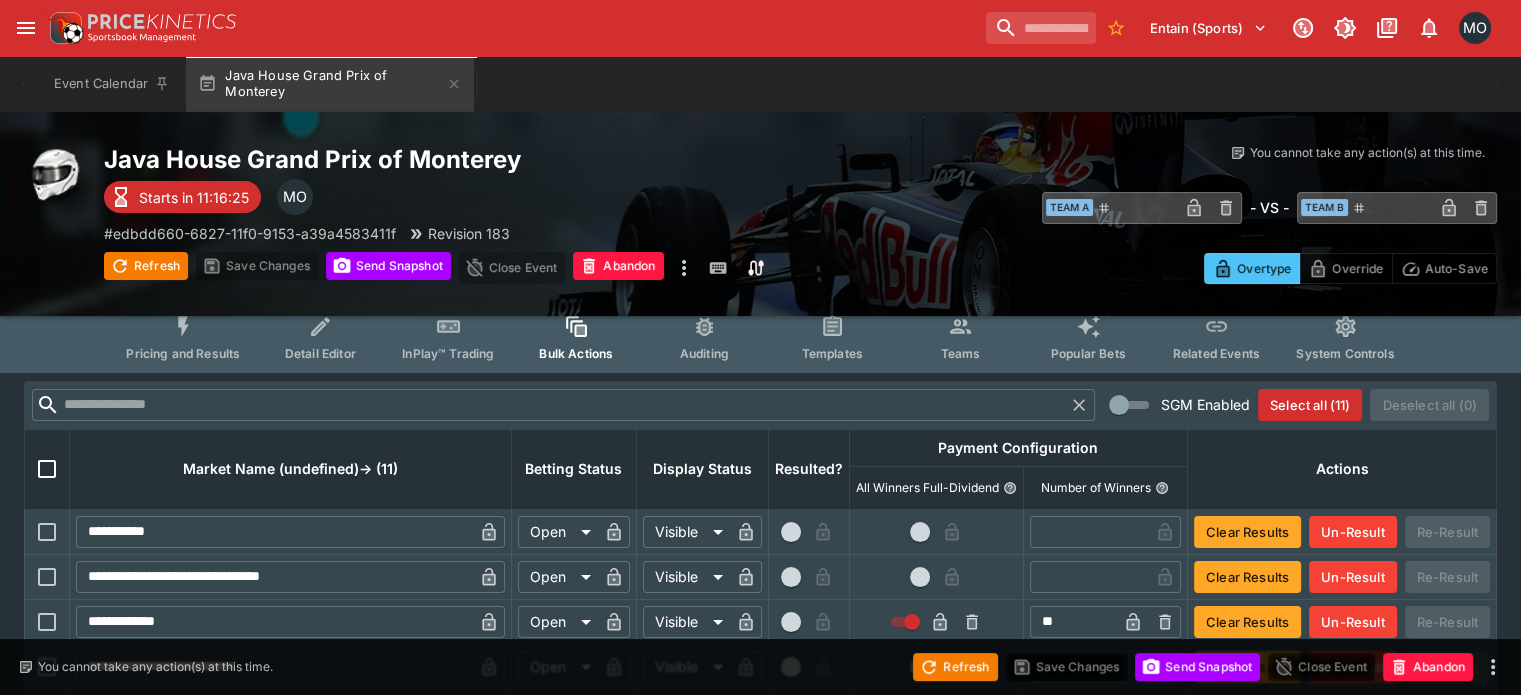 scroll, scrollTop: 13, scrollLeft: 0, axis: vertical 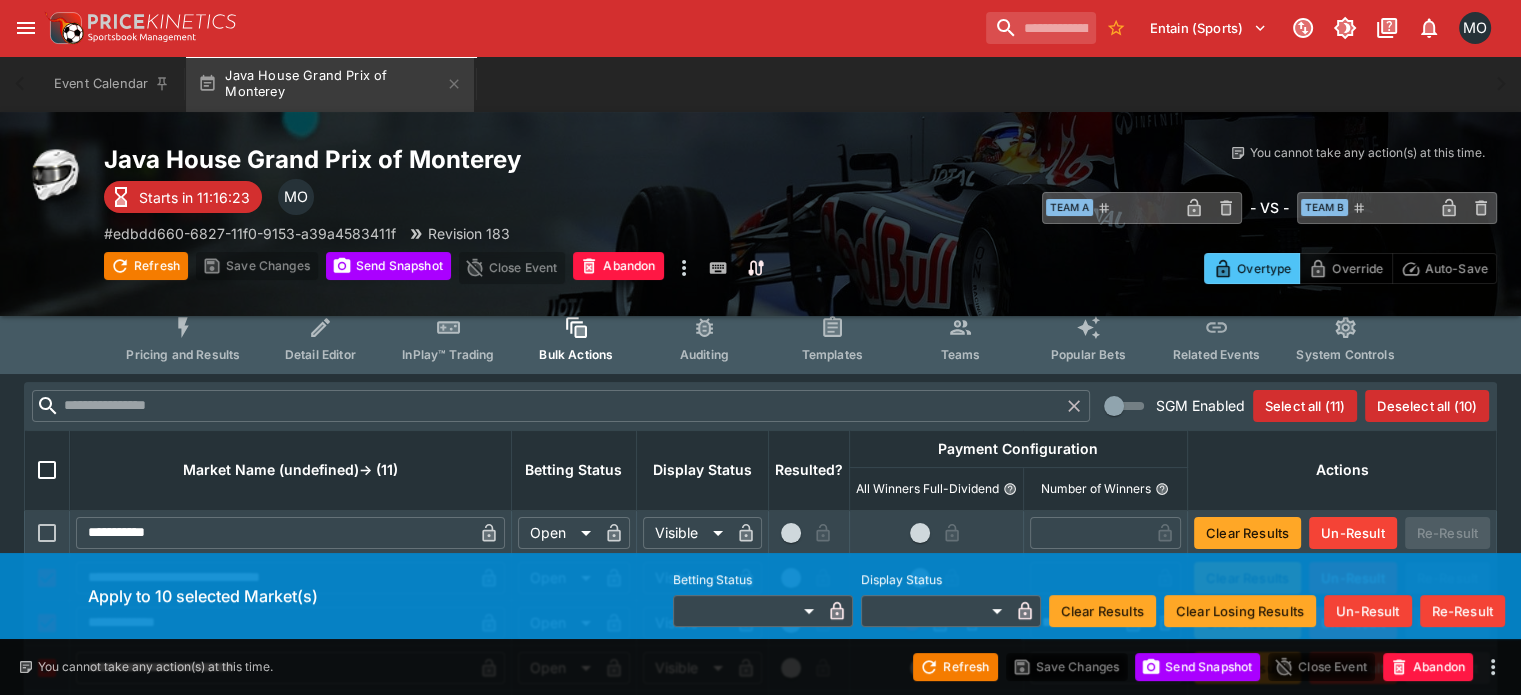 click on "**********" at bounding box center [760, 645] 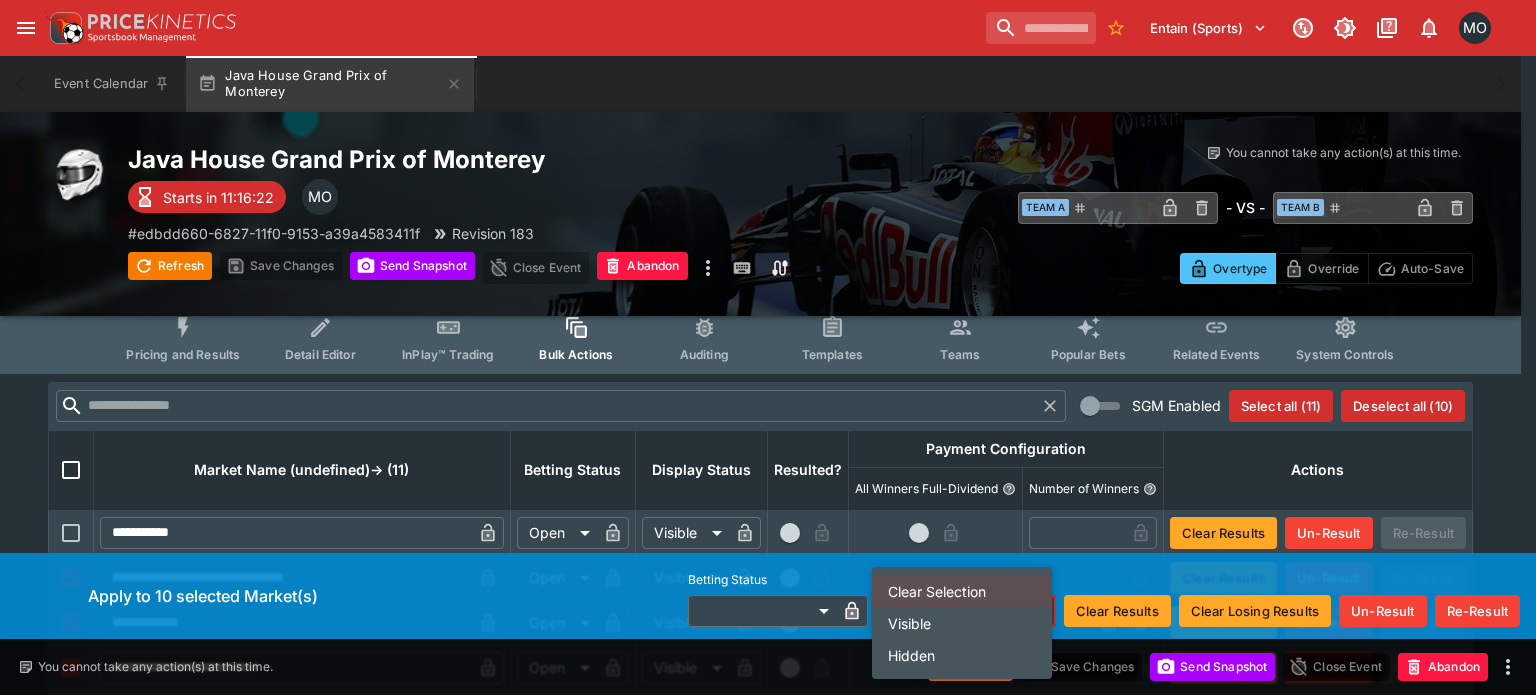 click on "Hidden" at bounding box center (962, 655) 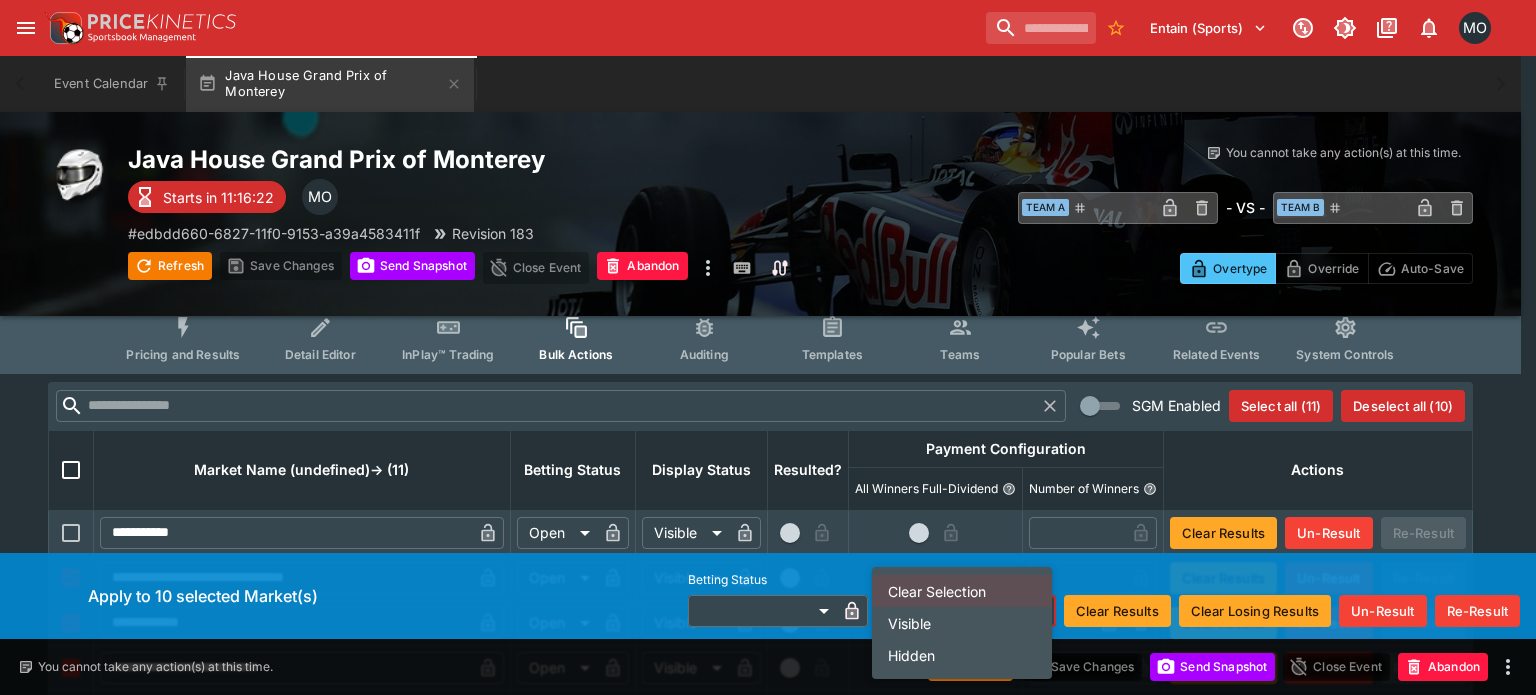 type on "******" 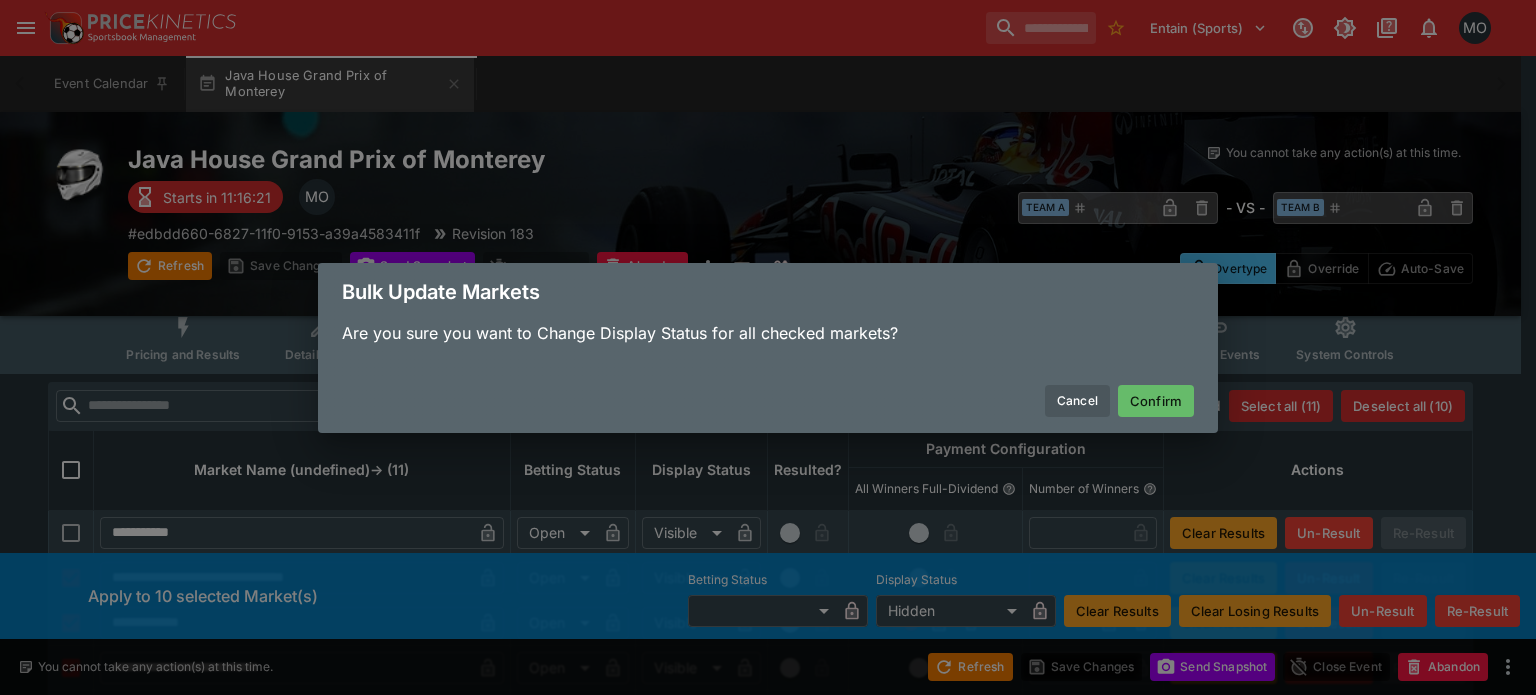 click on "Confirm" at bounding box center [1156, 401] 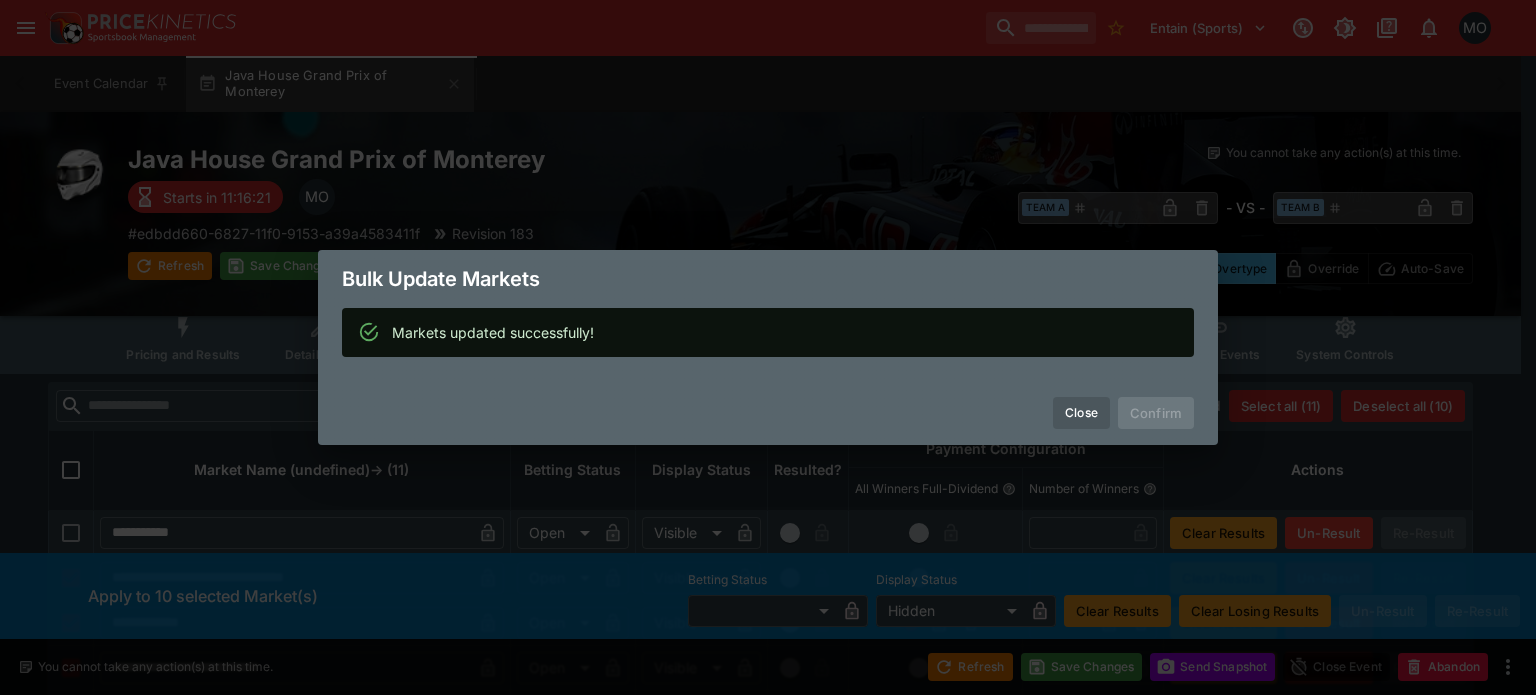 type on "******" 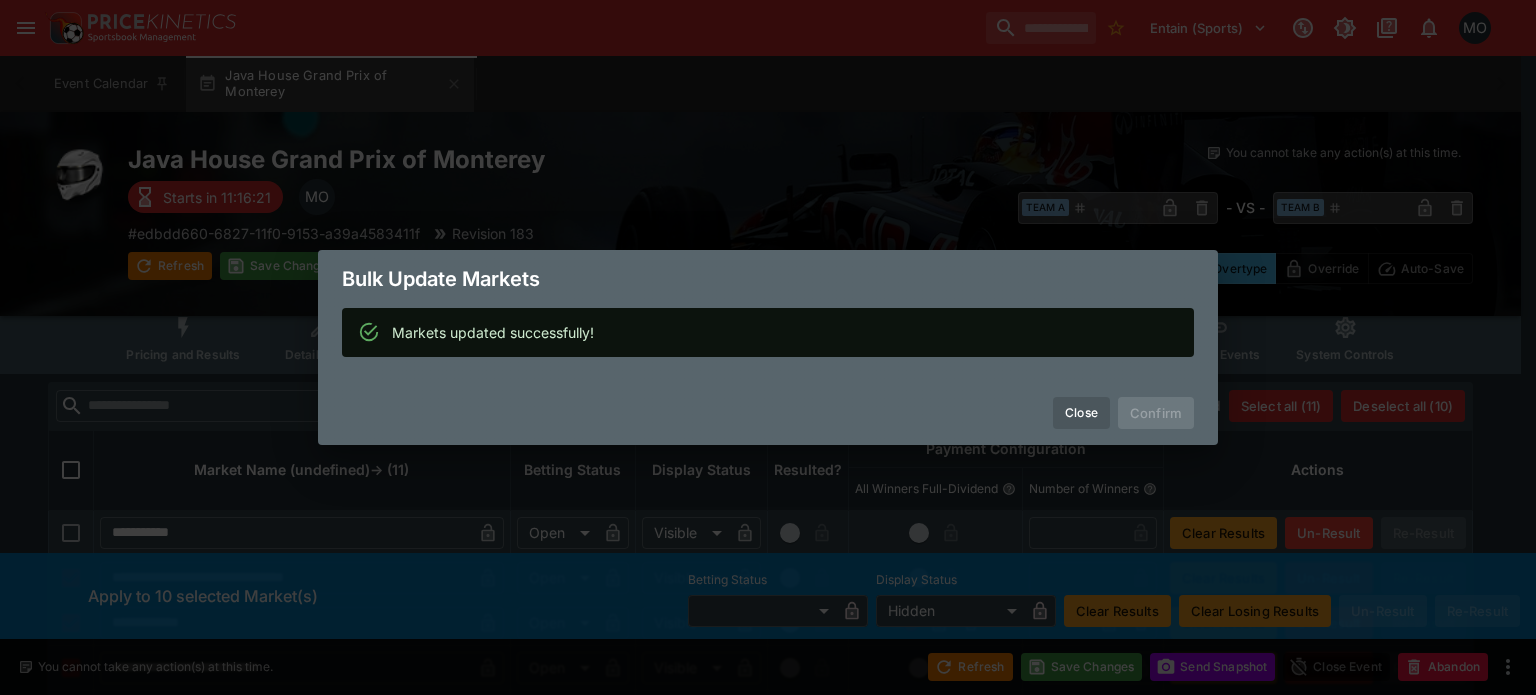 type on "******" 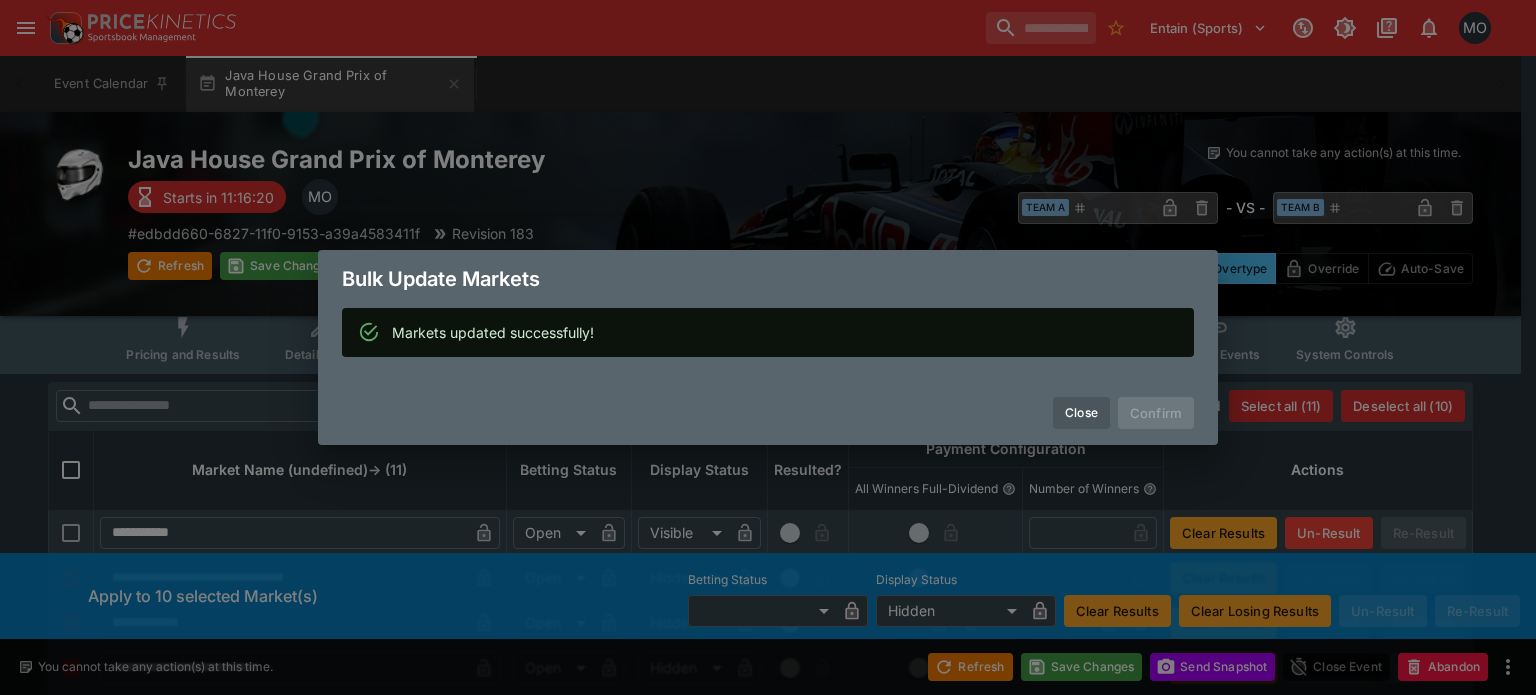 click on "Bulk Update Markets Markets updated successfully! Close Confirm" at bounding box center (768, 347) 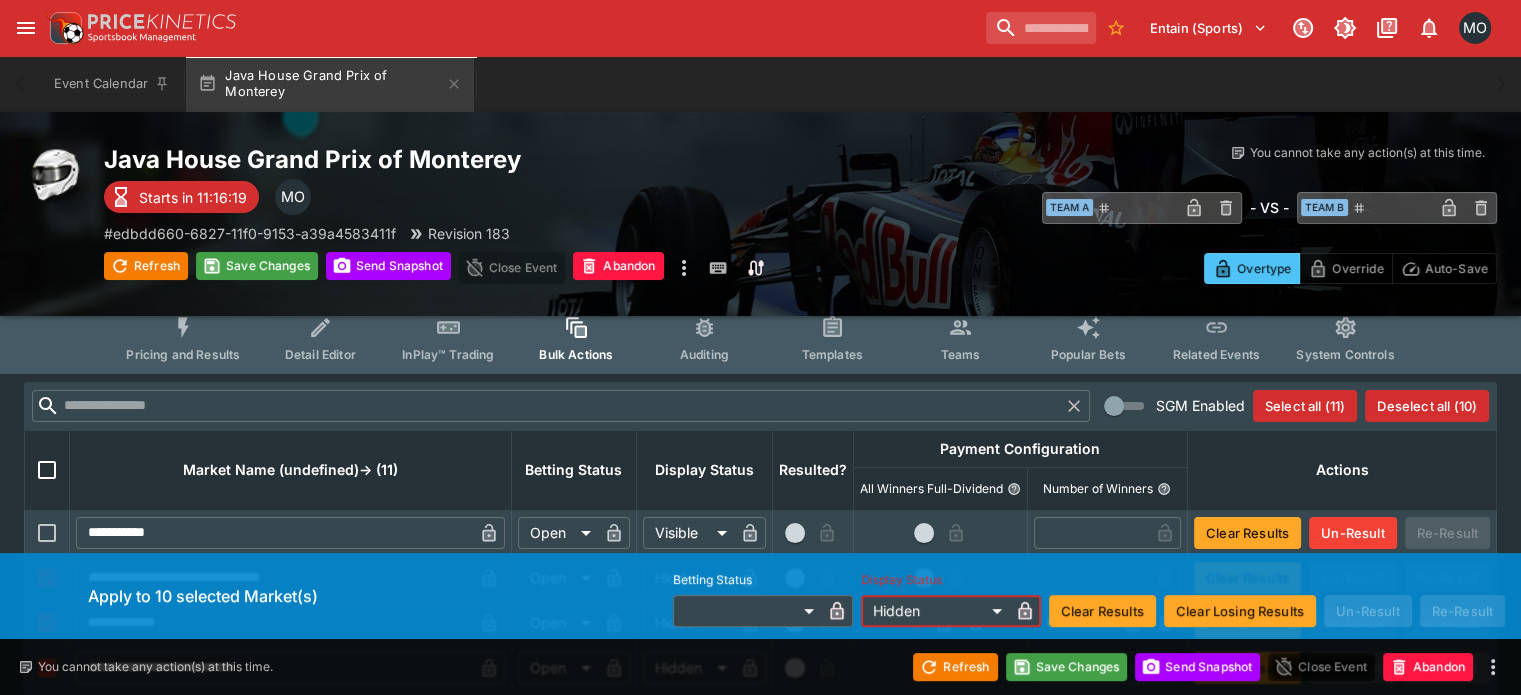 click on "Save Changes" at bounding box center [1067, 667] 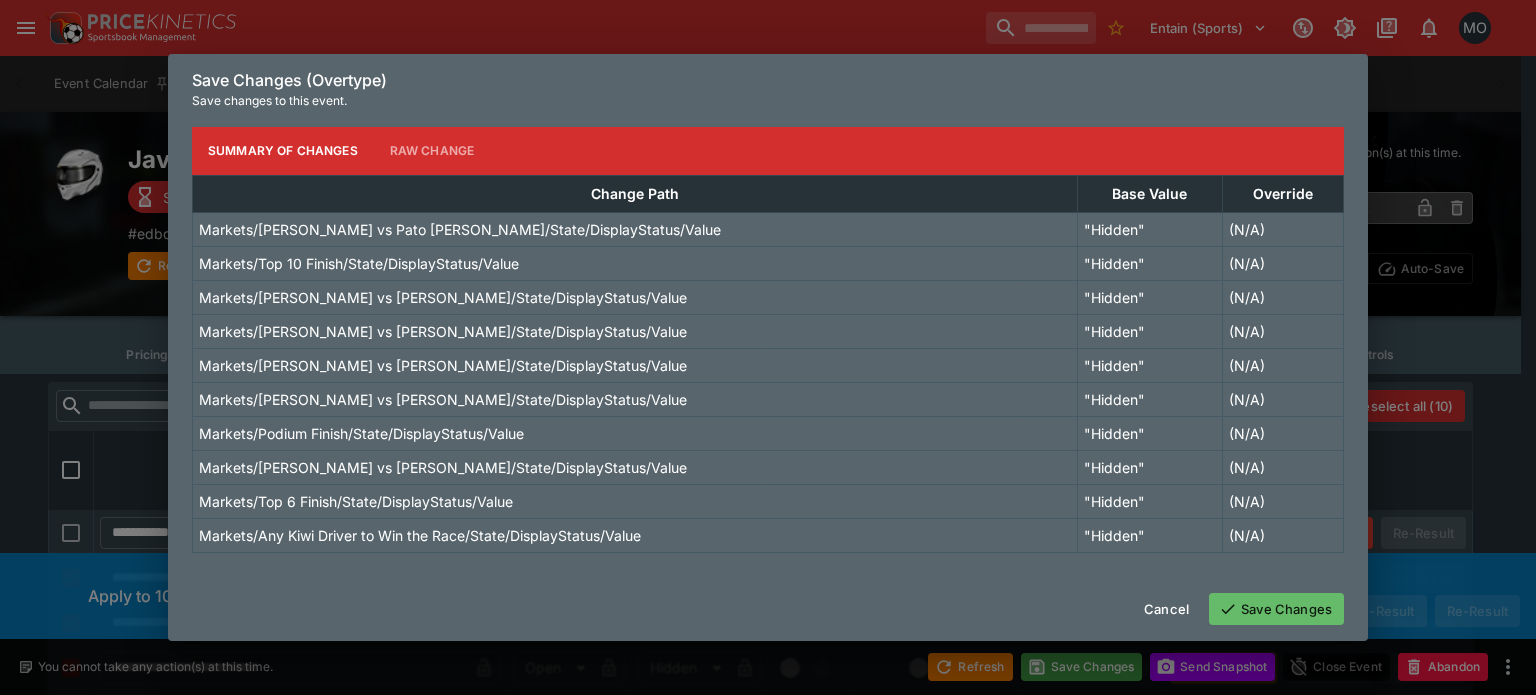 click on "Save Changes" at bounding box center (1276, 609) 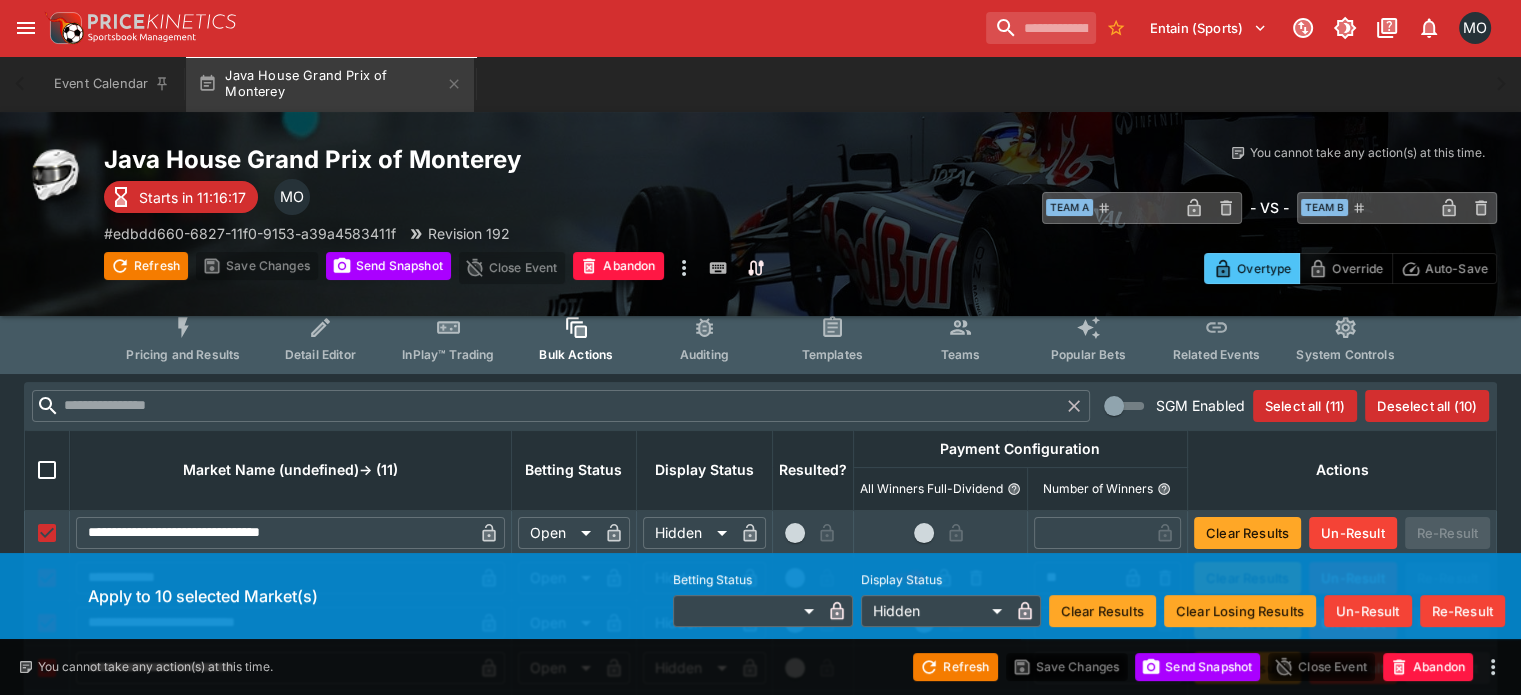 click on "Pricing and Results" at bounding box center [183, 354] 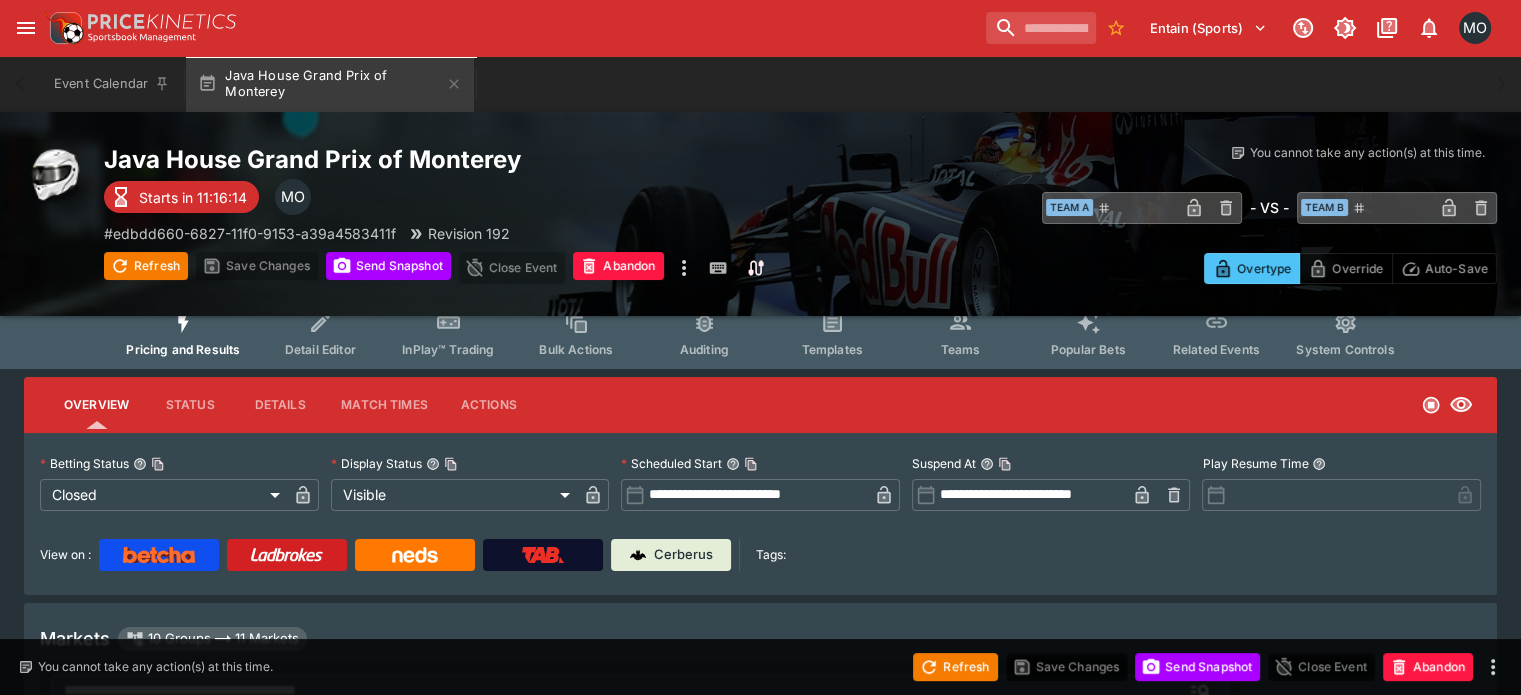 scroll, scrollTop: 17, scrollLeft: 0, axis: vertical 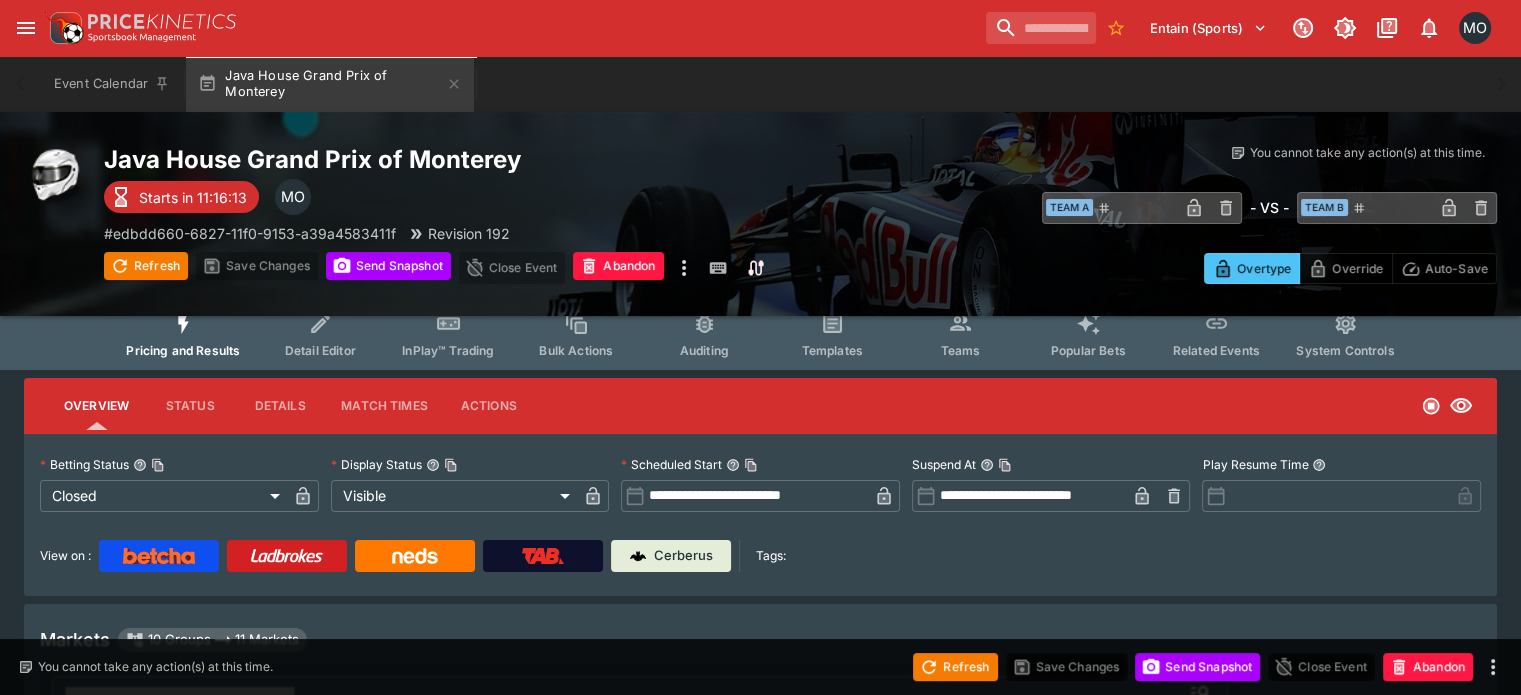 click 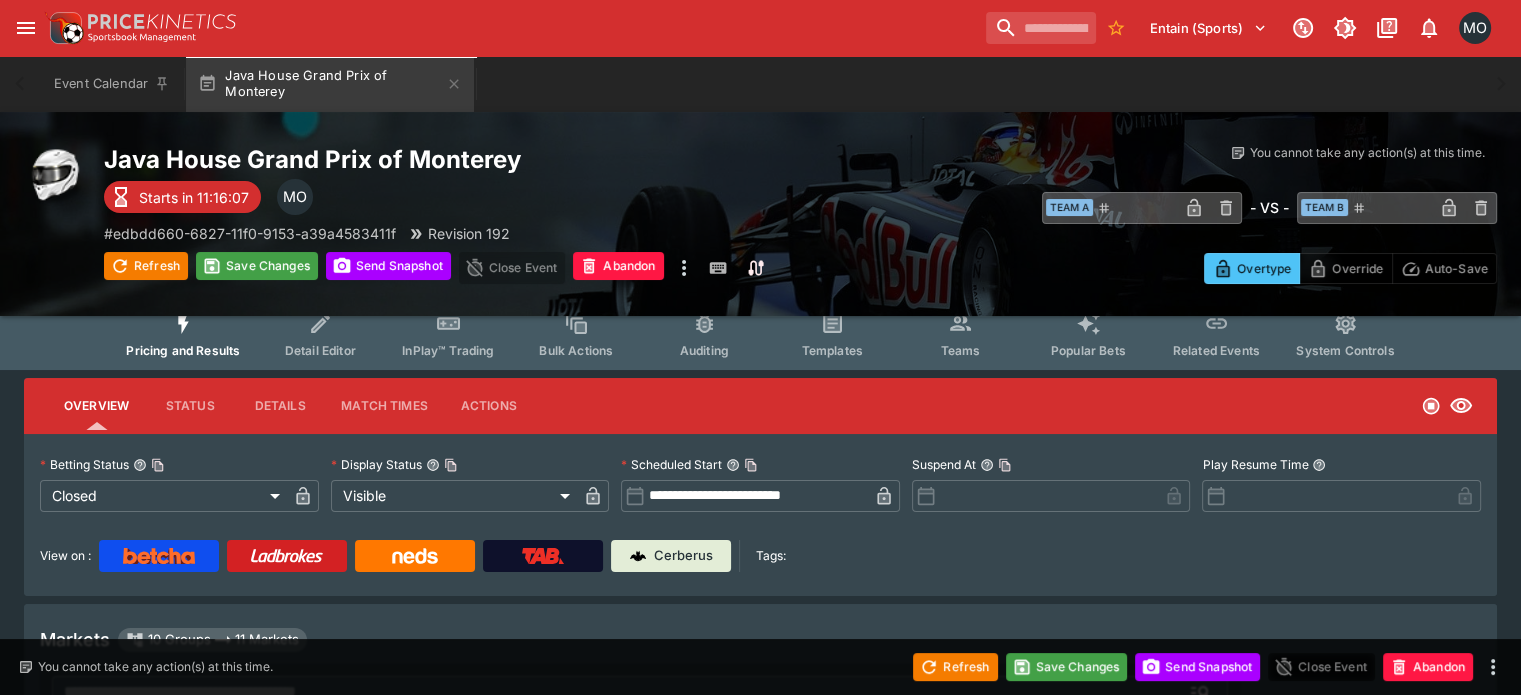 click on "**********" at bounding box center (760, 511) 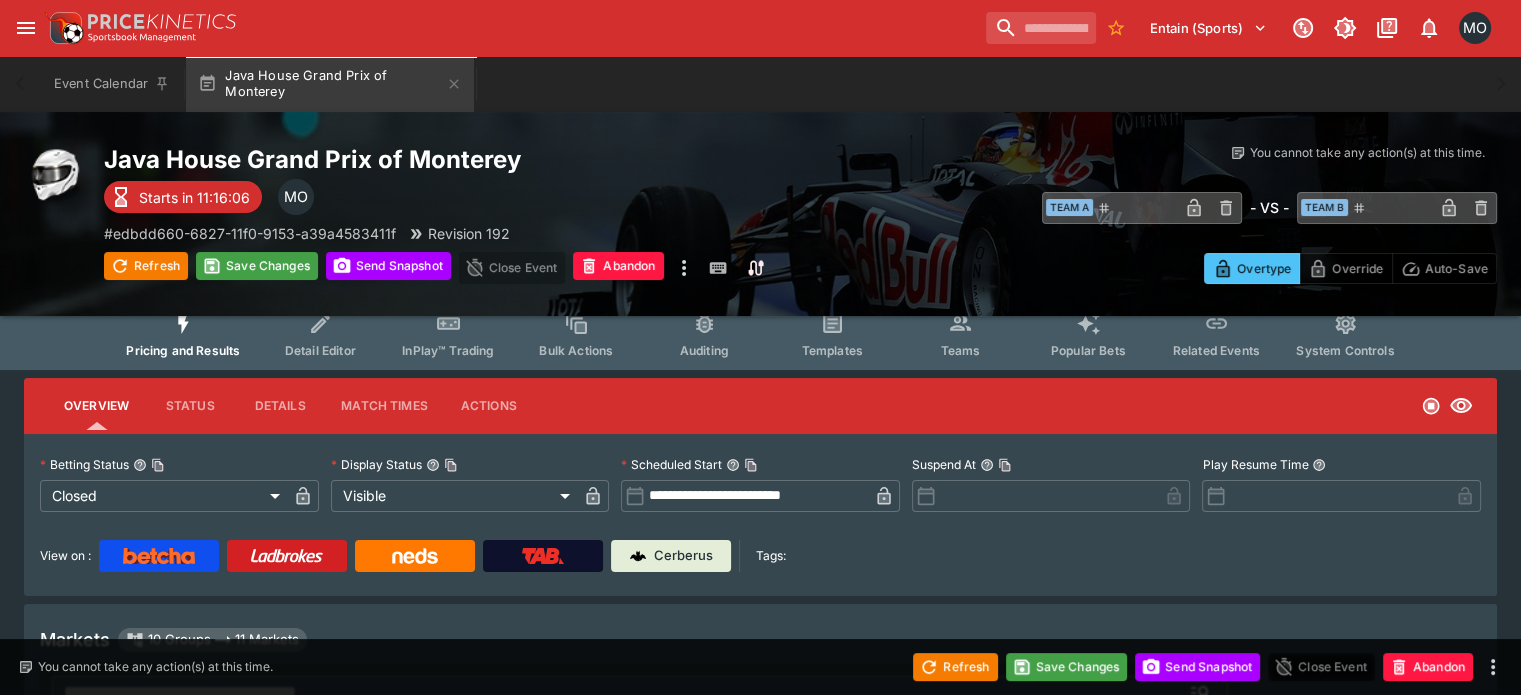 click on "**********" at bounding box center (760, 1563) 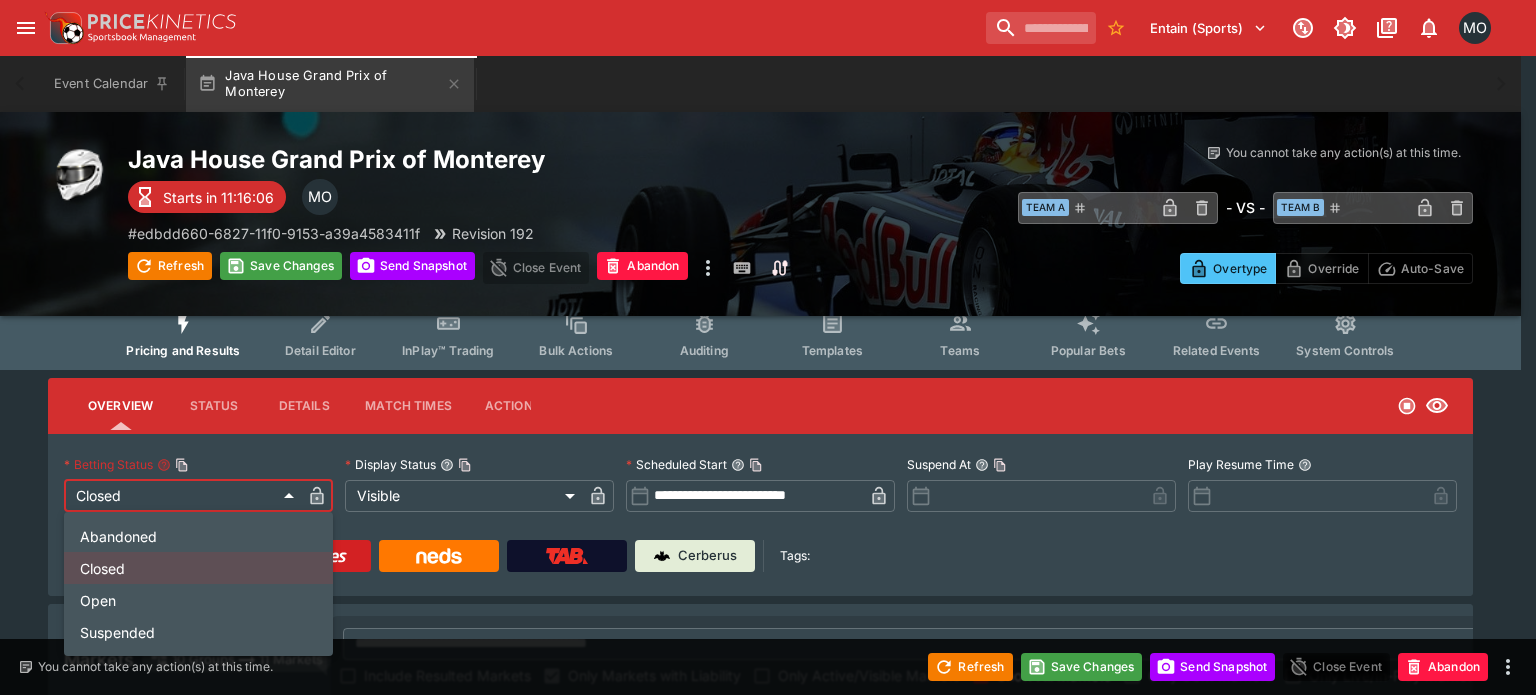 click on "Open" at bounding box center (198, 600) 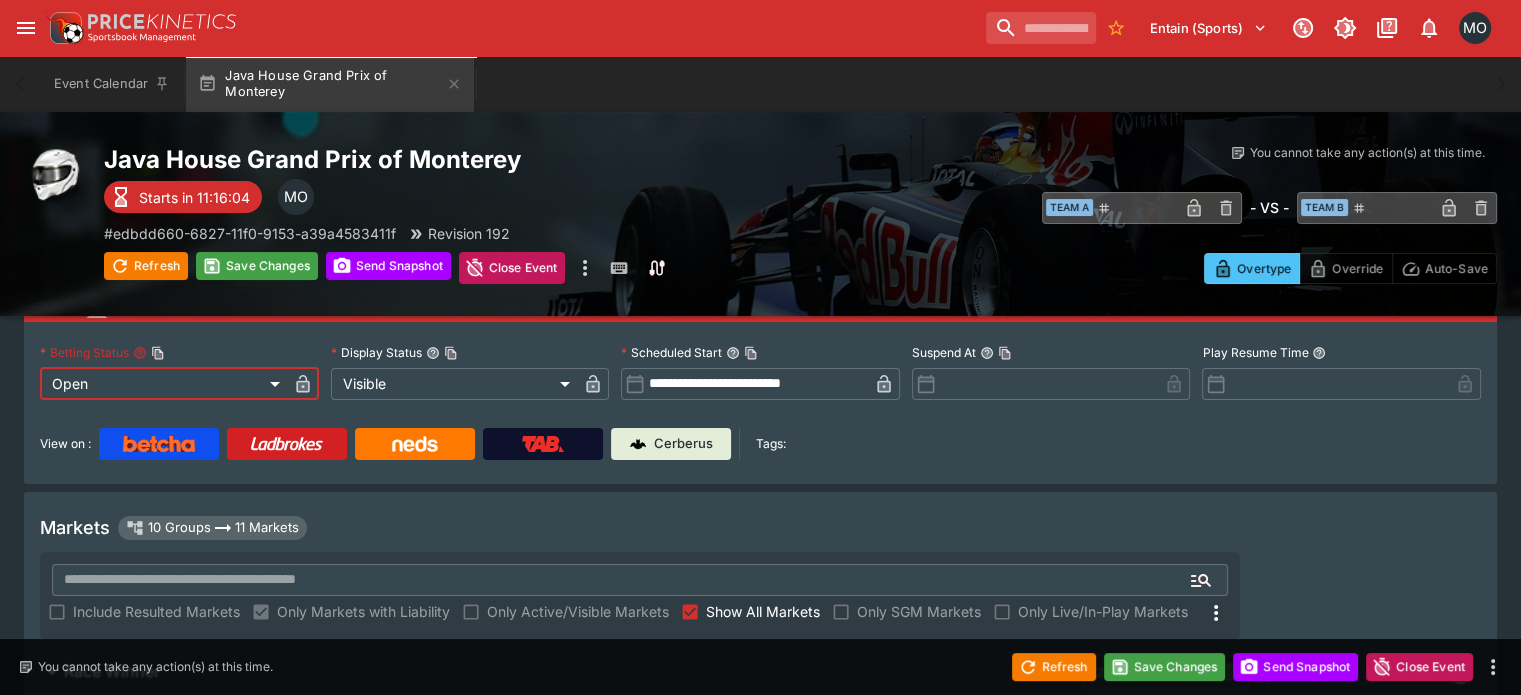 scroll, scrollTop: 125, scrollLeft: 0, axis: vertical 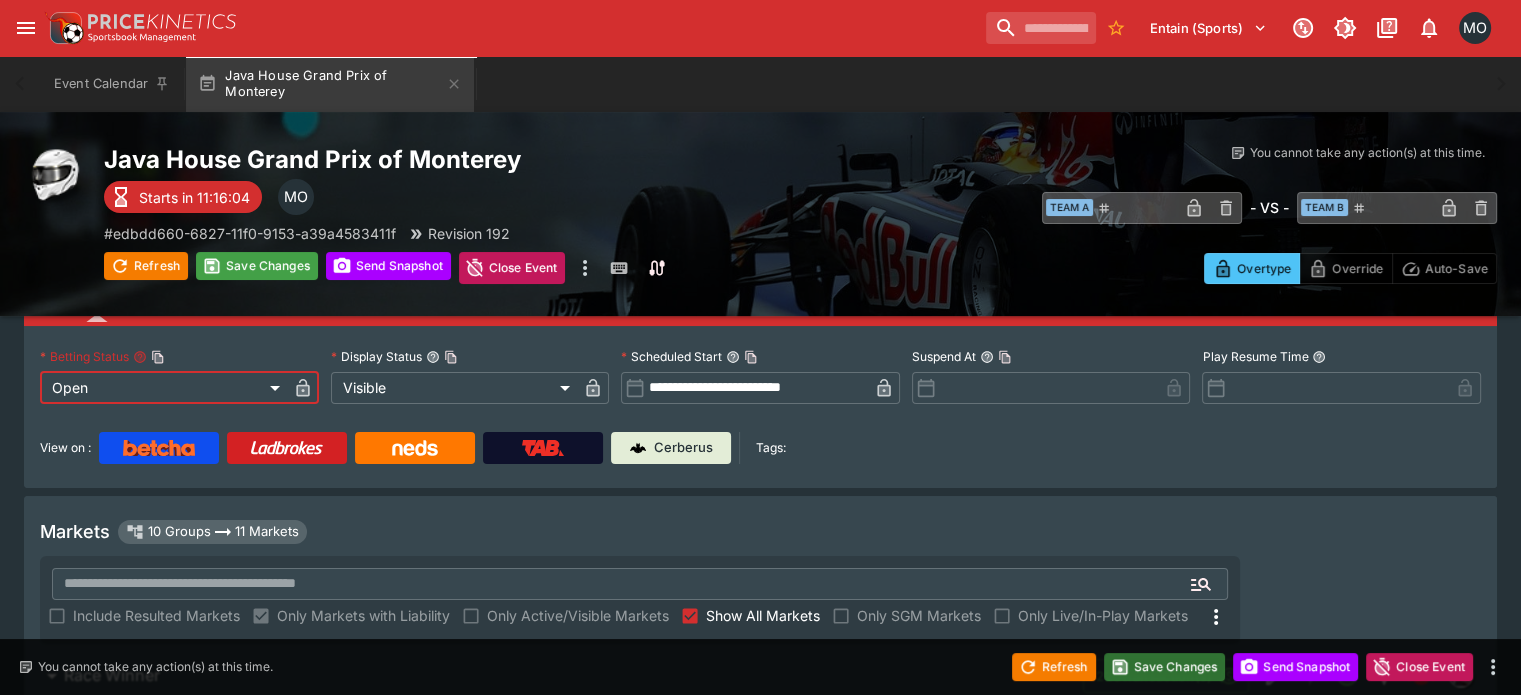 click on "Save Changes" at bounding box center [1165, 667] 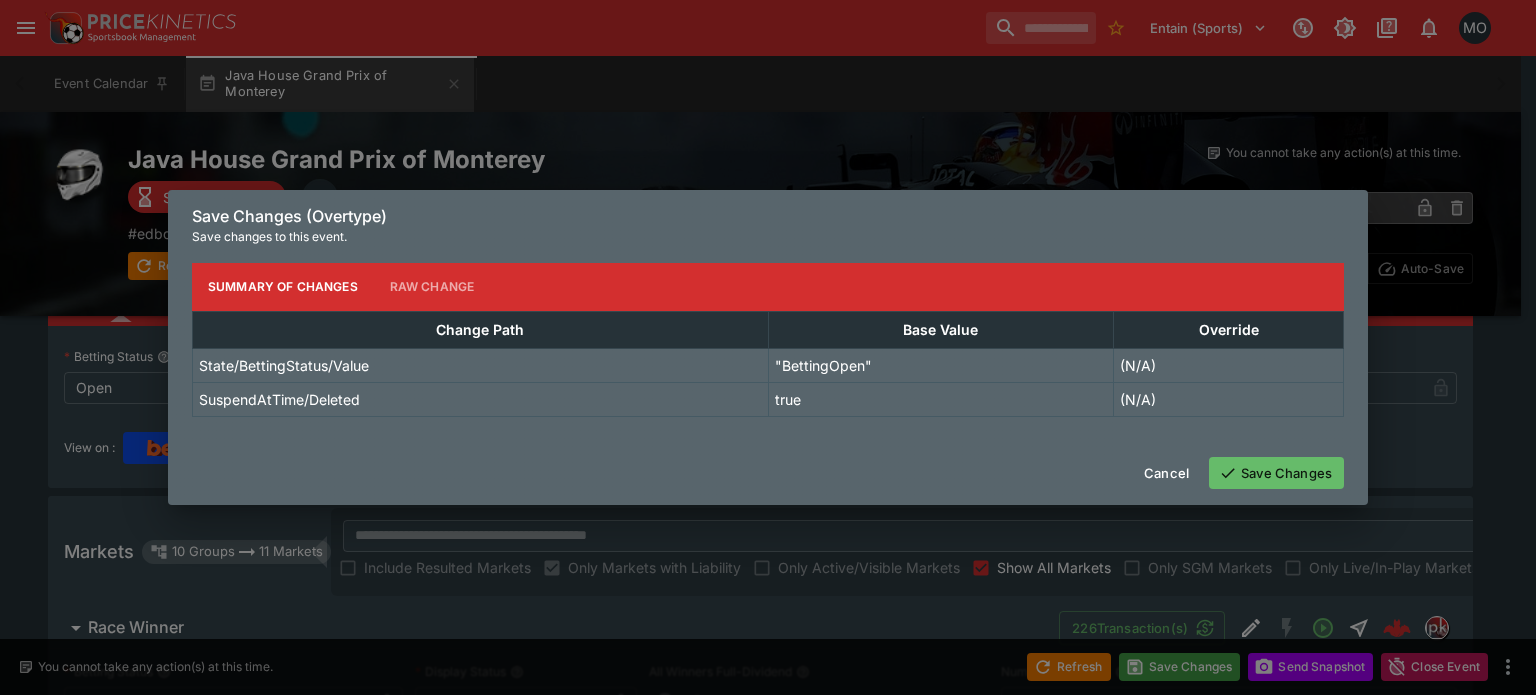 click on "Save Changes" at bounding box center [1276, 473] 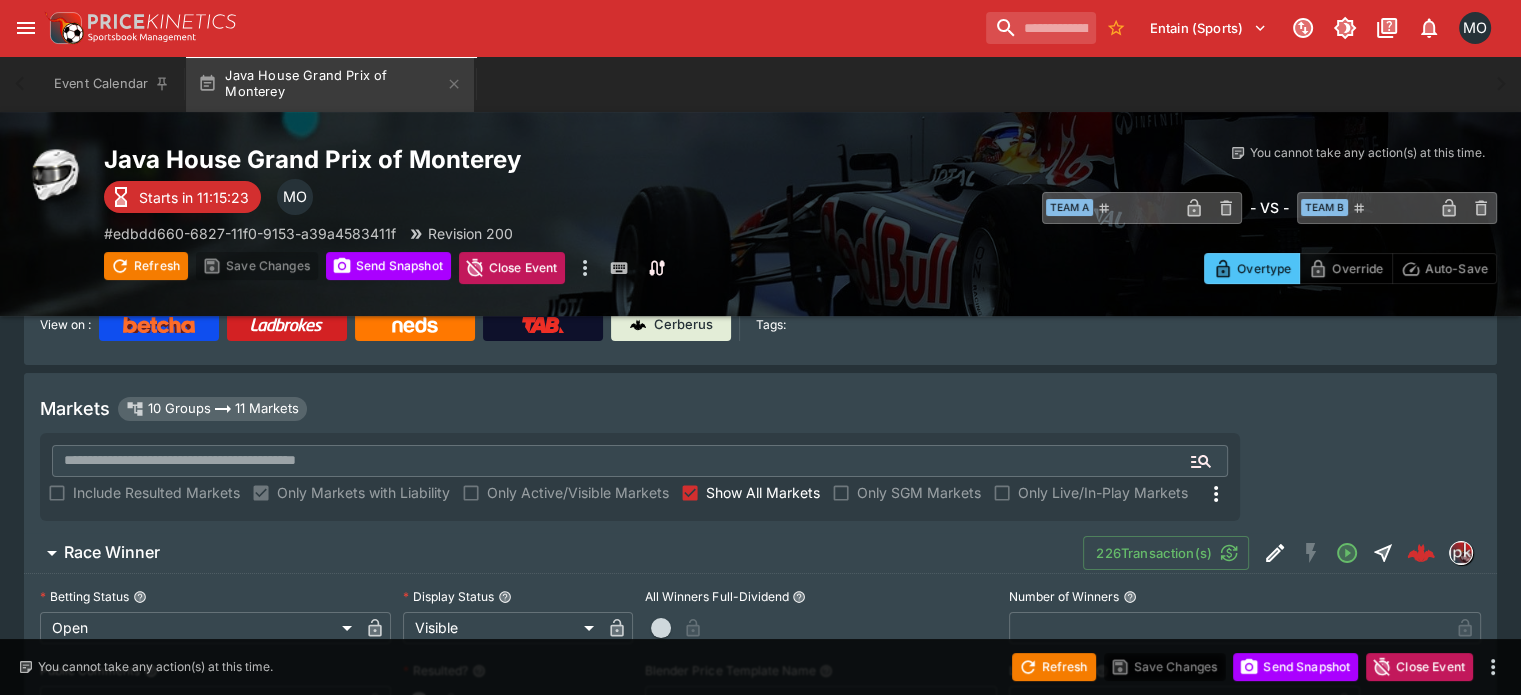 scroll, scrollTop: 262, scrollLeft: 0, axis: vertical 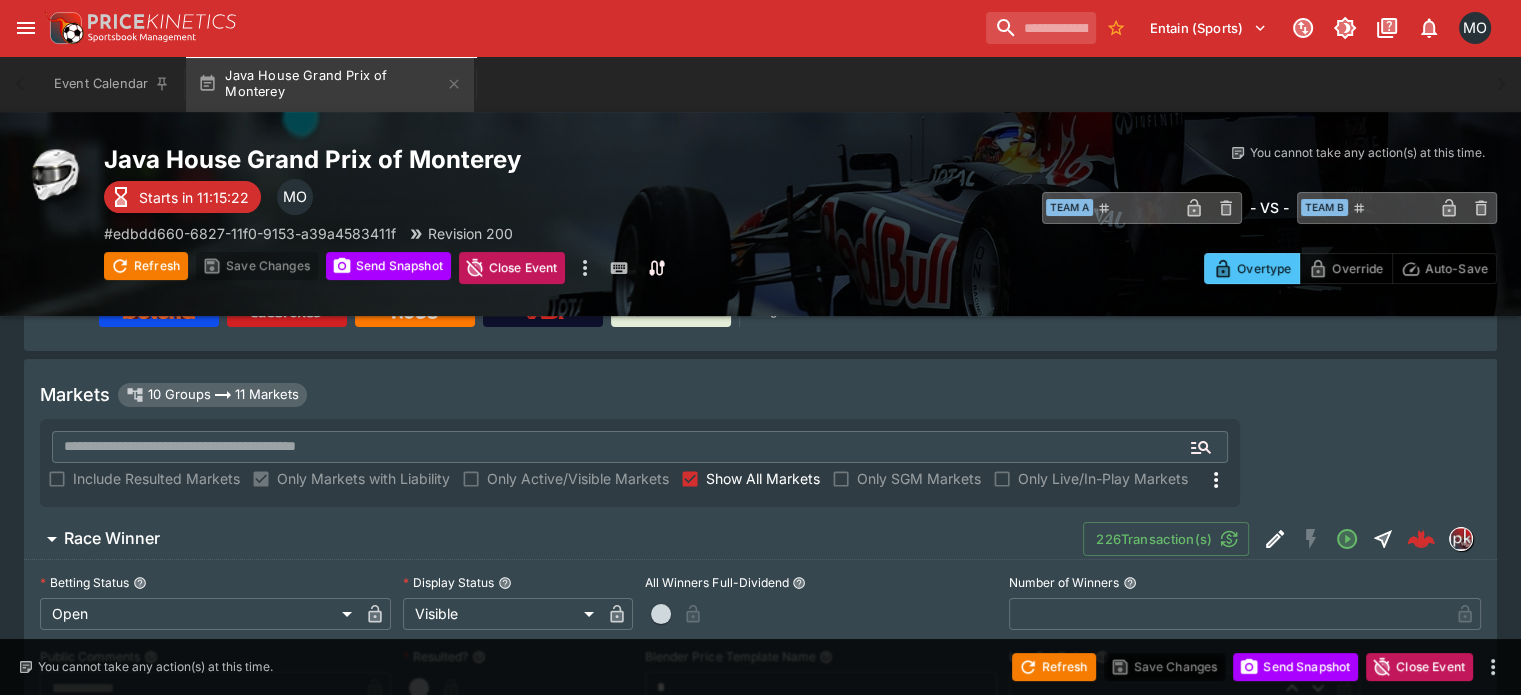 click on "Race Winner 226  Transaction(s)" at bounding box center (772, 539) 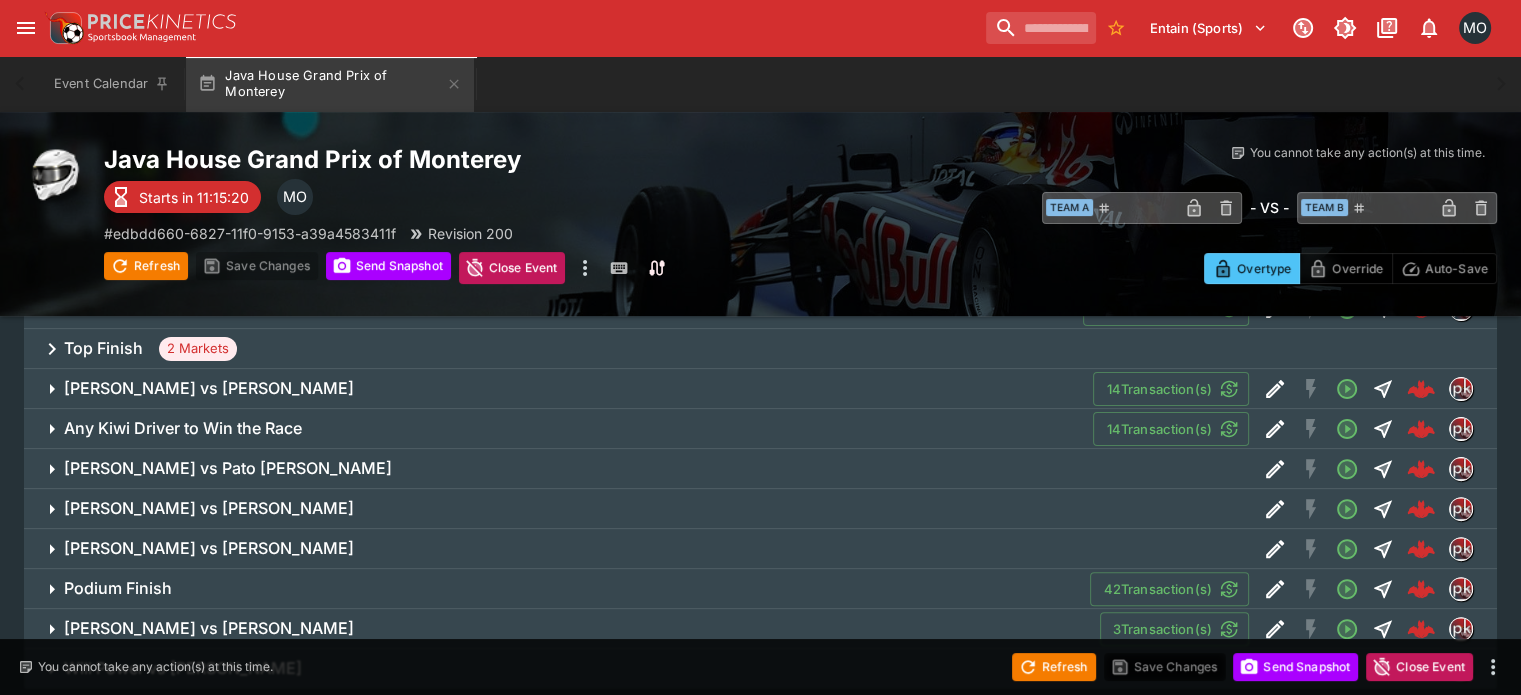 scroll, scrollTop: 429, scrollLeft: 0, axis: vertical 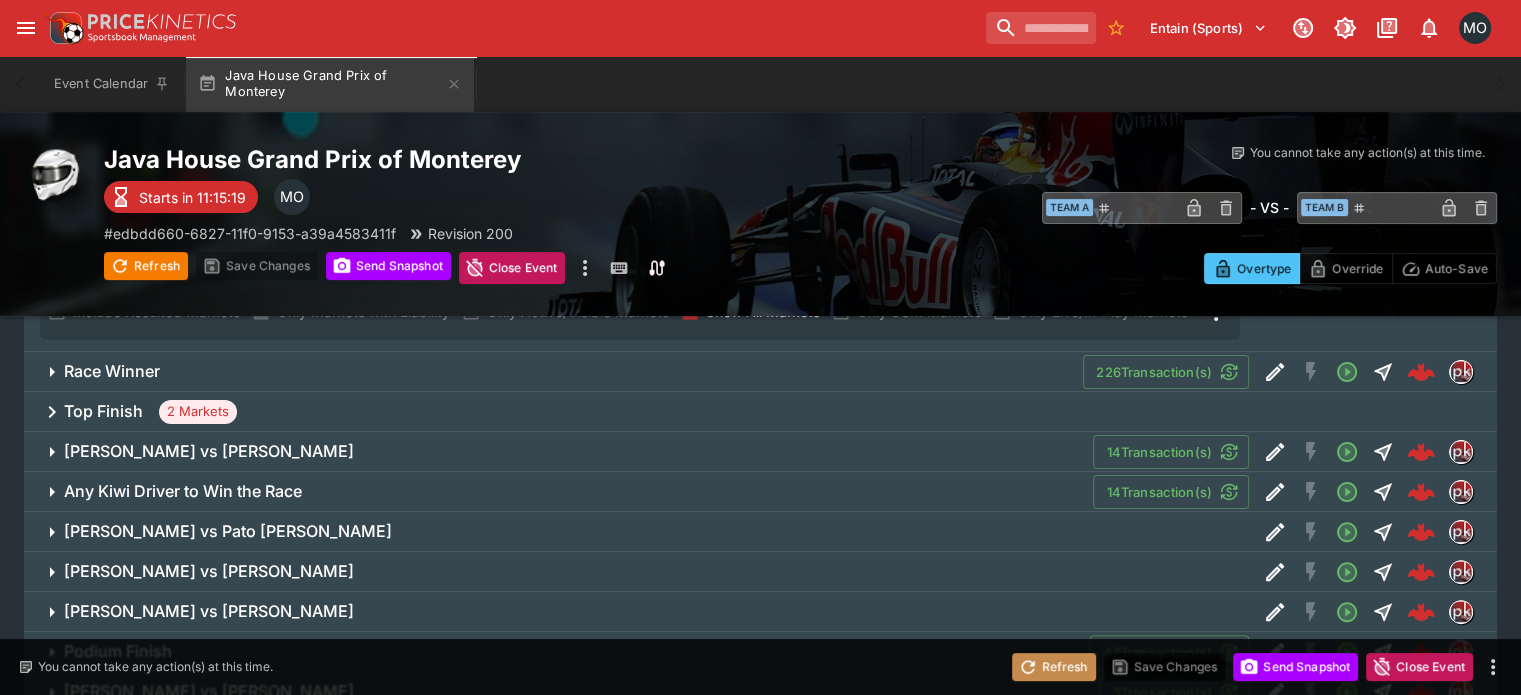 click 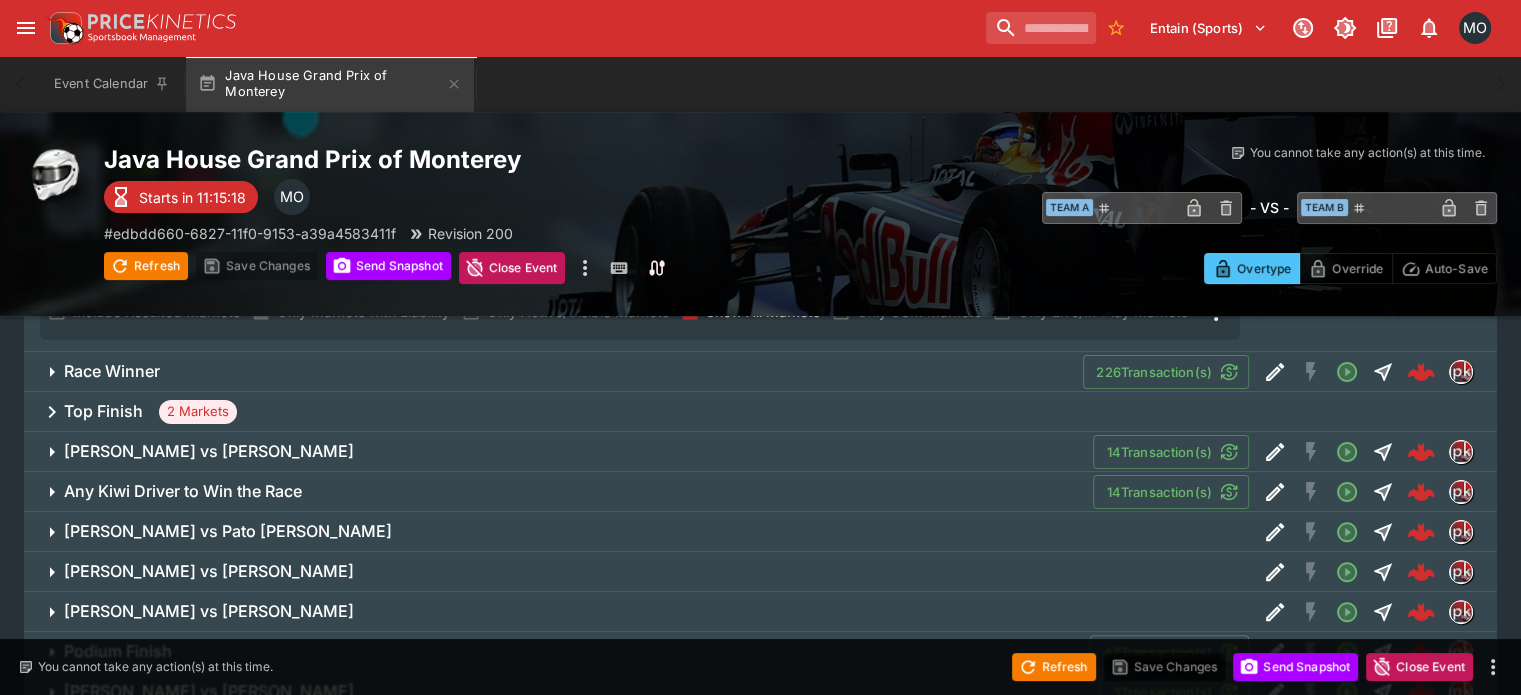 scroll, scrollTop: 66, scrollLeft: 0, axis: vertical 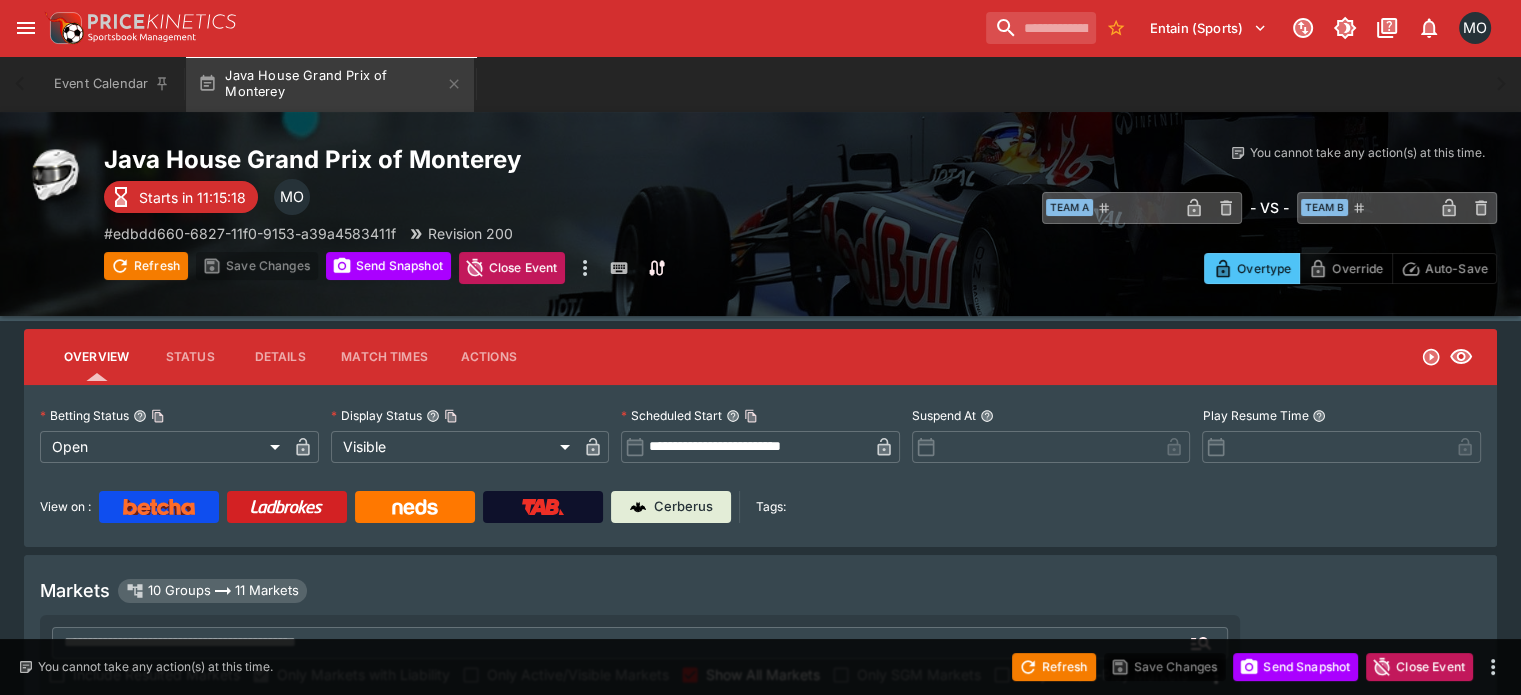 click on "Tags:" at bounding box center (771, 507) 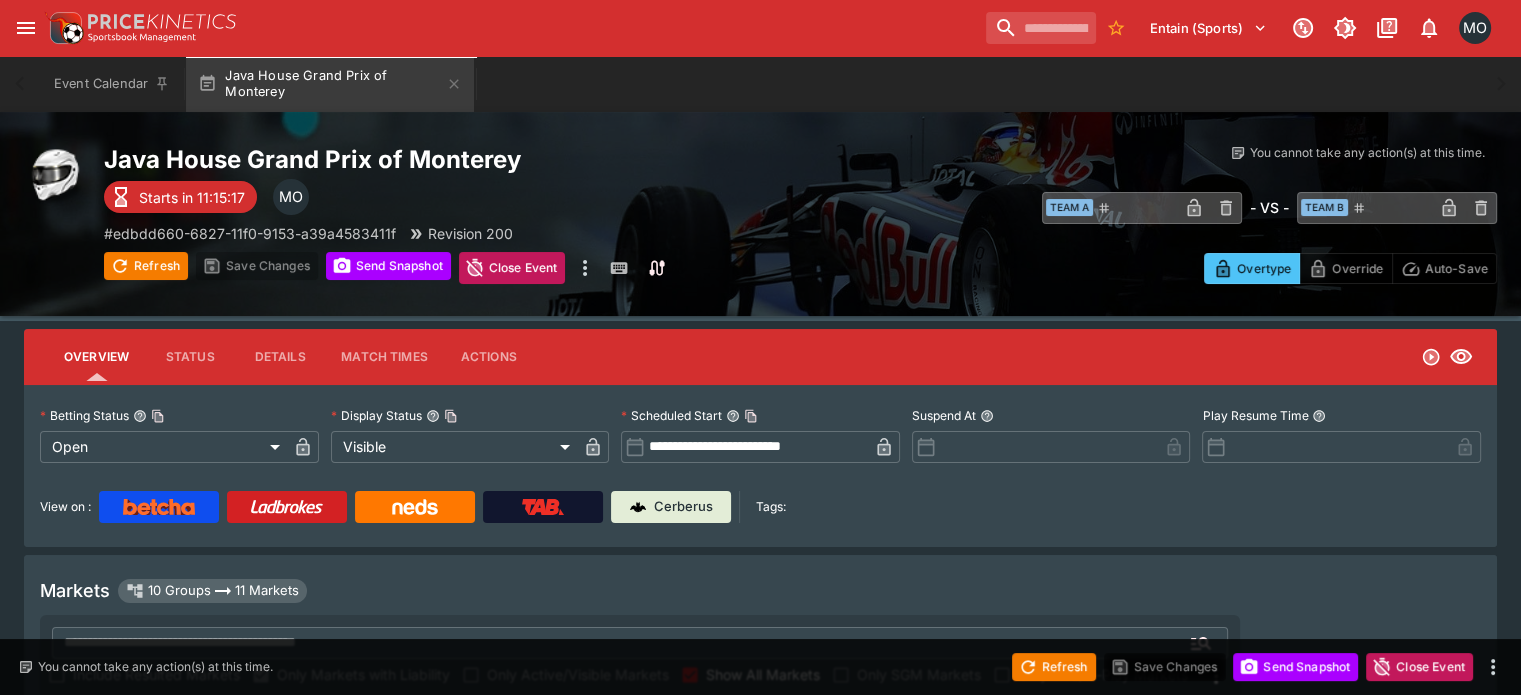 click at bounding box center [543, 507] 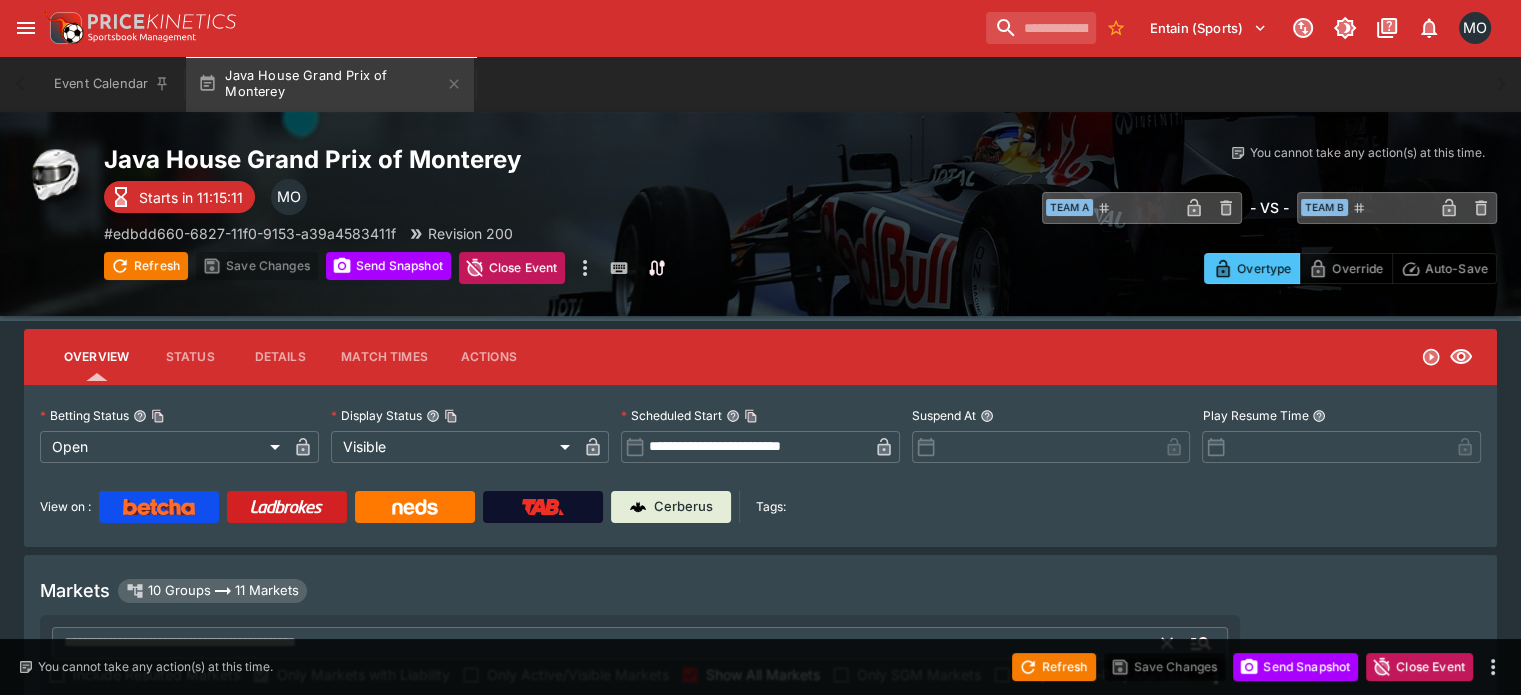 scroll, scrollTop: 0, scrollLeft: 0, axis: both 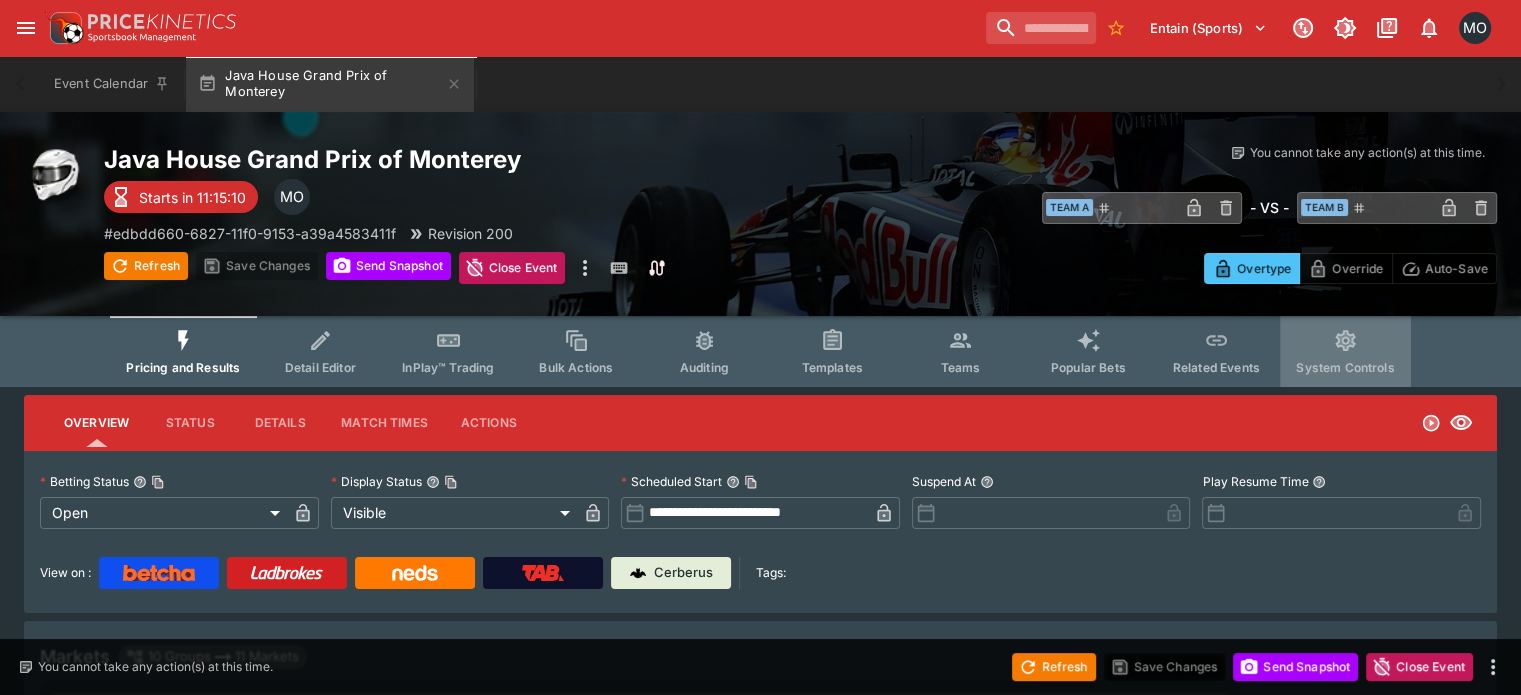 drag, startPoint x: 1378, startPoint y: 329, endPoint x: 1352, endPoint y: 348, distance: 32.202484 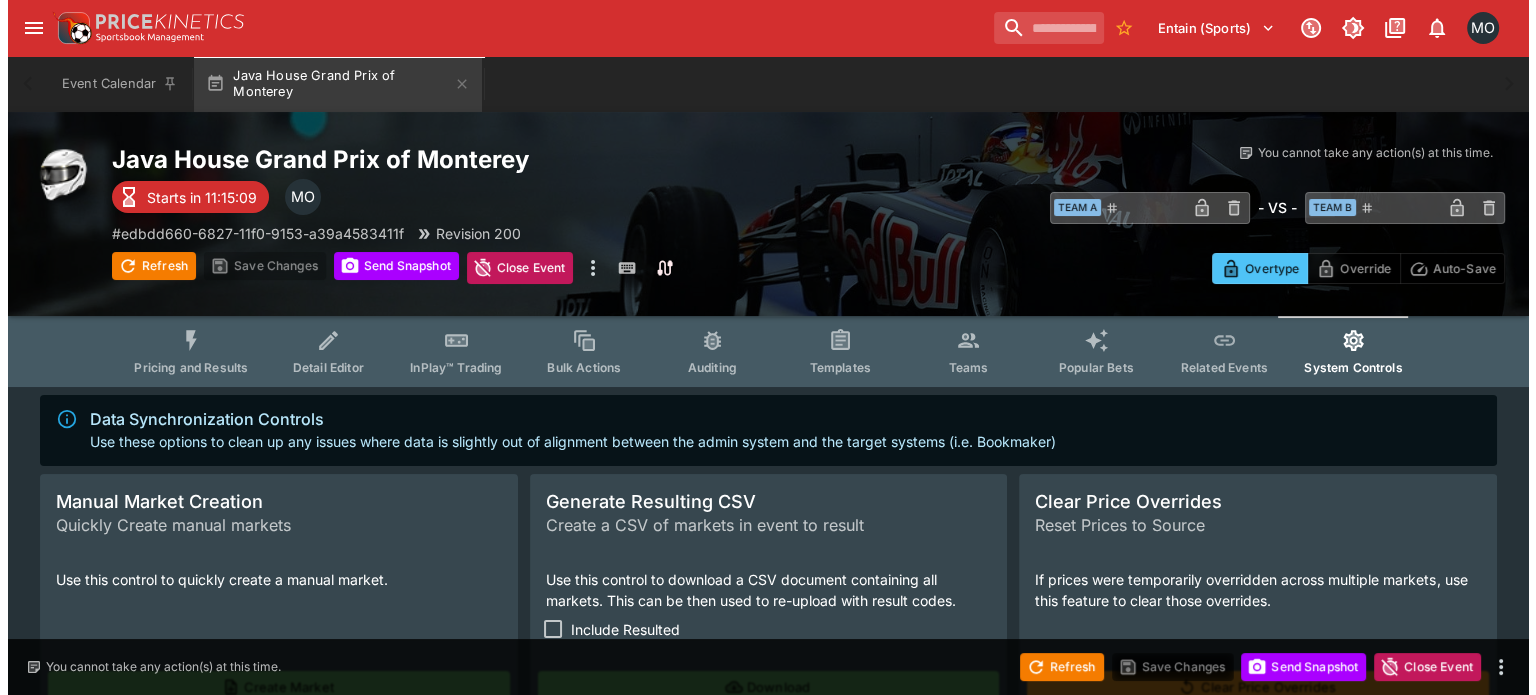 scroll, scrollTop: 159, scrollLeft: 0, axis: vertical 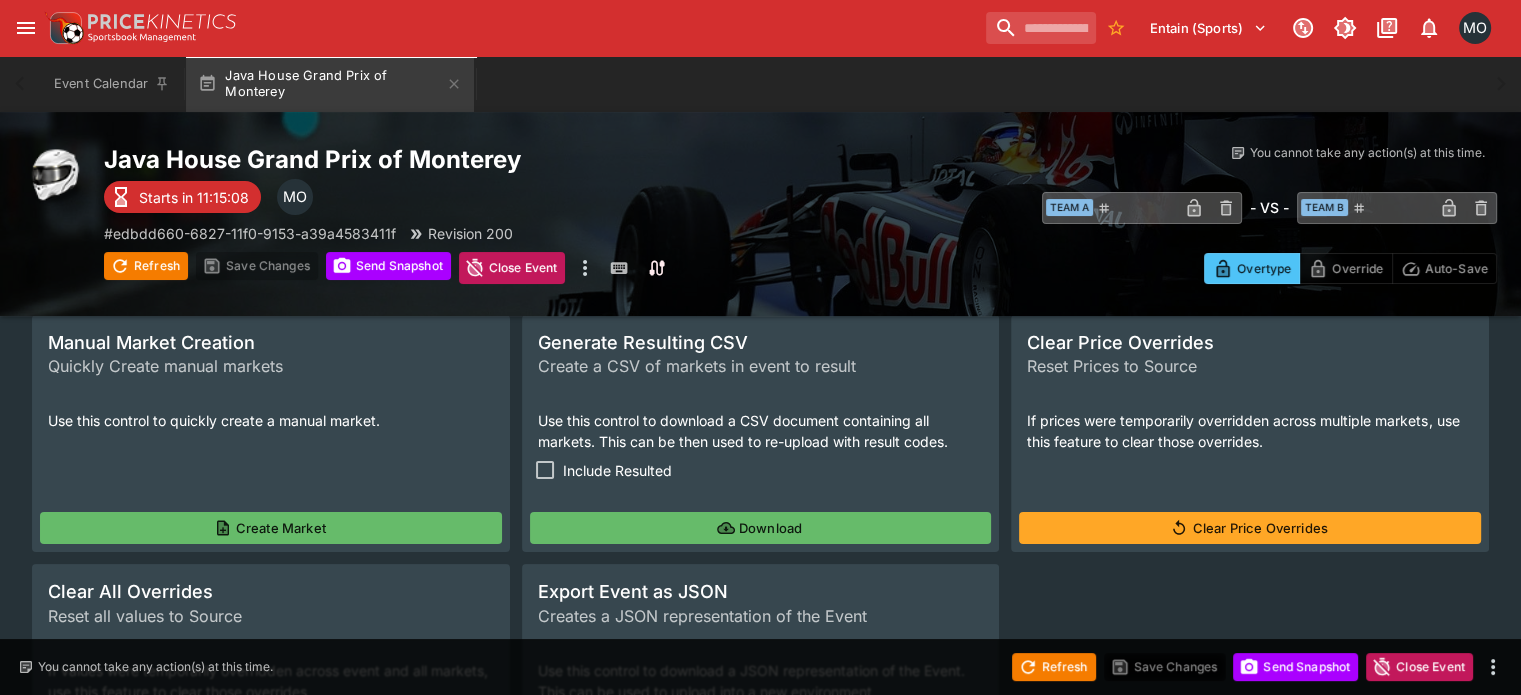 click on "Download" at bounding box center [761, 528] 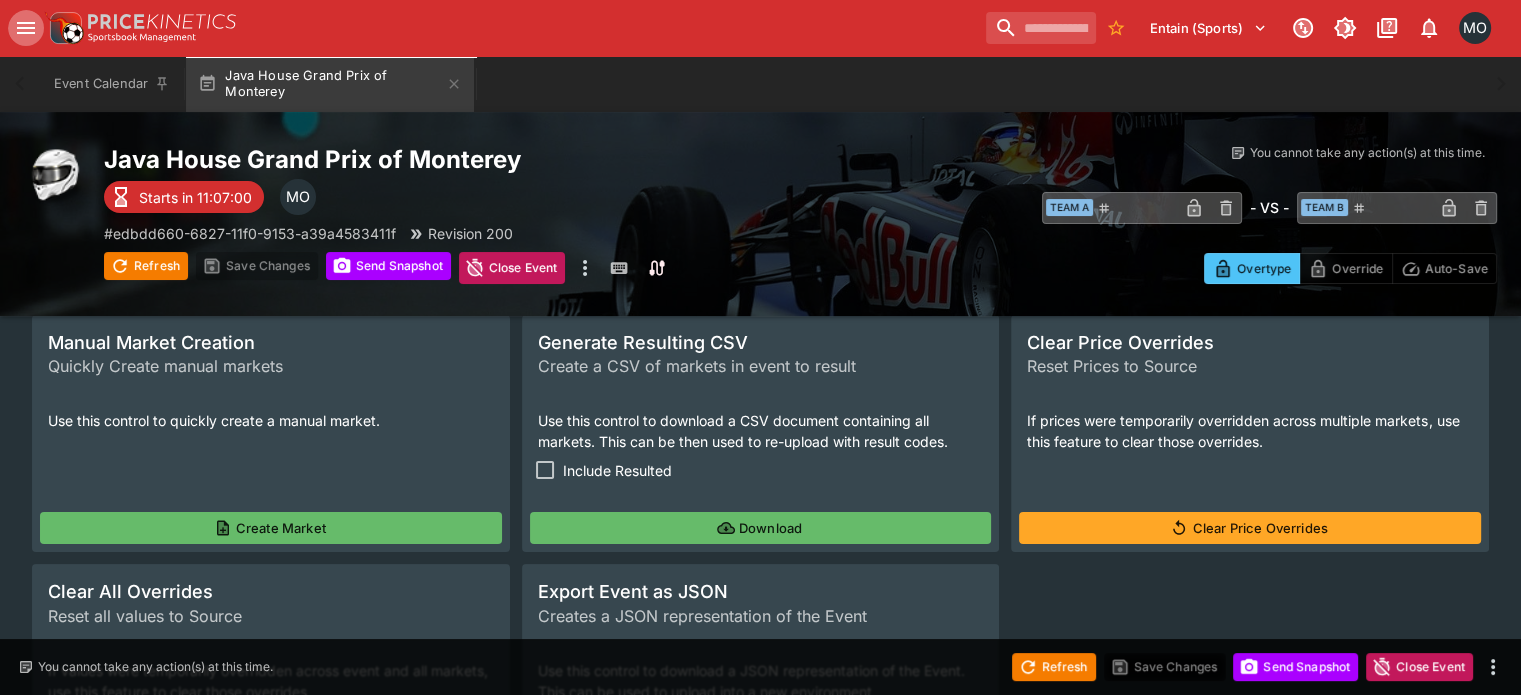 click 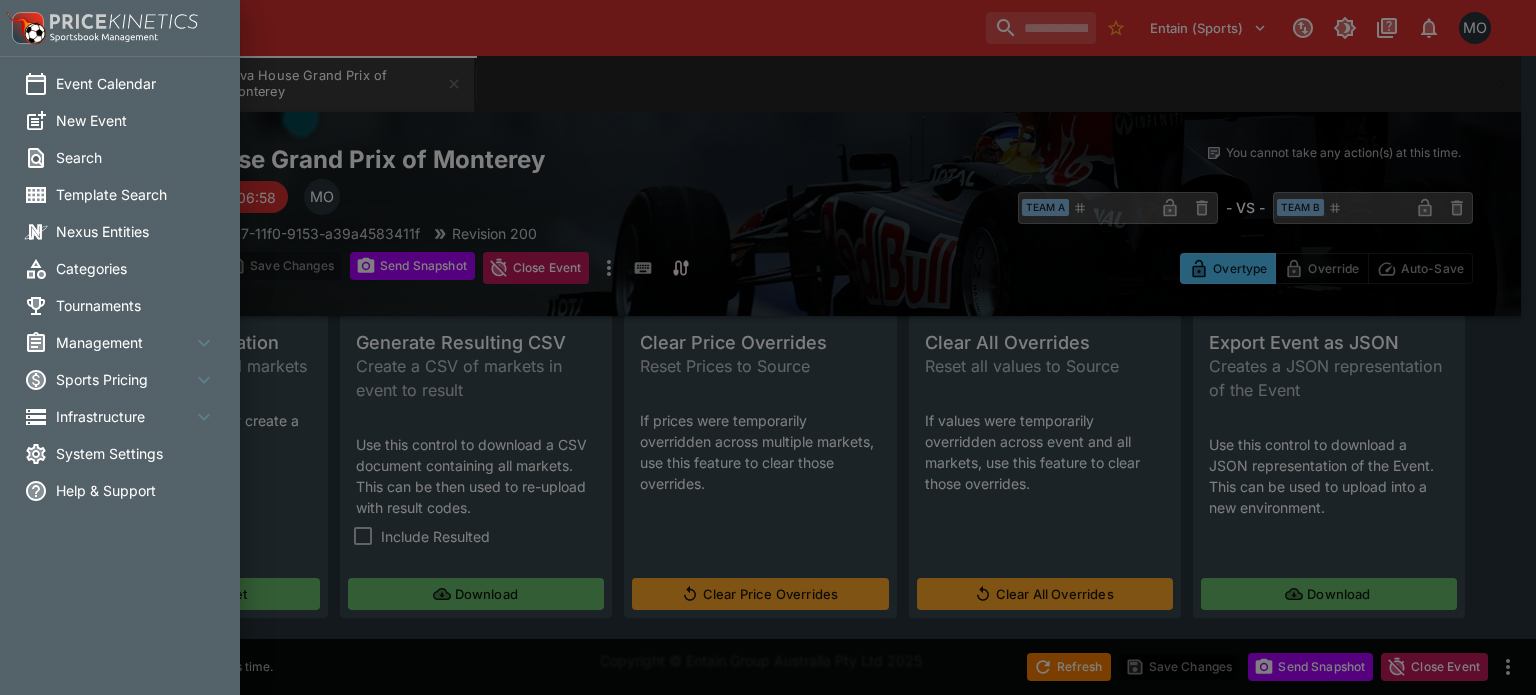 click on "System Settings" at bounding box center [136, 453] 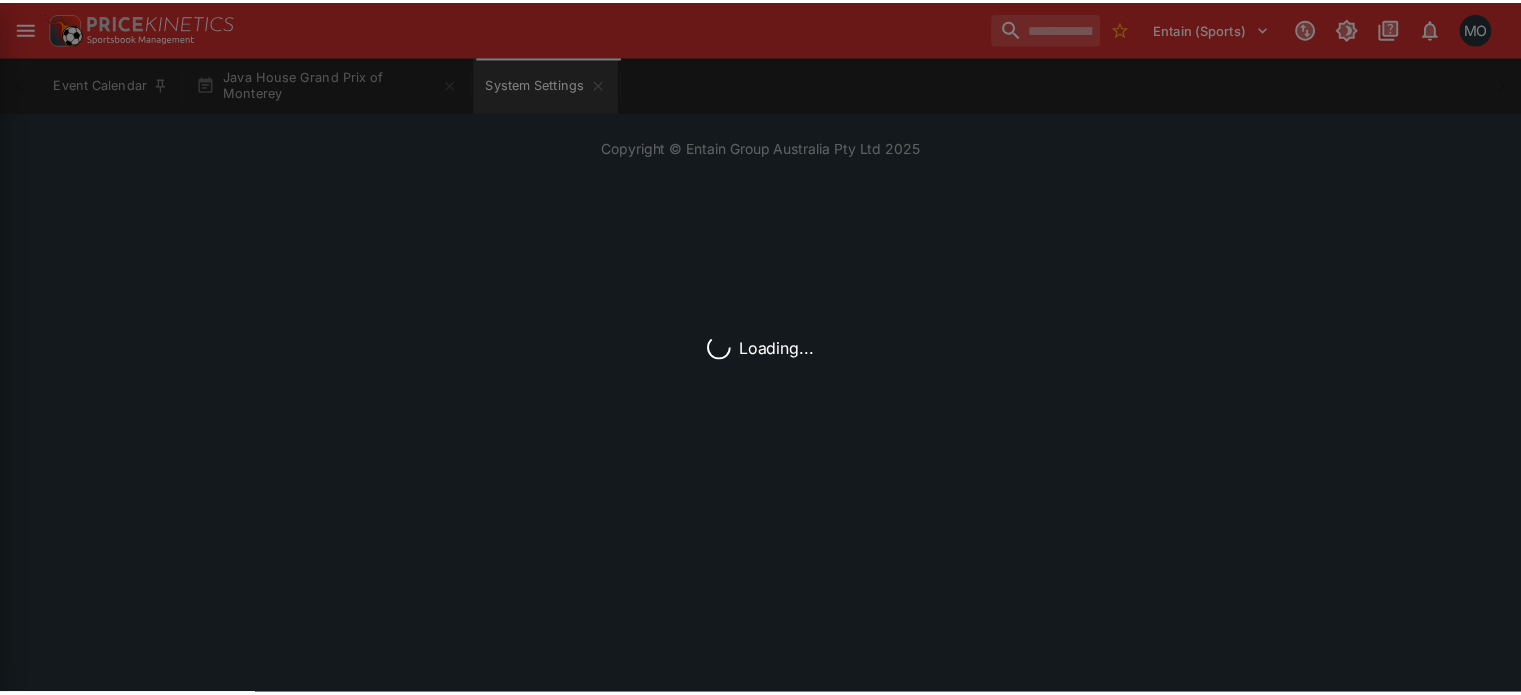 scroll, scrollTop: 0, scrollLeft: 0, axis: both 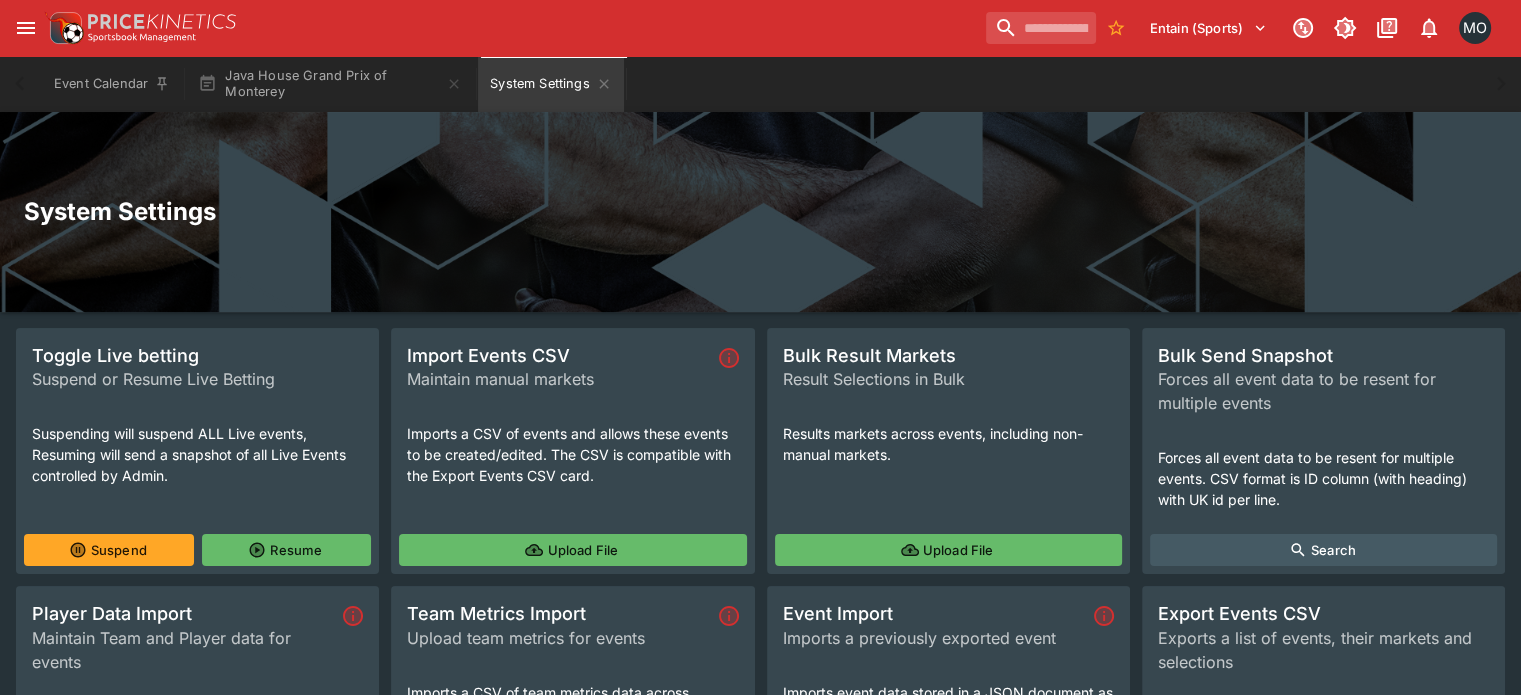 click on "Upload File" at bounding box center [572, 550] 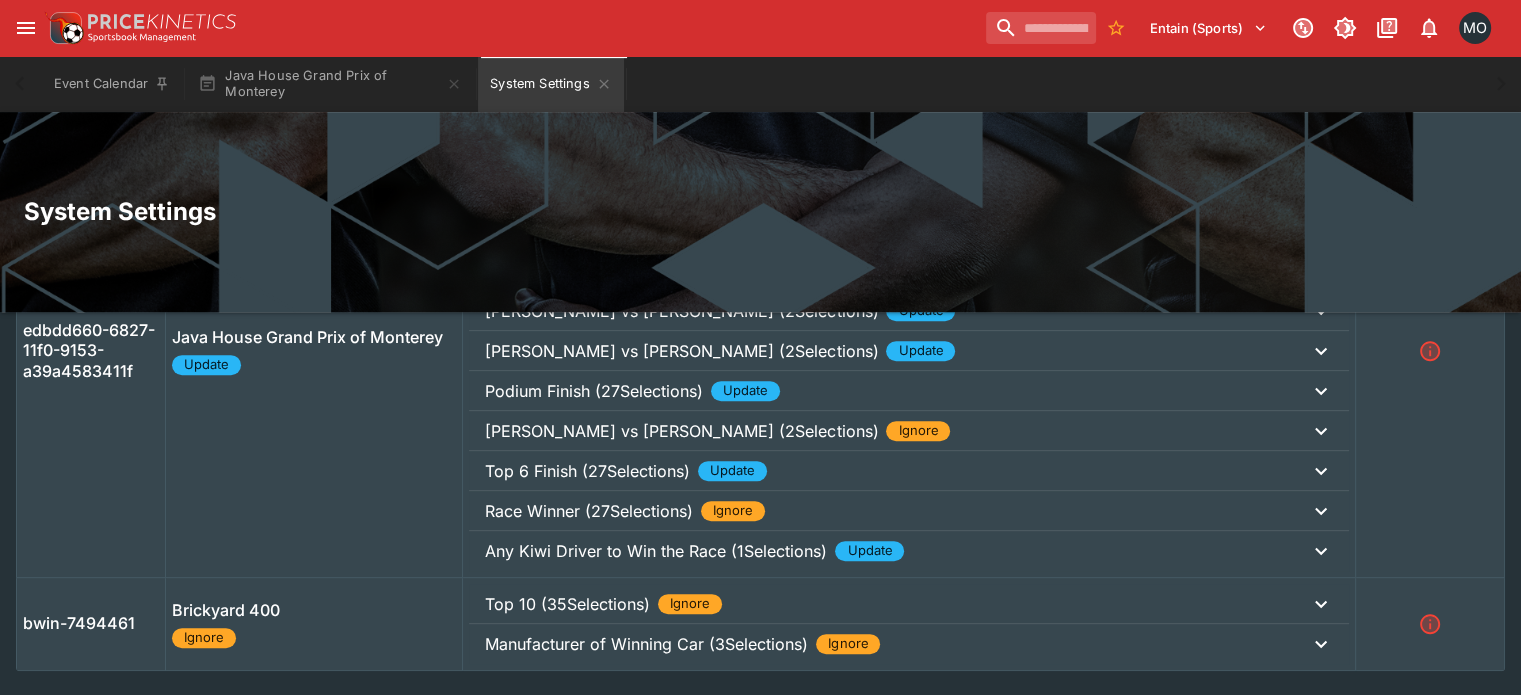 scroll, scrollTop: 824, scrollLeft: 0, axis: vertical 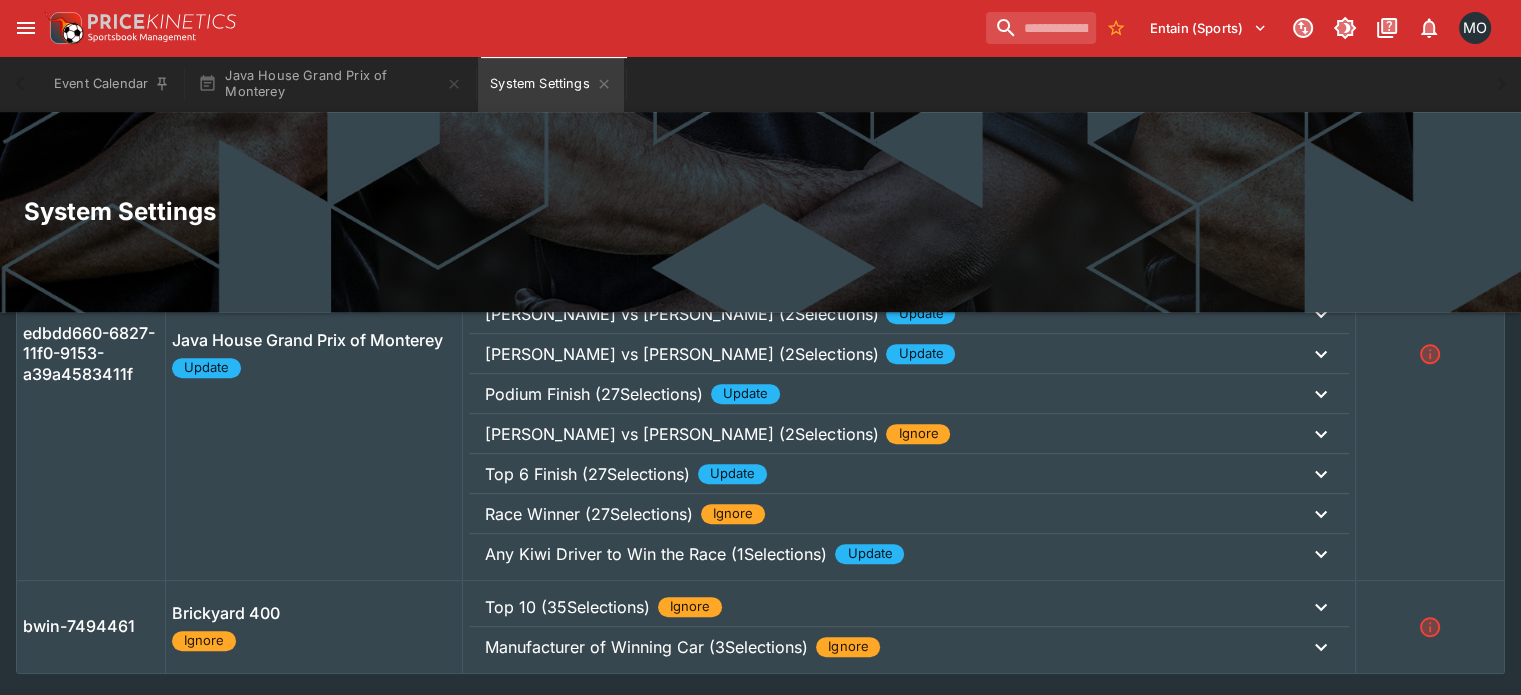 click on "David Malukas vs Felix Rosenqvist (2Selections)" at bounding box center [701, 154] 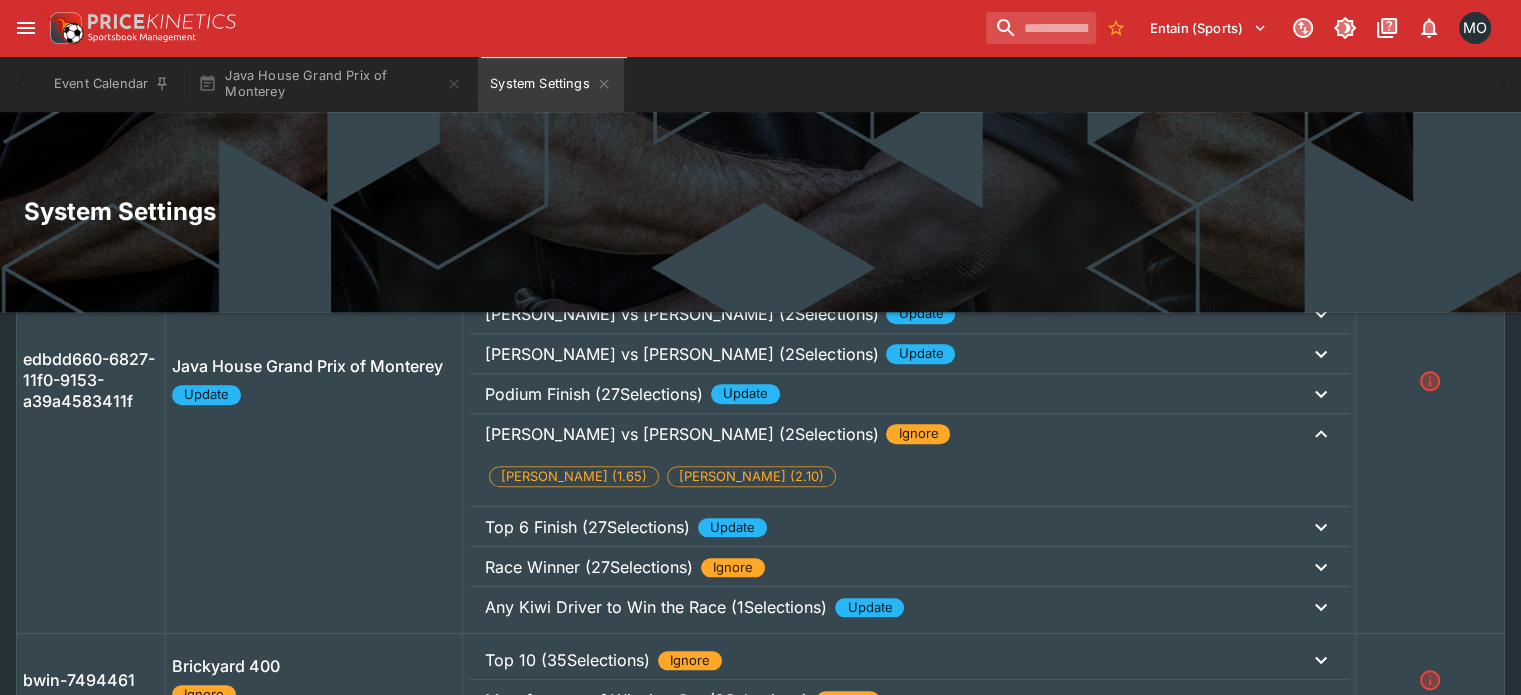 click on "David Malukas vs Felix Rosenqvist (2Selections)" at bounding box center [681, 434] 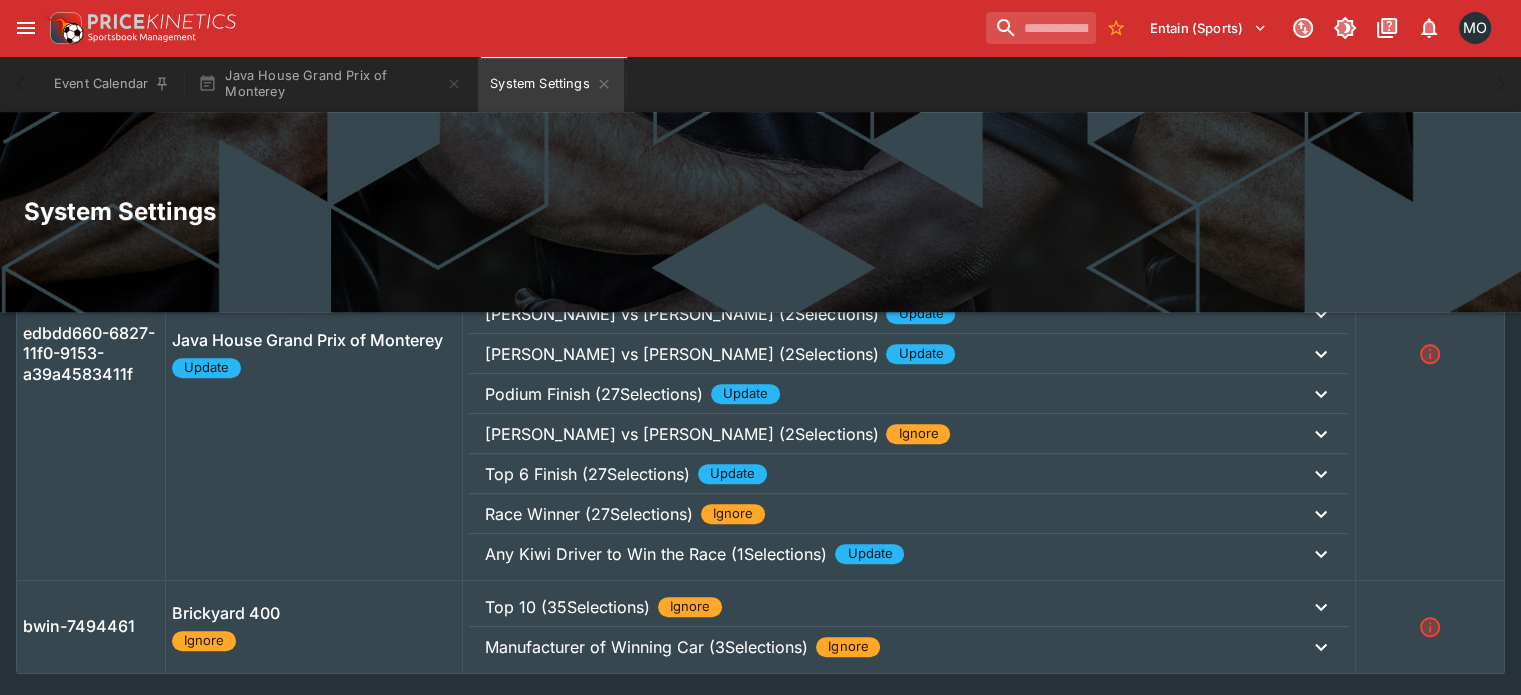 click on "Top 6 Finish (27Selections)" at bounding box center [701, 154] 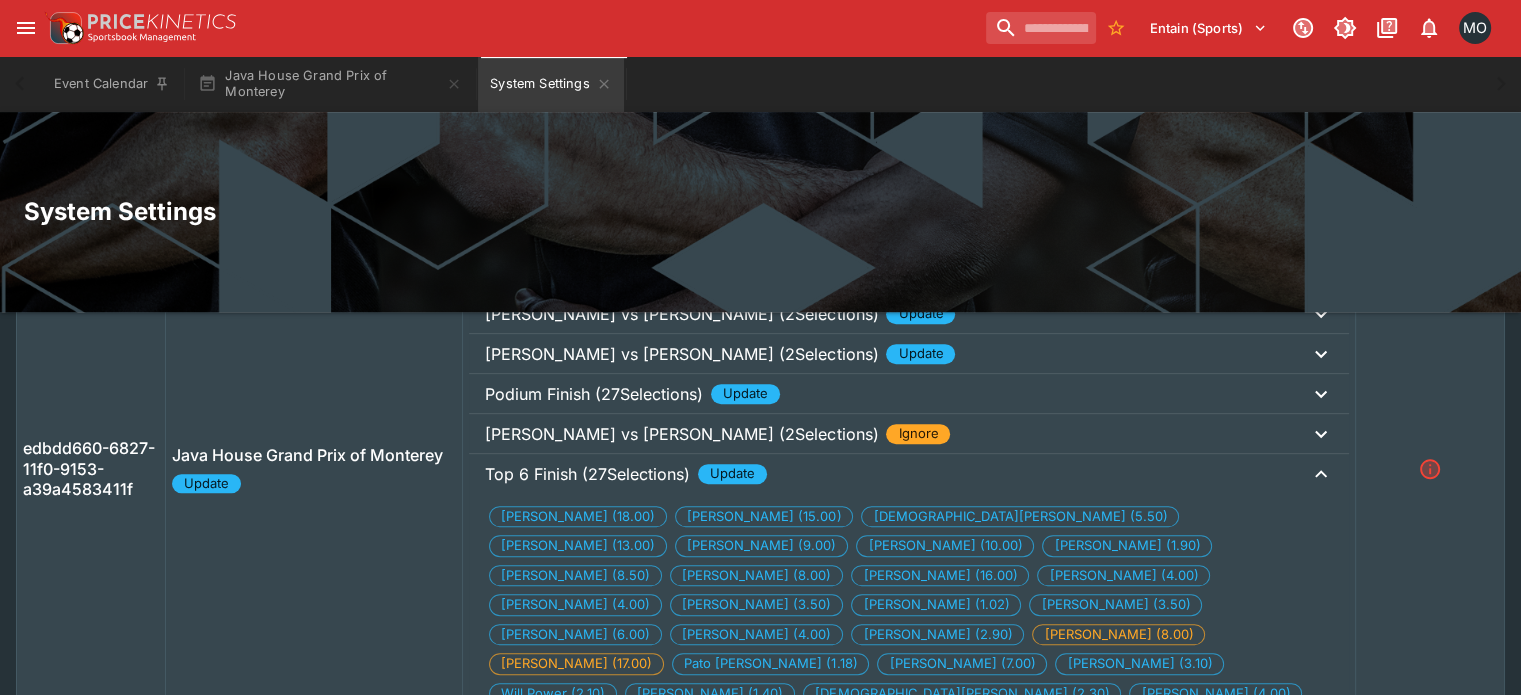 click on "Top 6 Finish (27Selections)" at bounding box center (587, 474) 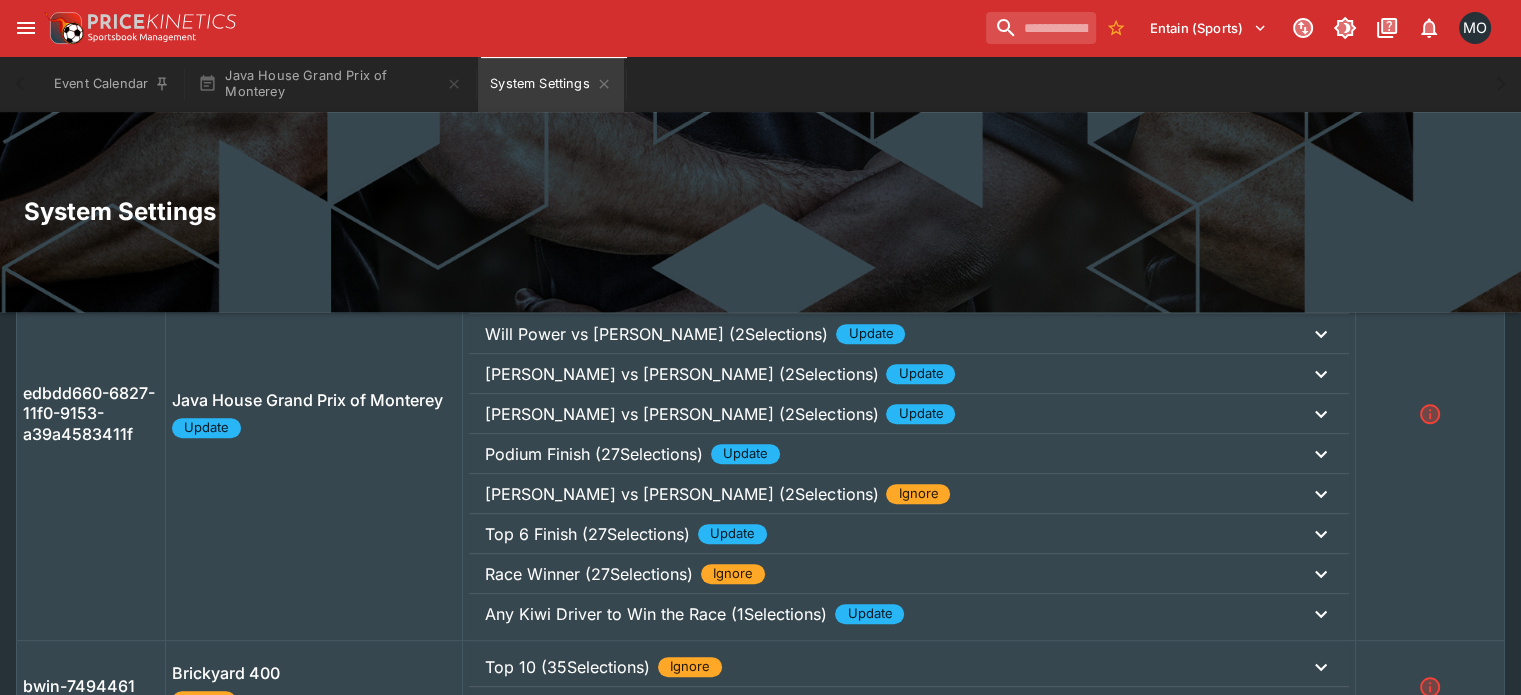 scroll, scrollTop: 748, scrollLeft: 0, axis: vertical 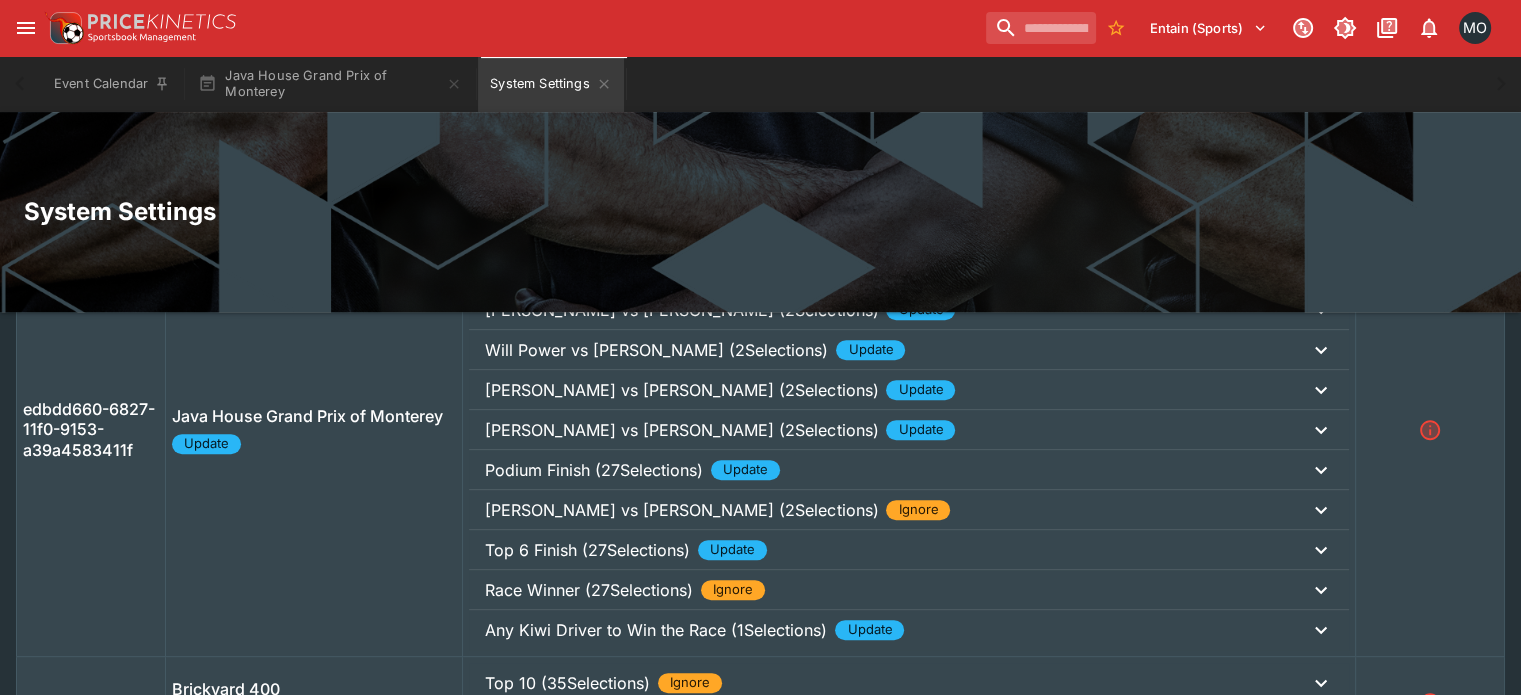 click on "Scott Dixon vs Scott McLaughlin (2Selections)" at bounding box center (701, 230) 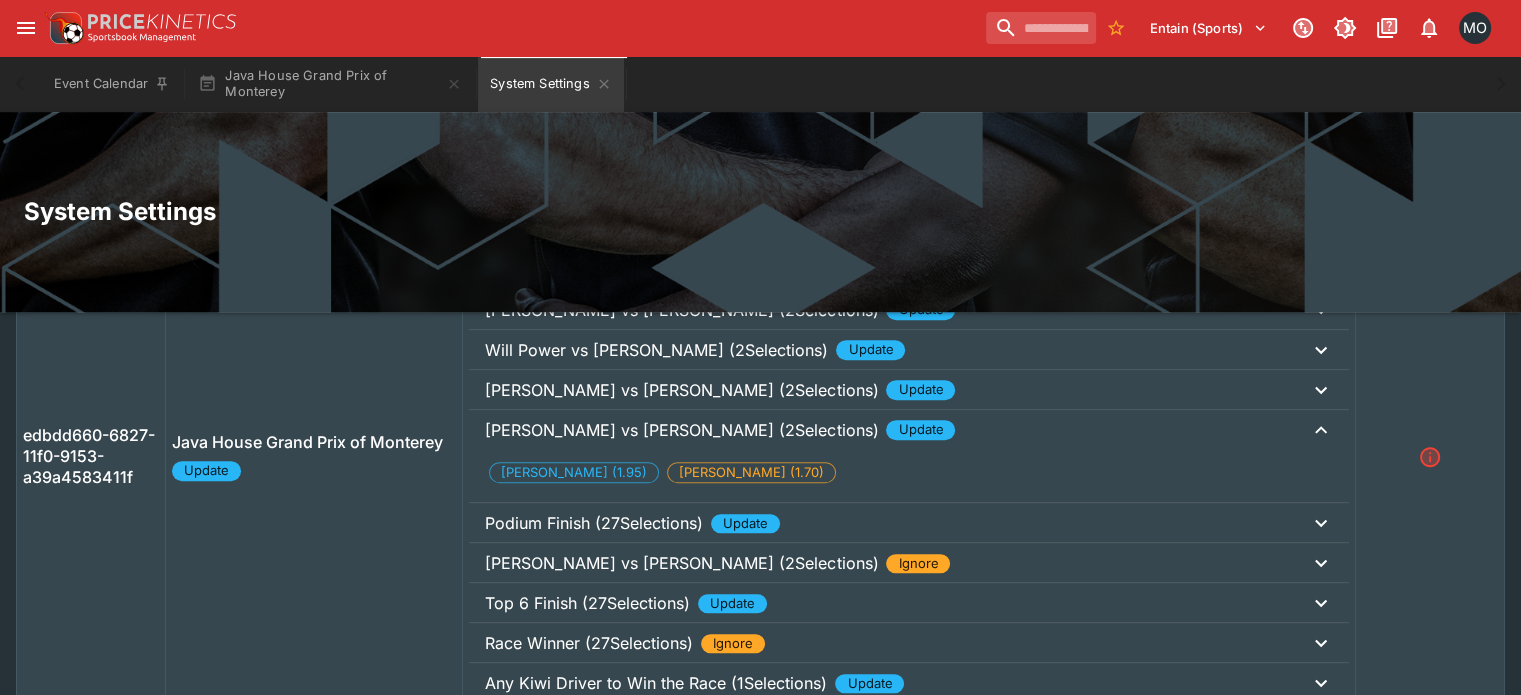 click on "Alex Palou vs Josef Newgarden (2Selections)" at bounding box center [701, 230] 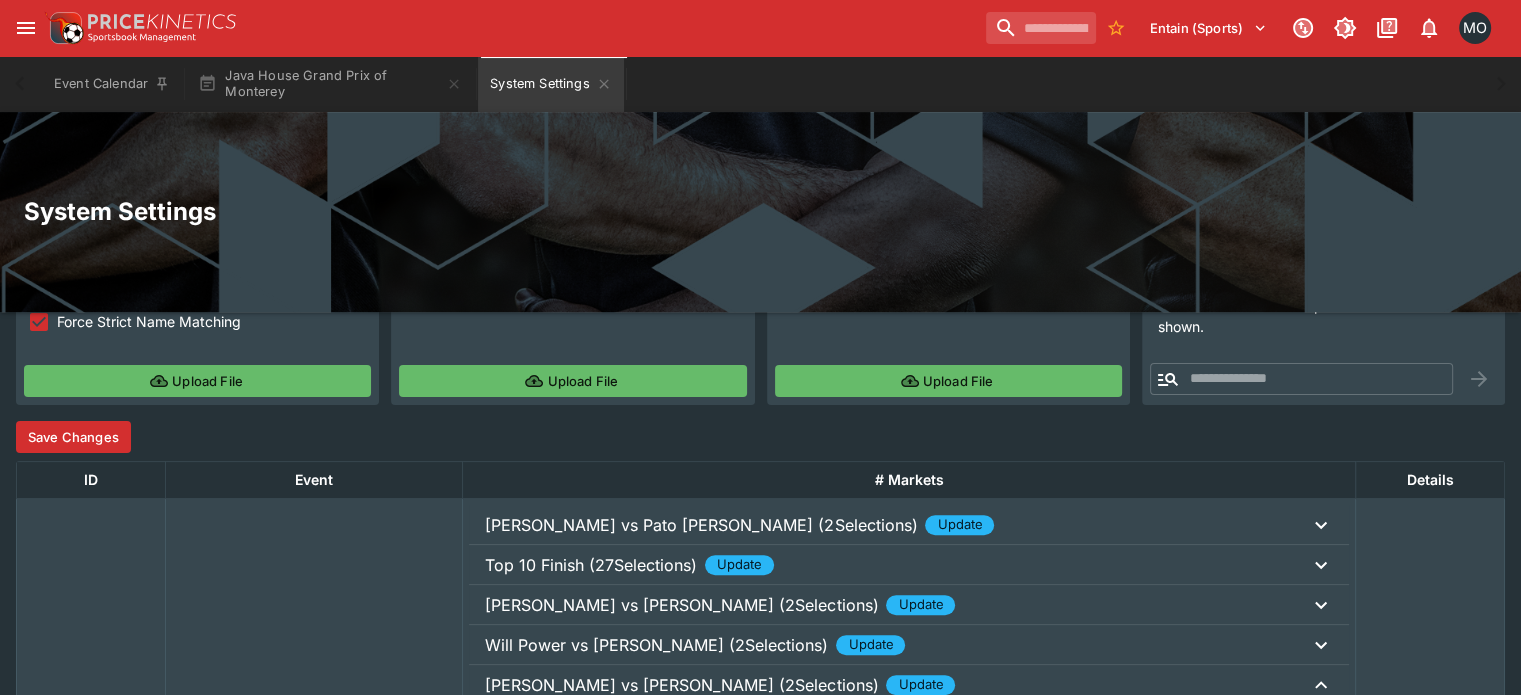 scroll, scrollTop: 452, scrollLeft: 0, axis: vertical 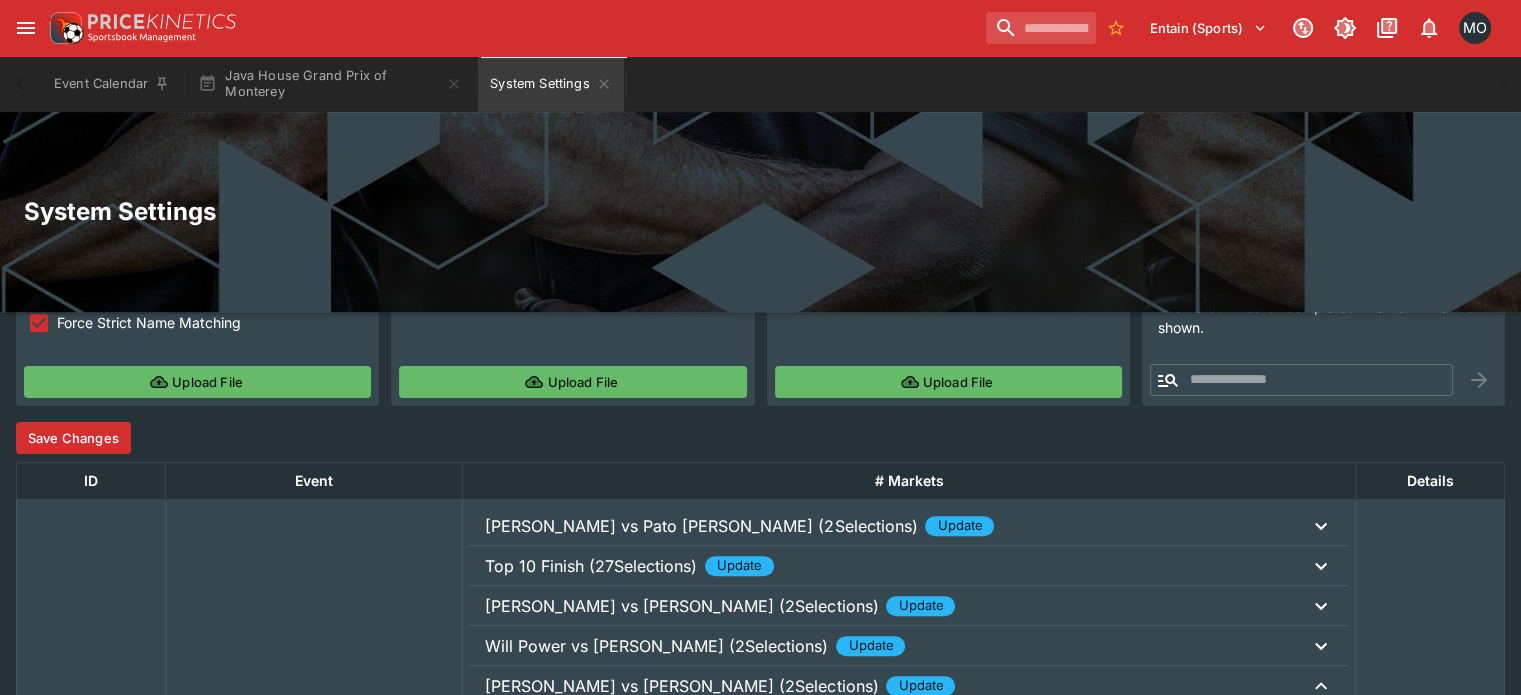 click on "Save Changes" at bounding box center (73, 438) 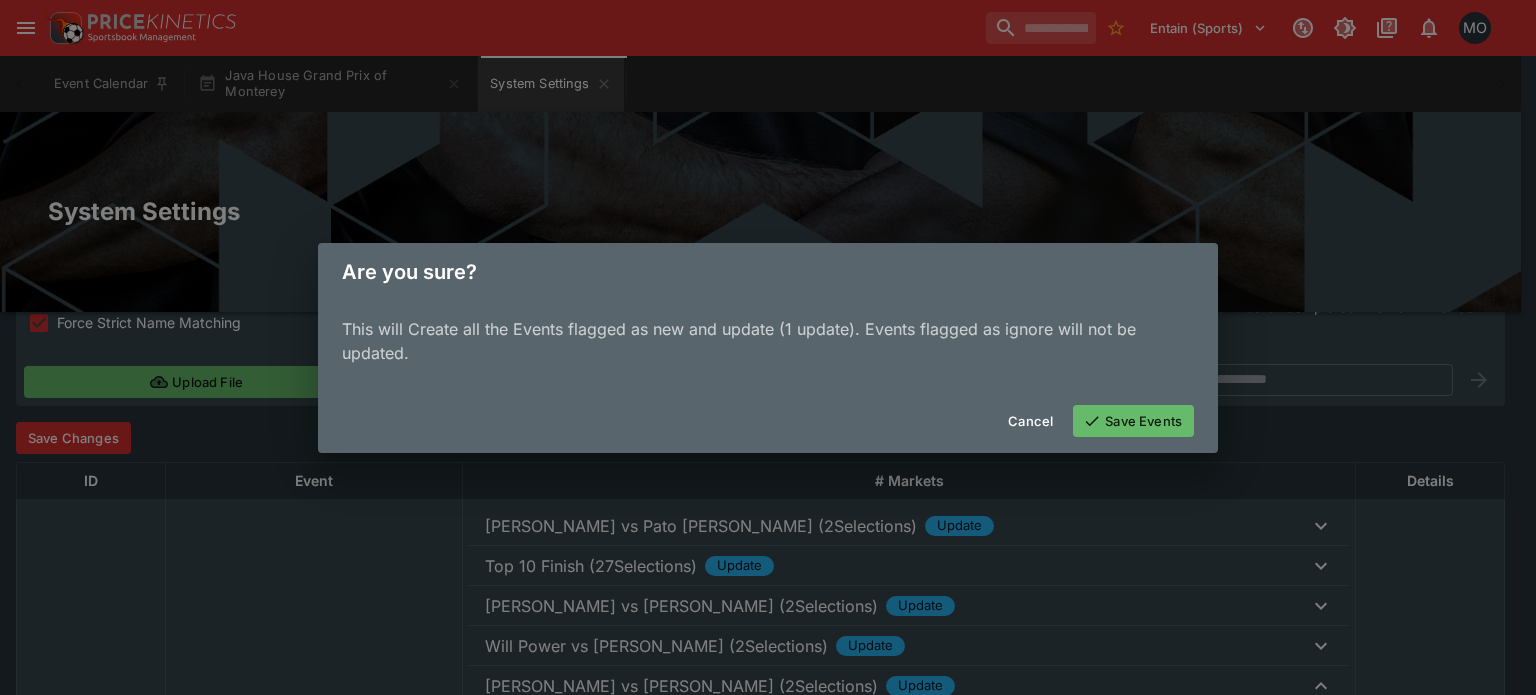 click on "Save Events" at bounding box center [1133, 421] 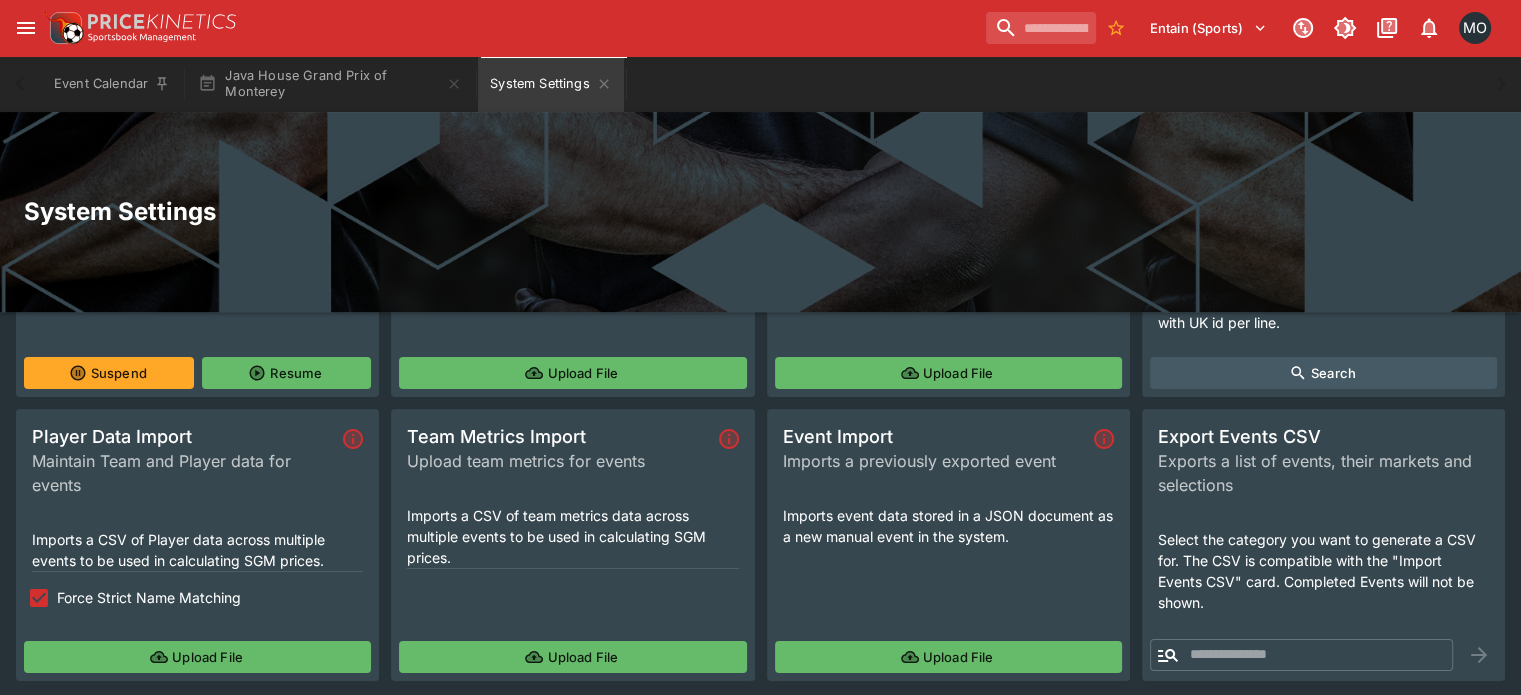 scroll, scrollTop: 171, scrollLeft: 0, axis: vertical 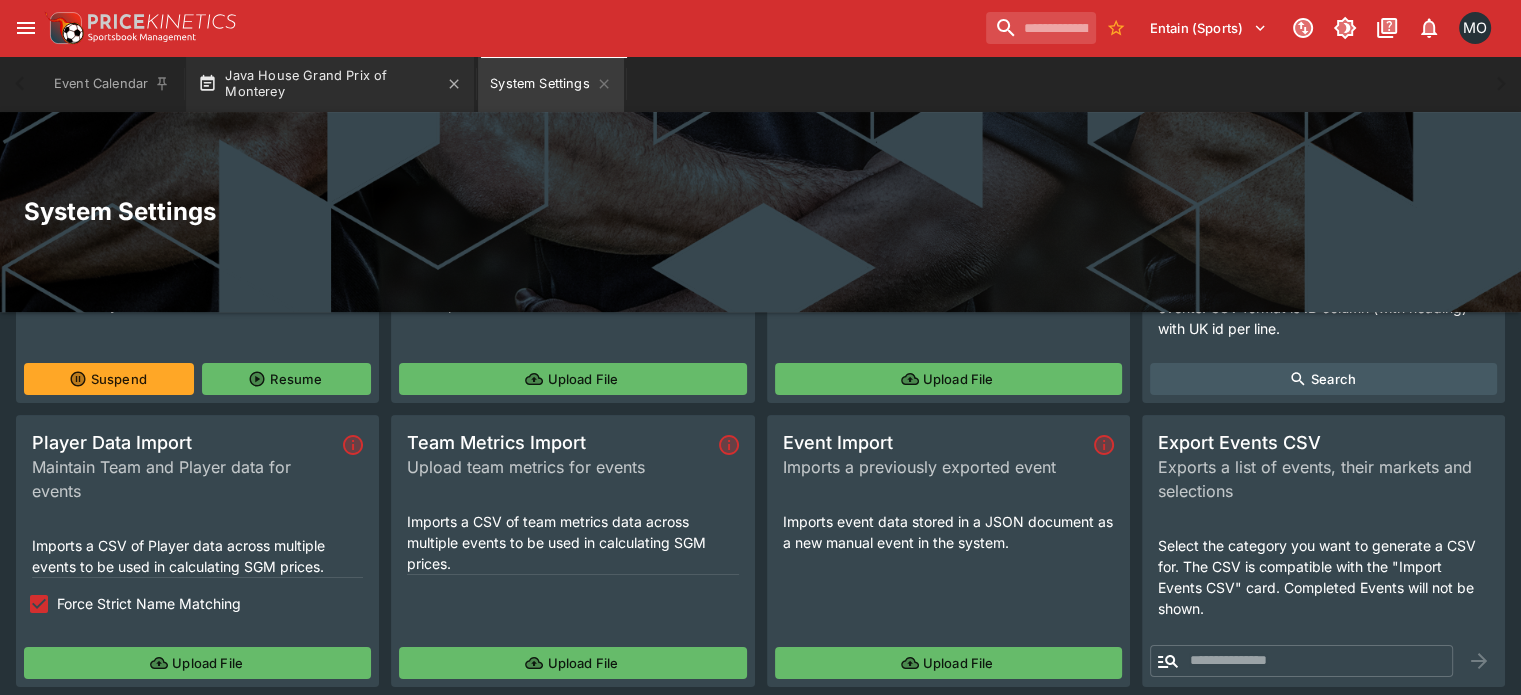 click on "Java House Grand Prix of Monterey" at bounding box center [330, 84] 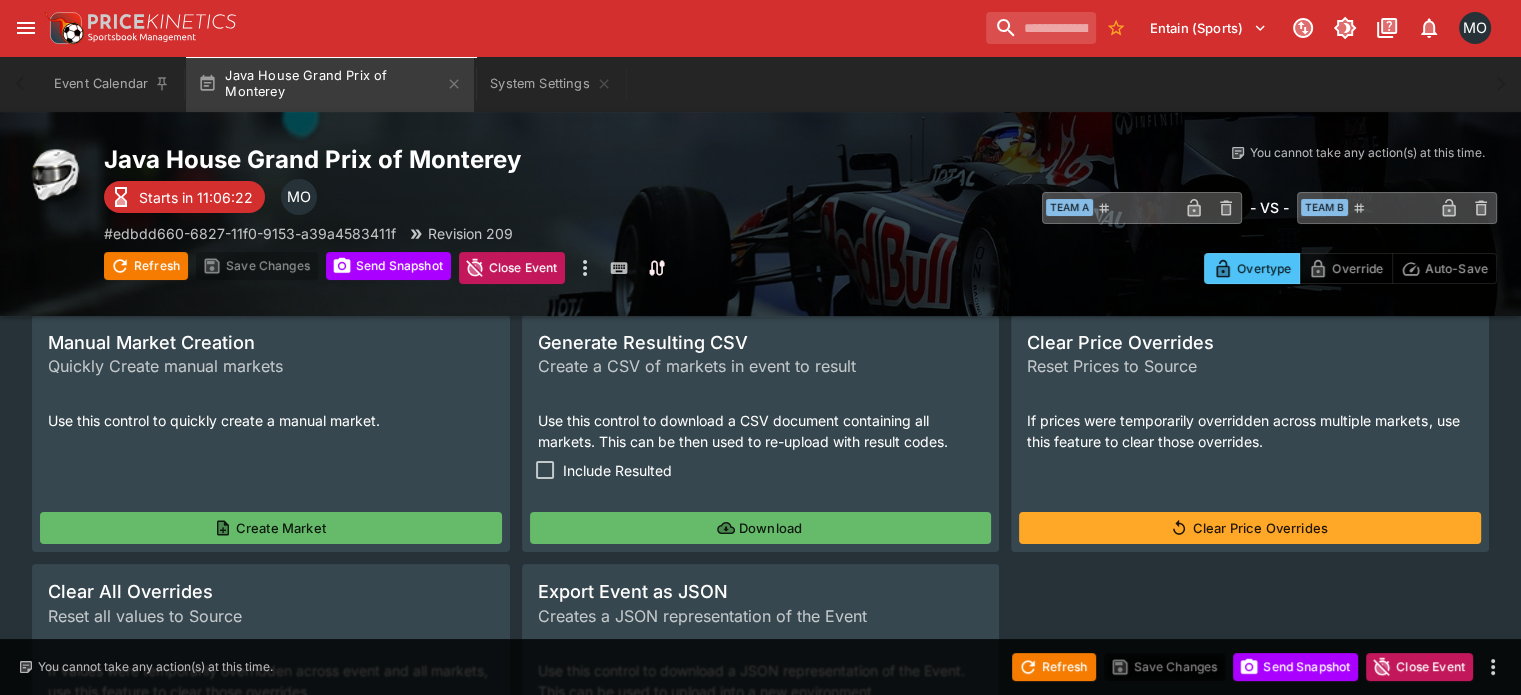 scroll, scrollTop: 0, scrollLeft: 0, axis: both 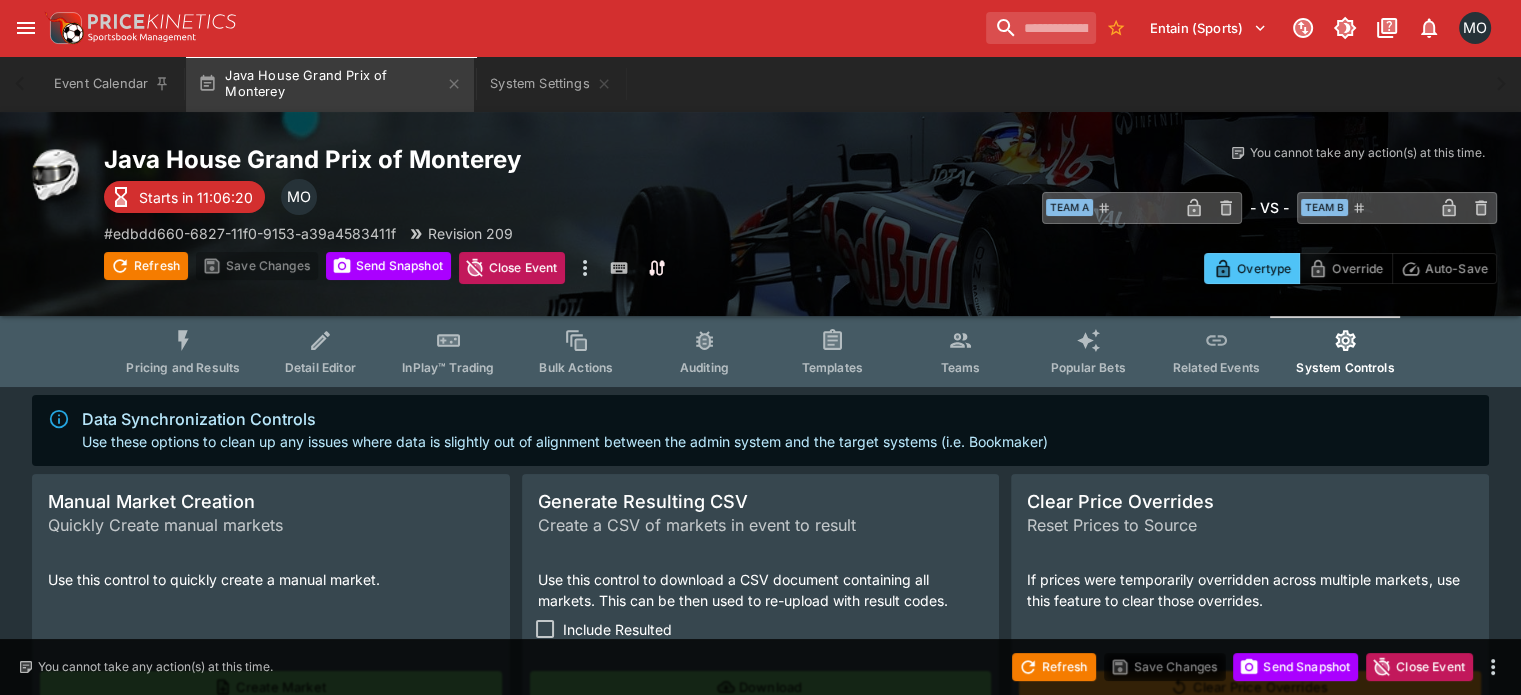 click on "Bulk Actions" at bounding box center (576, 367) 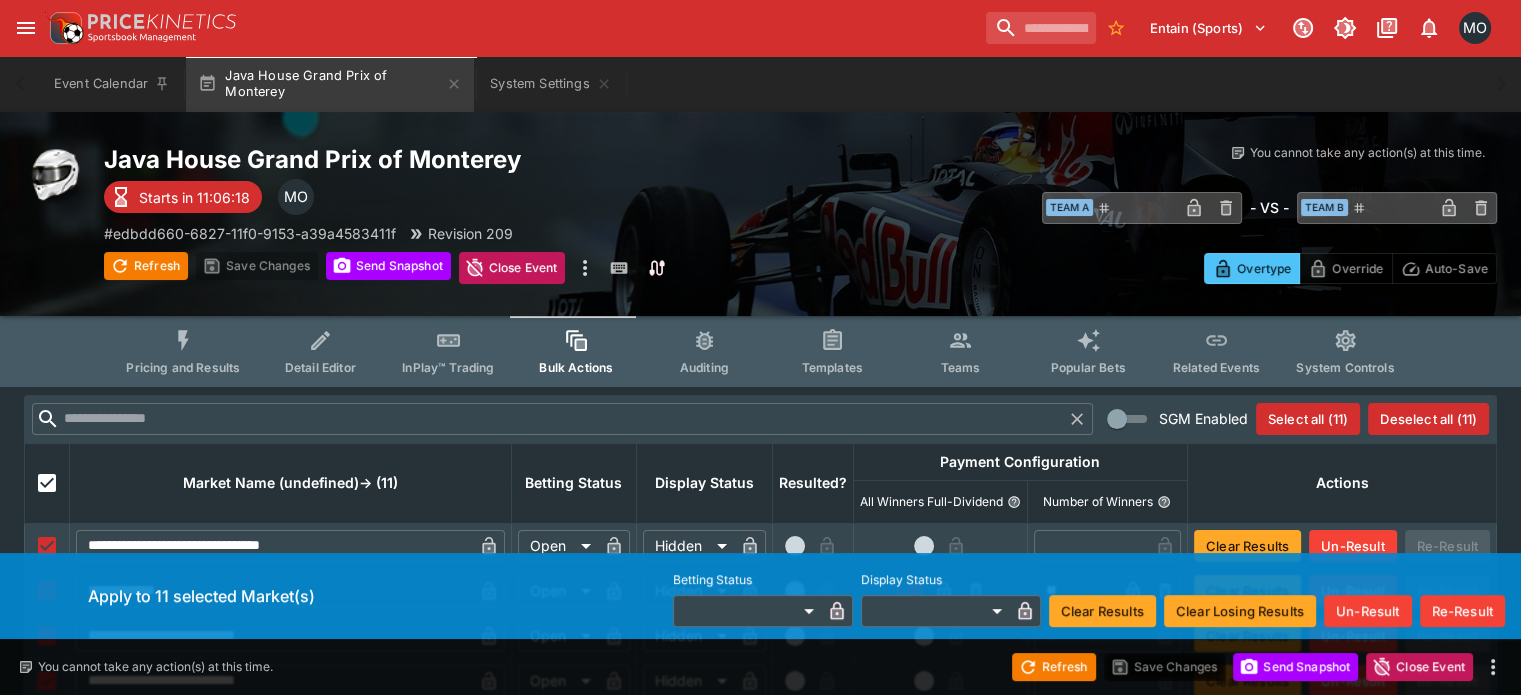 click on "**********" at bounding box center (760, 658) 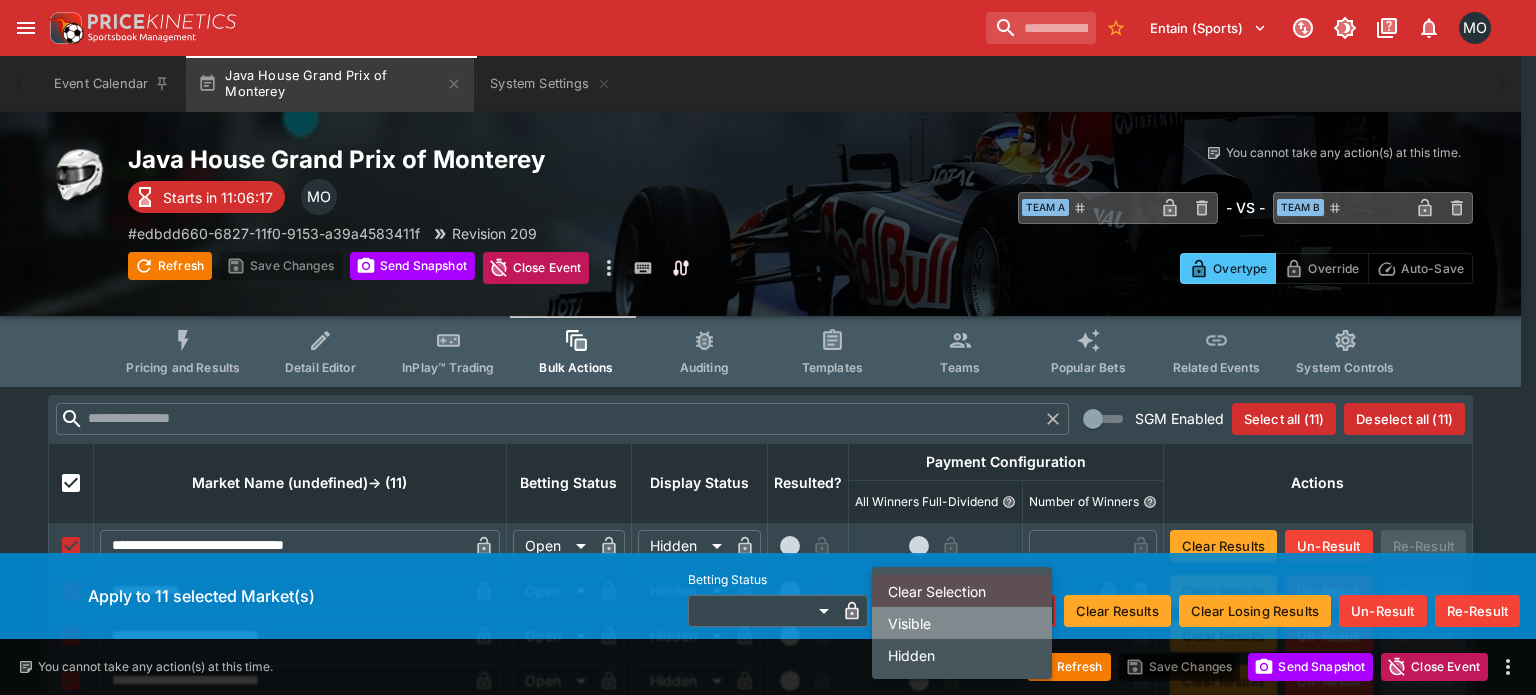 click on "Visible" at bounding box center [962, 623] 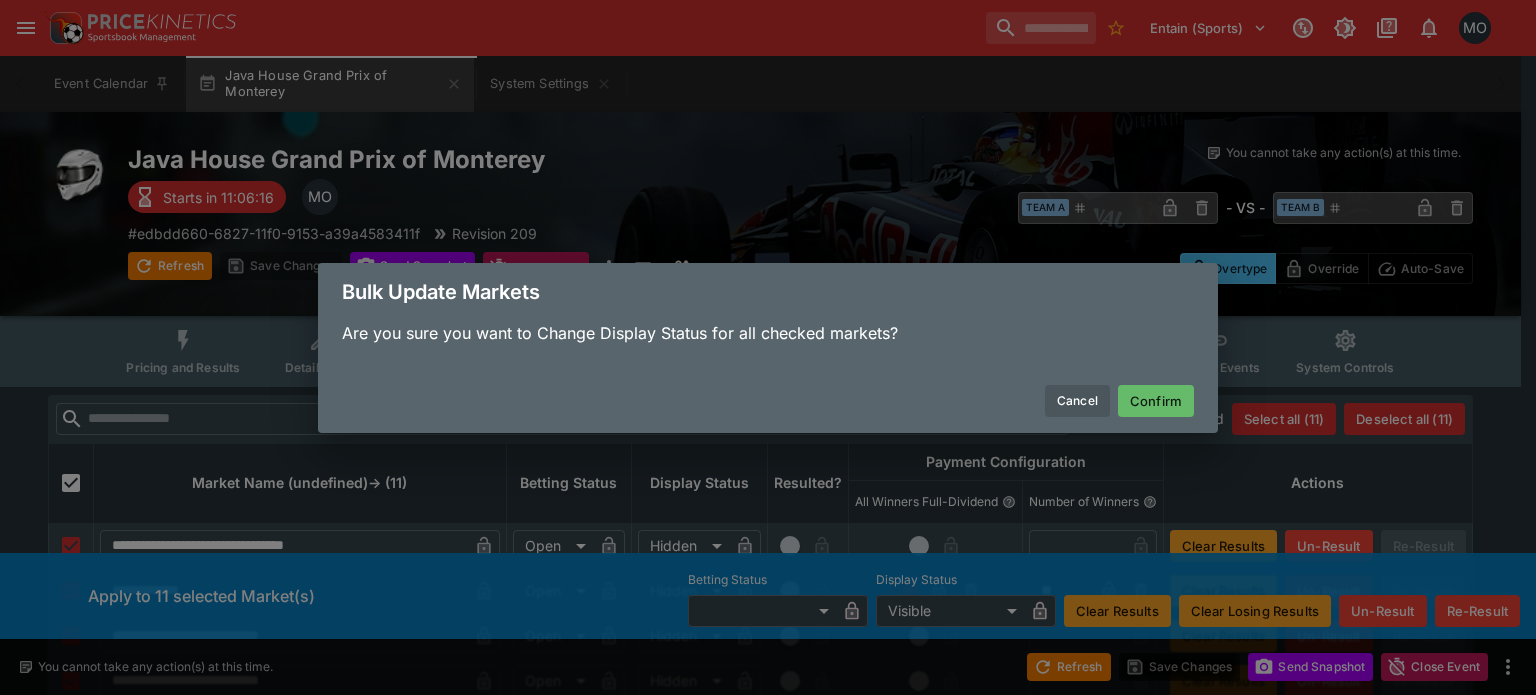 click on "Confirm" at bounding box center [1156, 401] 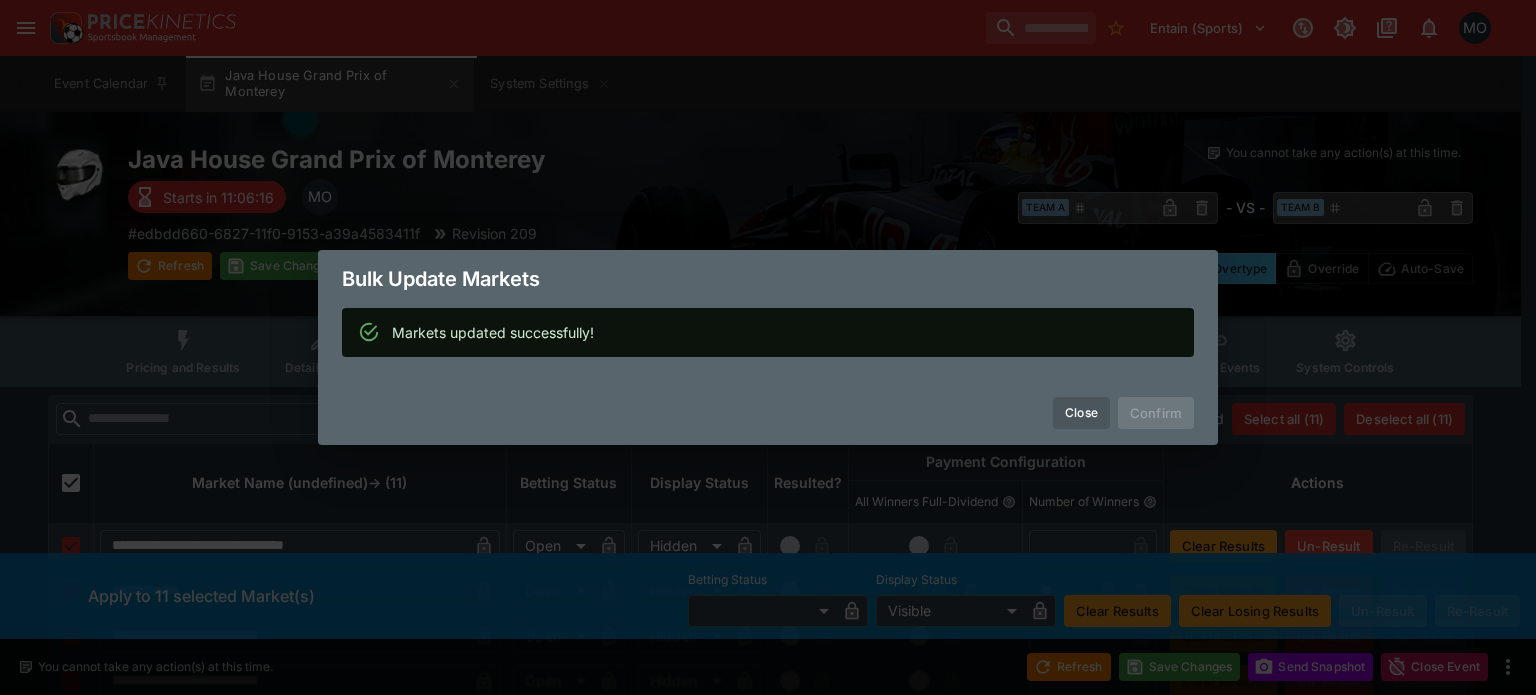 type on "*******" 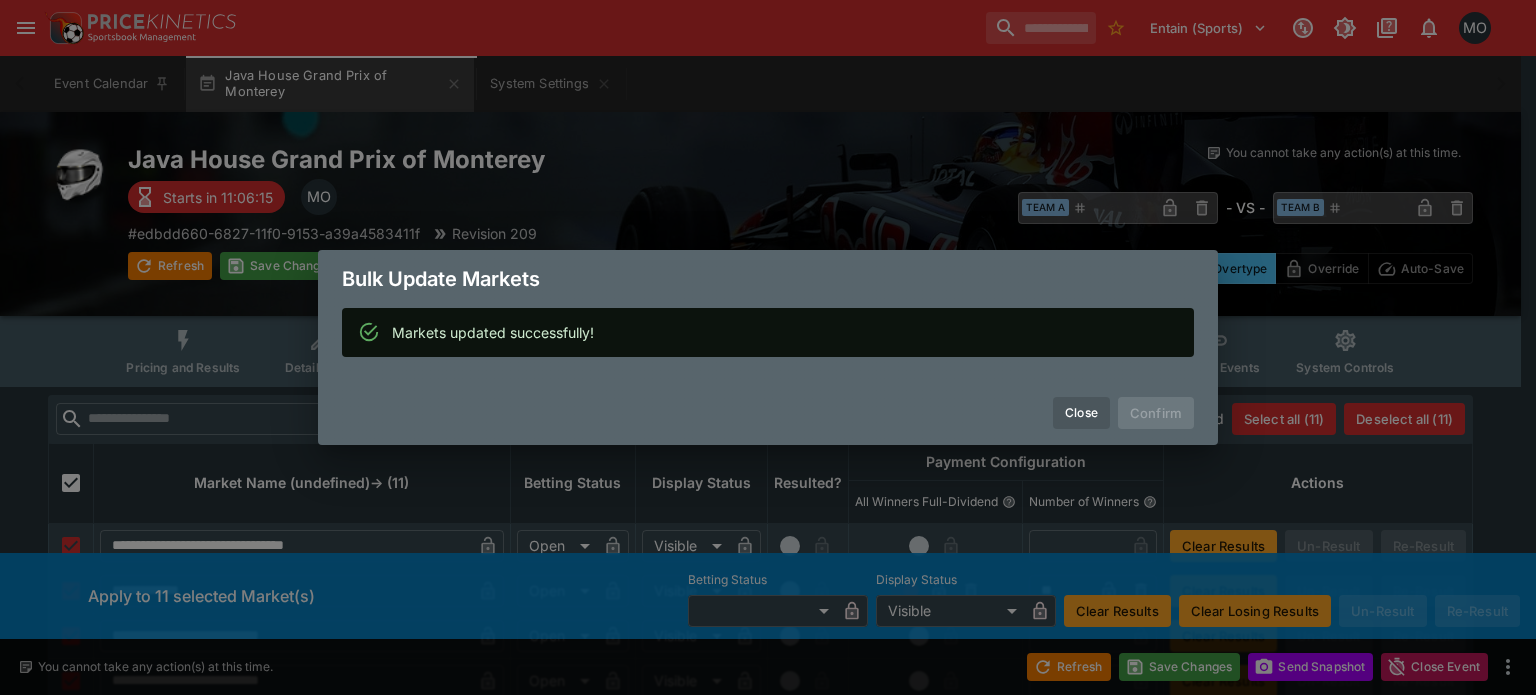 click on "Bulk Update Markets Markets updated successfully! Close Confirm" at bounding box center (768, 347) 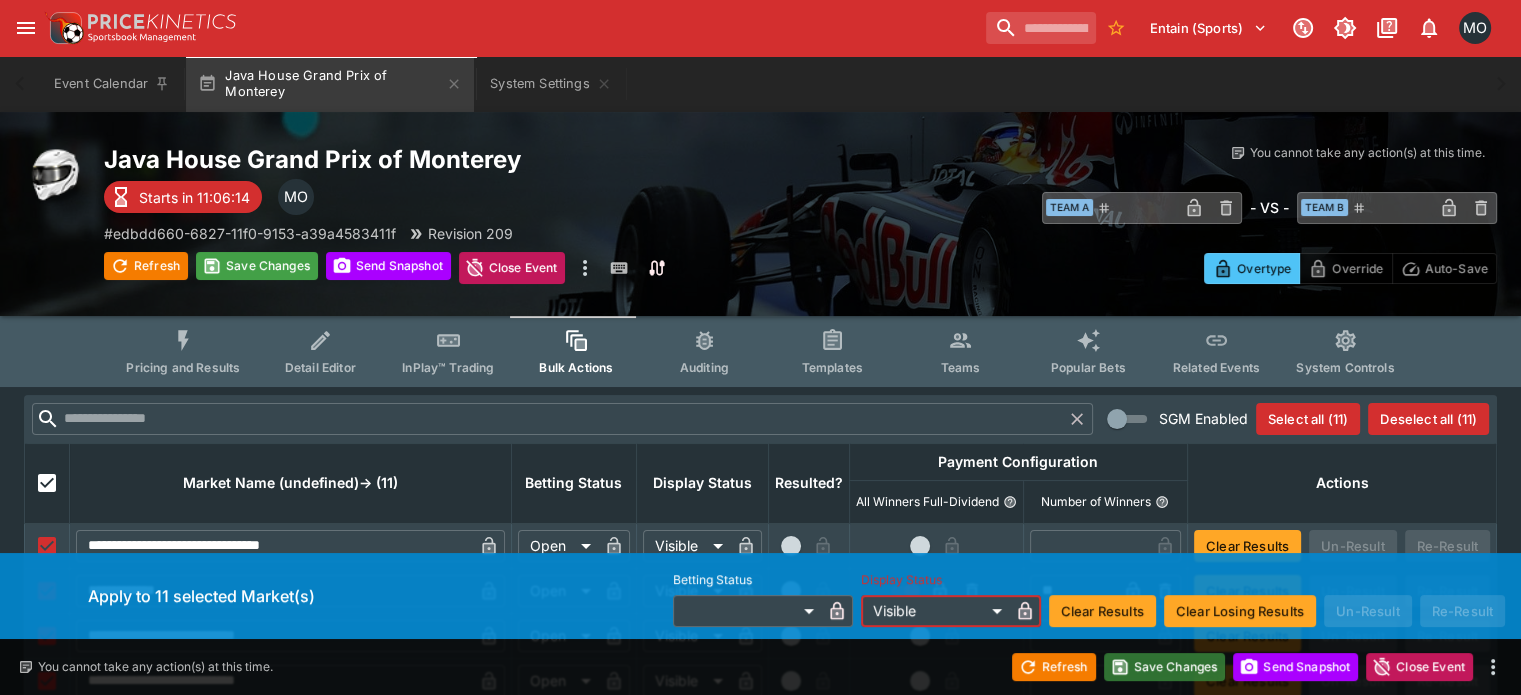 click on "Save Changes" at bounding box center [1165, 667] 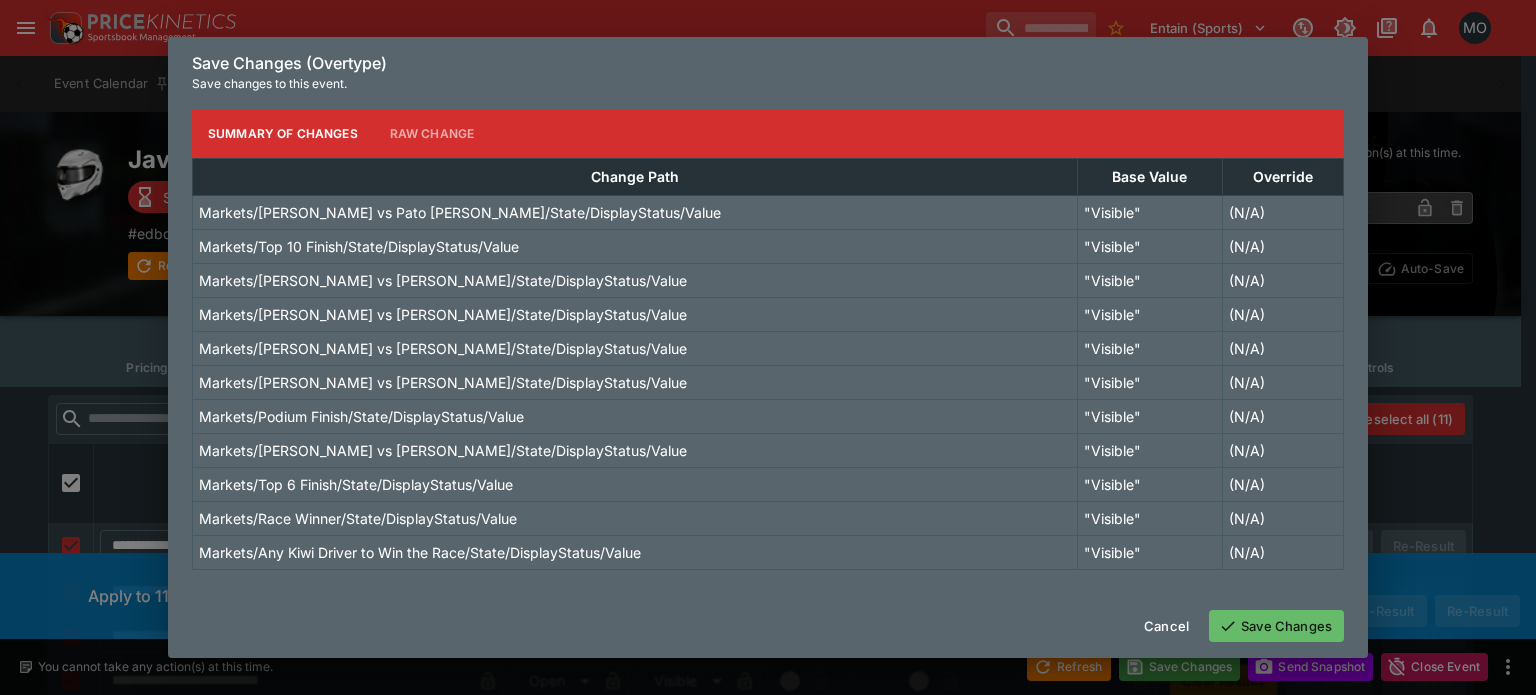 click on "Cancel Save Changes" at bounding box center [768, 626] 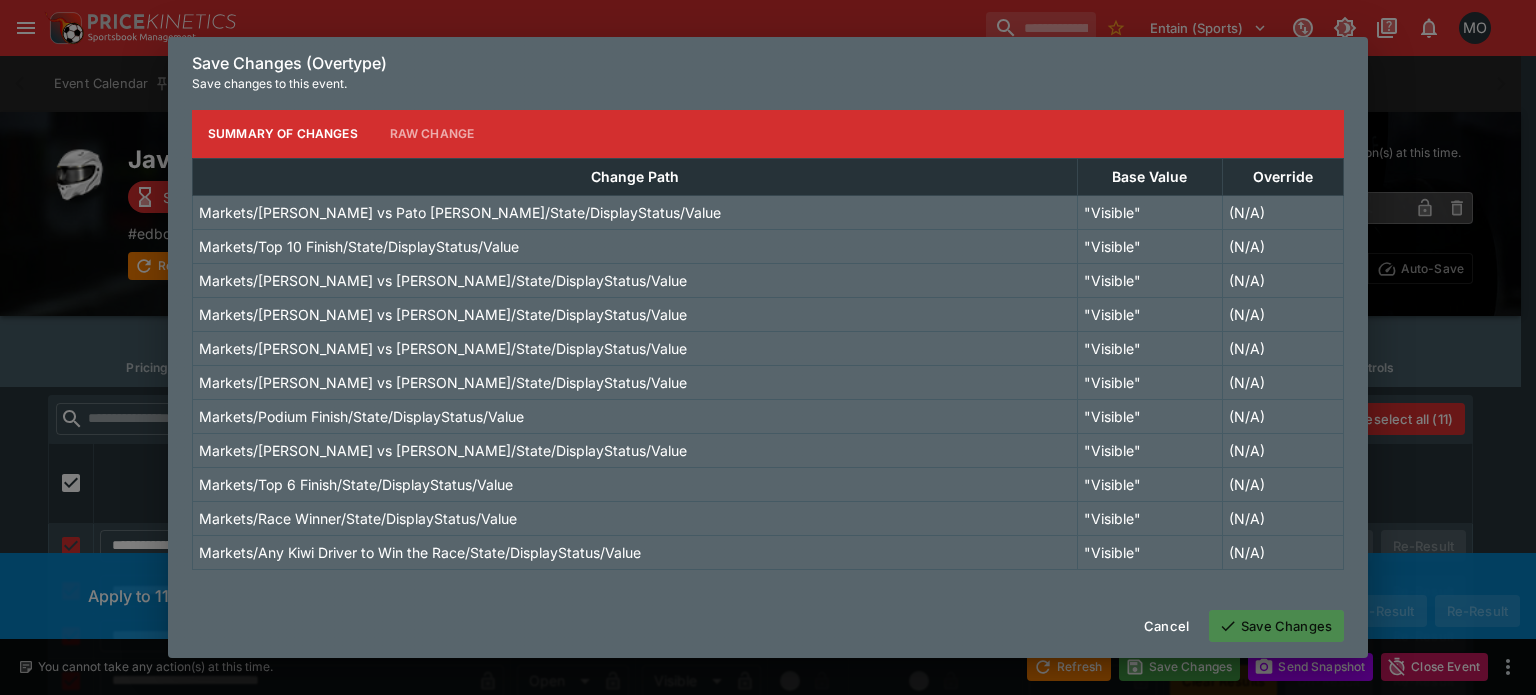 click on "Save Changes" at bounding box center [1276, 626] 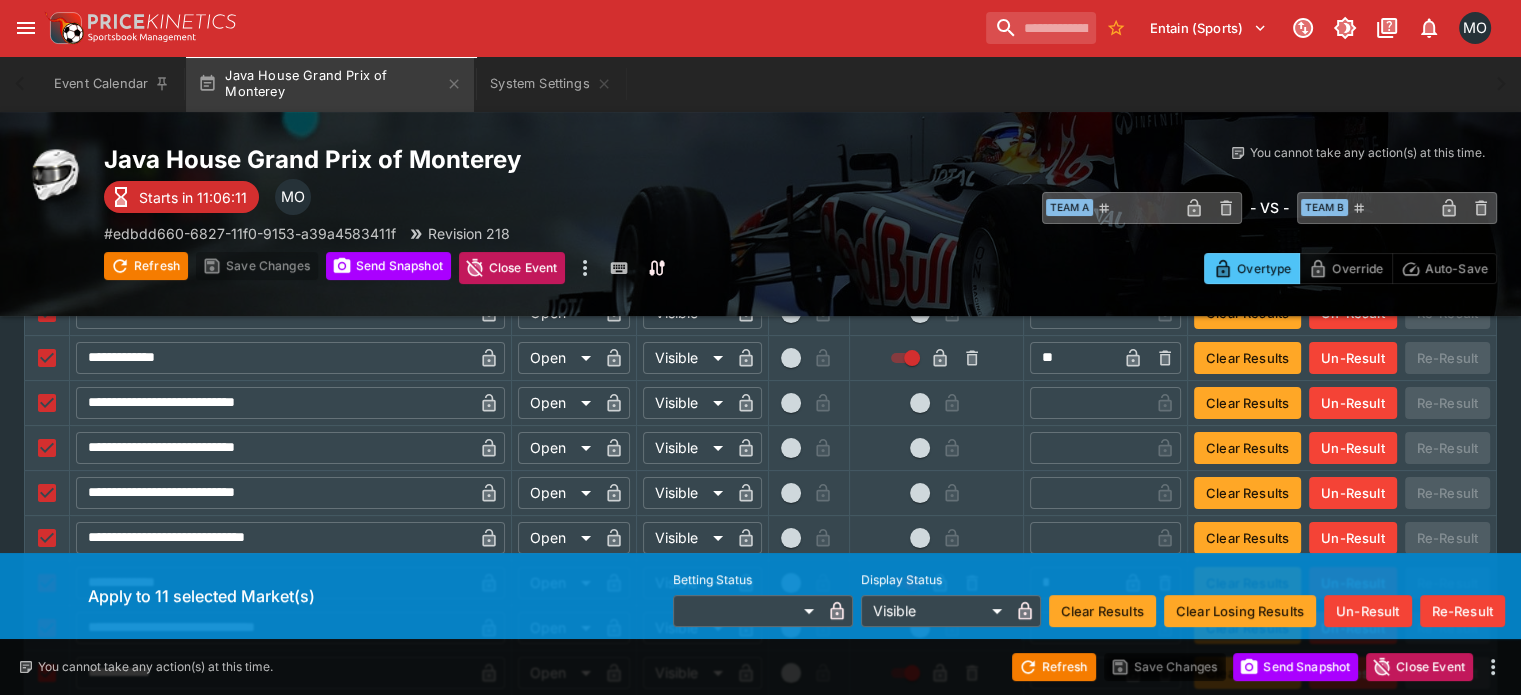 scroll, scrollTop: 0, scrollLeft: 0, axis: both 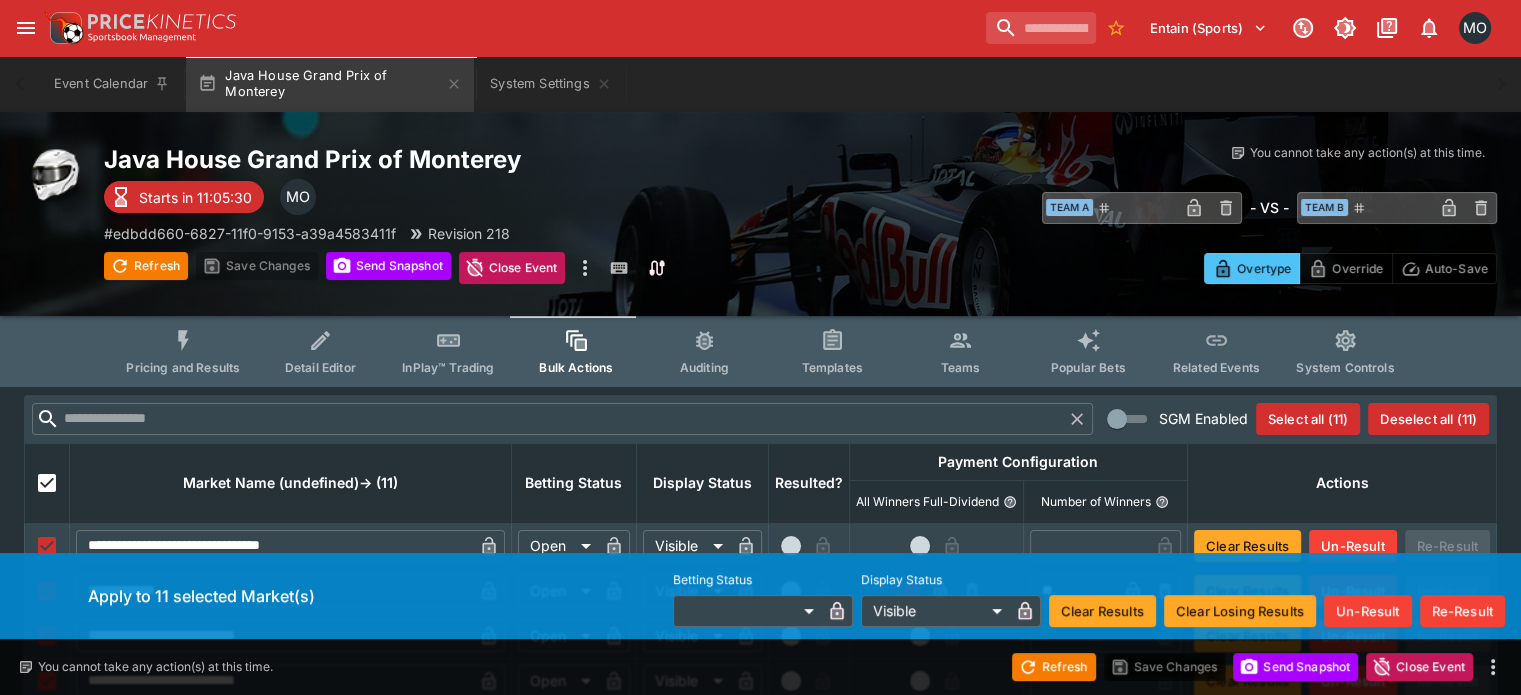 click on "Pricing and Results" at bounding box center (183, 351) 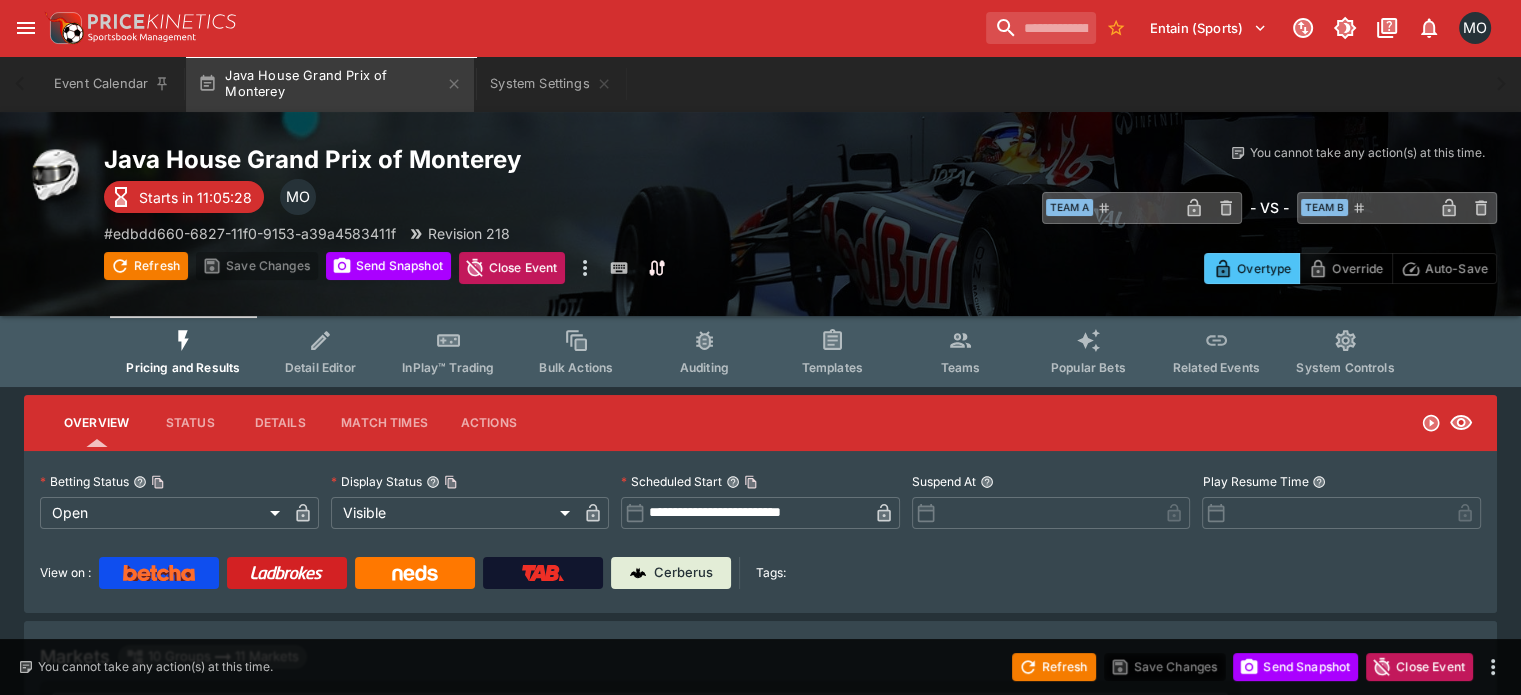 click at bounding box center [543, 573] 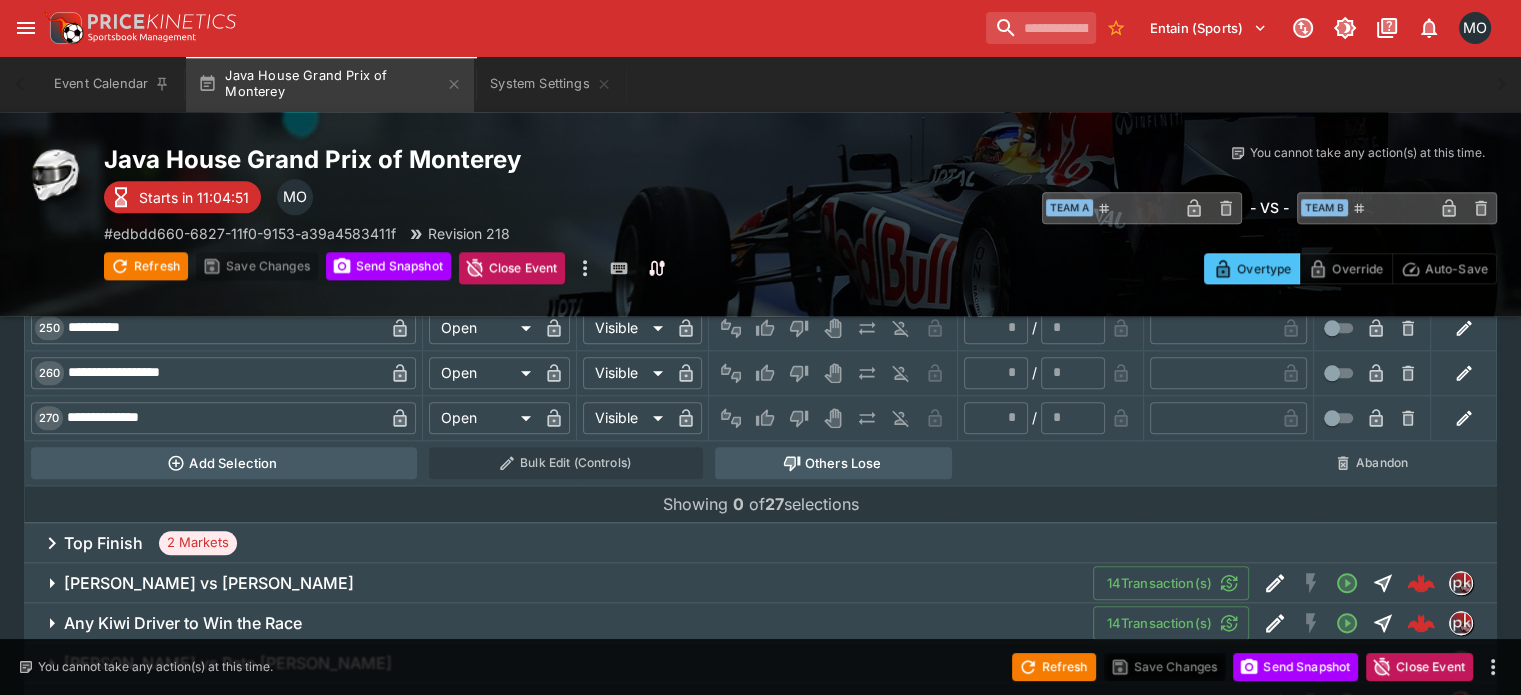 scroll, scrollTop: 2427, scrollLeft: 0, axis: vertical 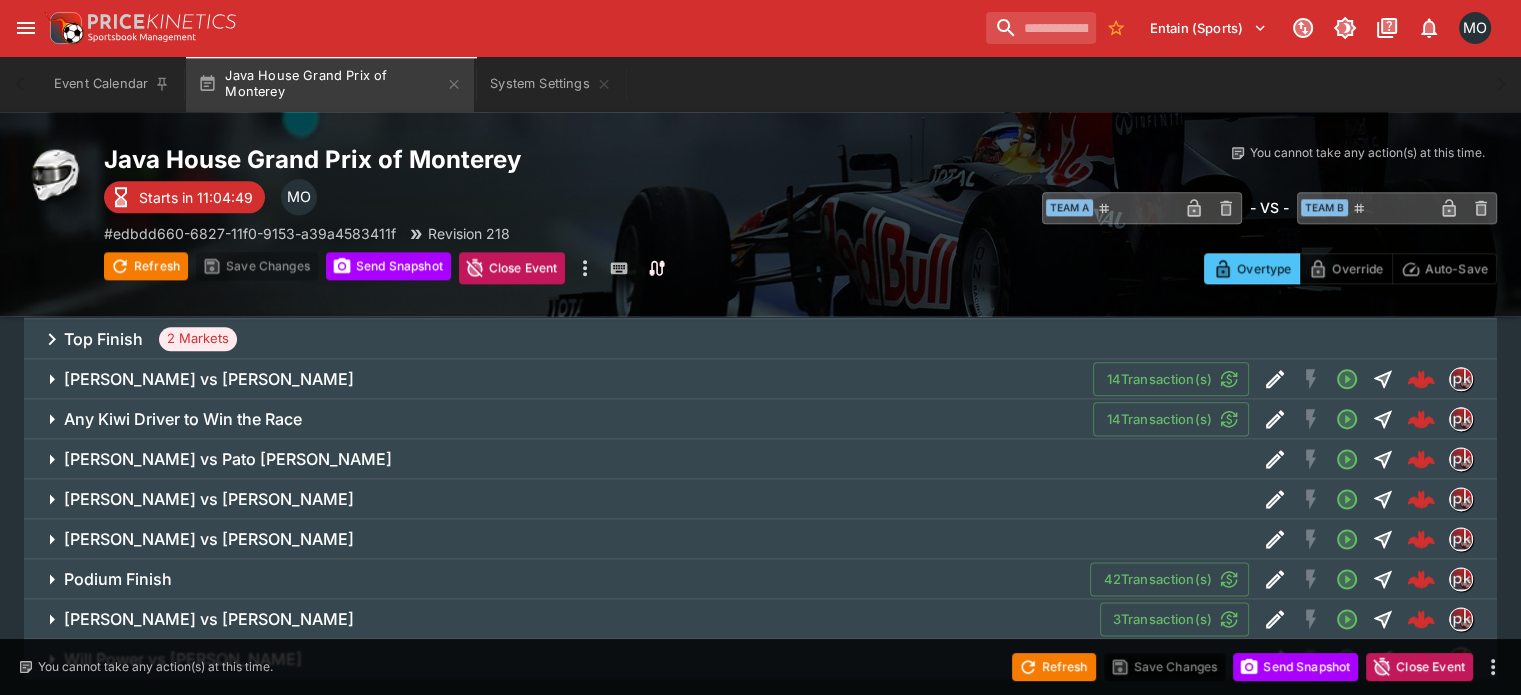 click on "Scott Dixon vs Scott McLaughlin 3  Transaction(s)" at bounding box center (760, 619) 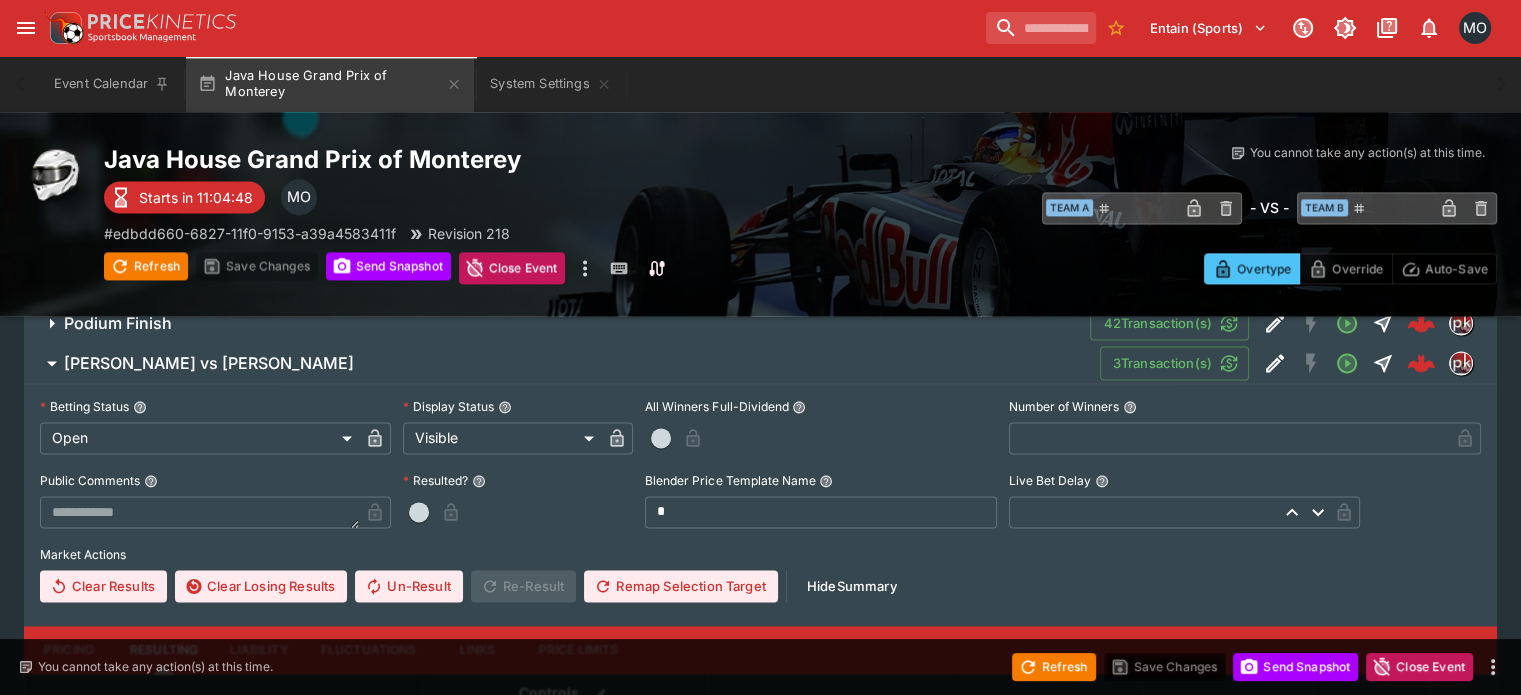 scroll, scrollTop: 2735, scrollLeft: 0, axis: vertical 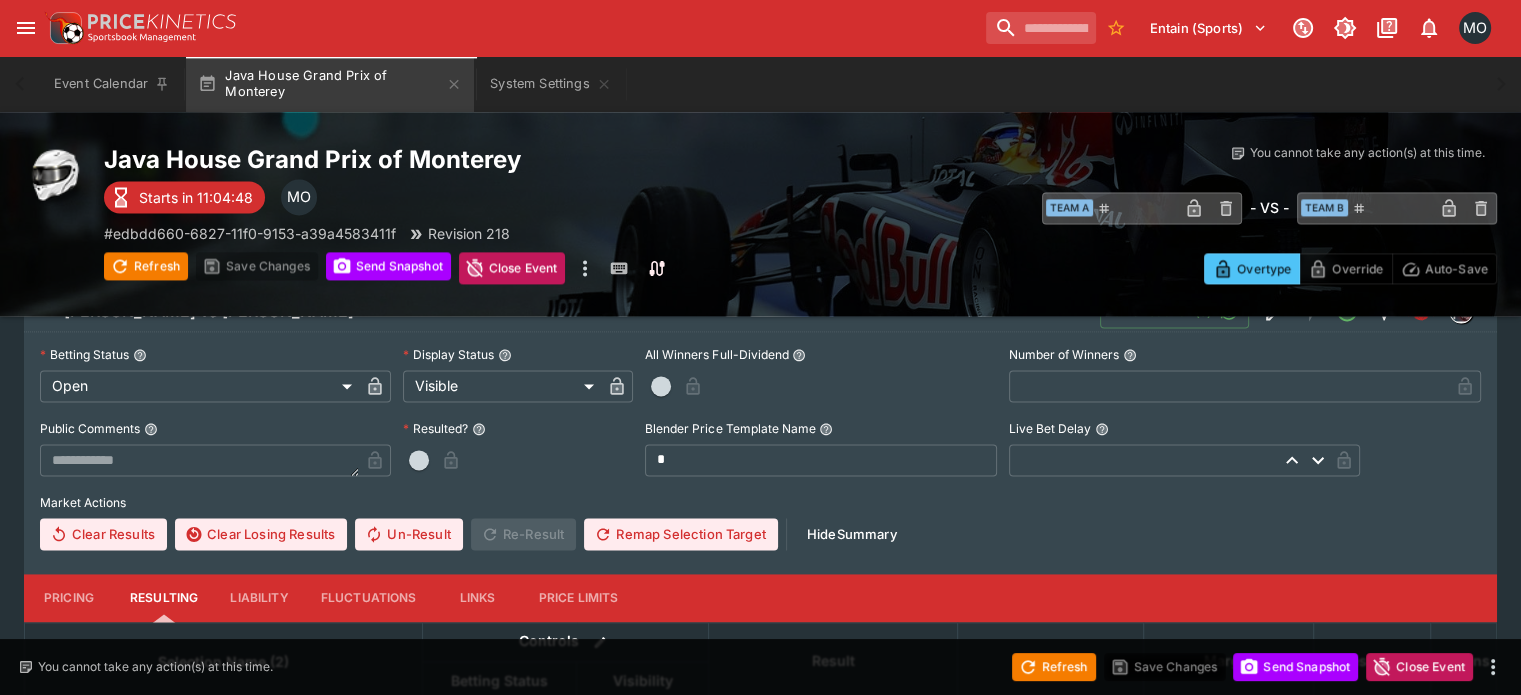 click on "Pricing" at bounding box center (69, -1472) 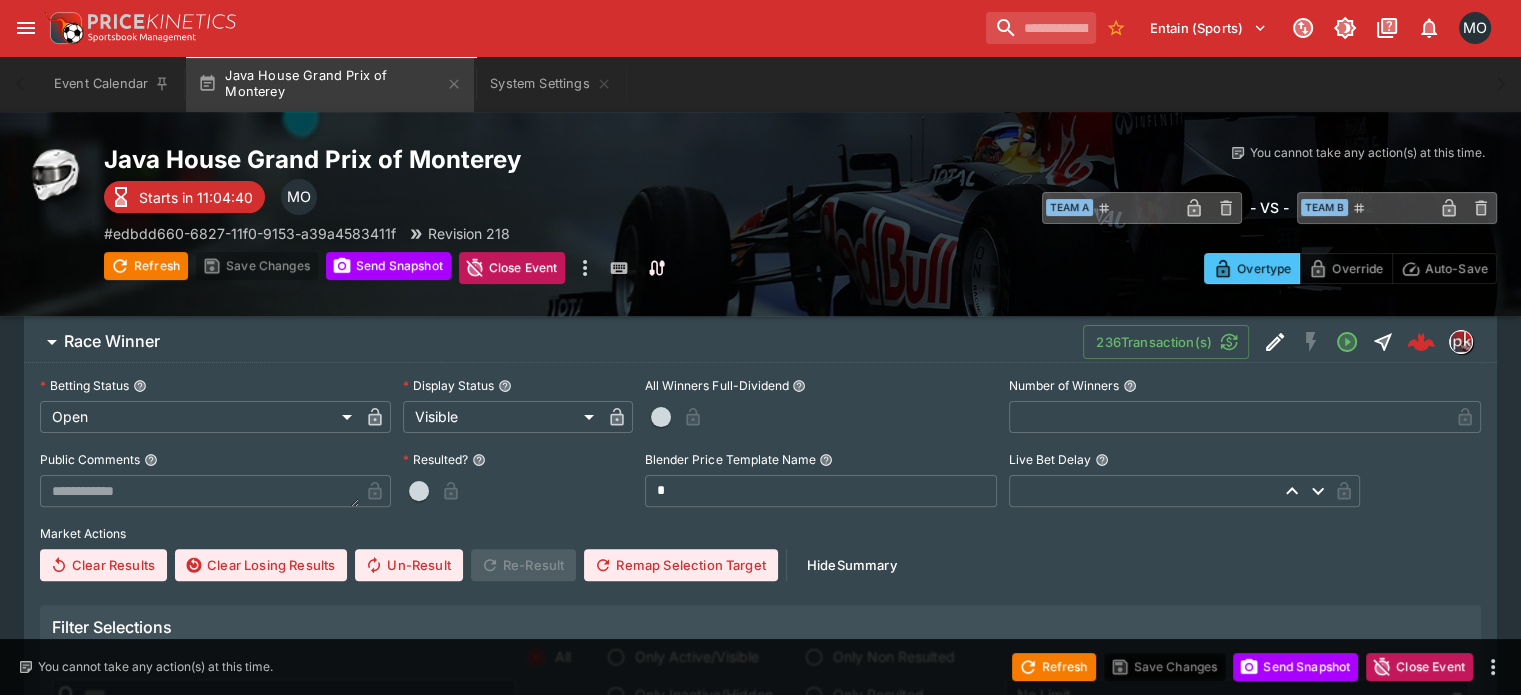 scroll, scrollTop: 0, scrollLeft: 0, axis: both 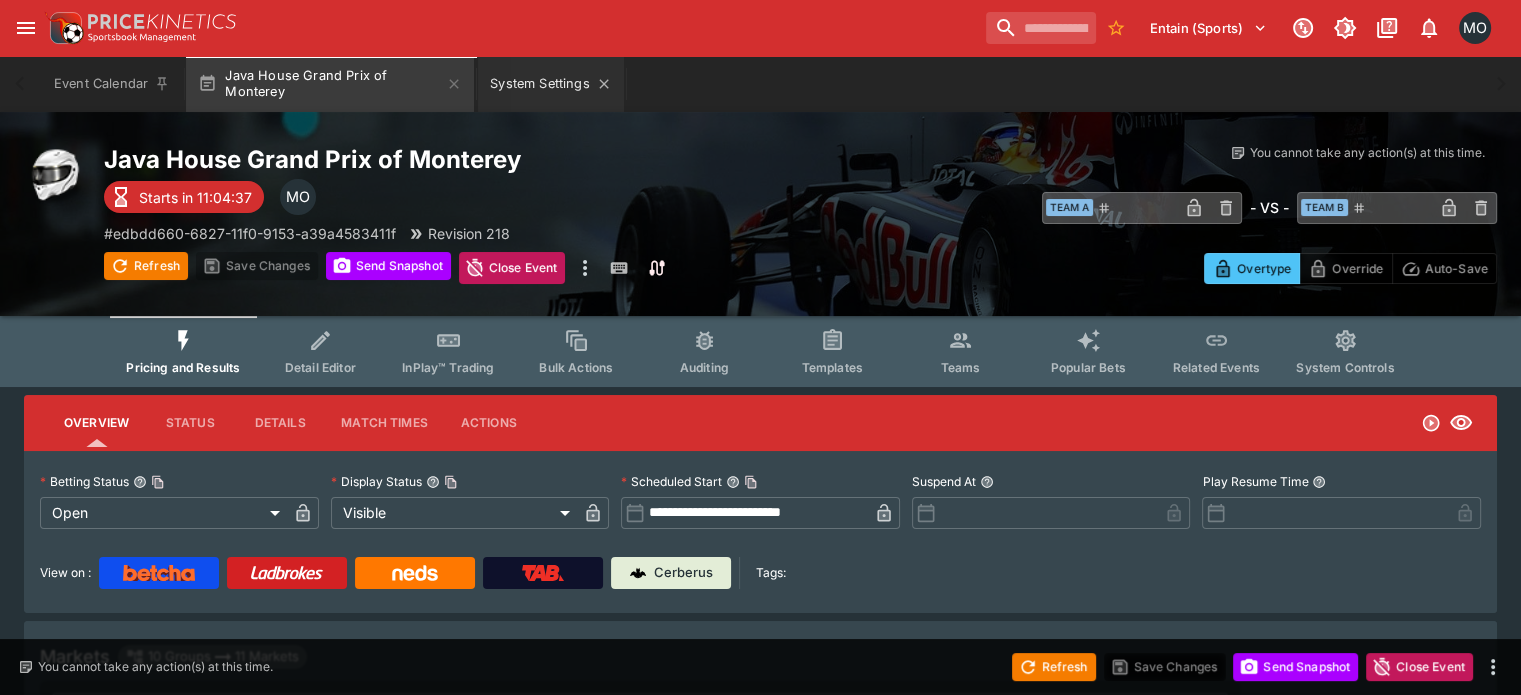 click on "System Settings" at bounding box center [550, 84] 